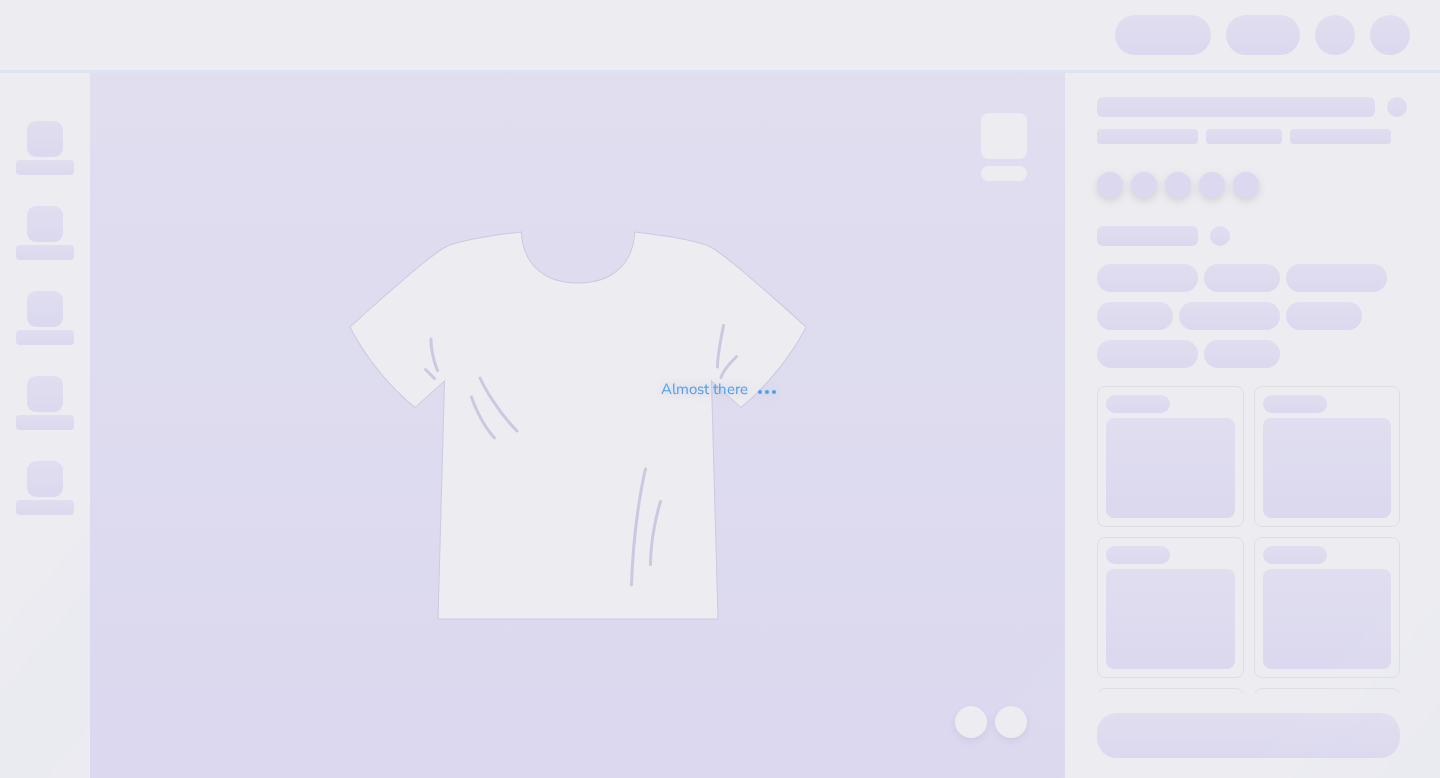 scroll, scrollTop: 0, scrollLeft: 0, axis: both 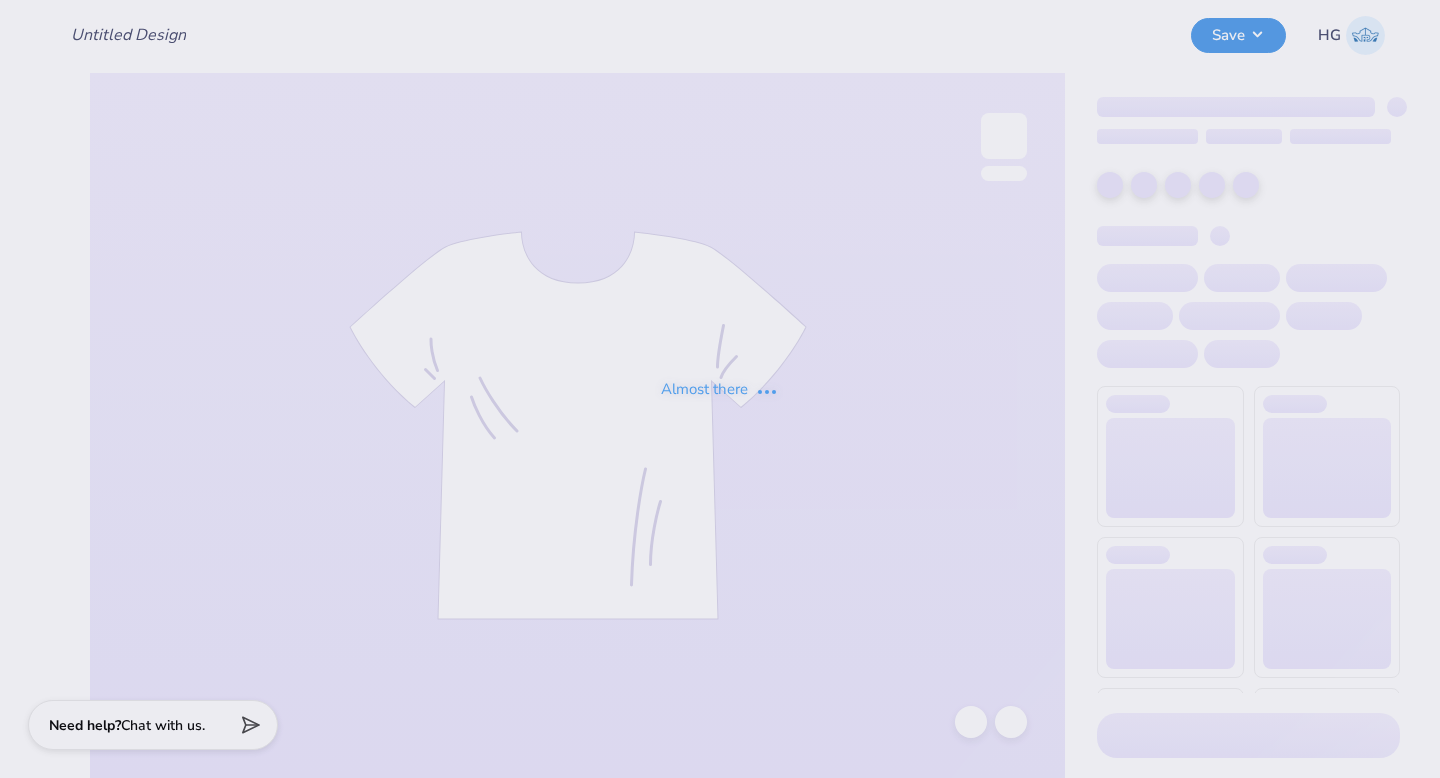type on "[FIRST] [LAST]" 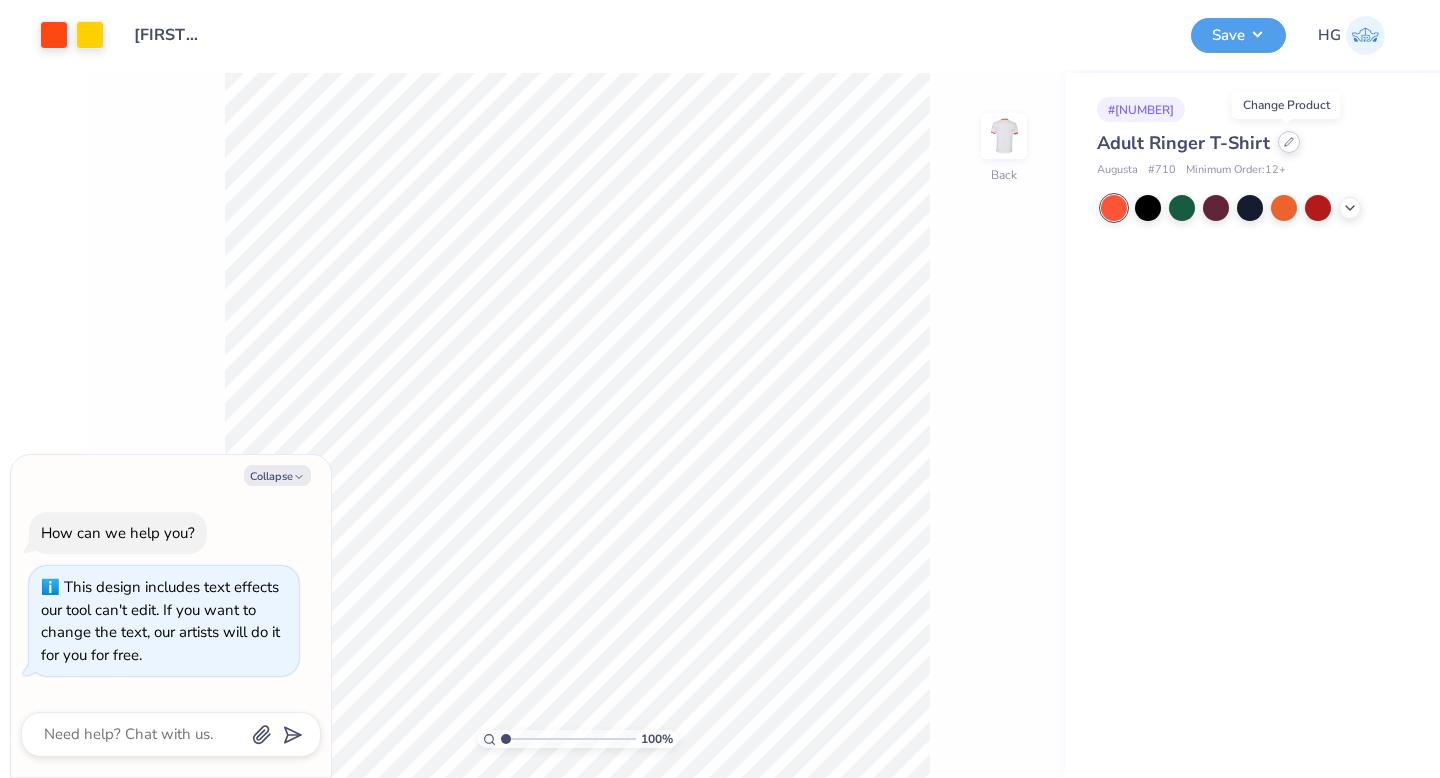 click at bounding box center (1289, 142) 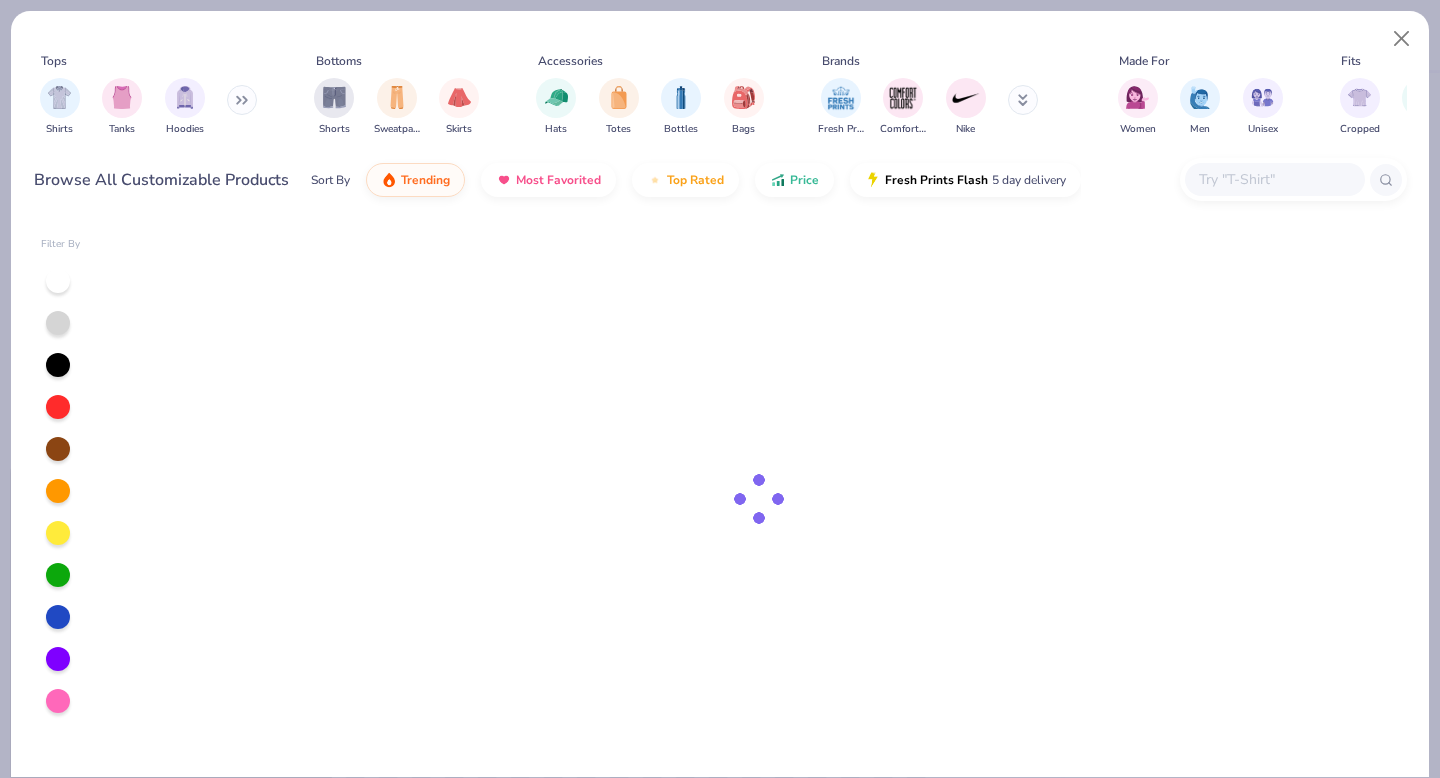 type on "x" 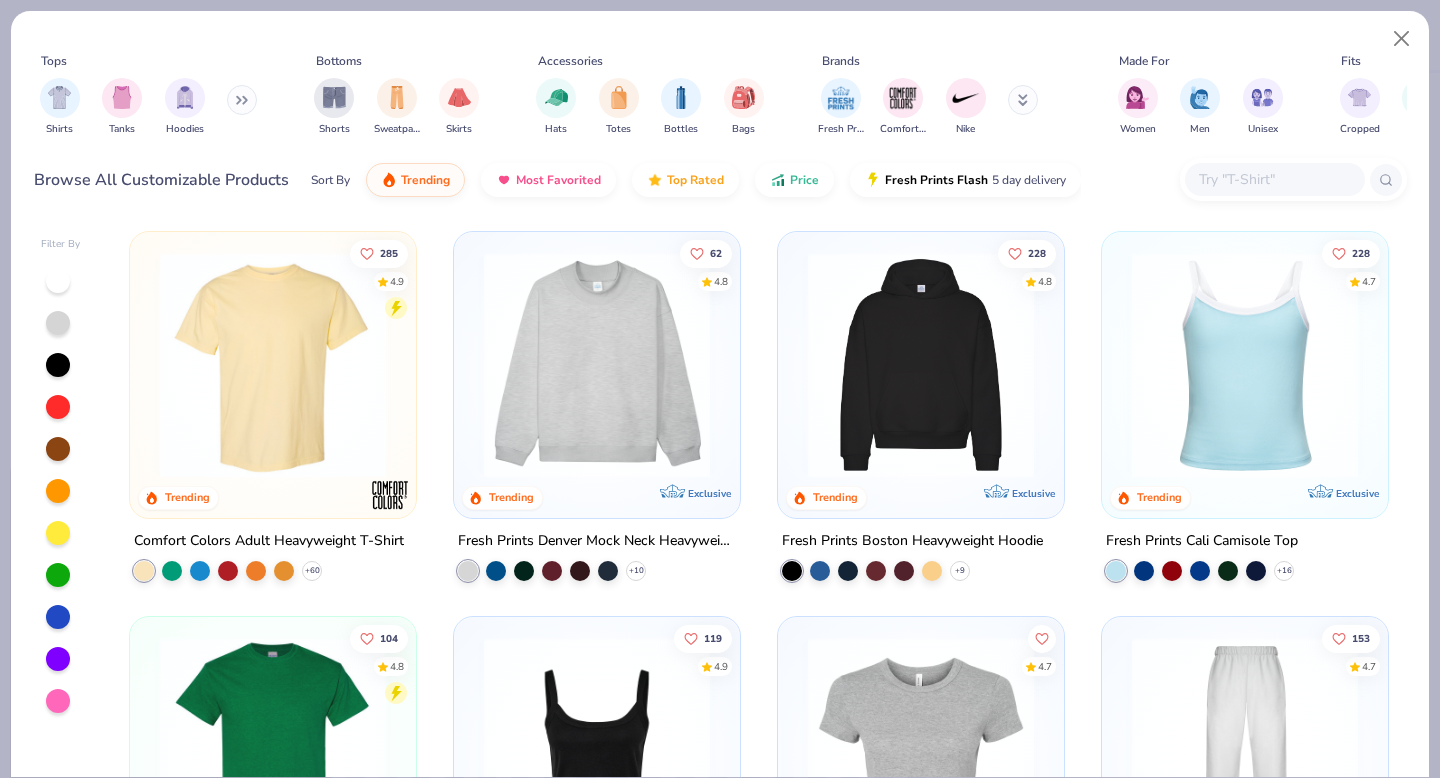 click at bounding box center (1274, 179) 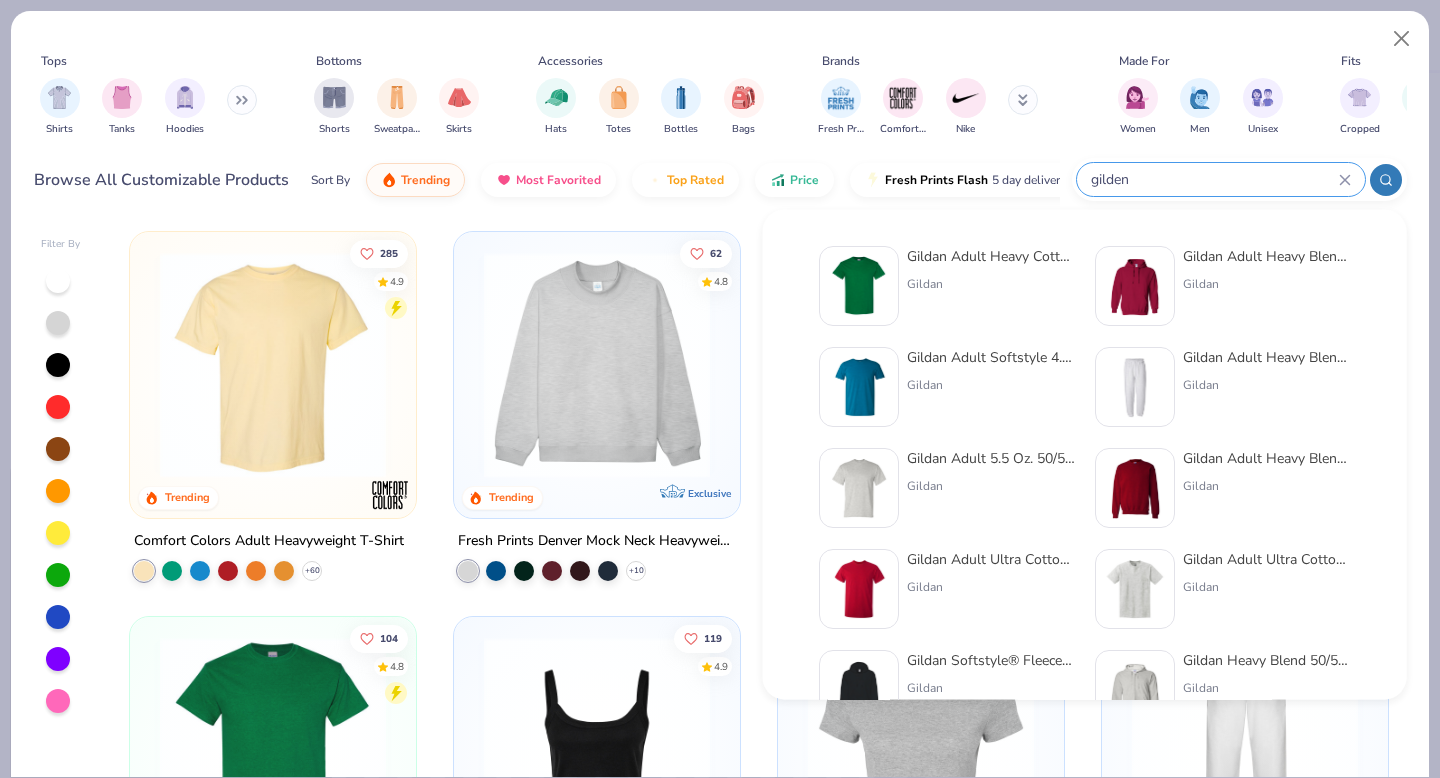 type on "gilden" 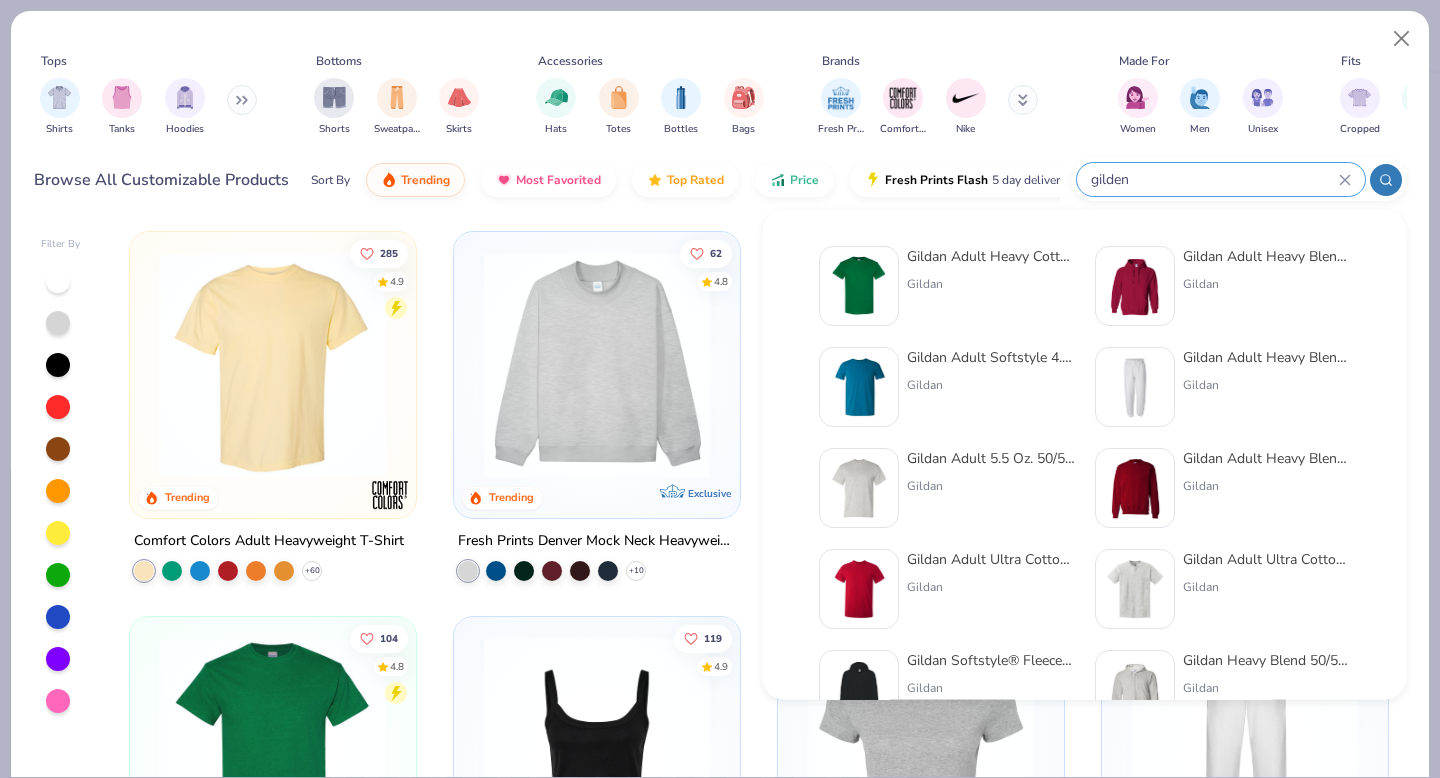 click on "Gildan Adult Heavy Cotton T-Shirt" at bounding box center (991, 256) 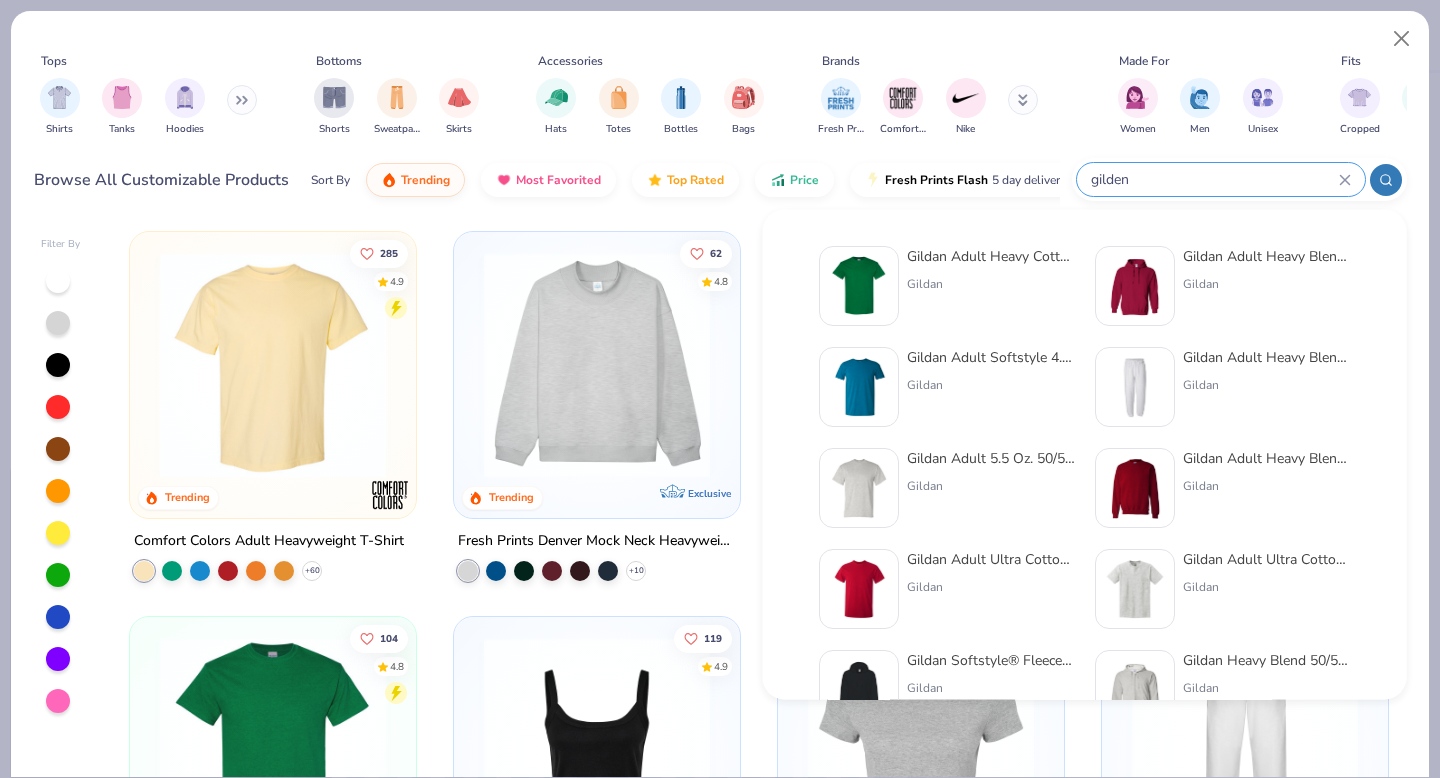 type 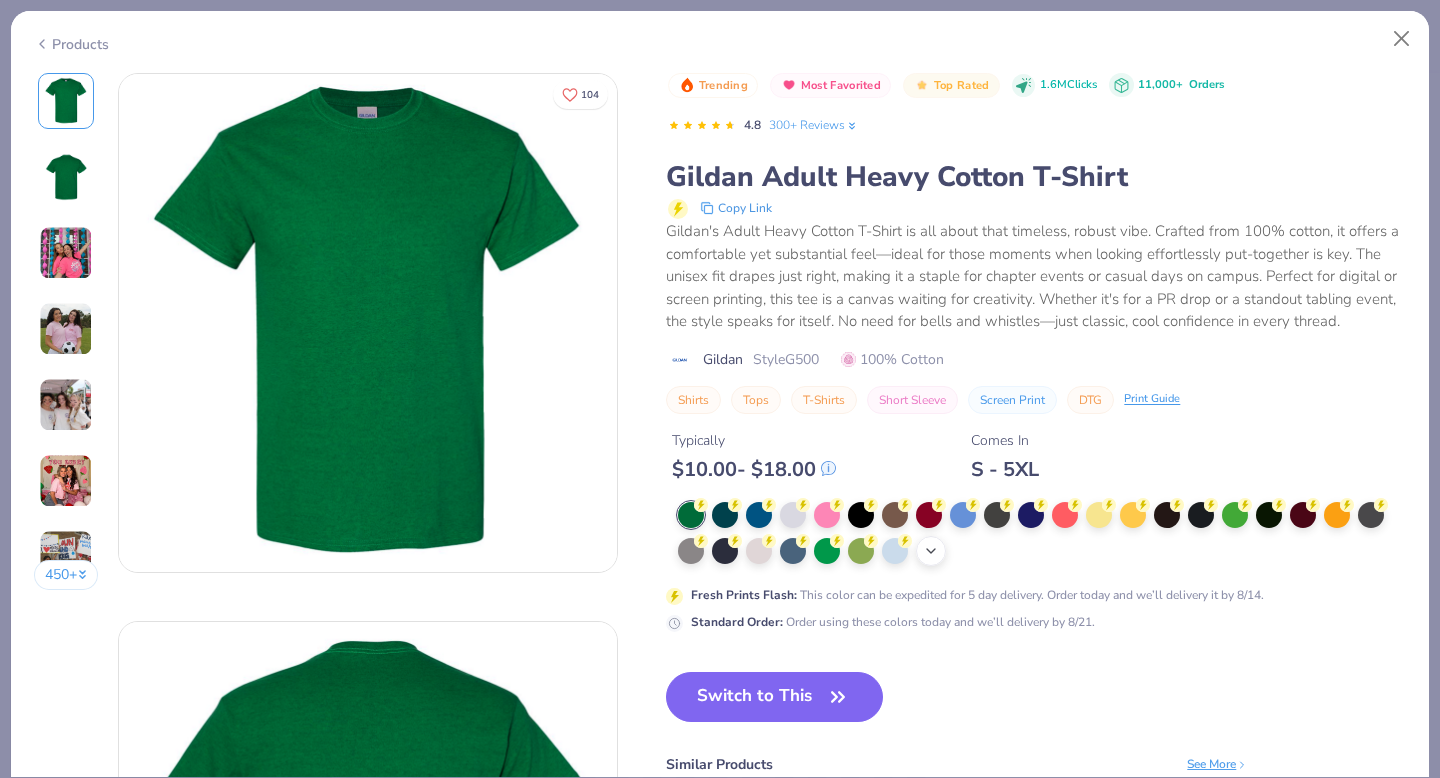 click 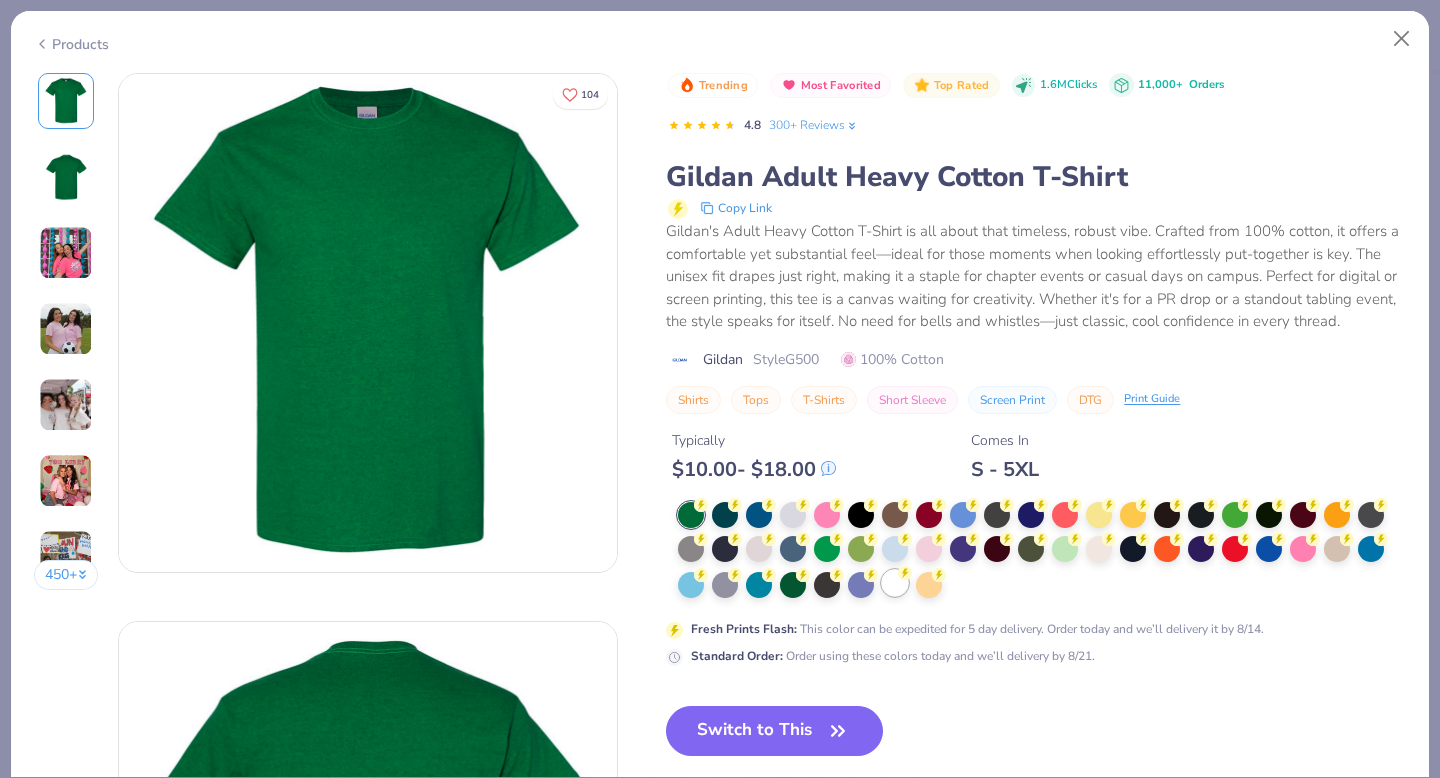 click at bounding box center [895, 583] 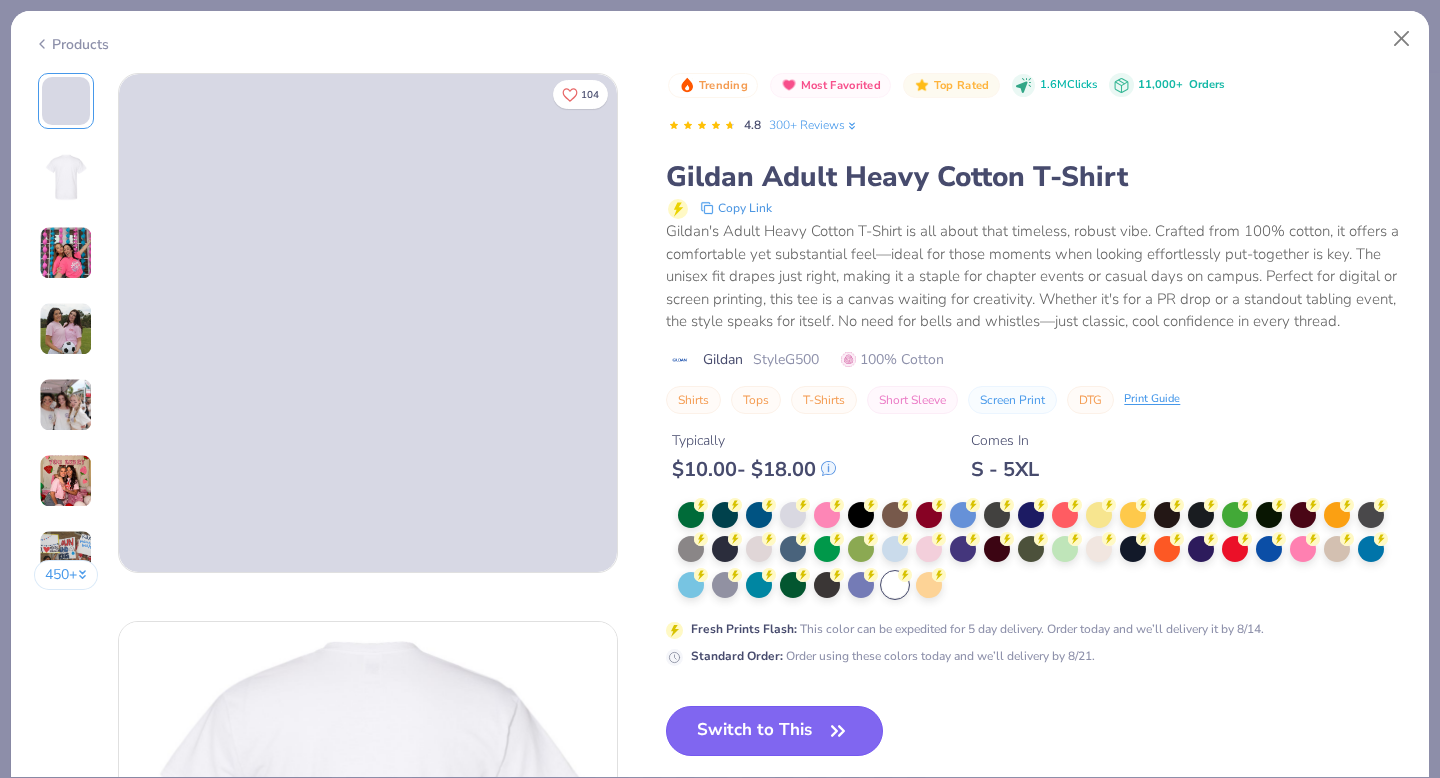 click on "Switch to This" at bounding box center (774, 731) 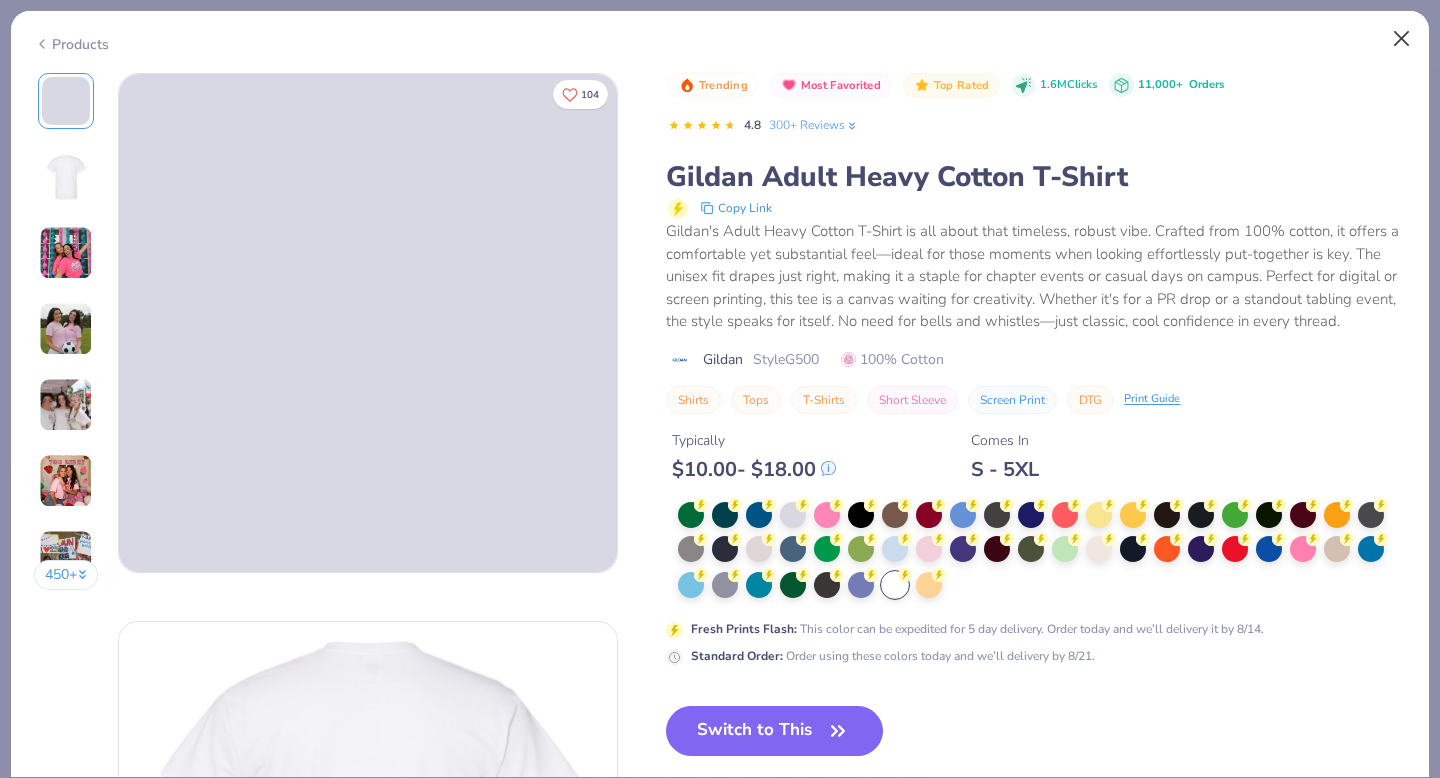 click on "Switch to This" at bounding box center (774, 731) 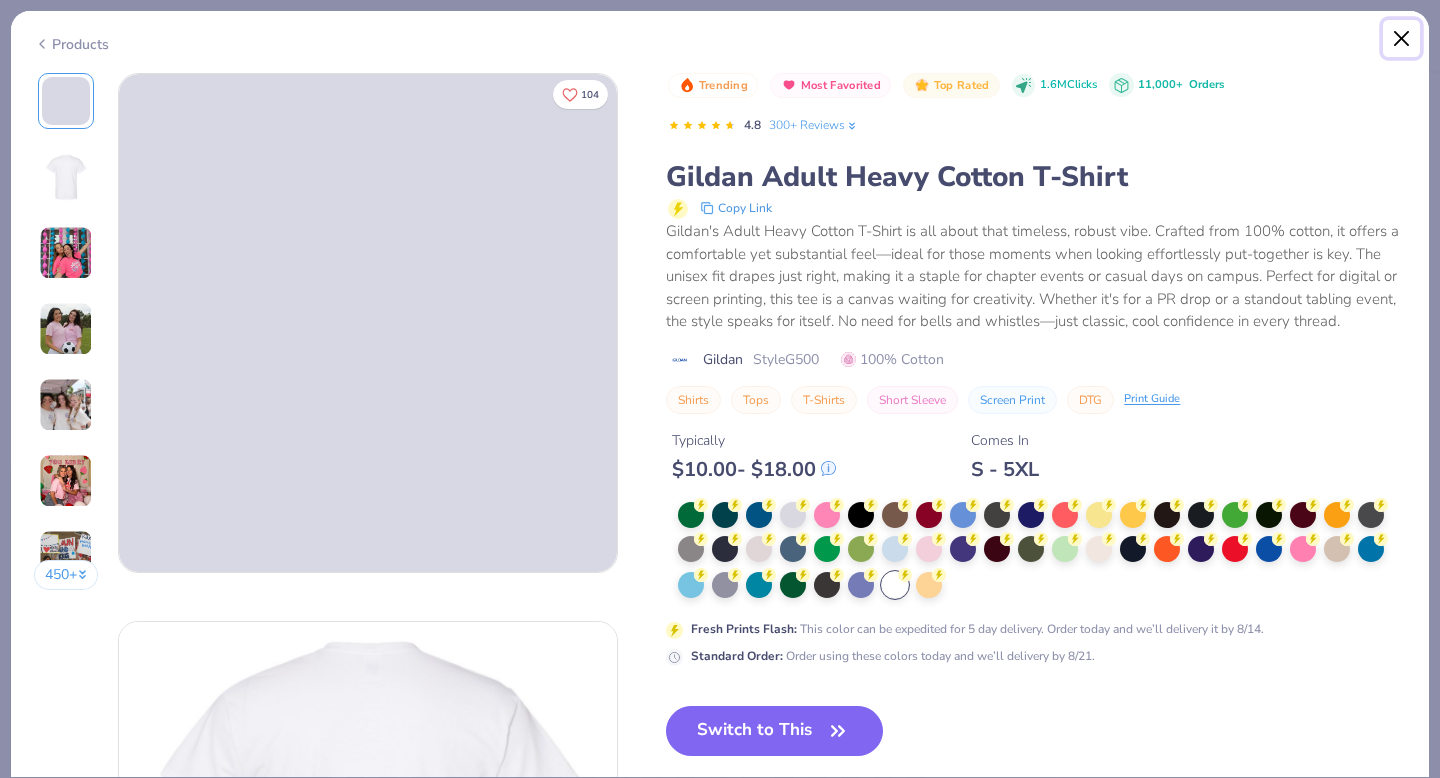 click at bounding box center [1402, 39] 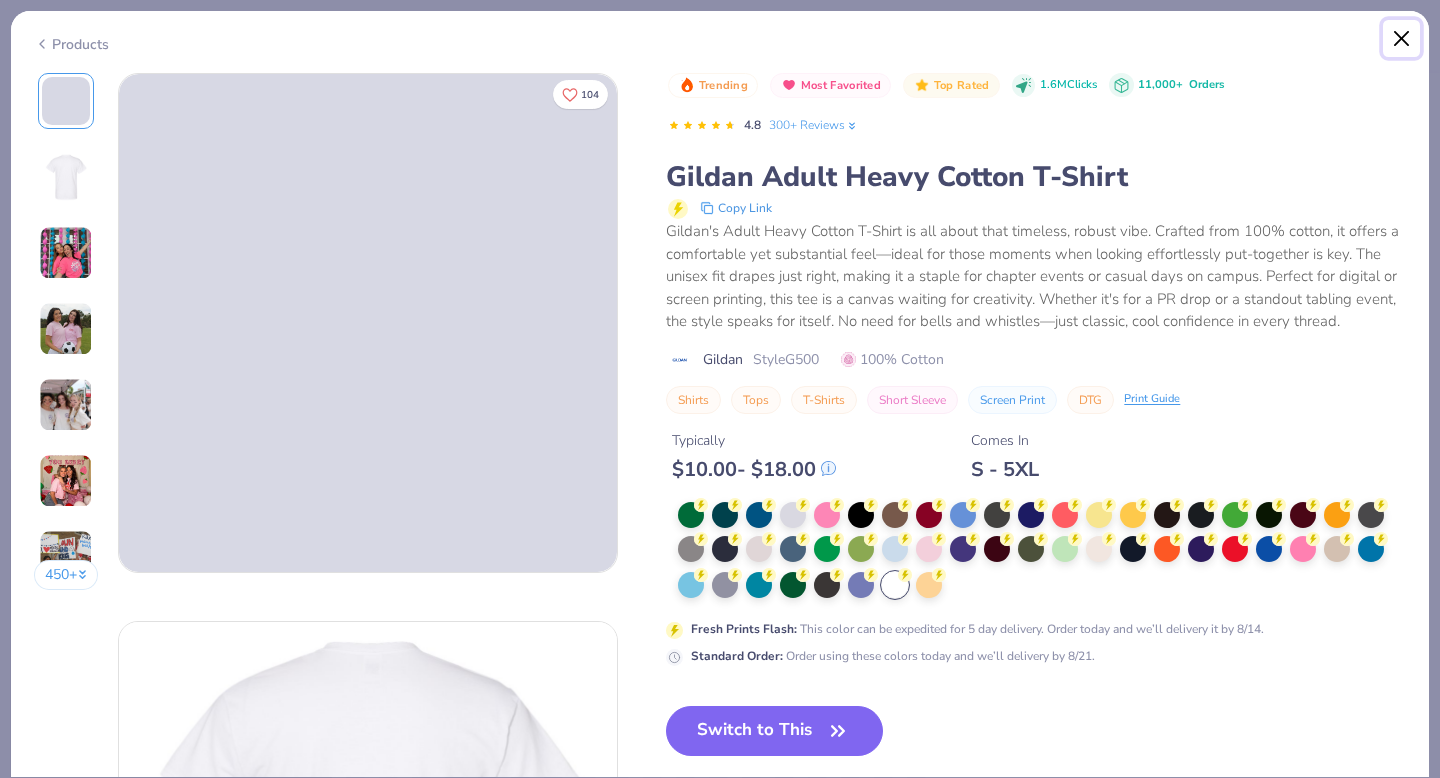click at bounding box center (1402, 39) 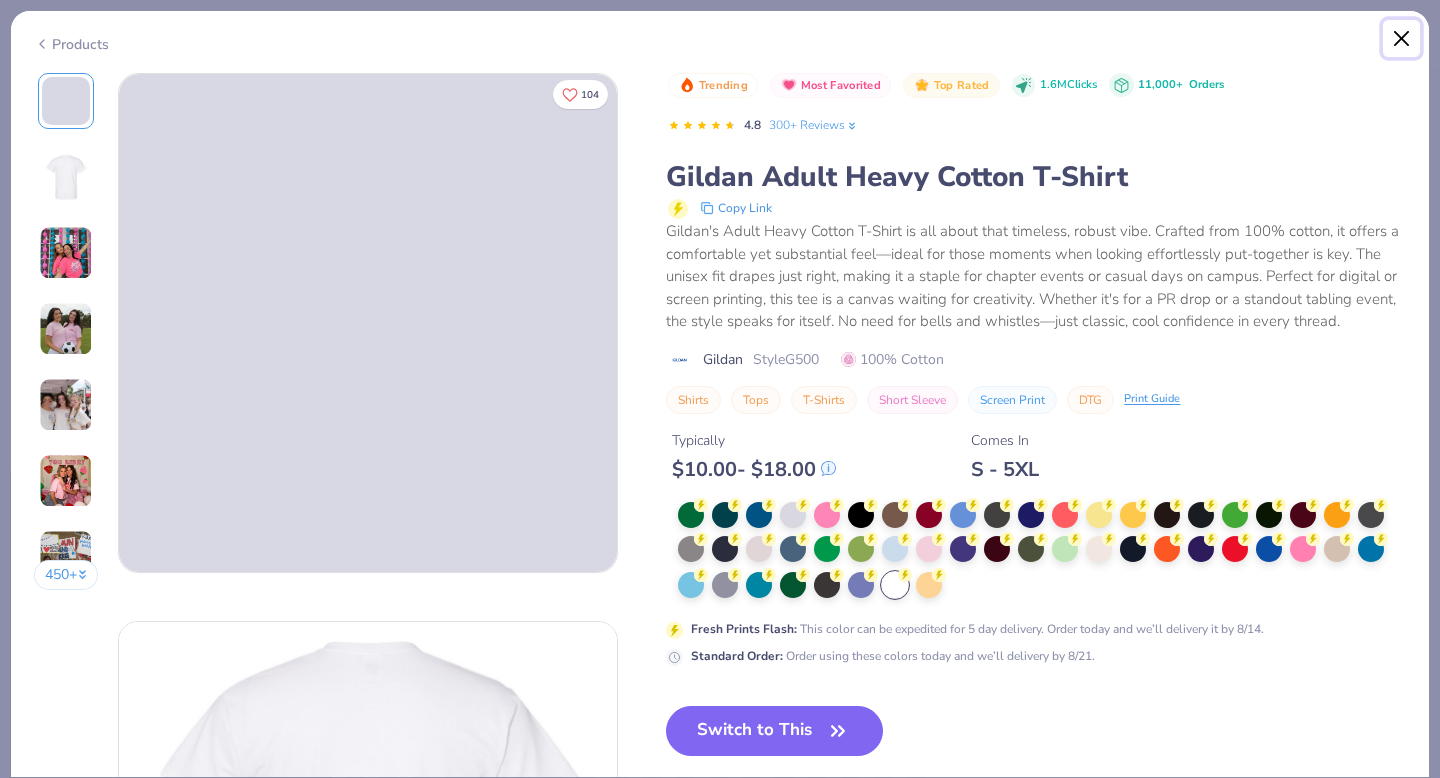 click at bounding box center (1402, 39) 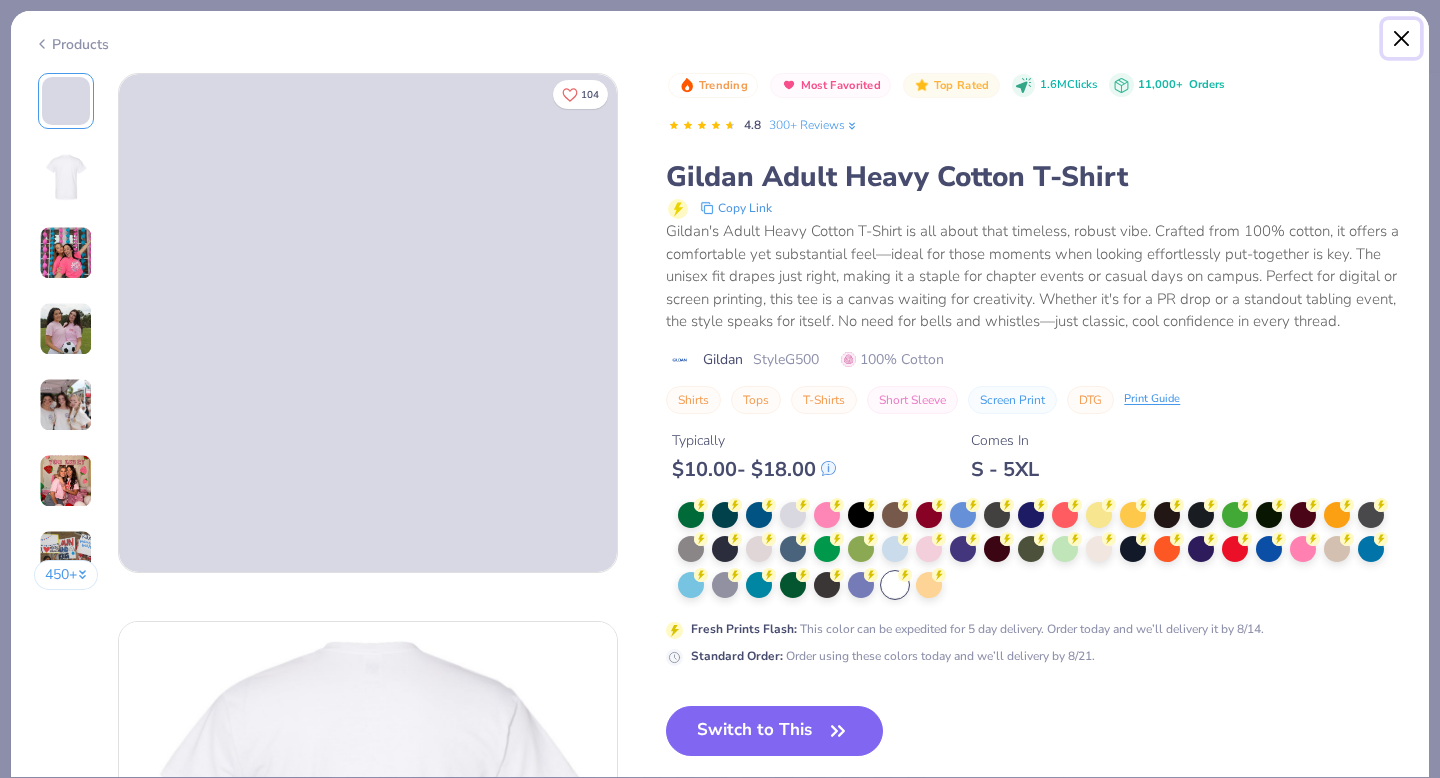 click at bounding box center (1402, 39) 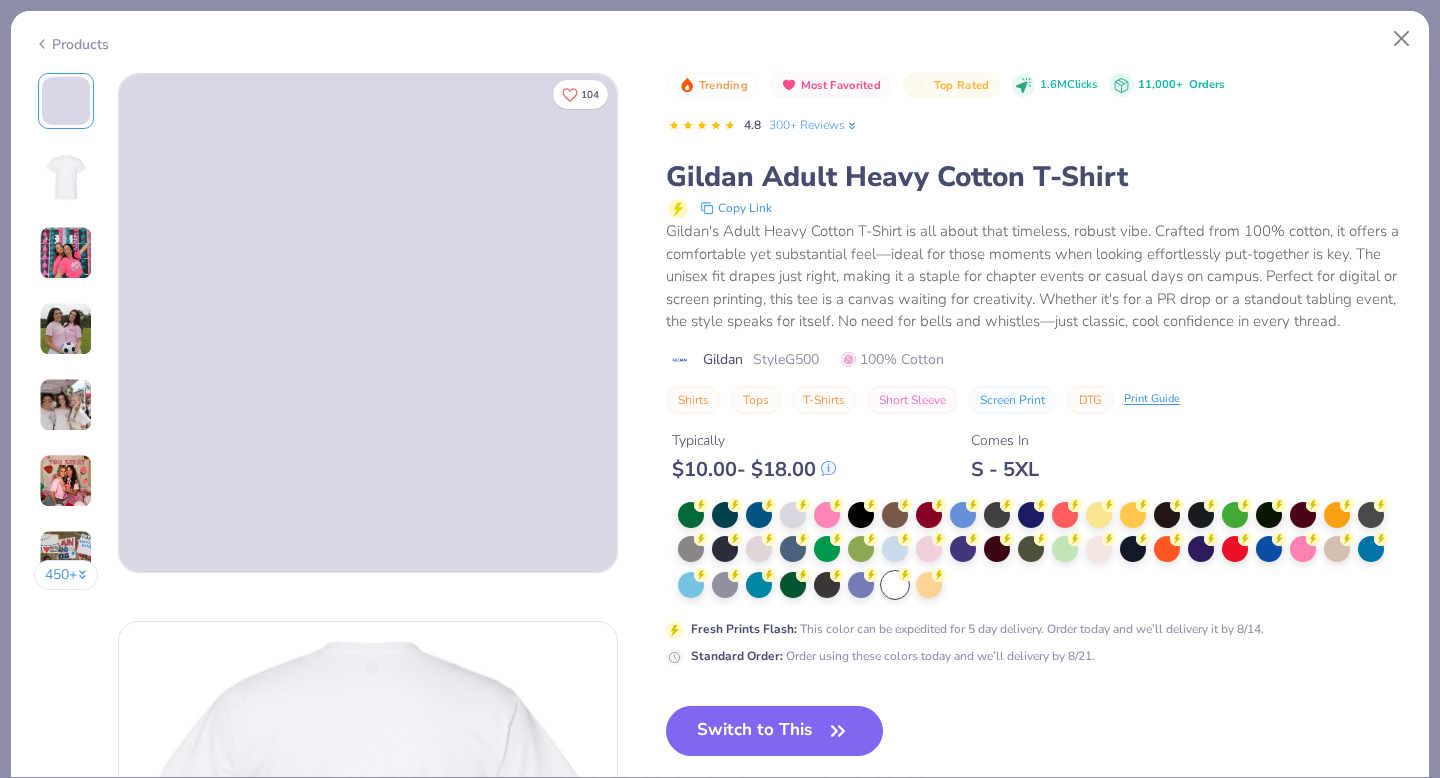 type on "x" 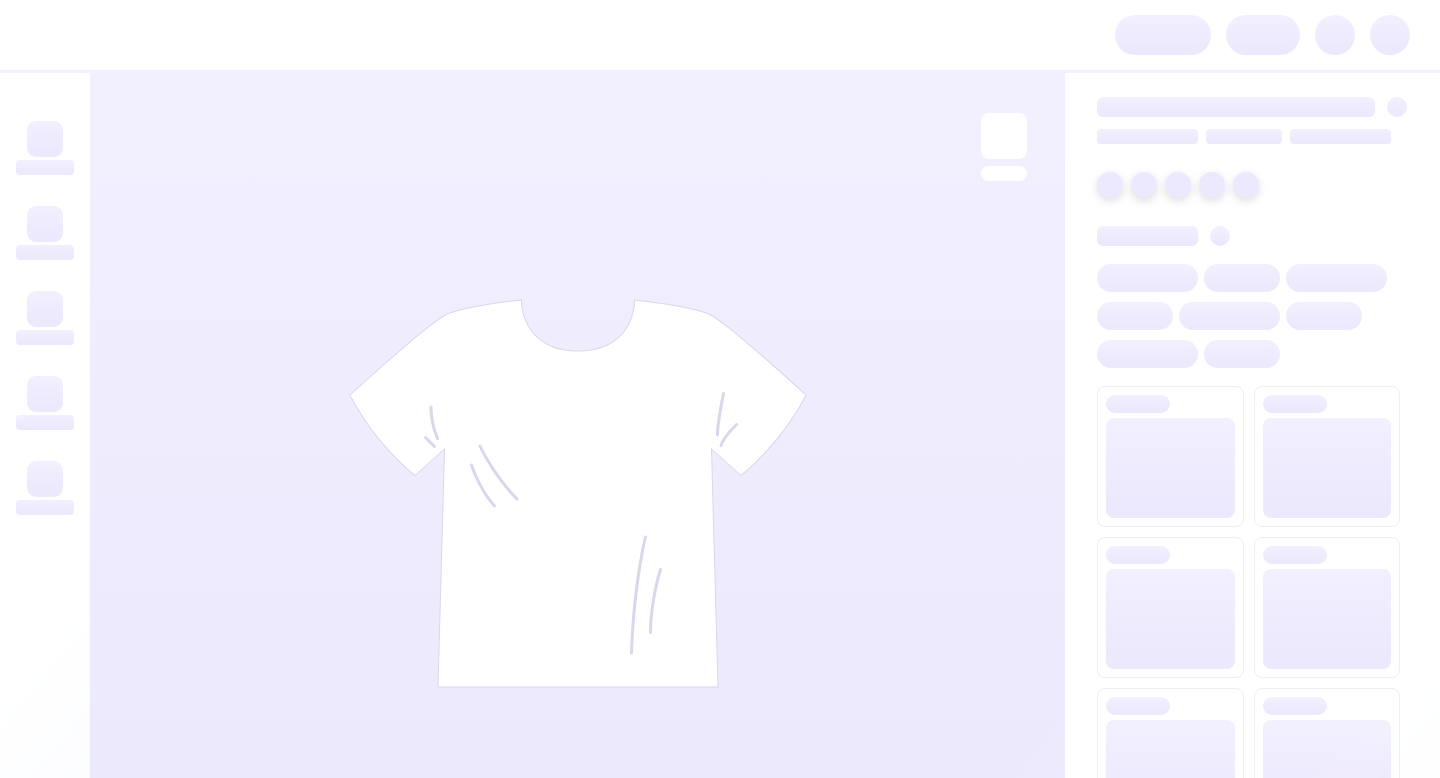 scroll, scrollTop: 0, scrollLeft: 0, axis: both 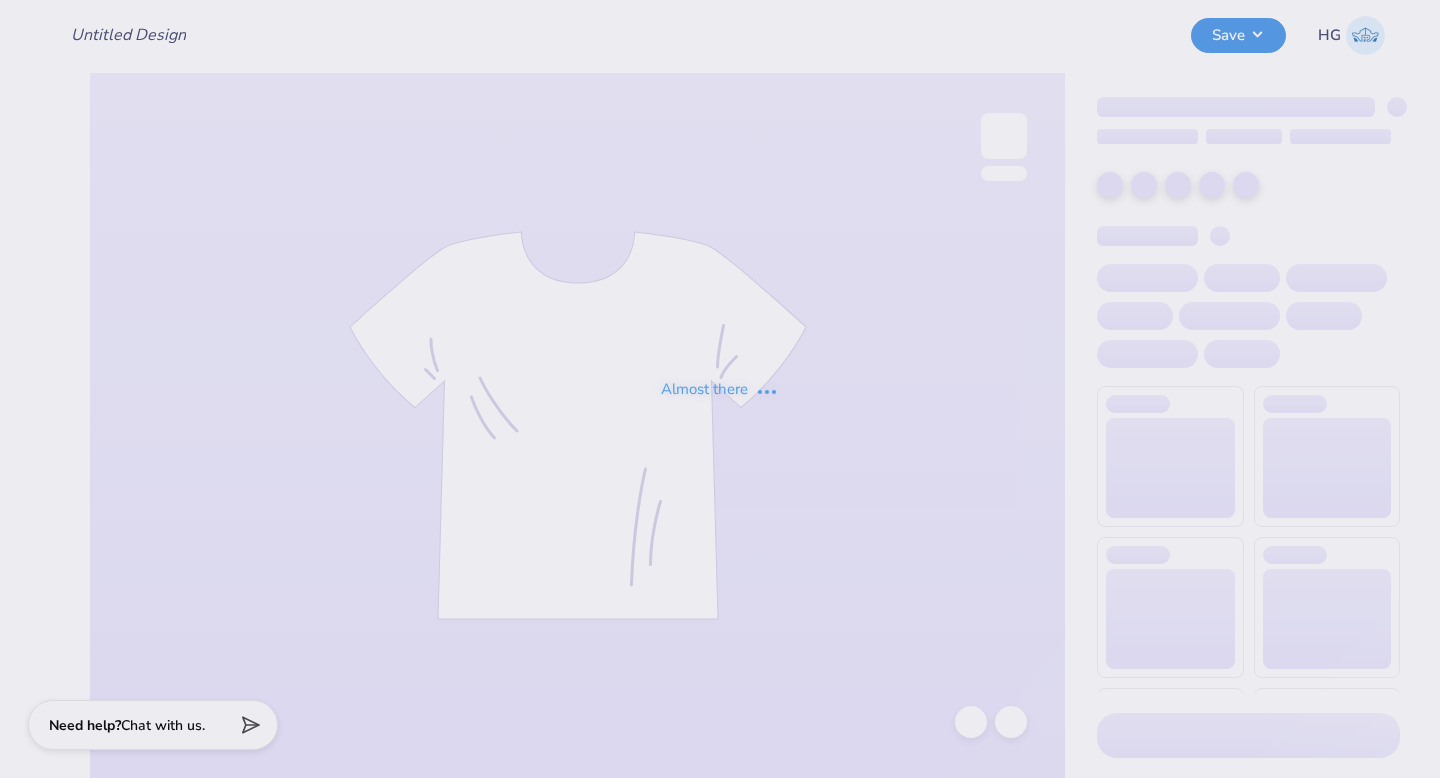 type on "[FIRST] [LAST]" 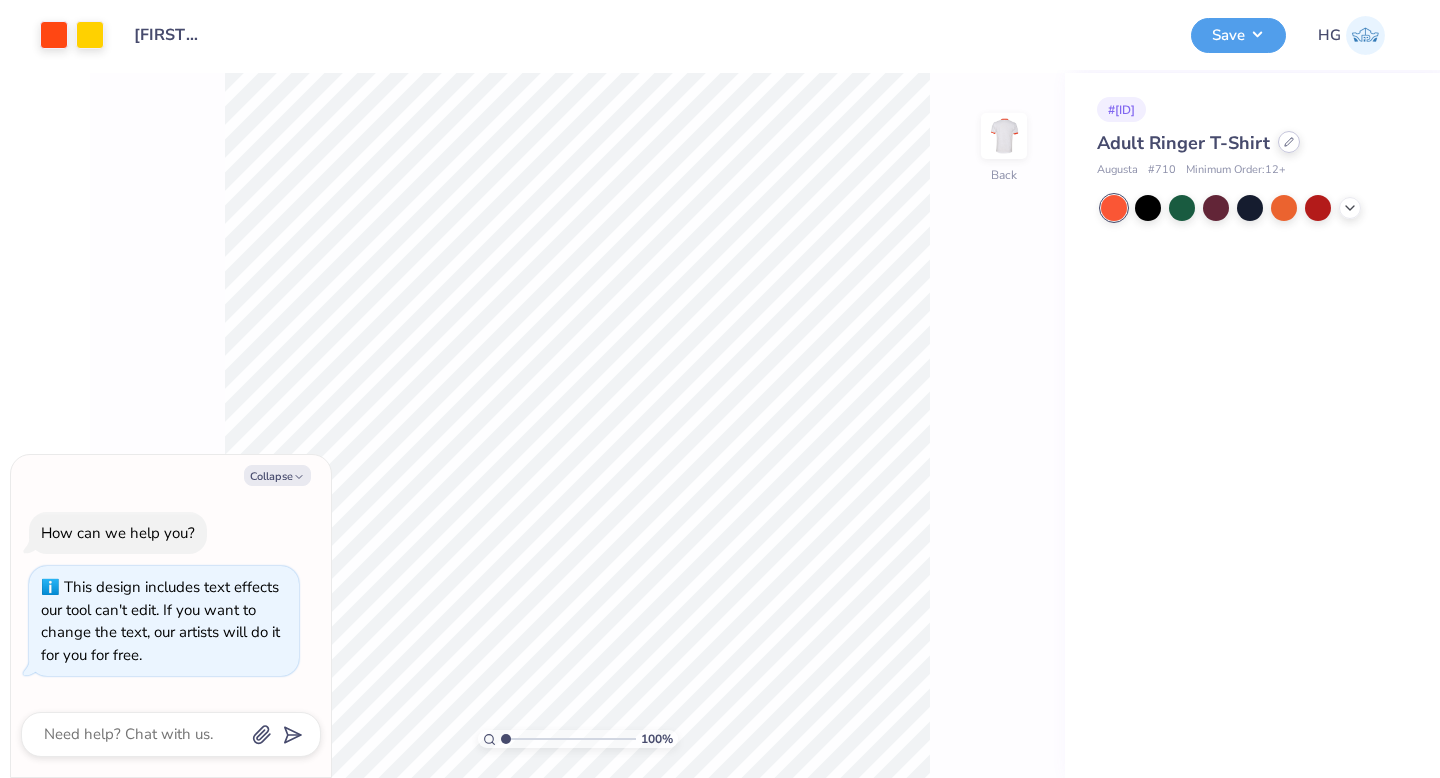 click 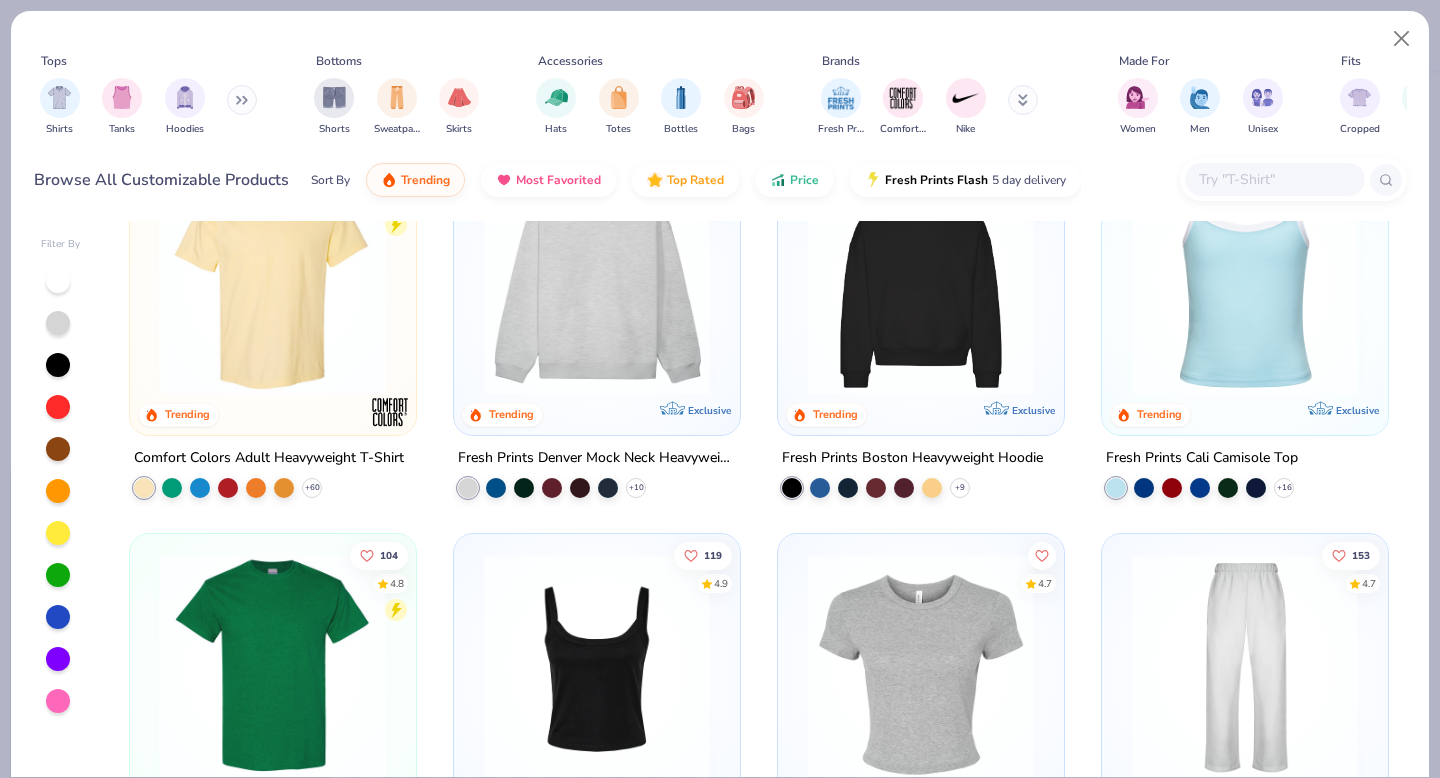 scroll, scrollTop: 132, scrollLeft: 0, axis: vertical 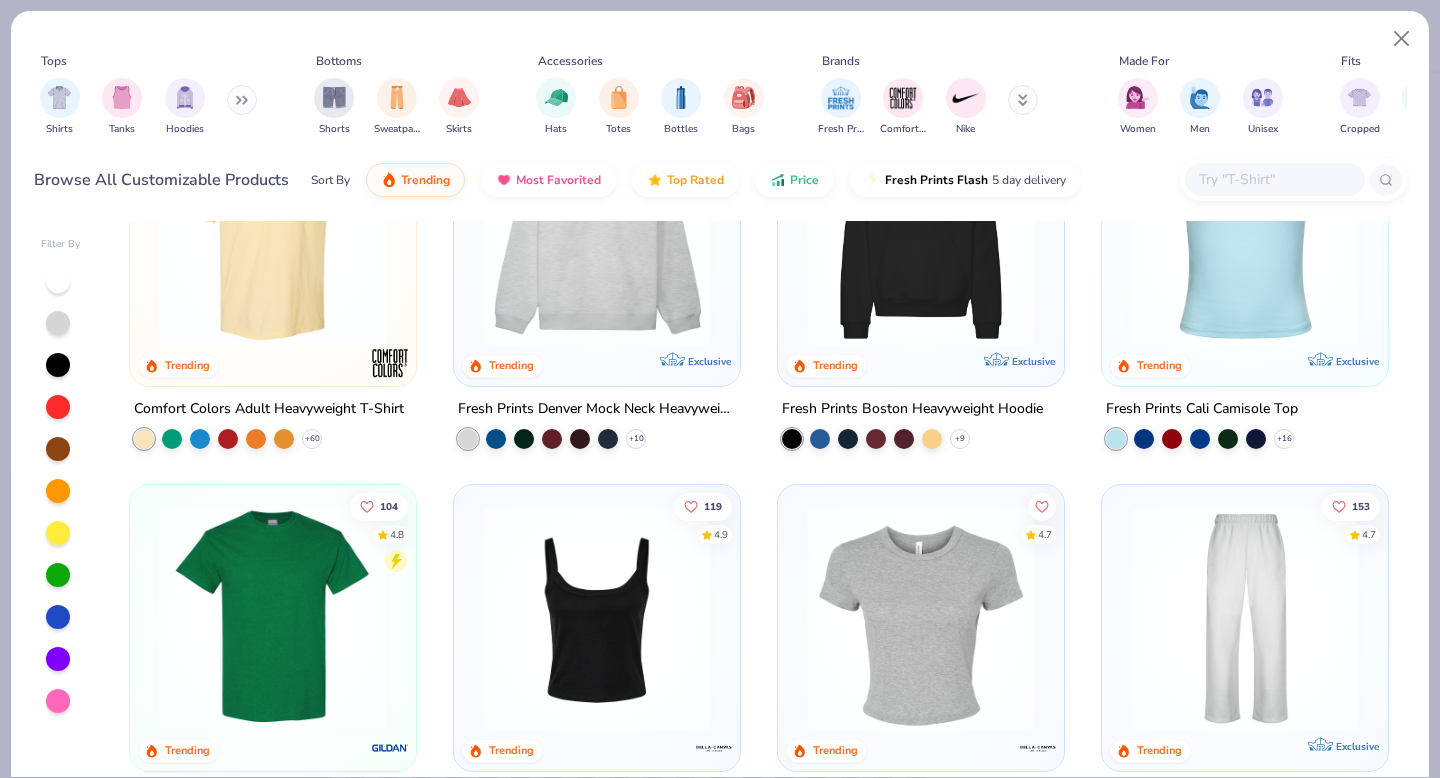 click at bounding box center (273, 618) 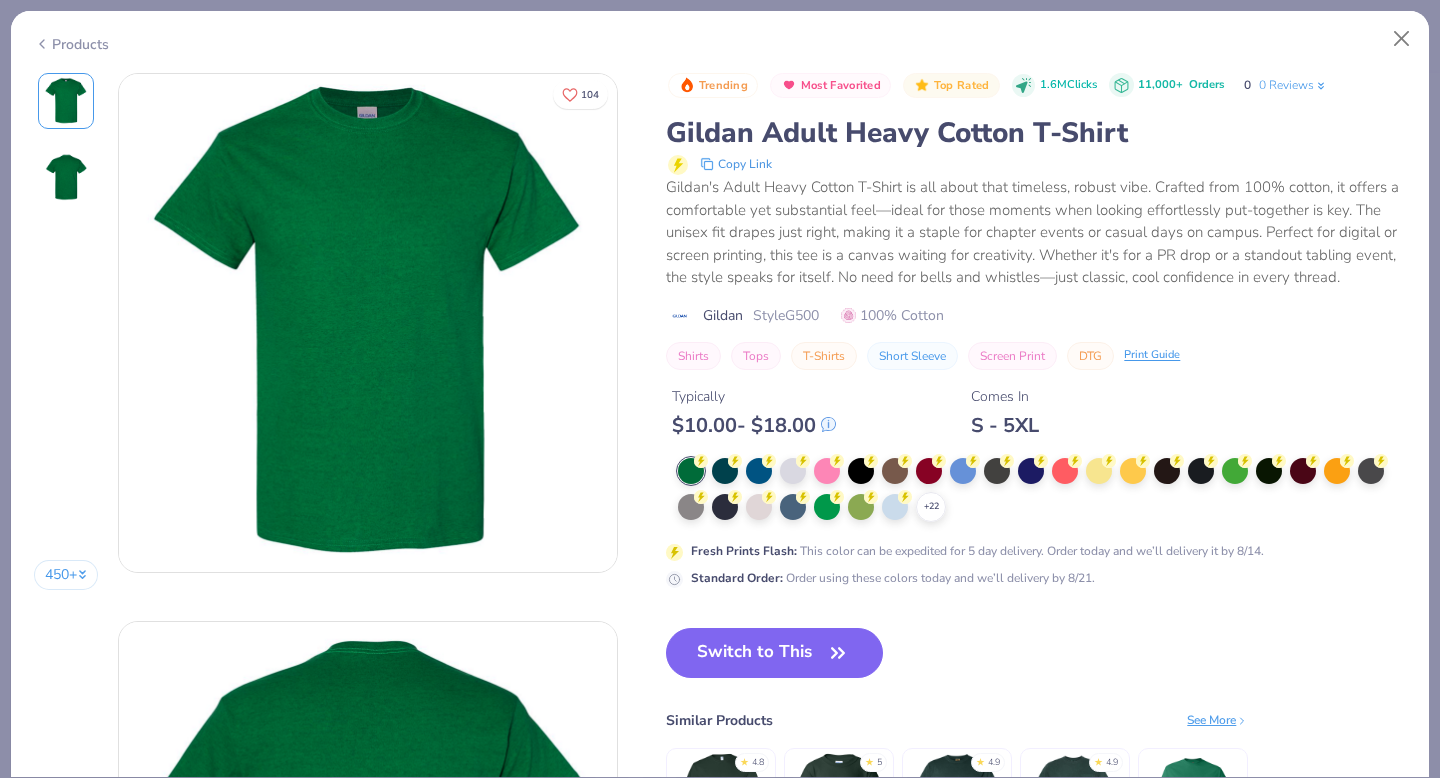 click 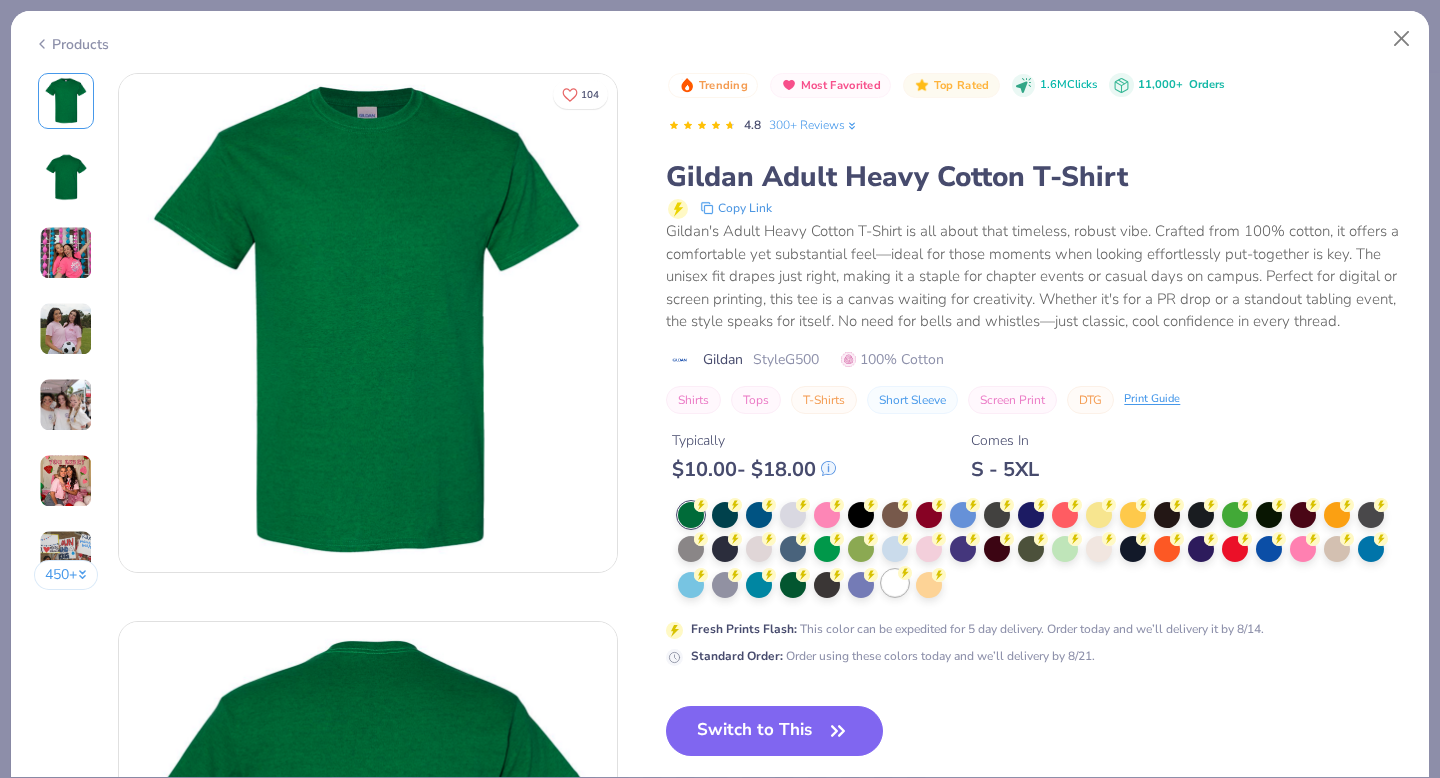 click at bounding box center [895, 583] 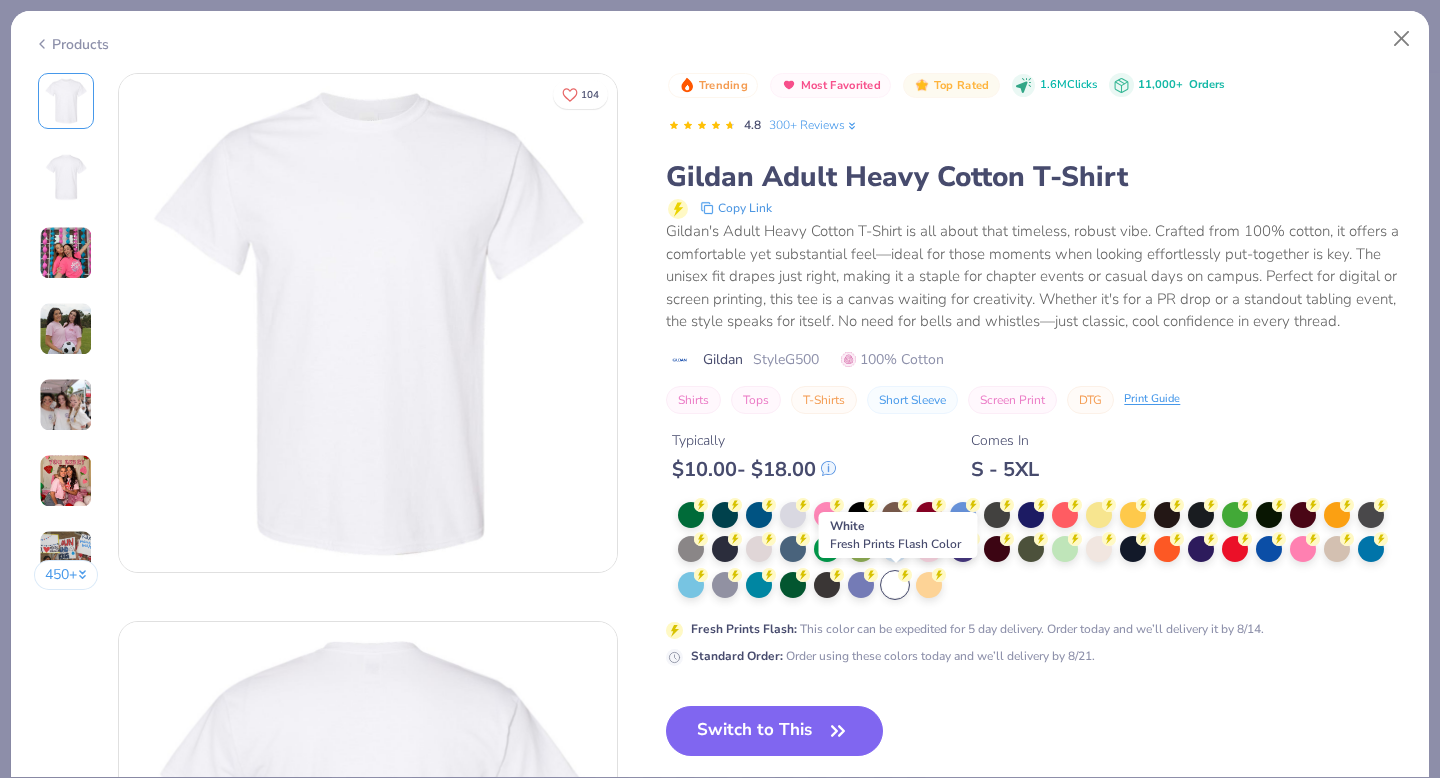 type on "x" 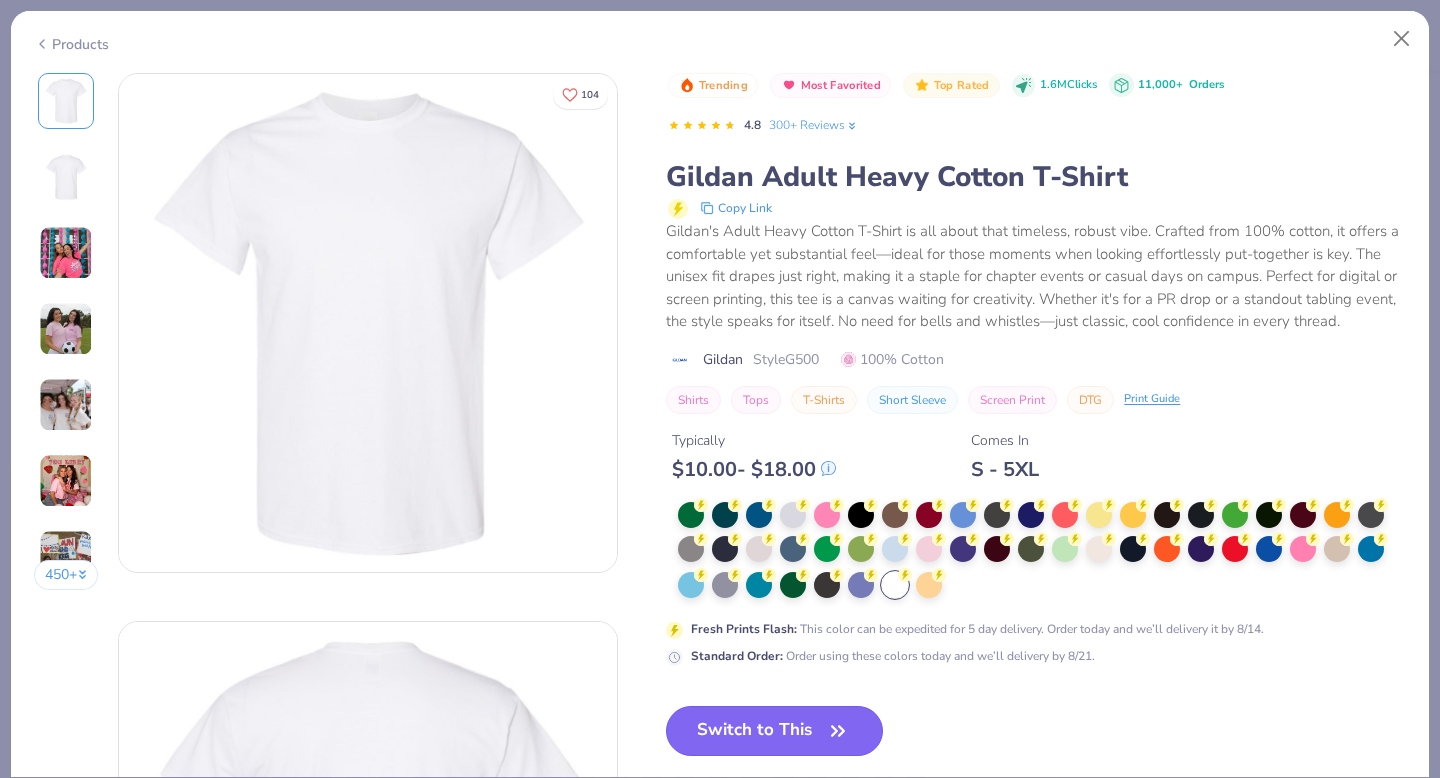click on "Switch to This" at bounding box center (774, 731) 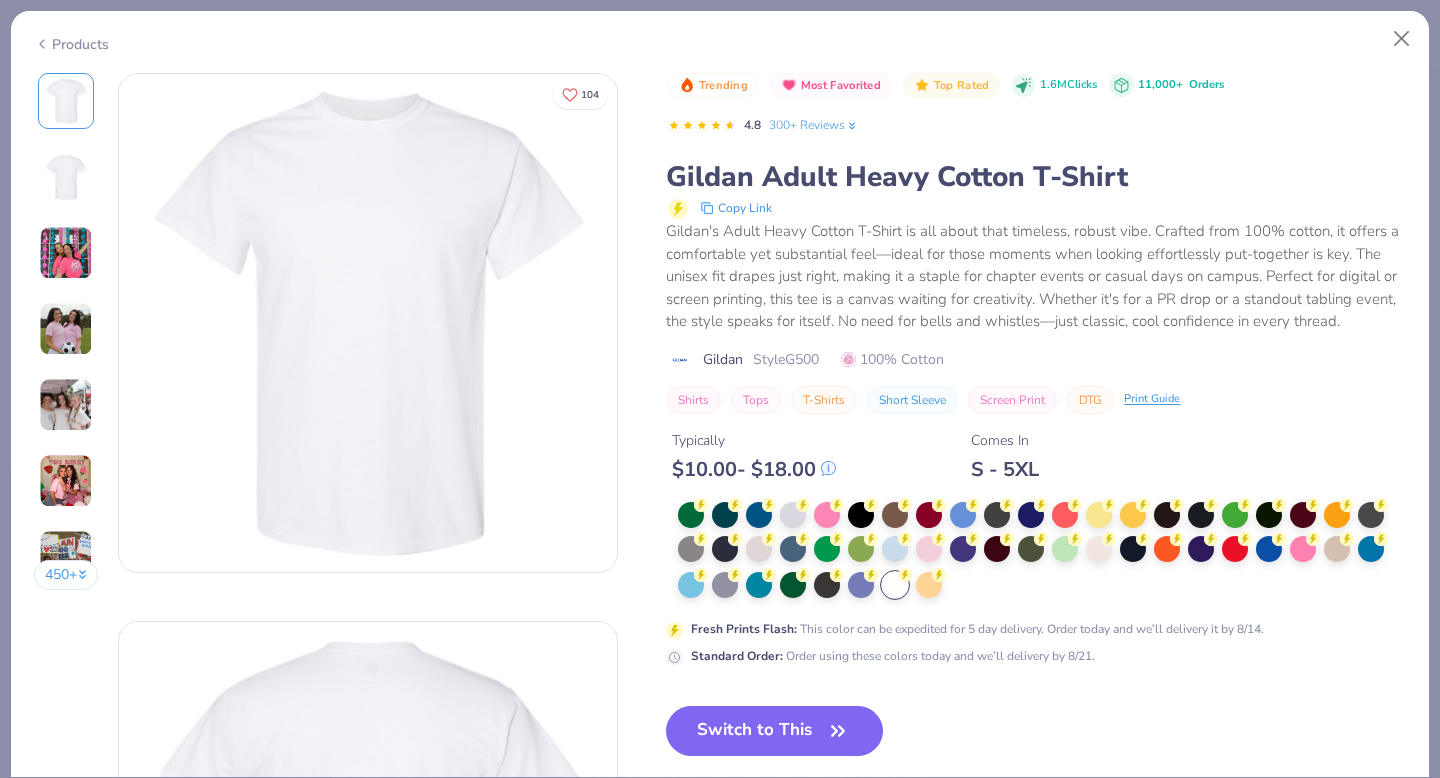 click on "Switch to This" at bounding box center [774, 731] 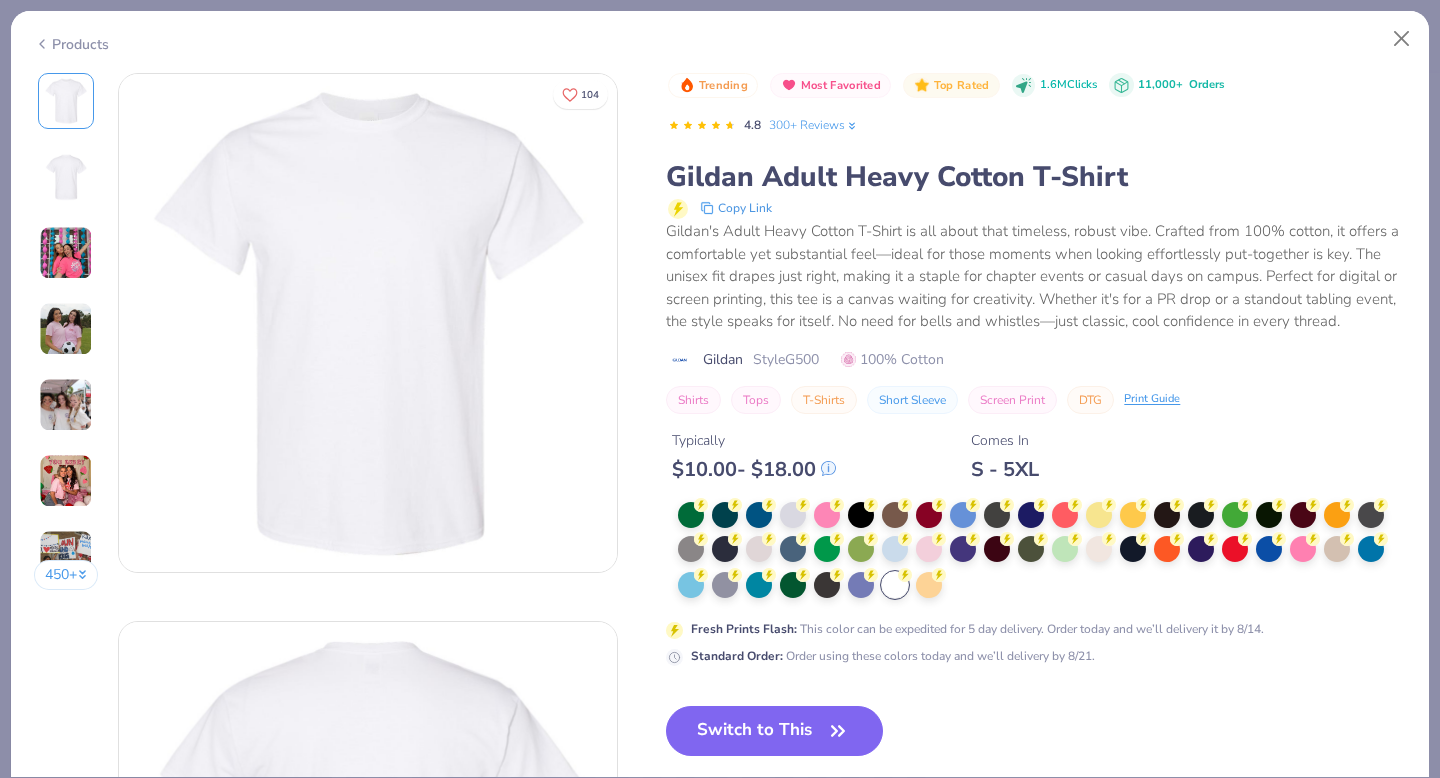 click 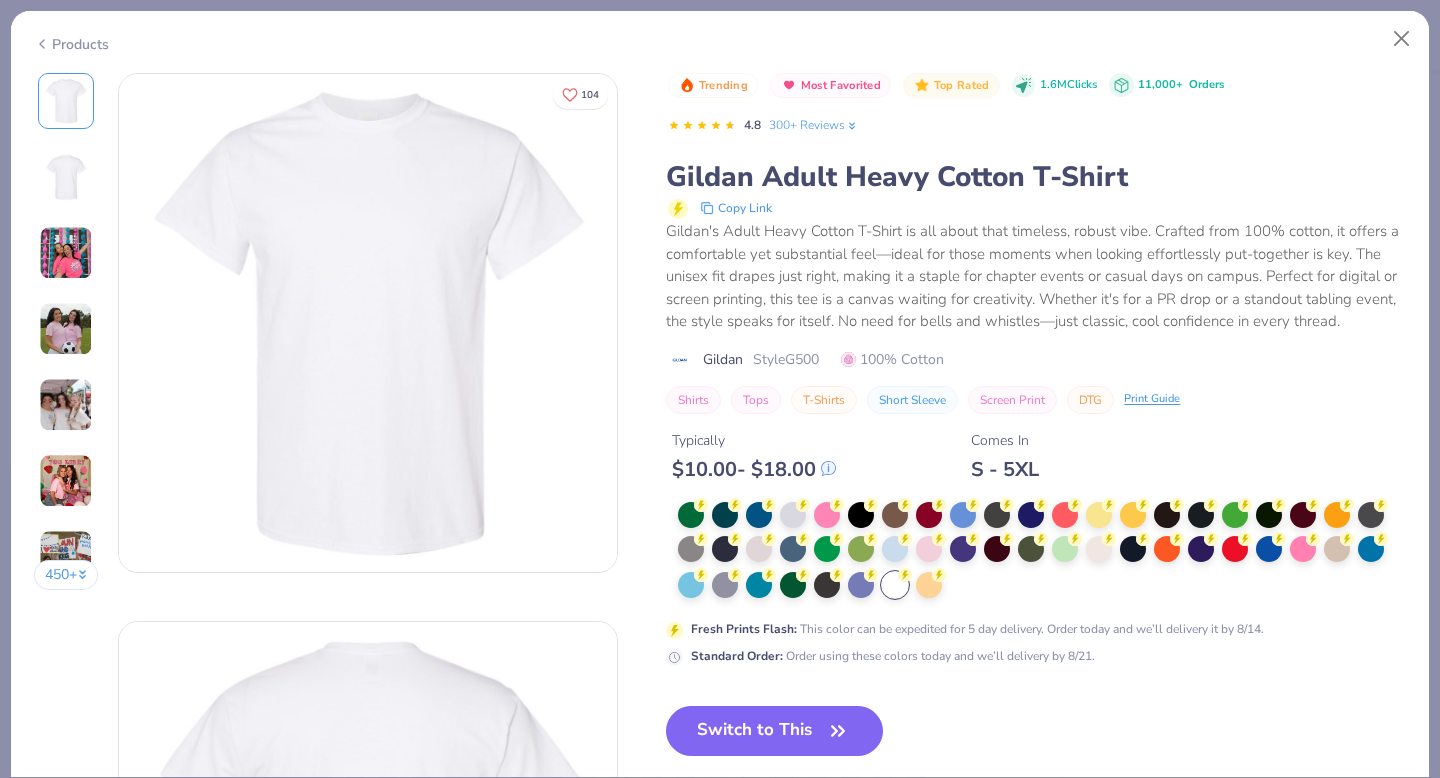 click at bounding box center (66, 329) 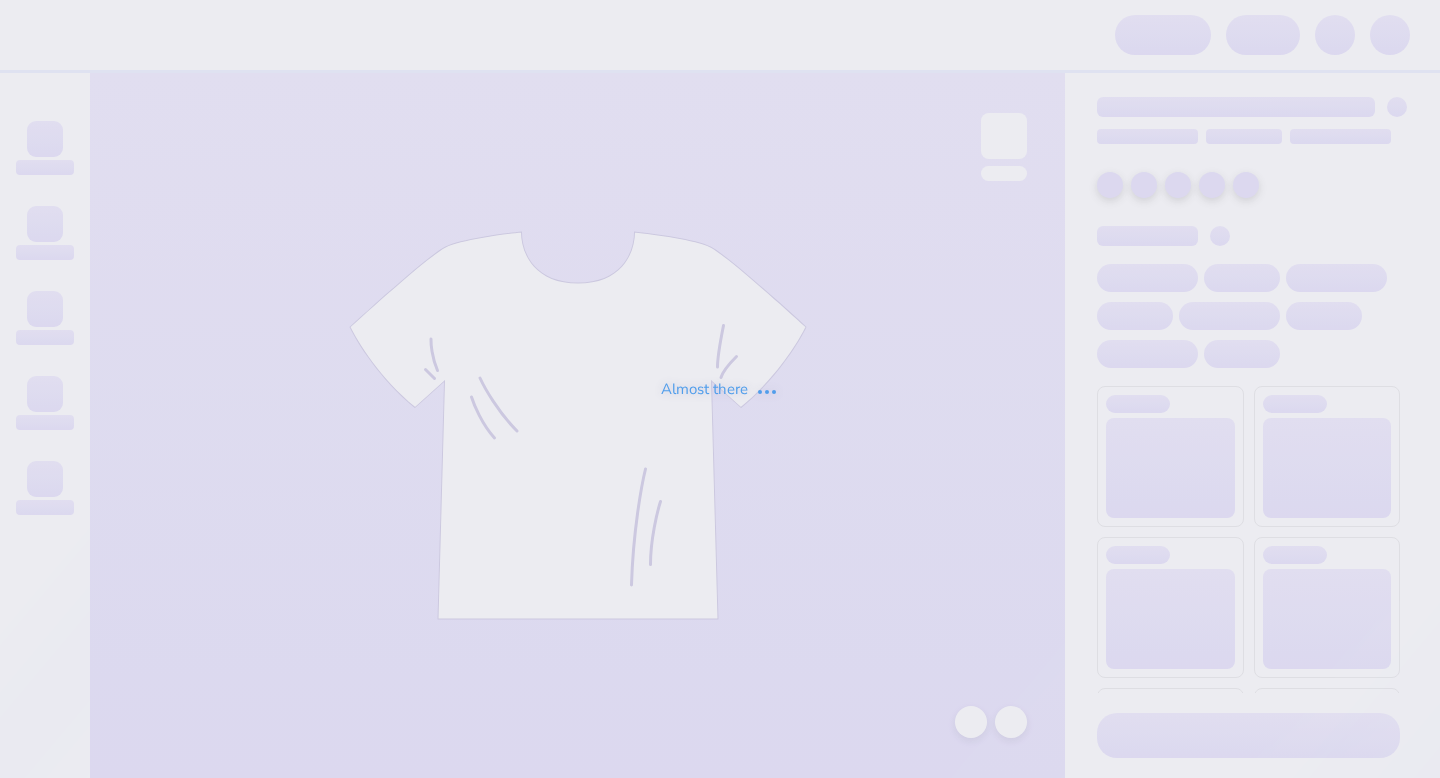 scroll, scrollTop: 0, scrollLeft: 0, axis: both 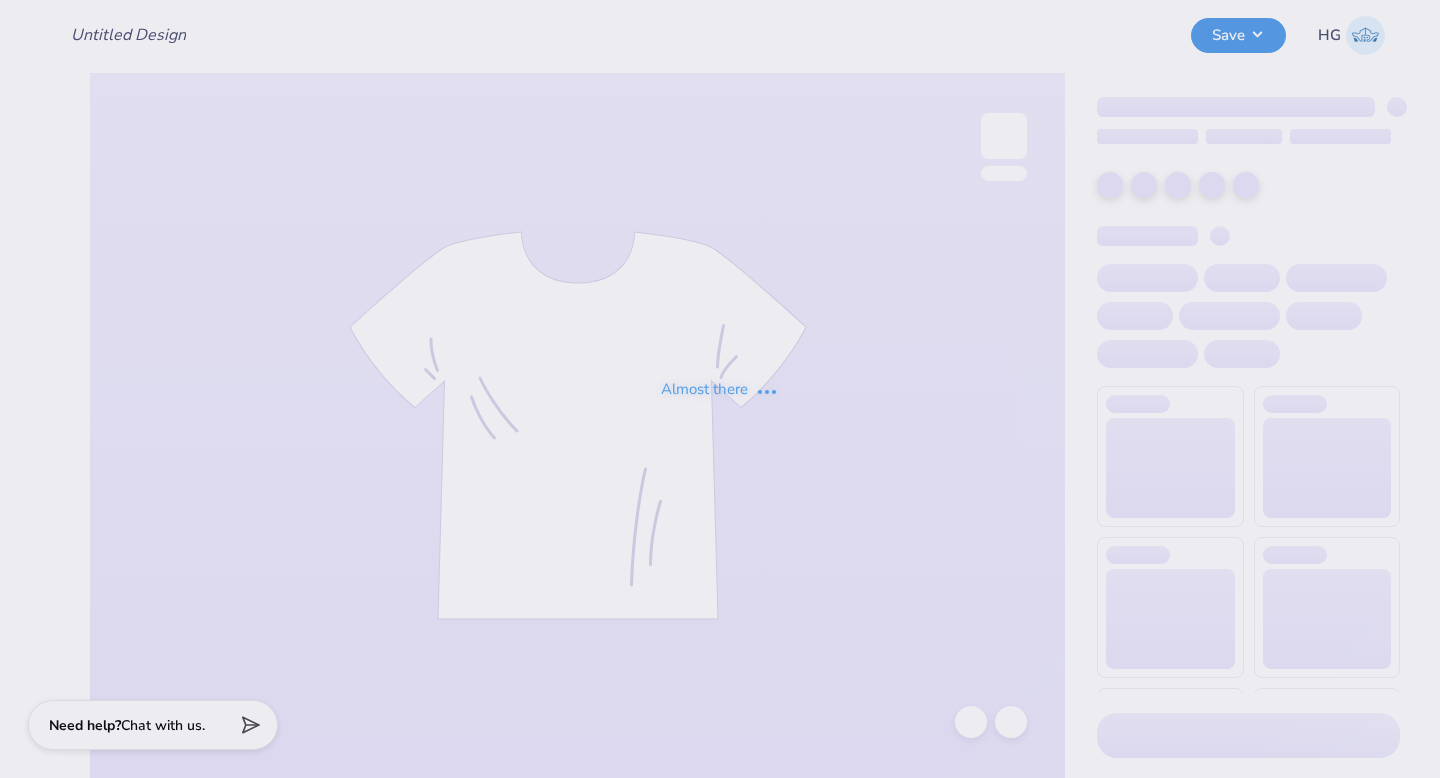 type on "[FIRST] [LAST]" 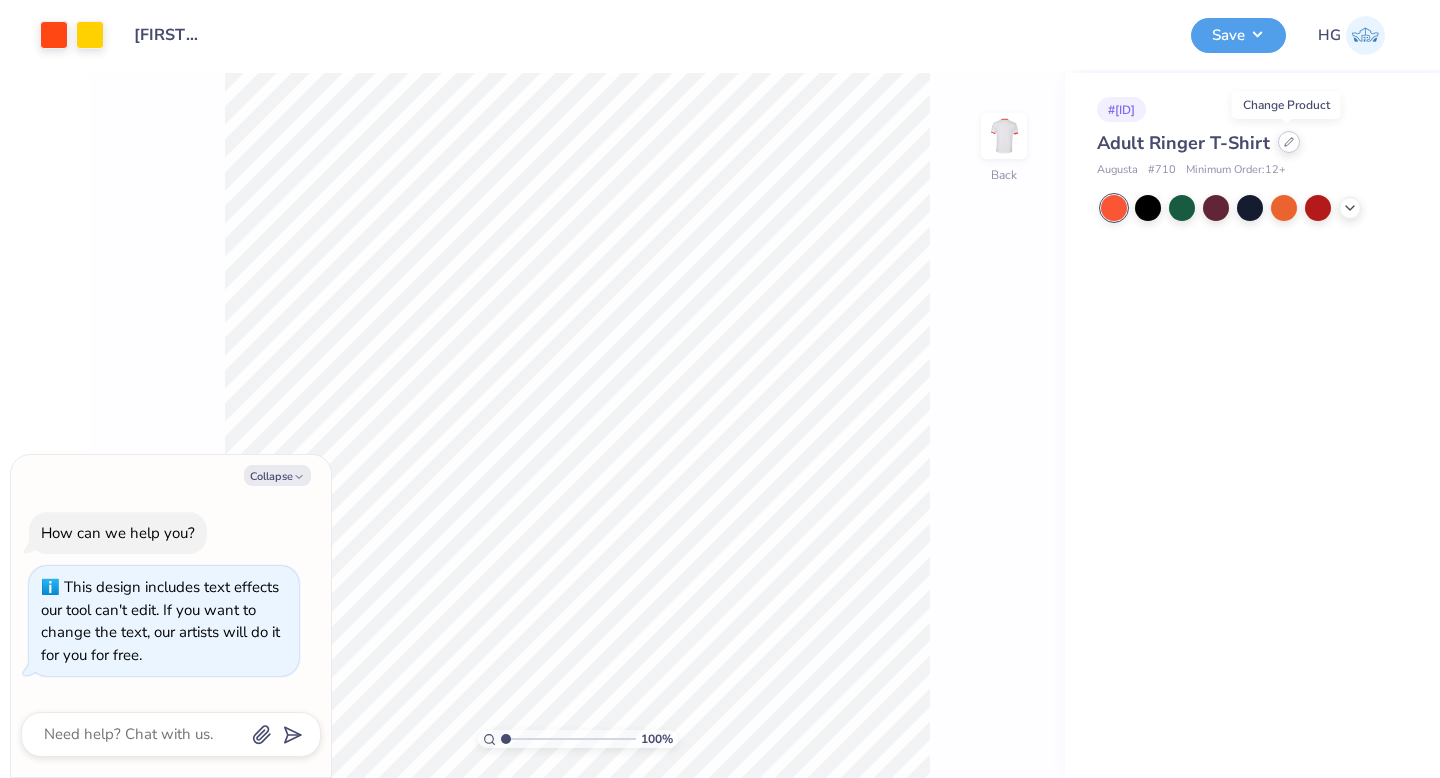 click 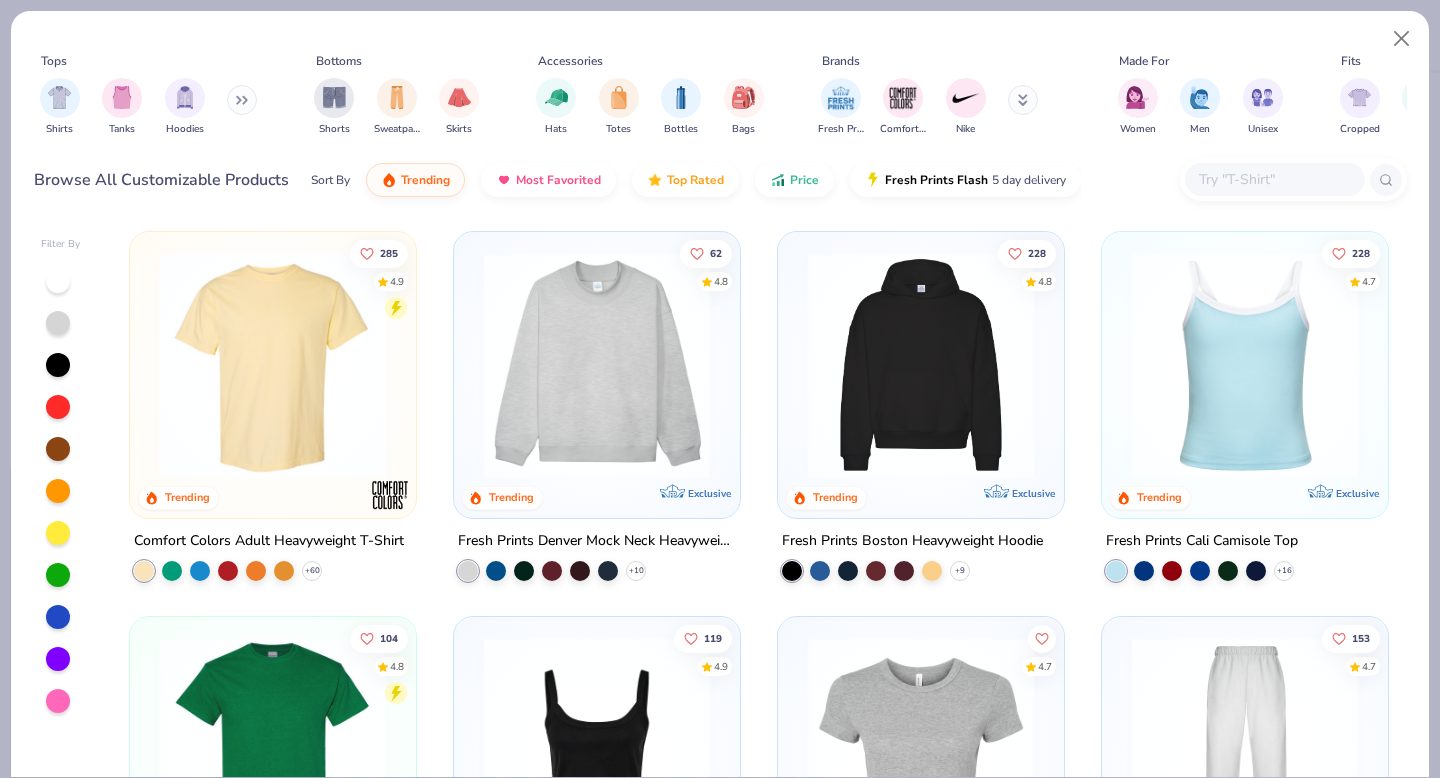 click at bounding box center (273, 750) 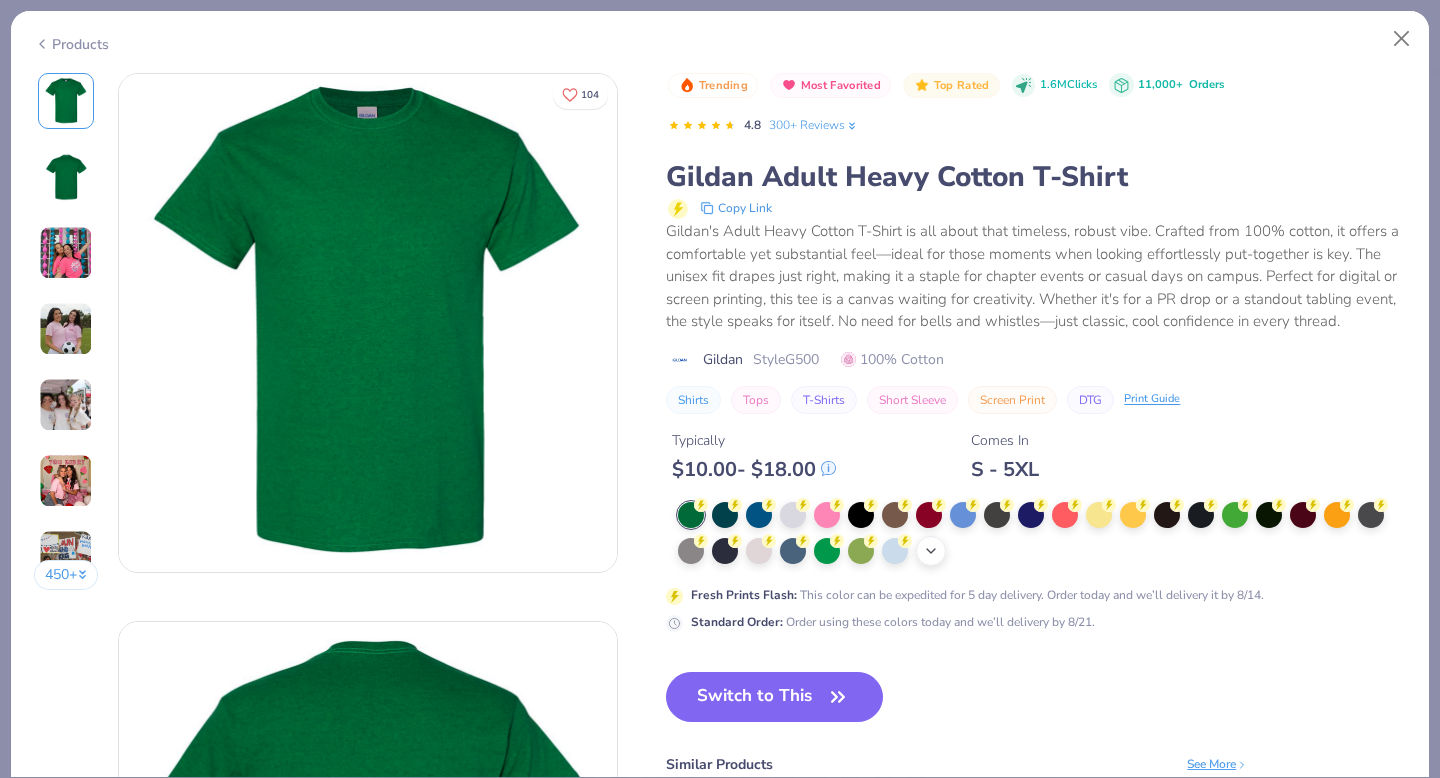 click on "+ 22" at bounding box center (931, 551) 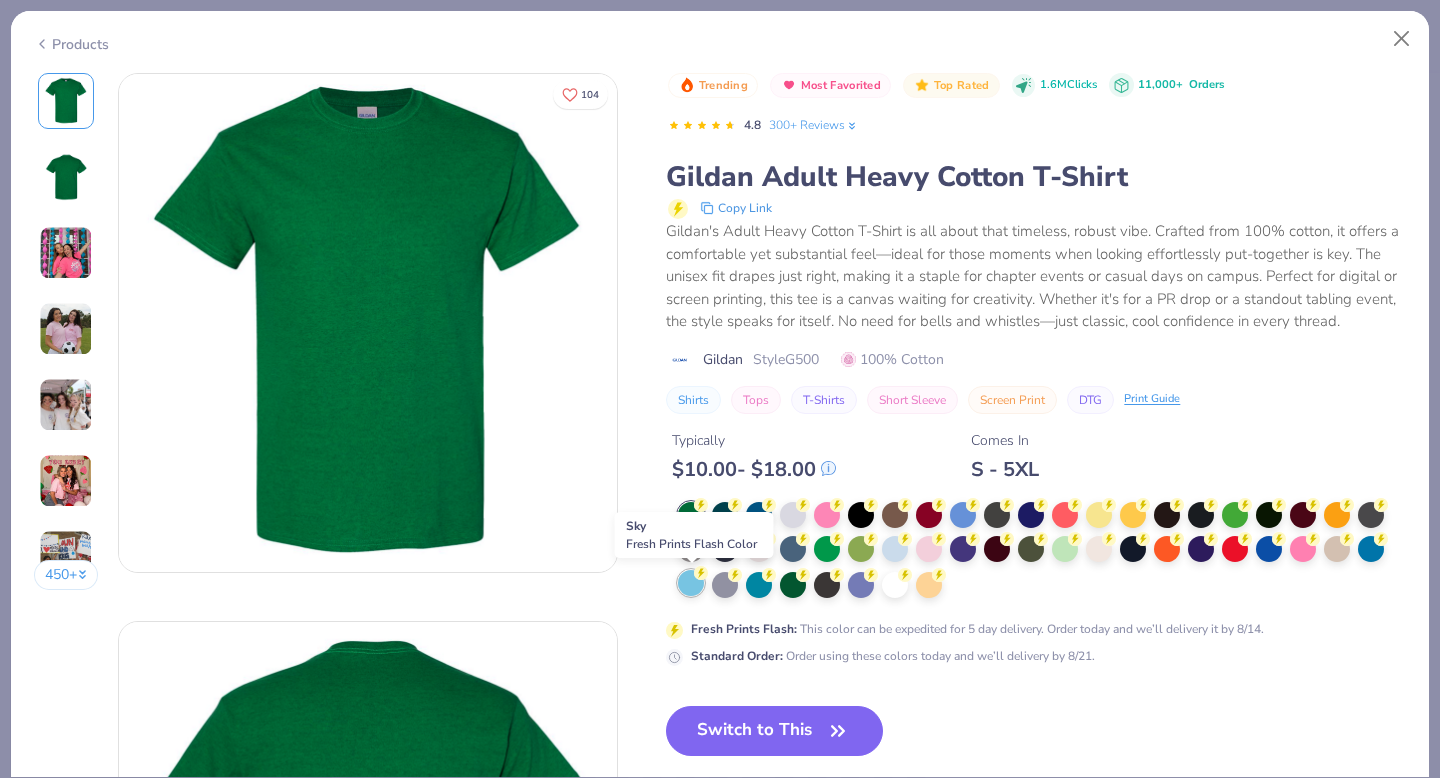 click at bounding box center [691, 583] 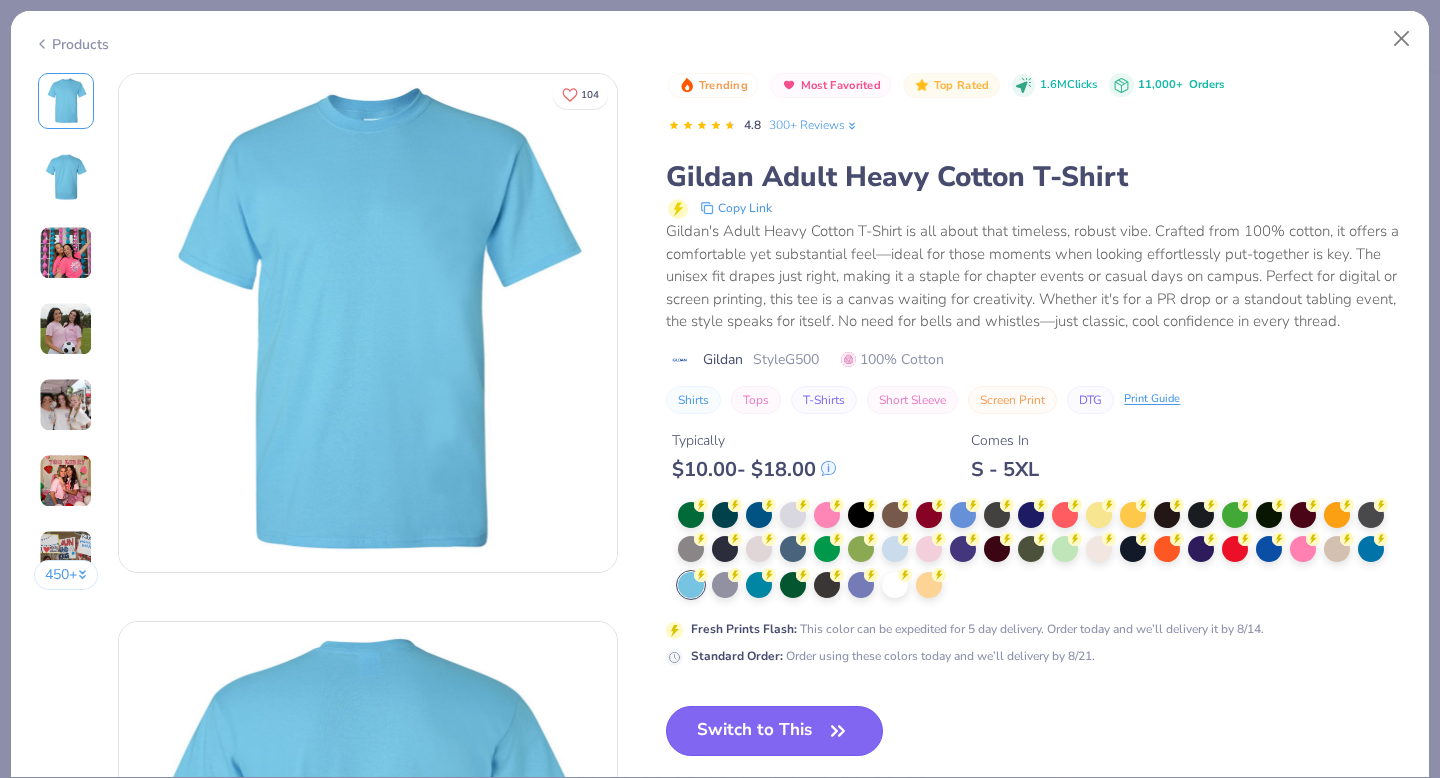 click on "Switch to This" at bounding box center [774, 731] 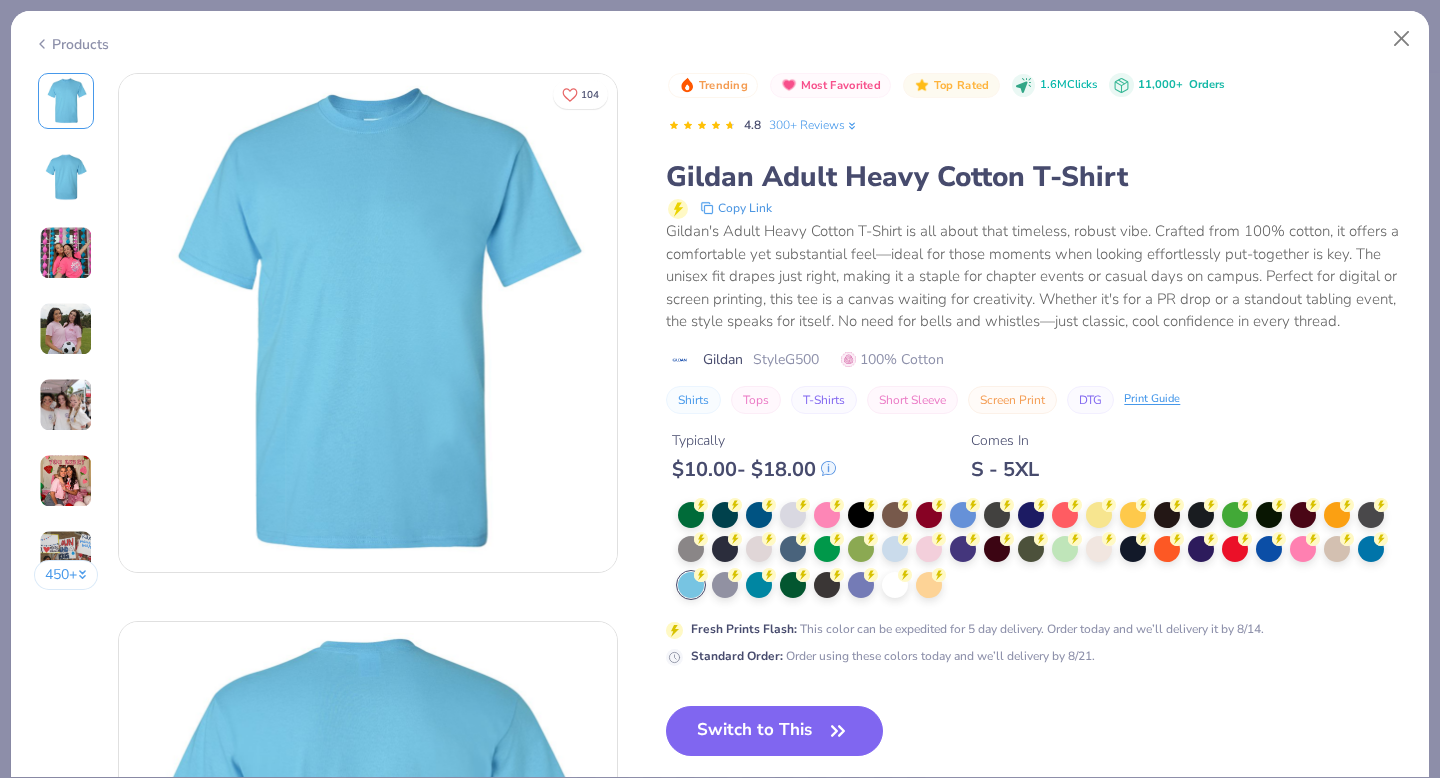 click 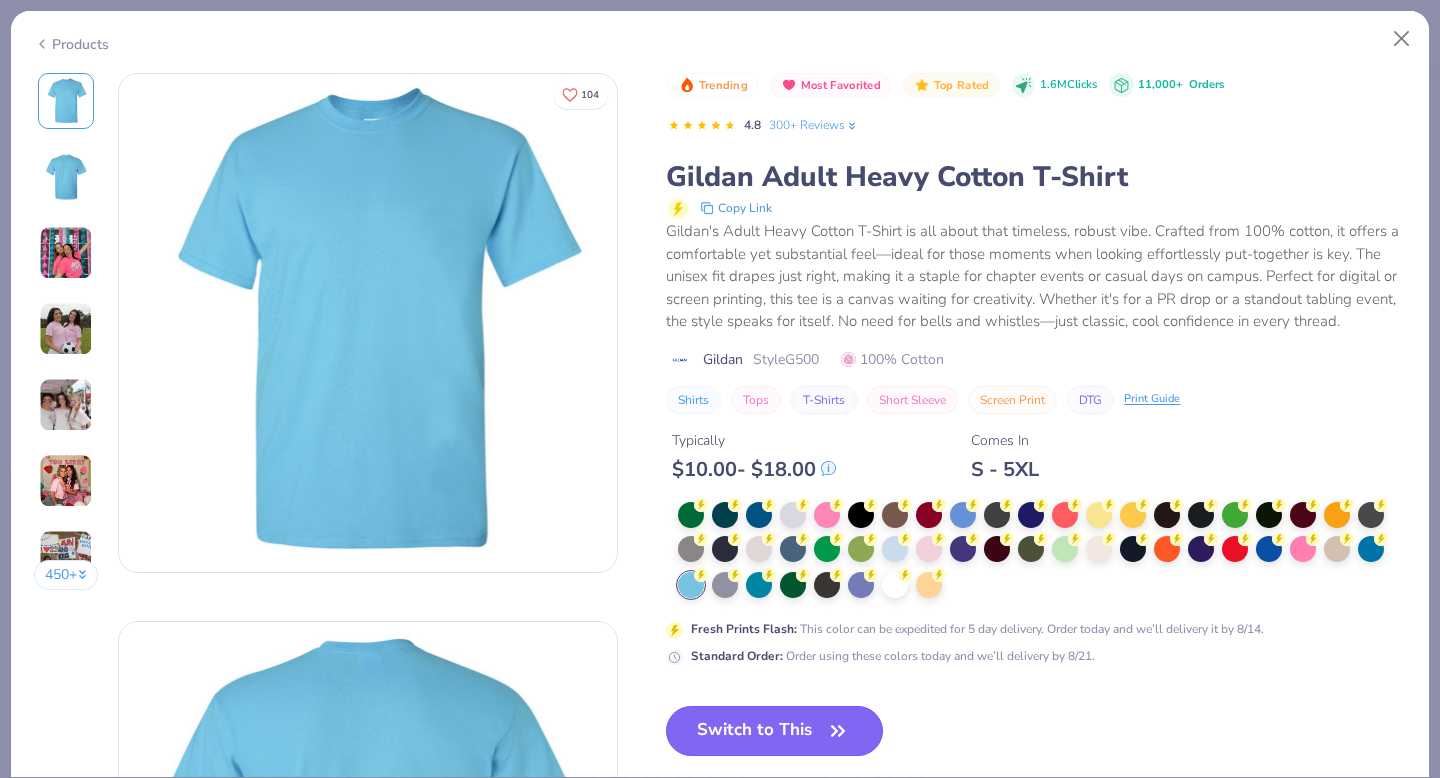 click 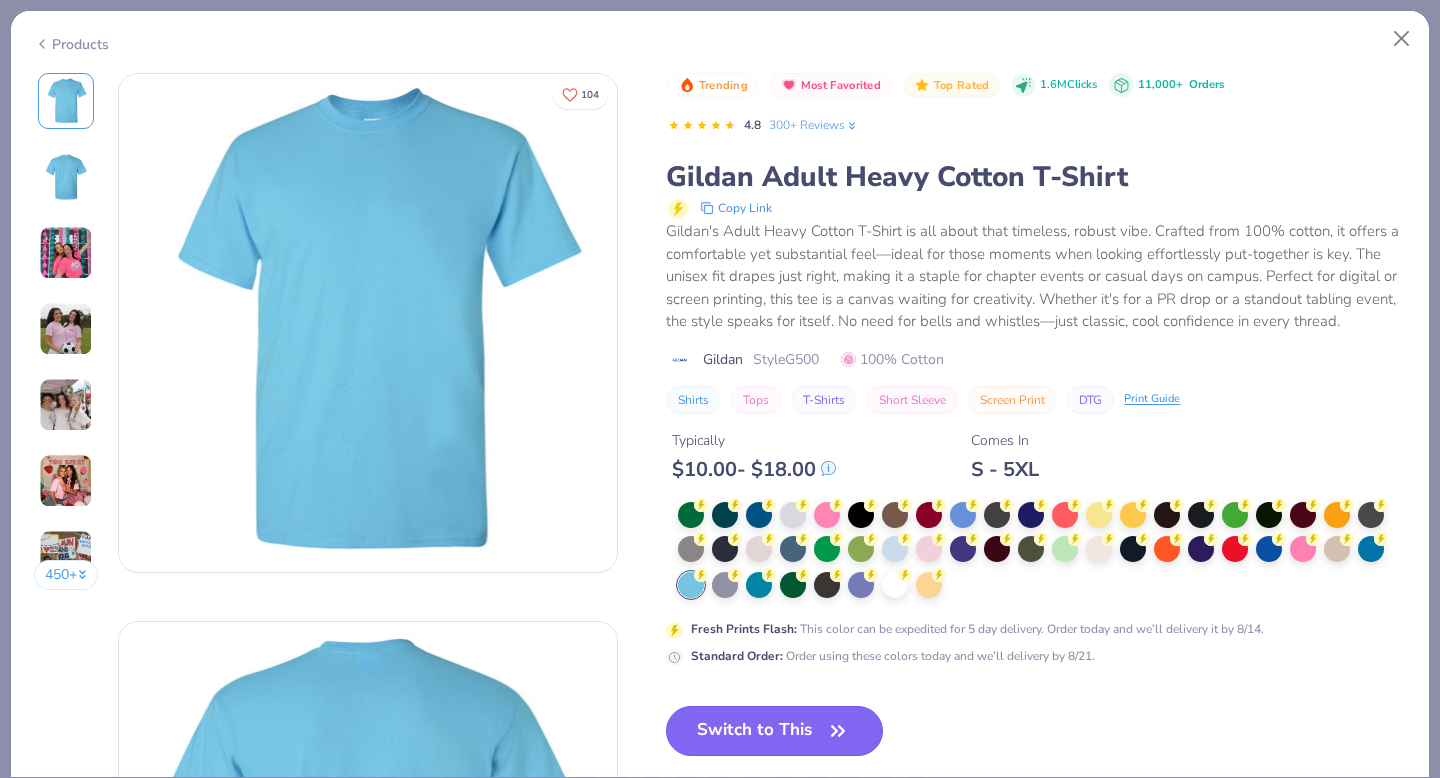 click on "Switch to This" at bounding box center [774, 731] 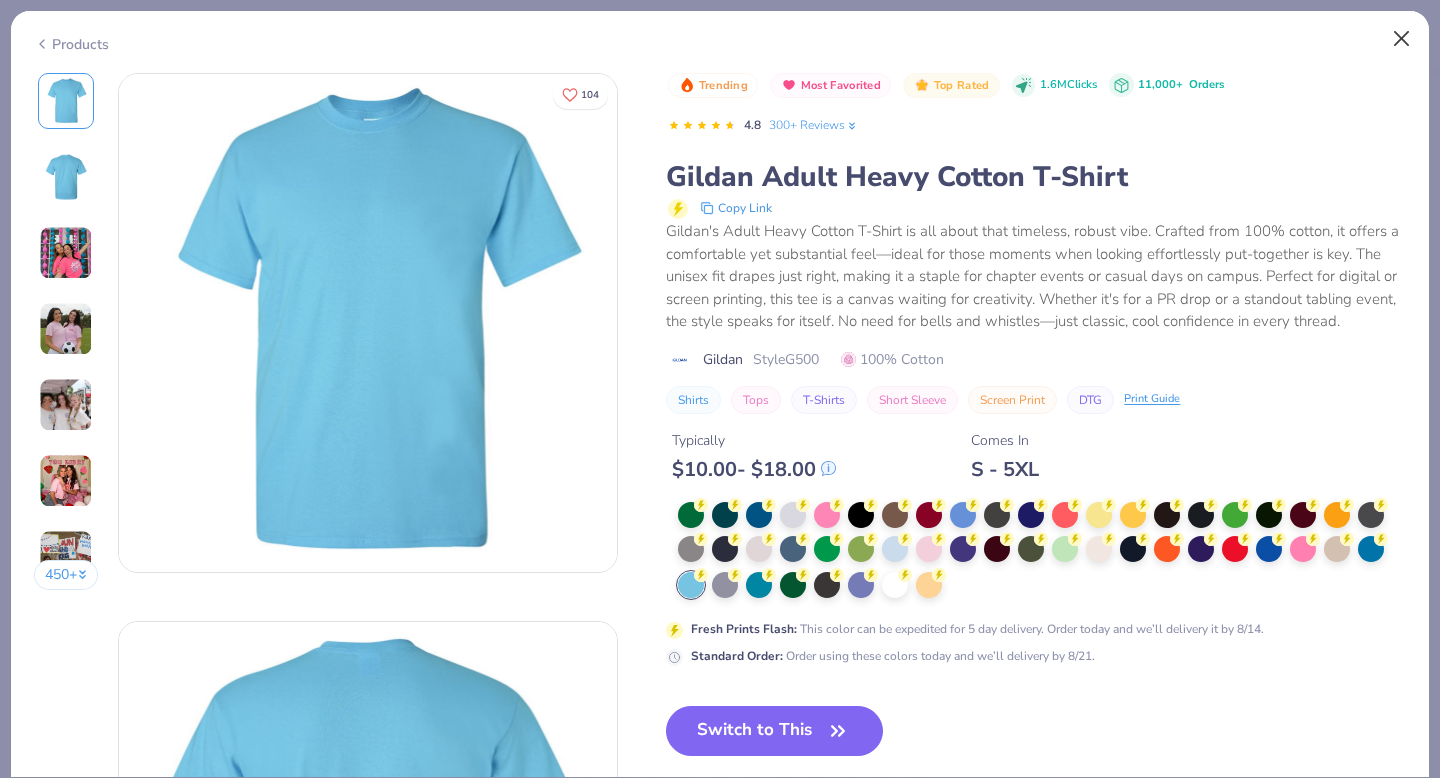 click on "Switch to This" at bounding box center (774, 731) 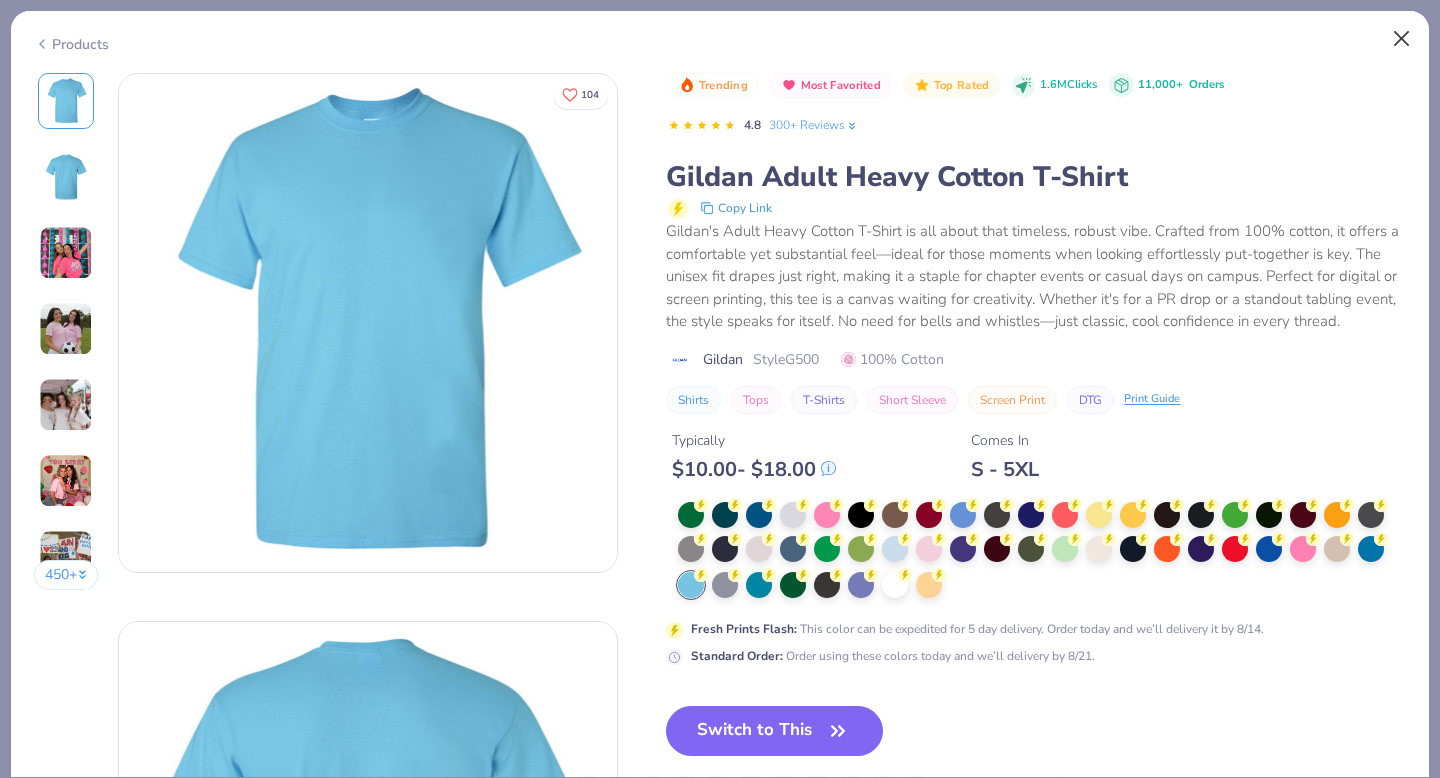 click 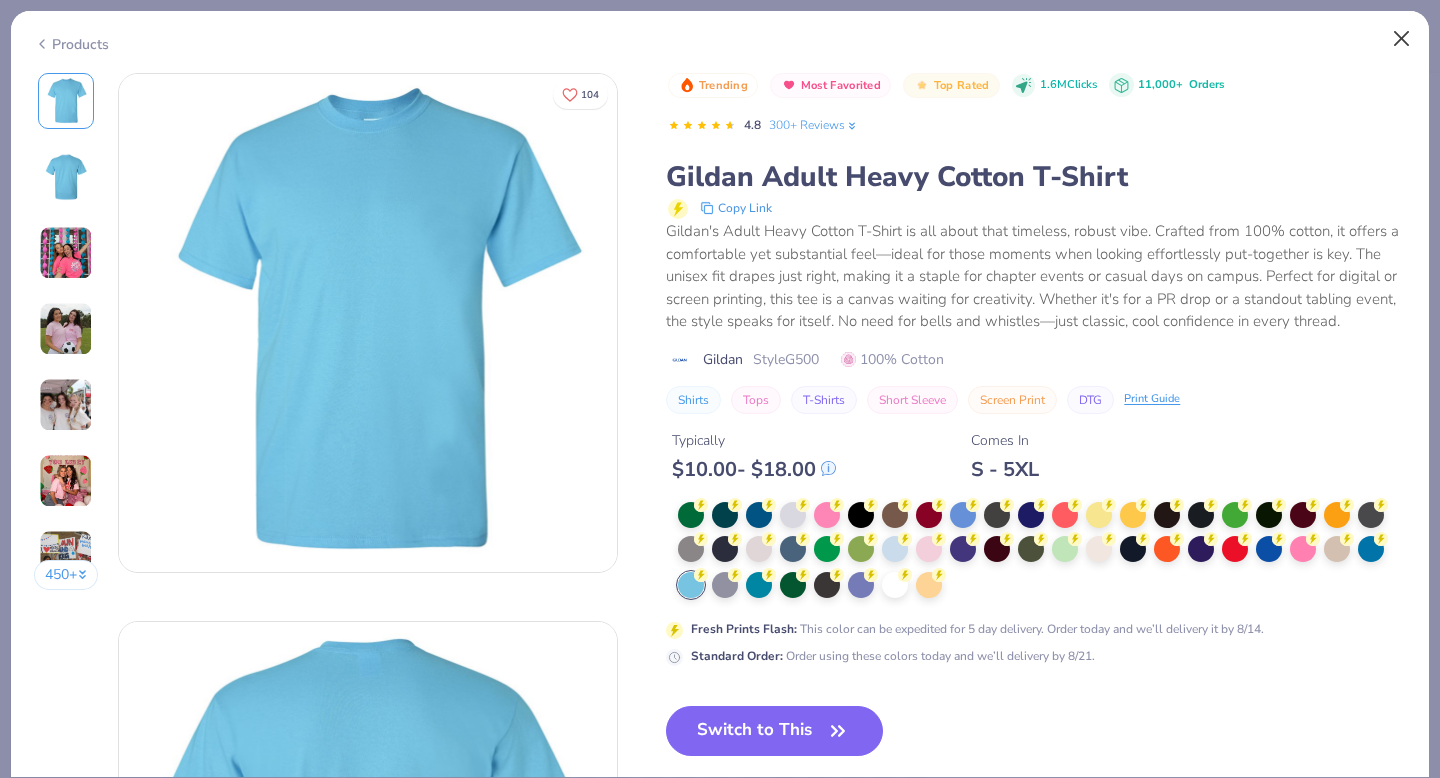 click 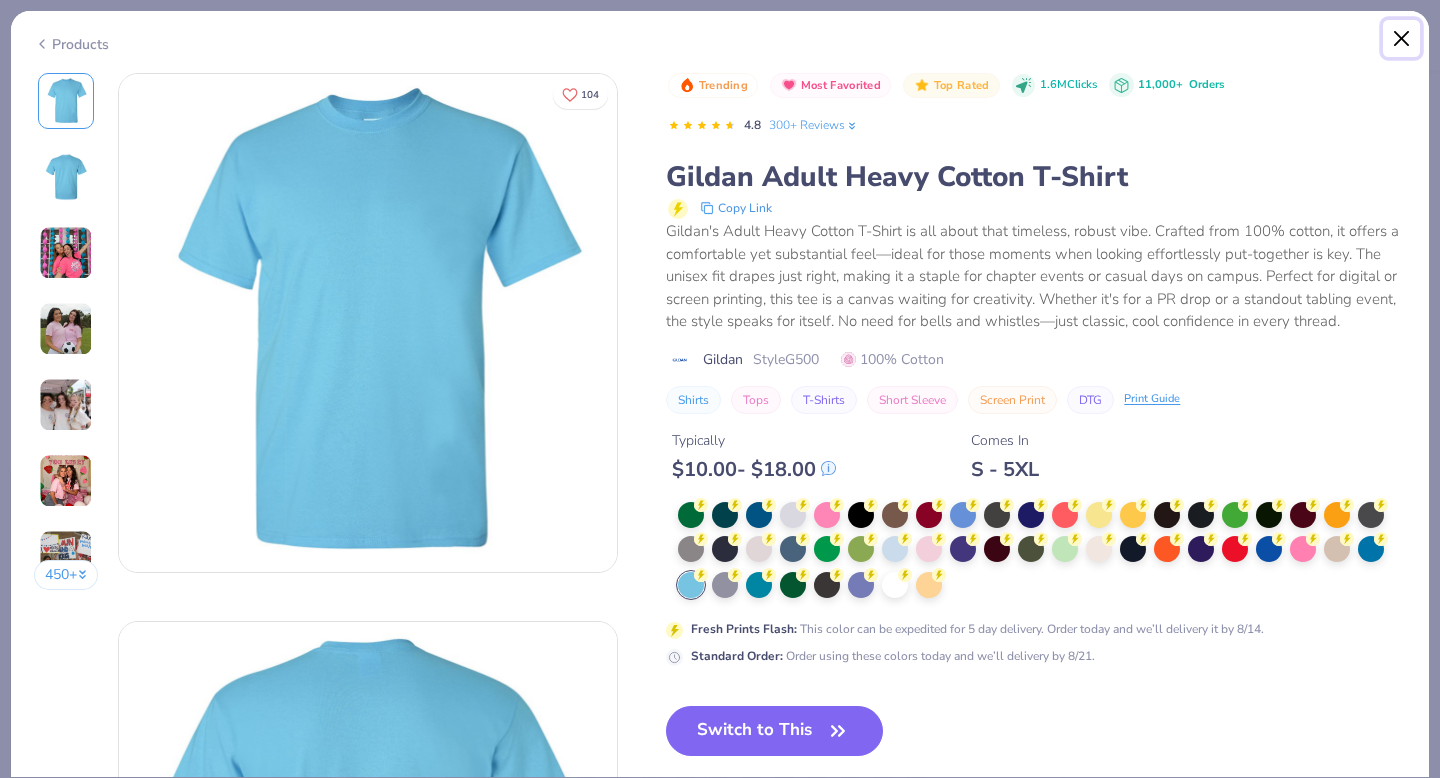 click at bounding box center [1402, 39] 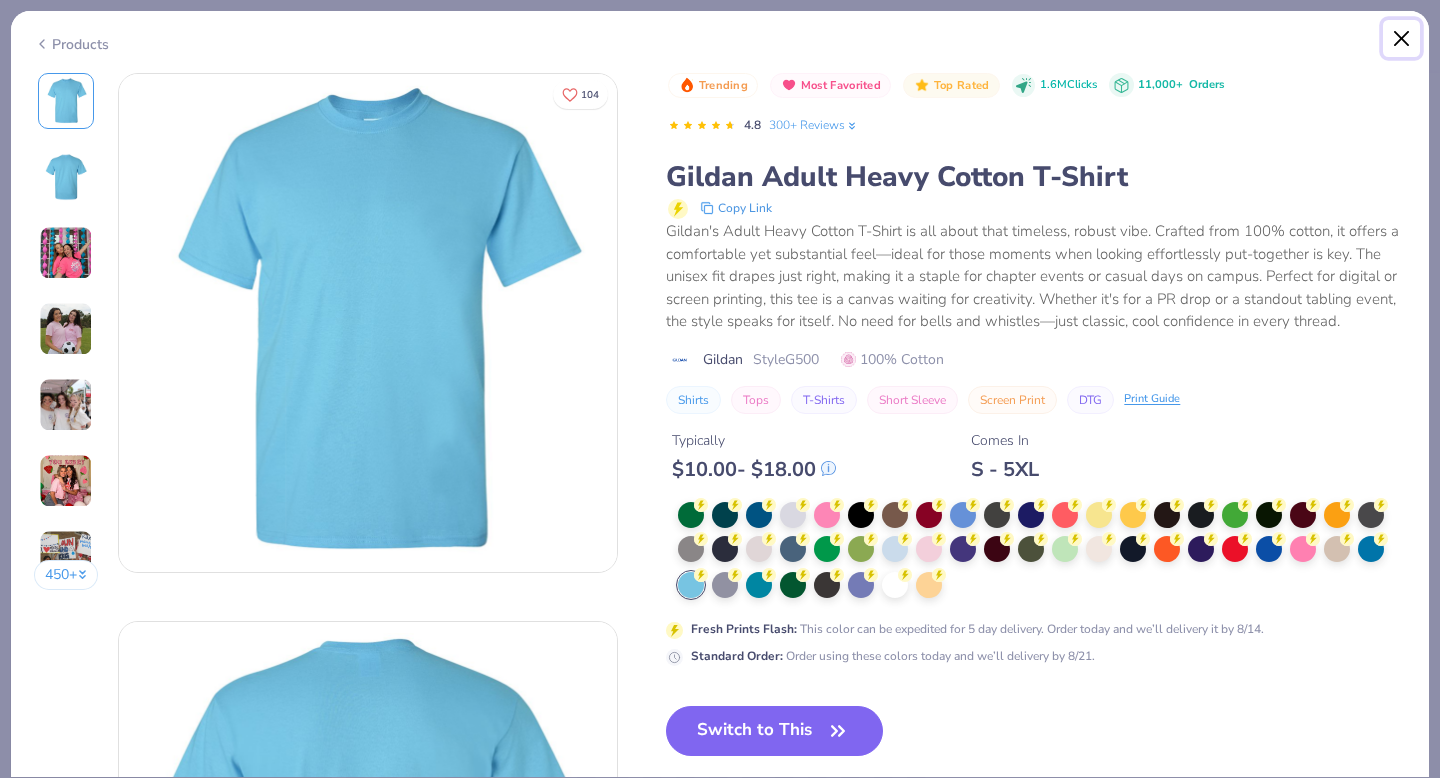 scroll, scrollTop: 734, scrollLeft: 0, axis: vertical 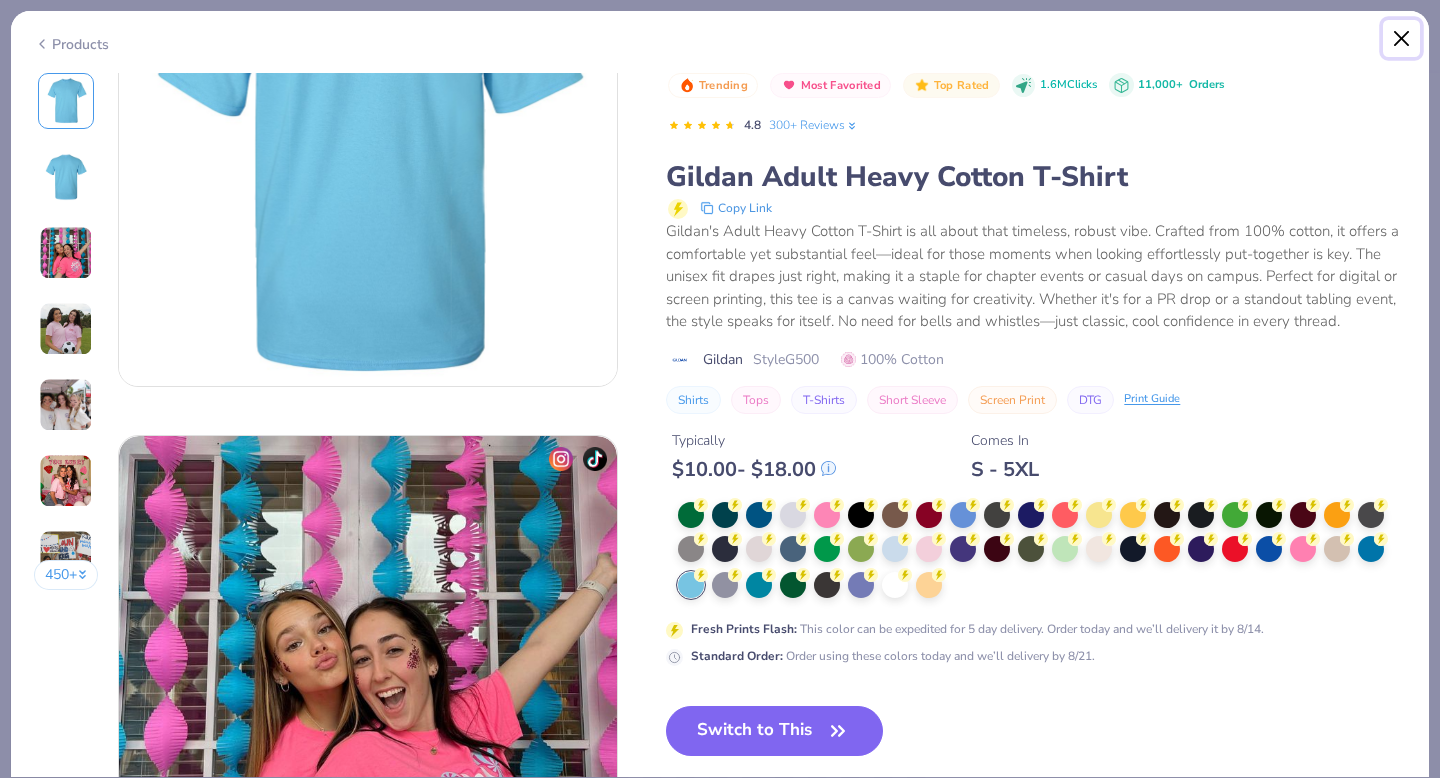 click at bounding box center (1402, 39) 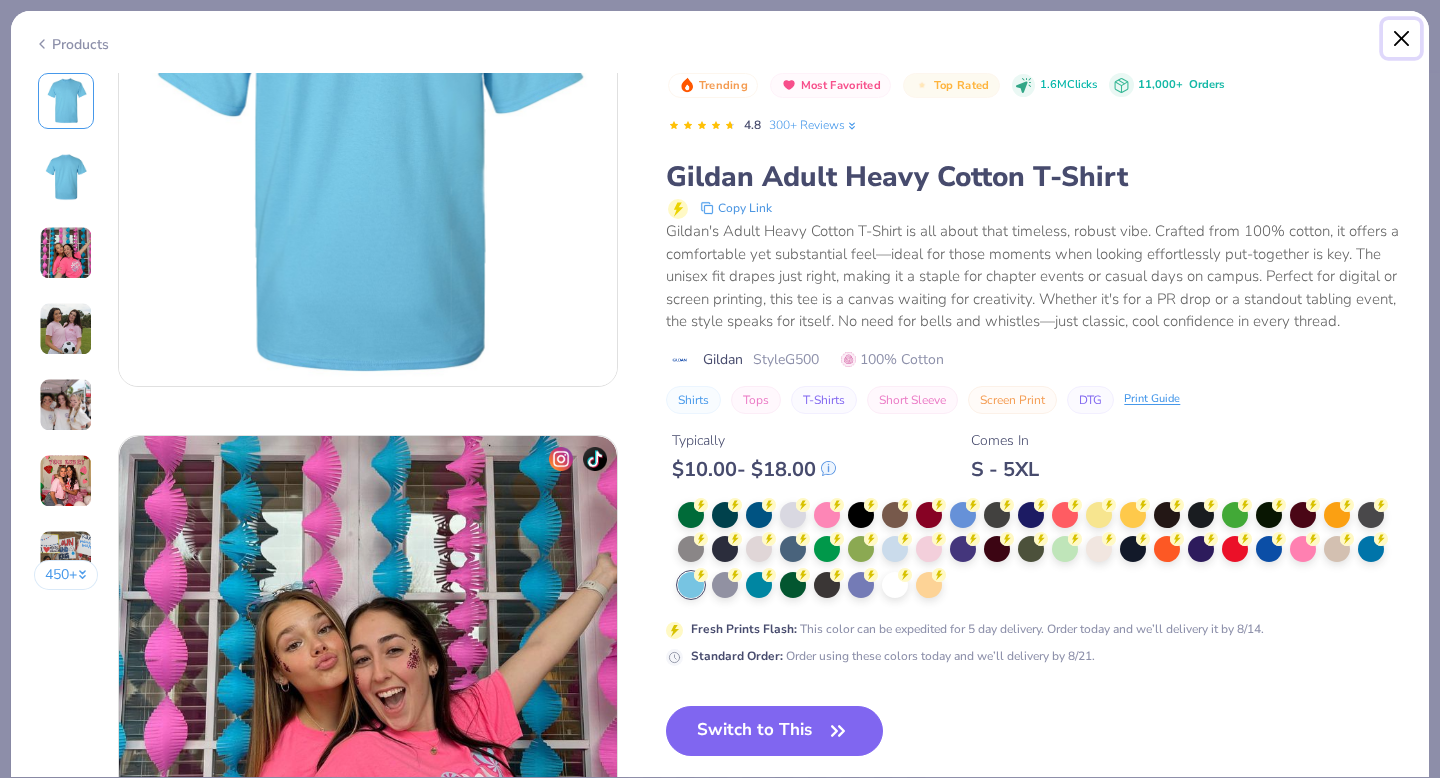 type on "x" 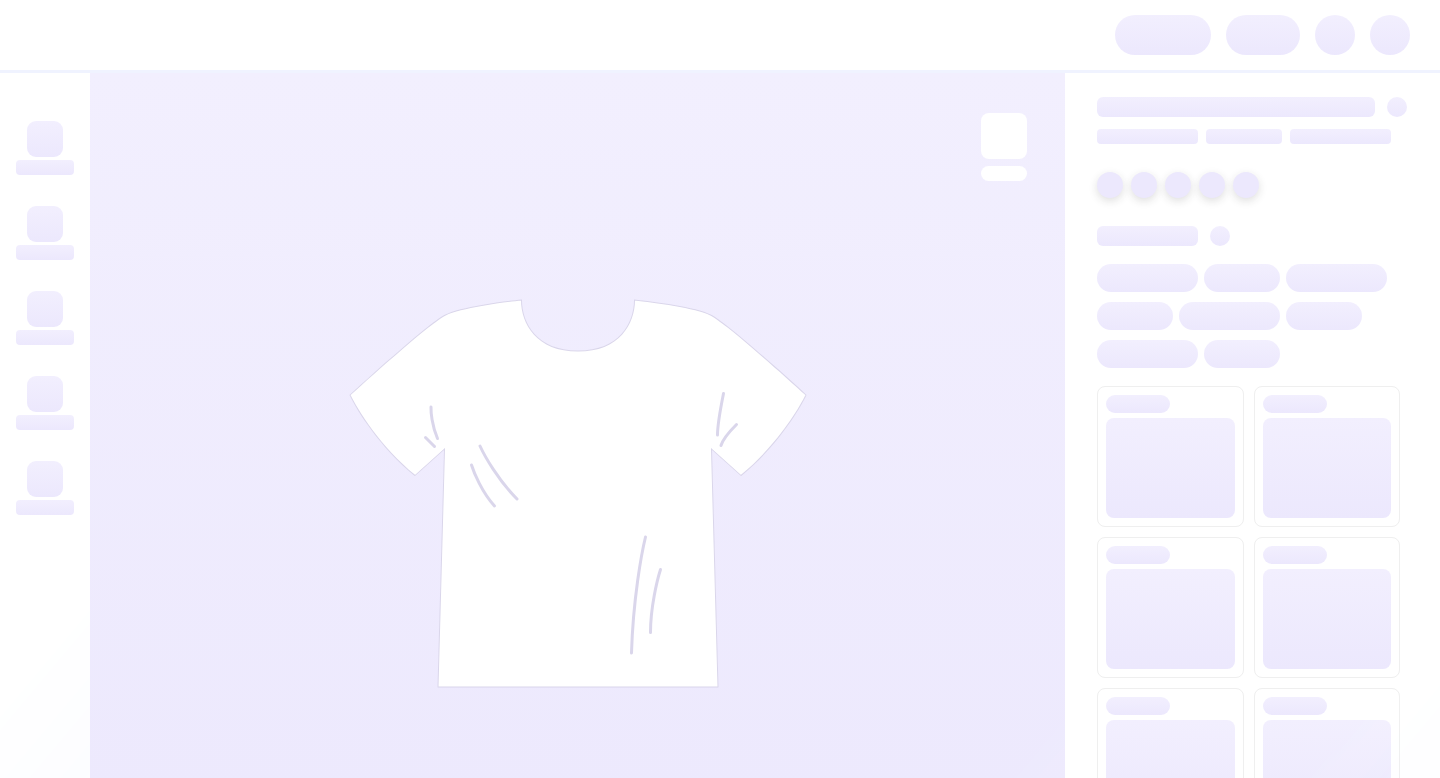 scroll, scrollTop: 0, scrollLeft: 0, axis: both 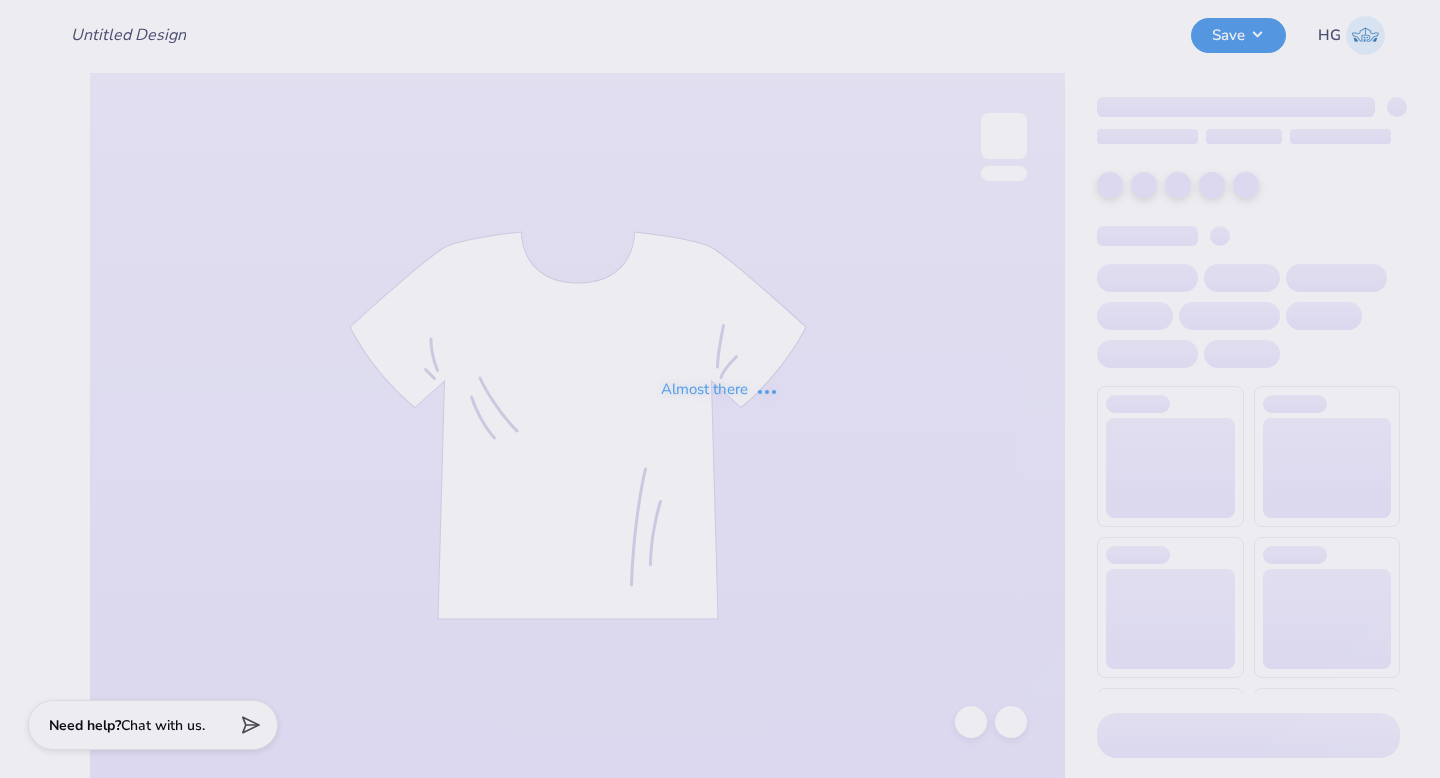 type on "[FIRST] [LAST]" 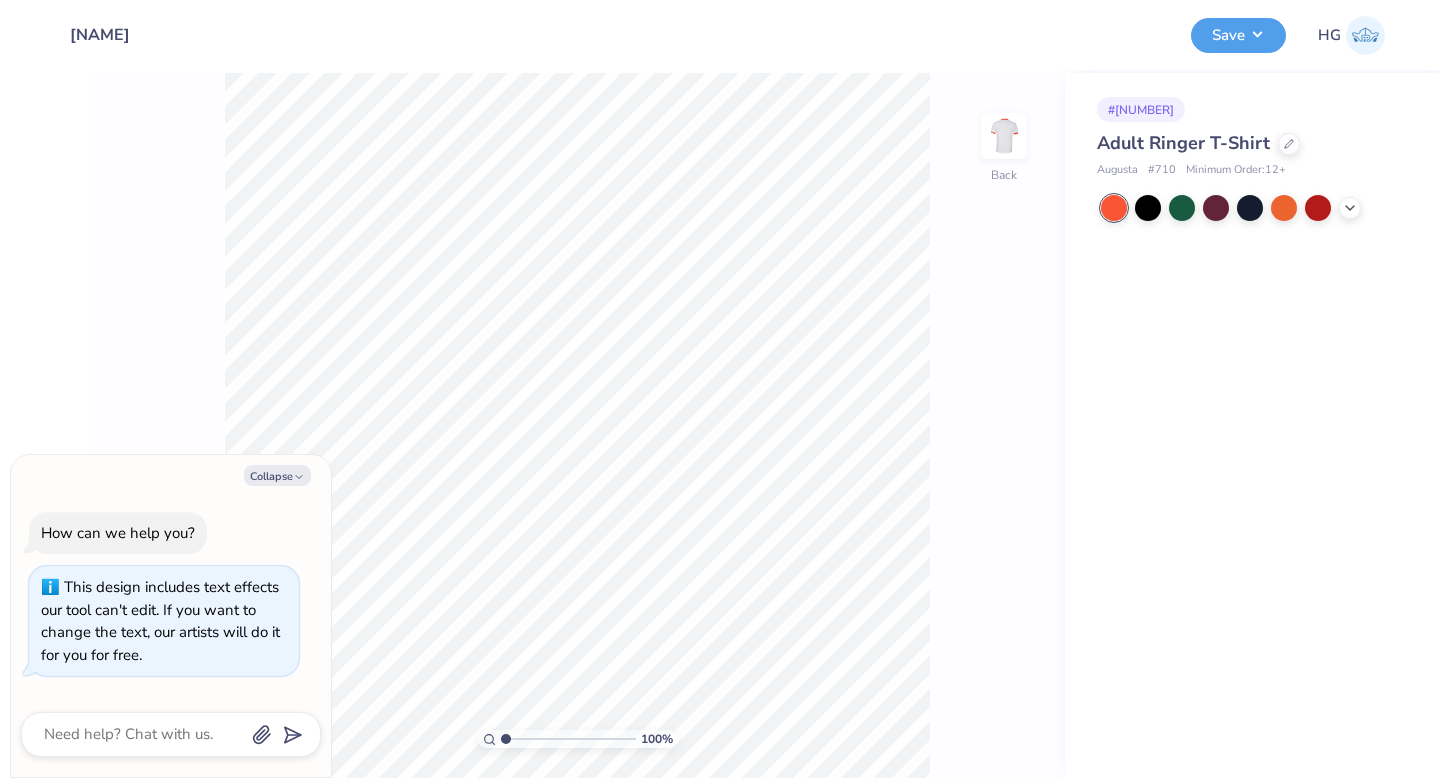 type on "x" 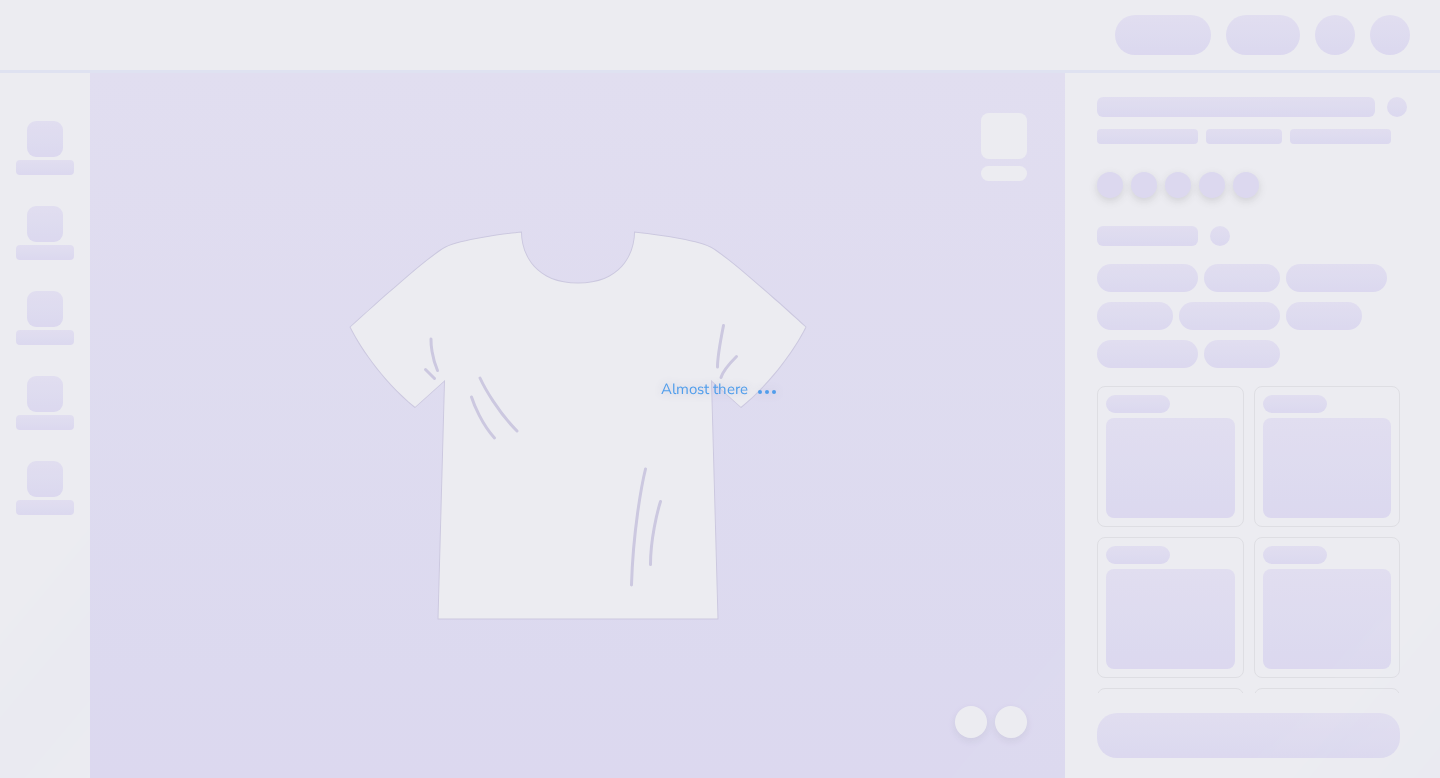 scroll, scrollTop: 0, scrollLeft: 0, axis: both 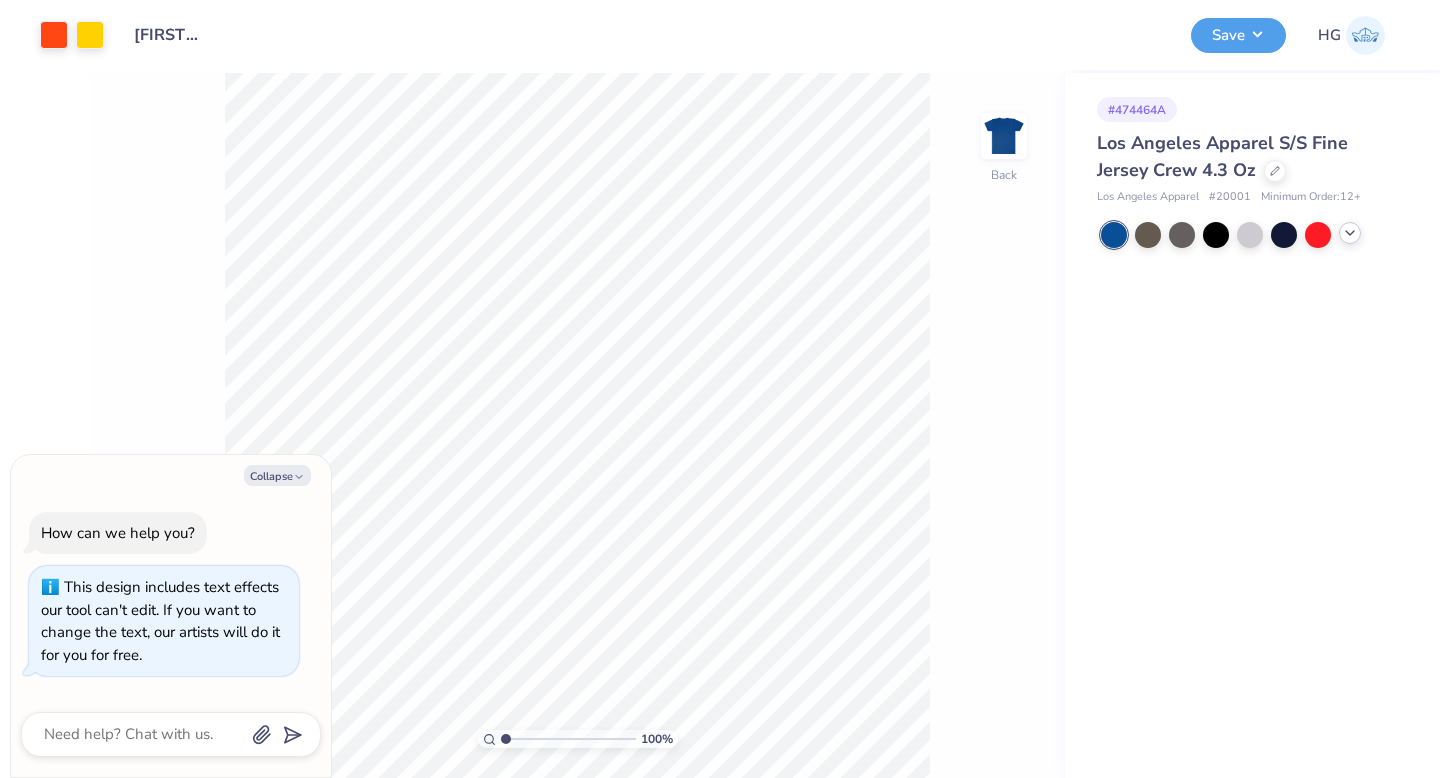 click 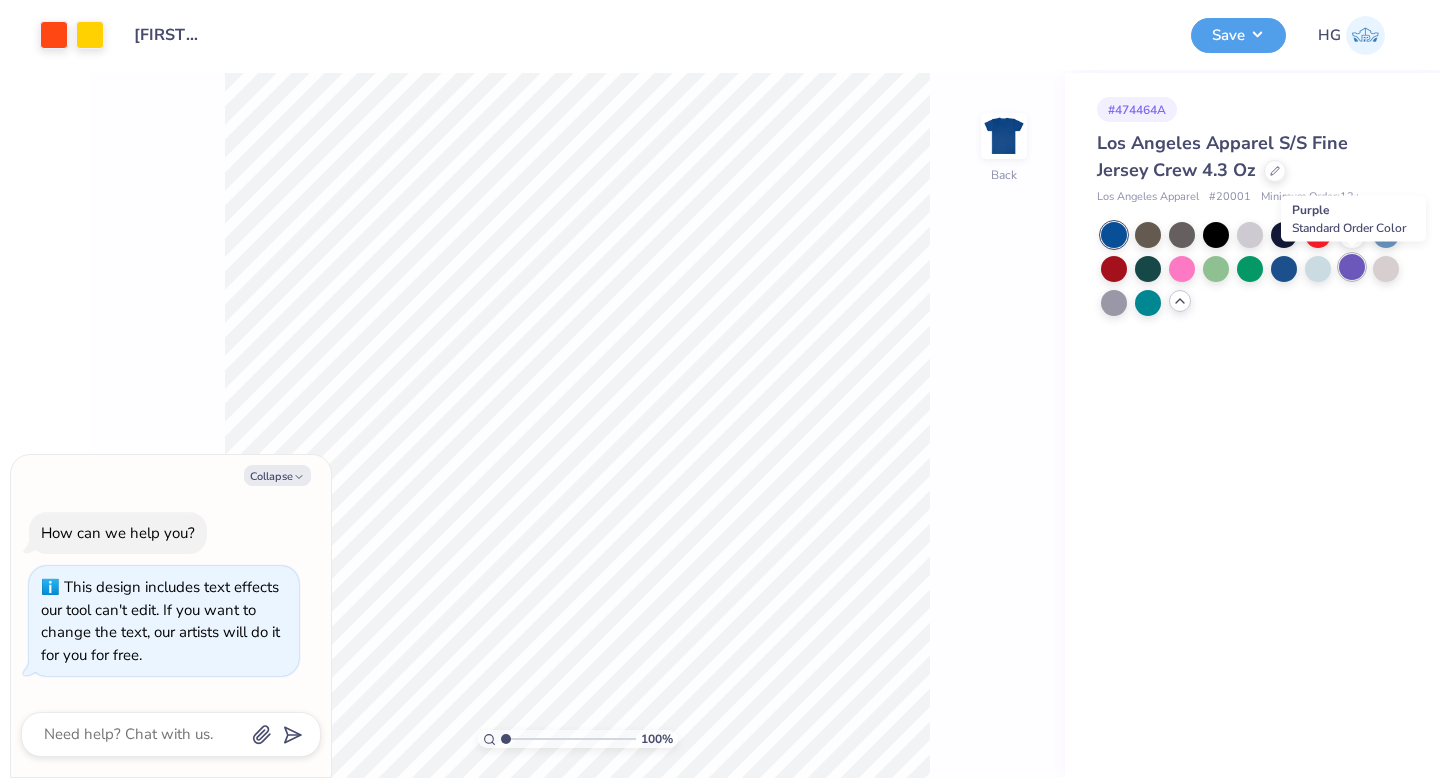 click at bounding box center [1352, 267] 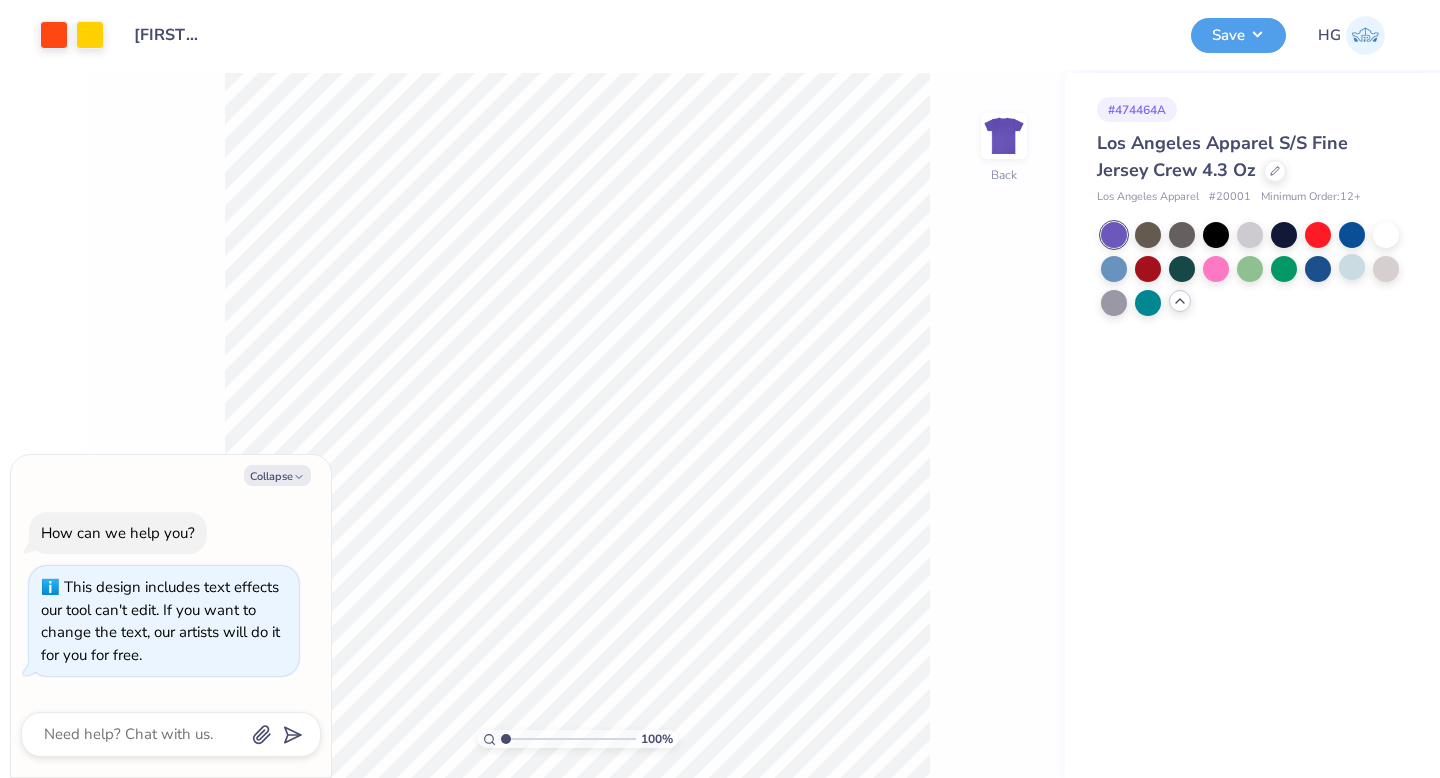 click 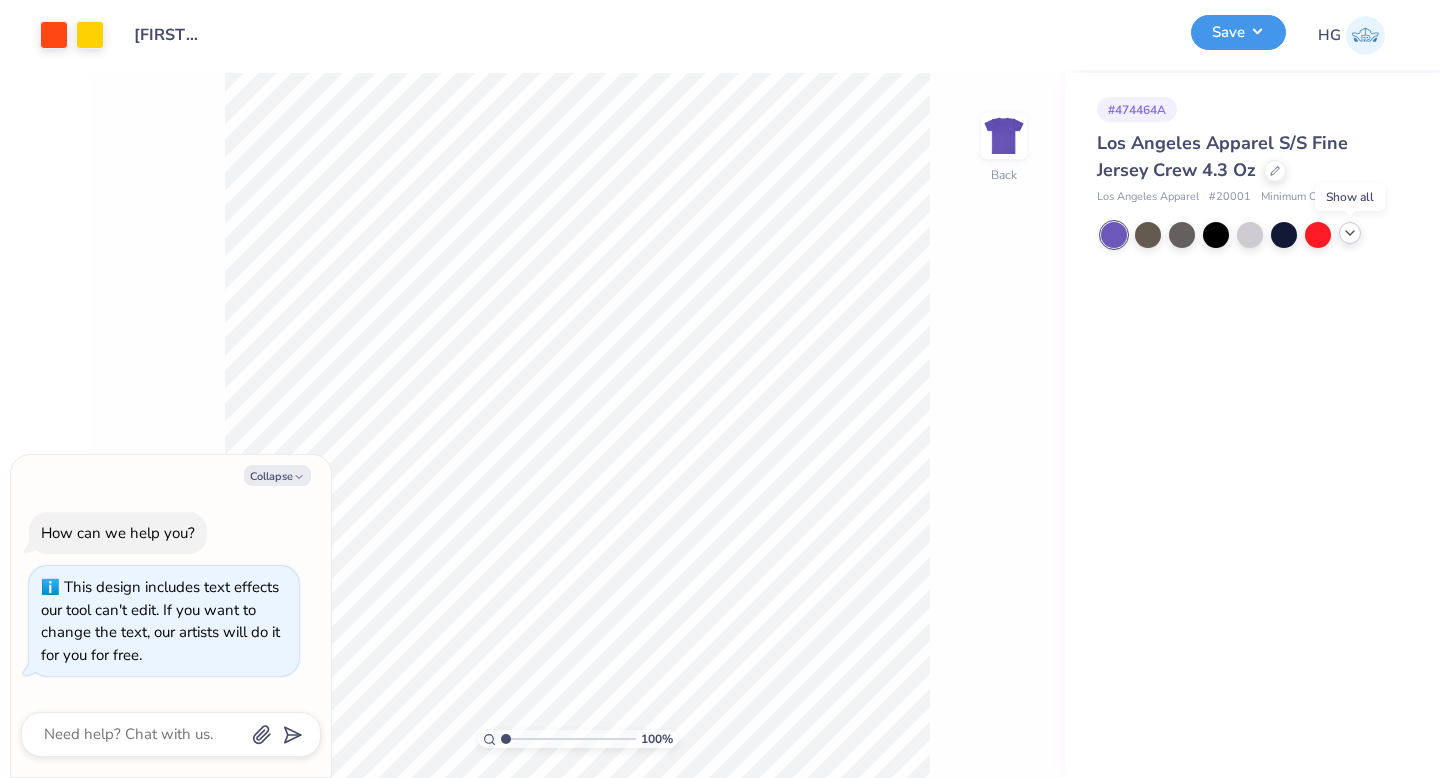 click on "Save" at bounding box center [1238, 32] 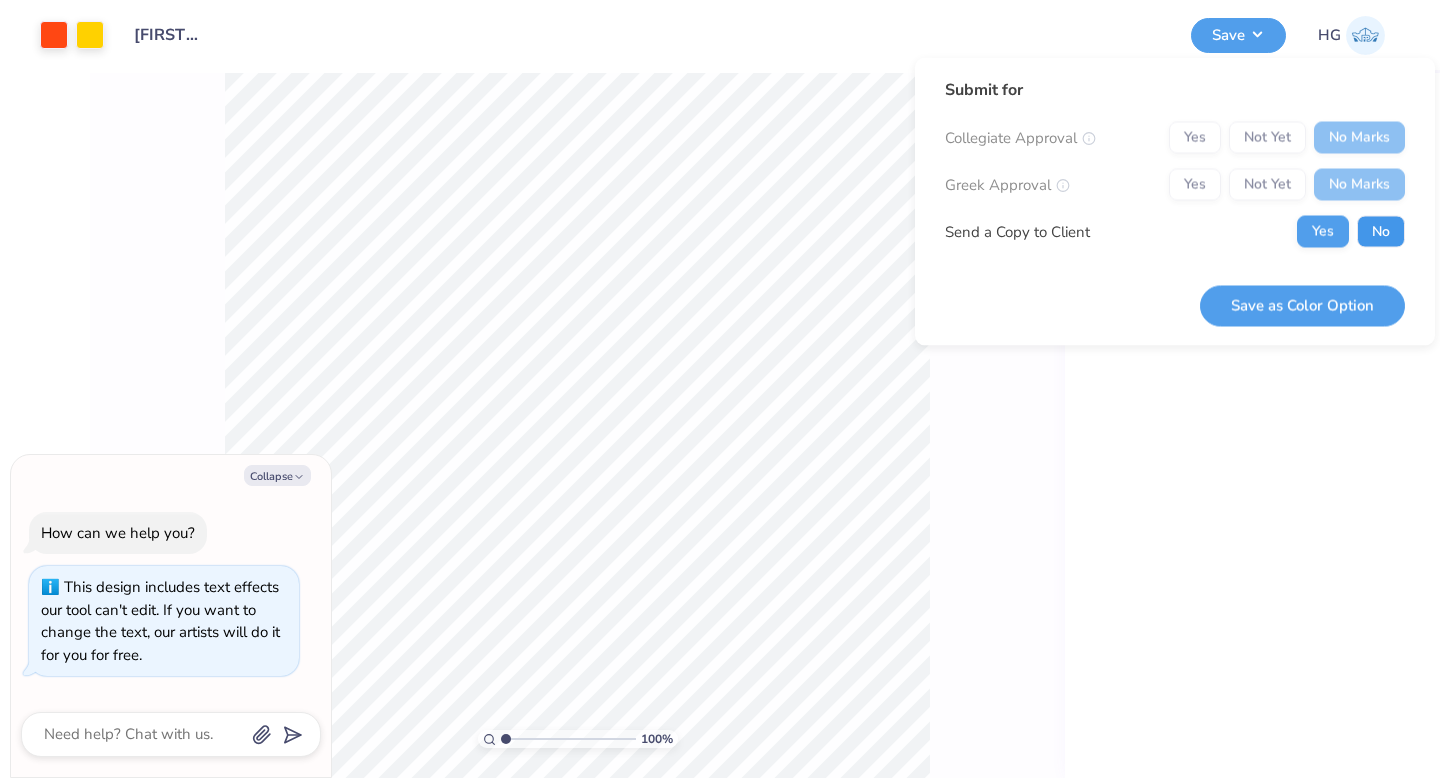 click on "No" at bounding box center [1381, 232] 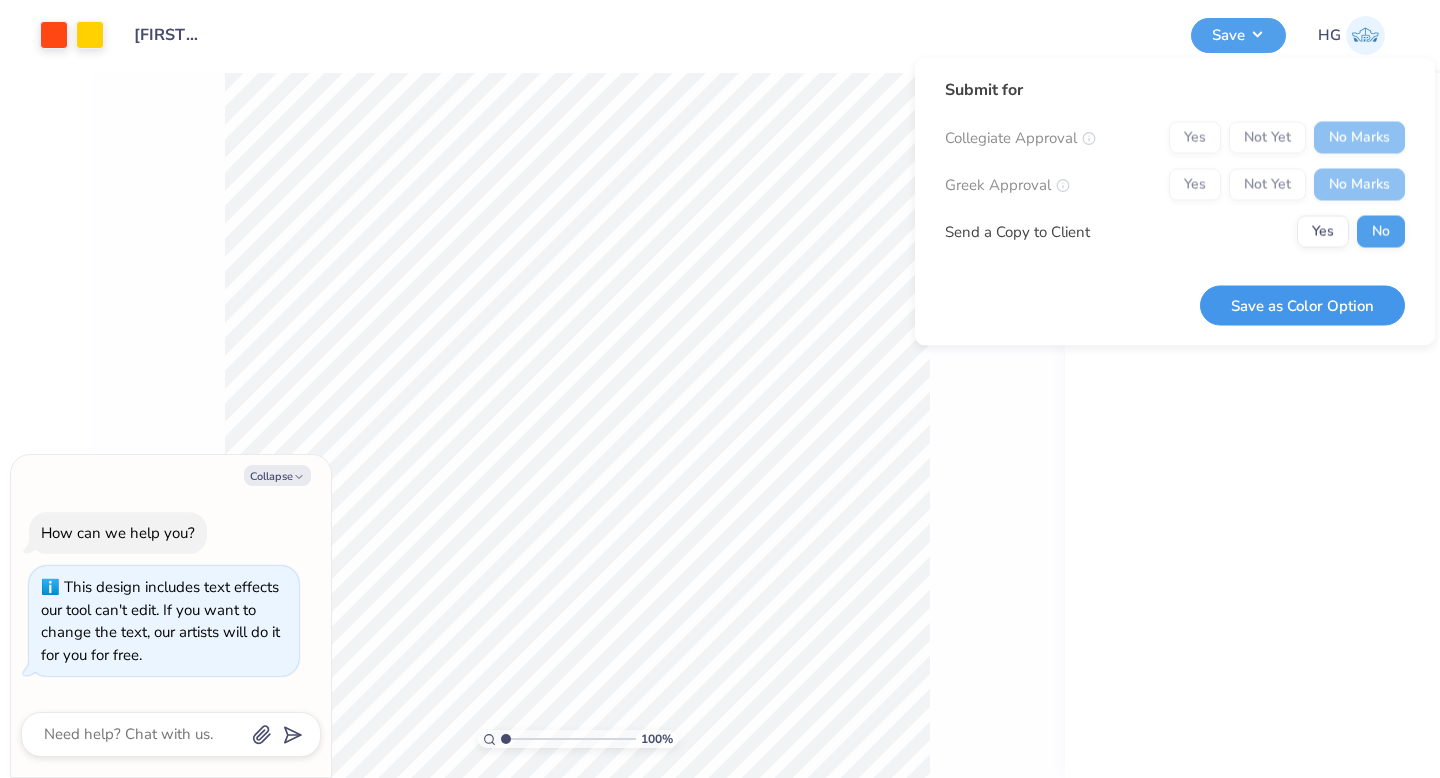 click on "Save as Color Option" at bounding box center (1302, 305) 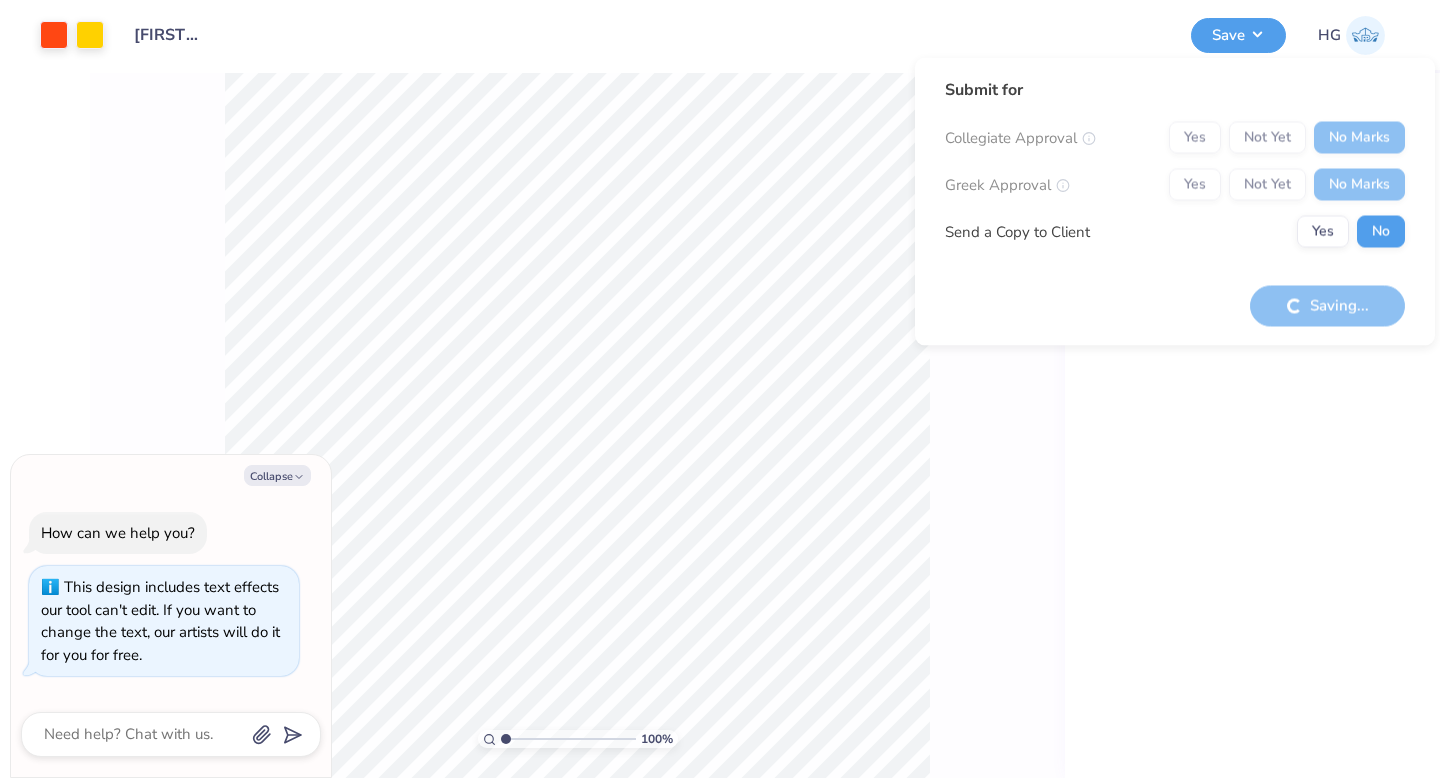 type on "x" 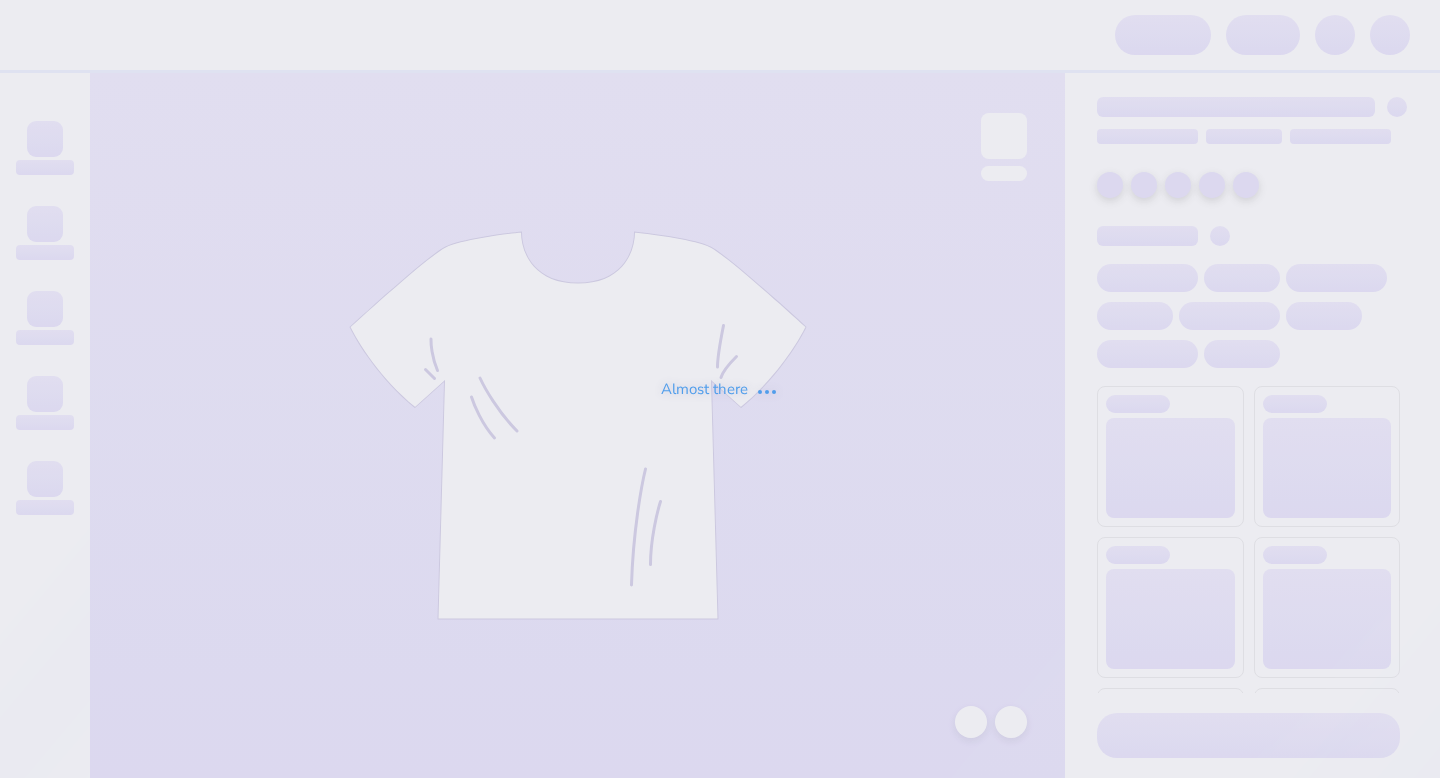 scroll, scrollTop: 0, scrollLeft: 0, axis: both 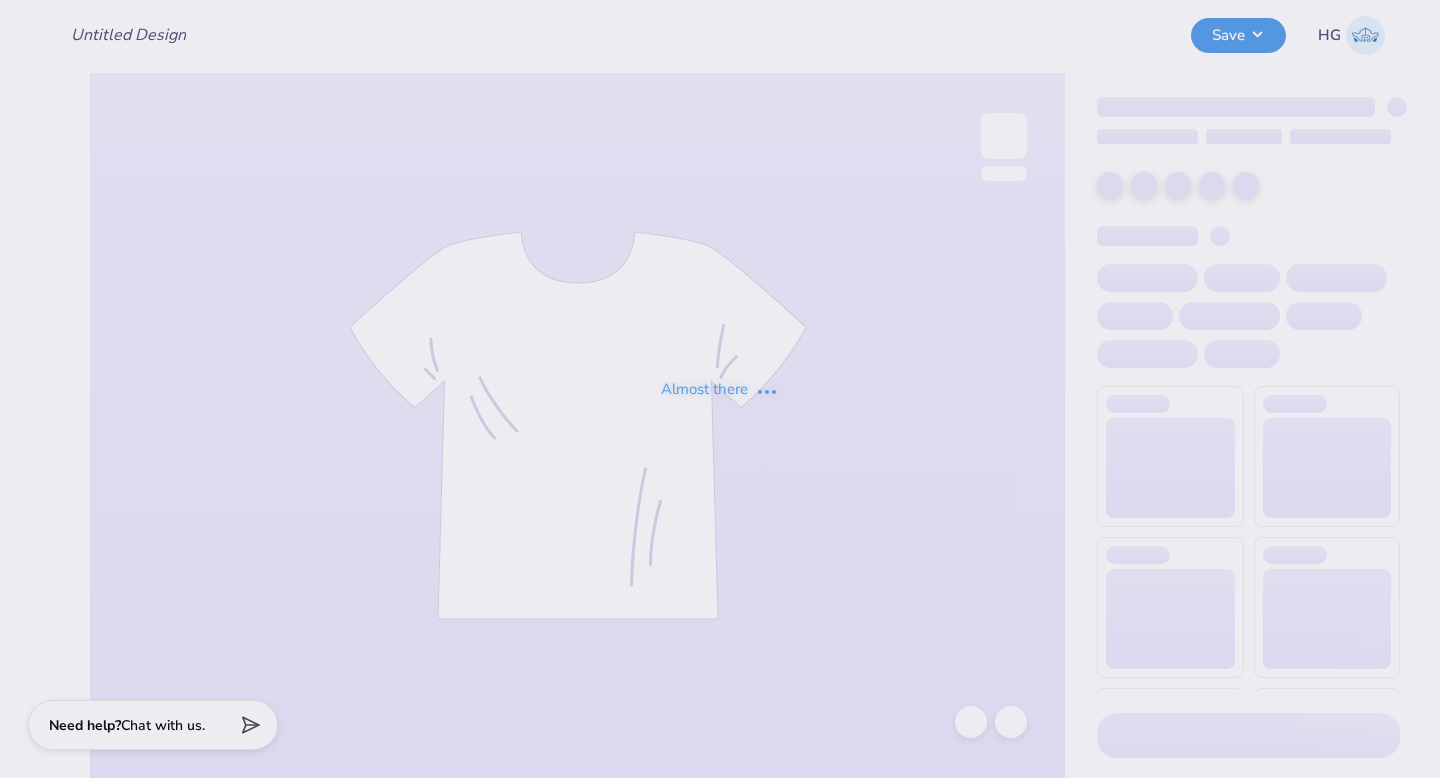 type on "Death Metal Tee" 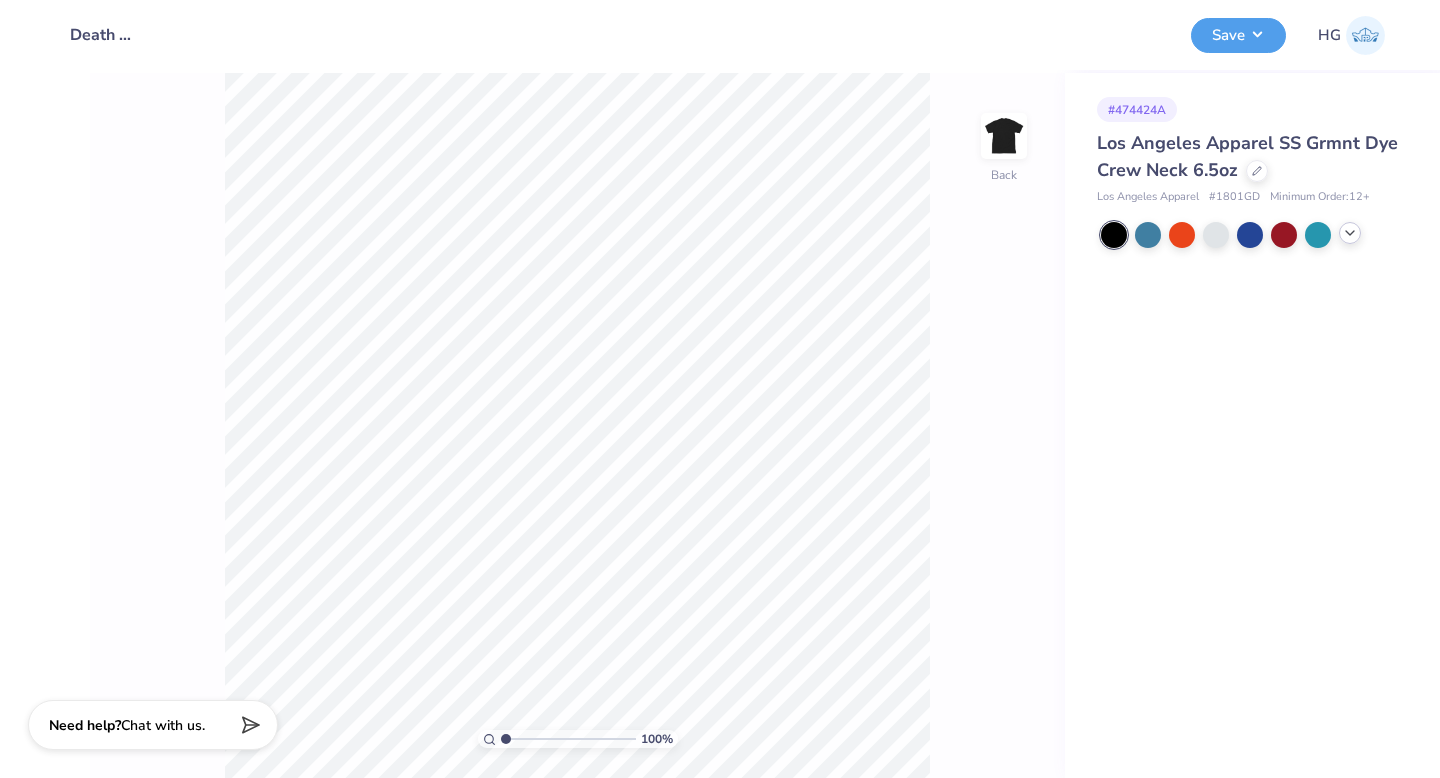 click 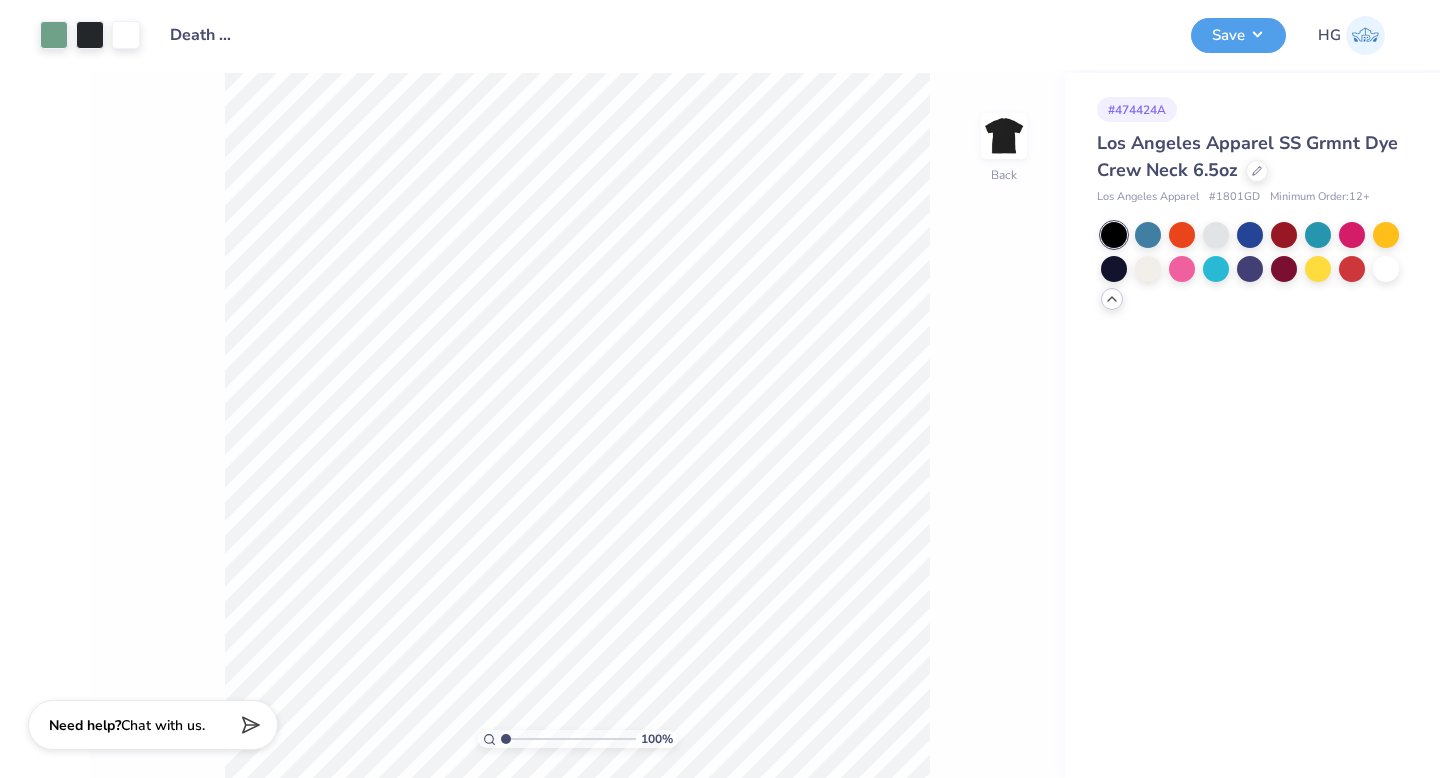 click 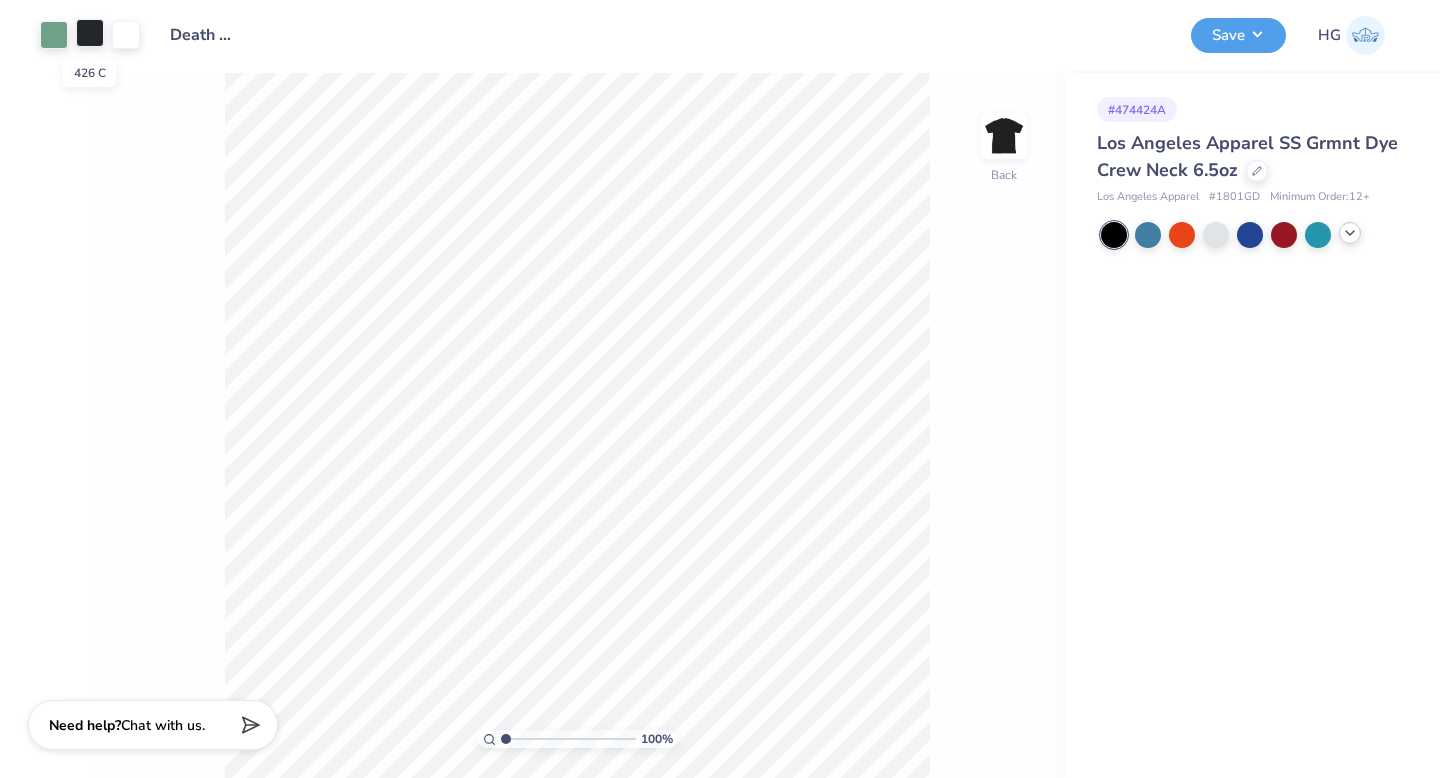 click at bounding box center (90, 33) 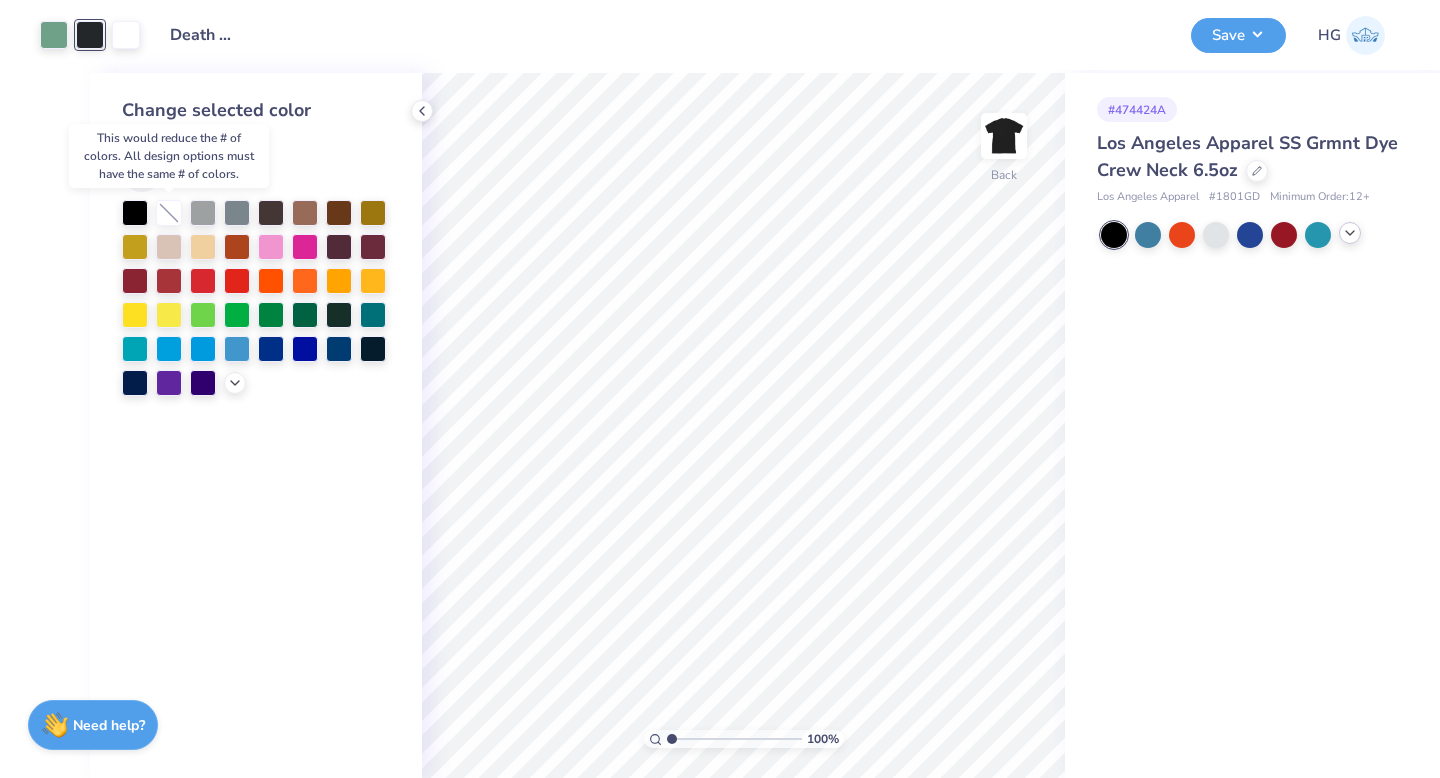 click at bounding box center [169, 213] 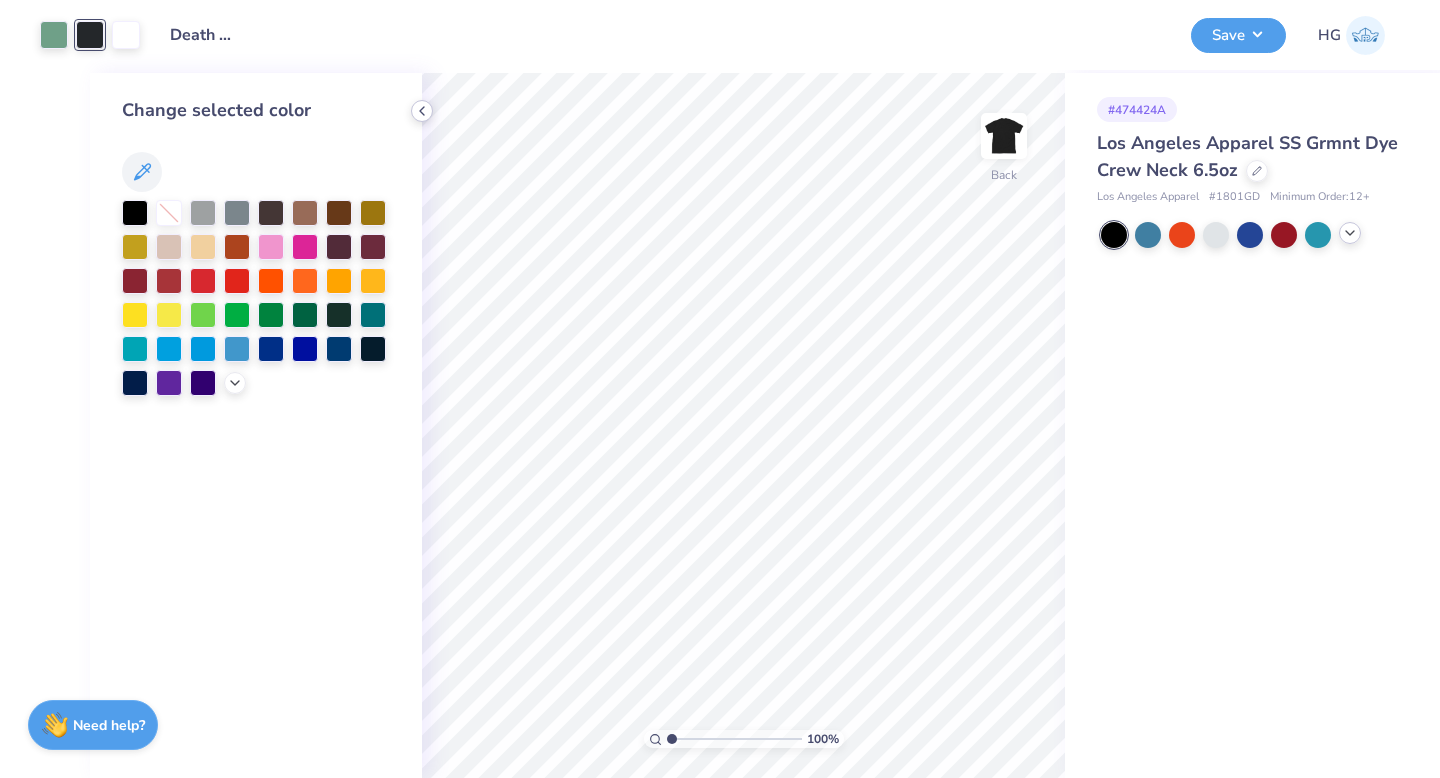 click 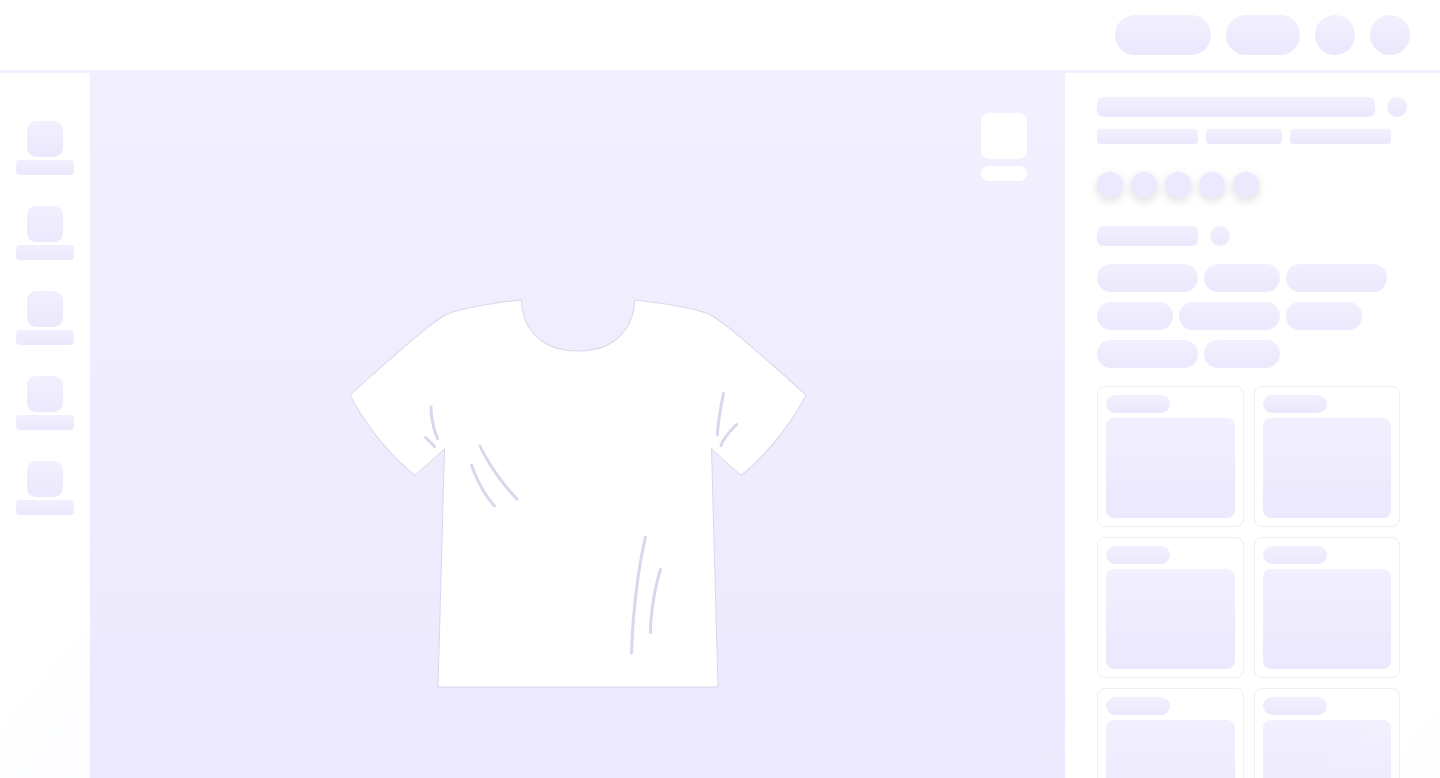 scroll, scrollTop: 0, scrollLeft: 0, axis: both 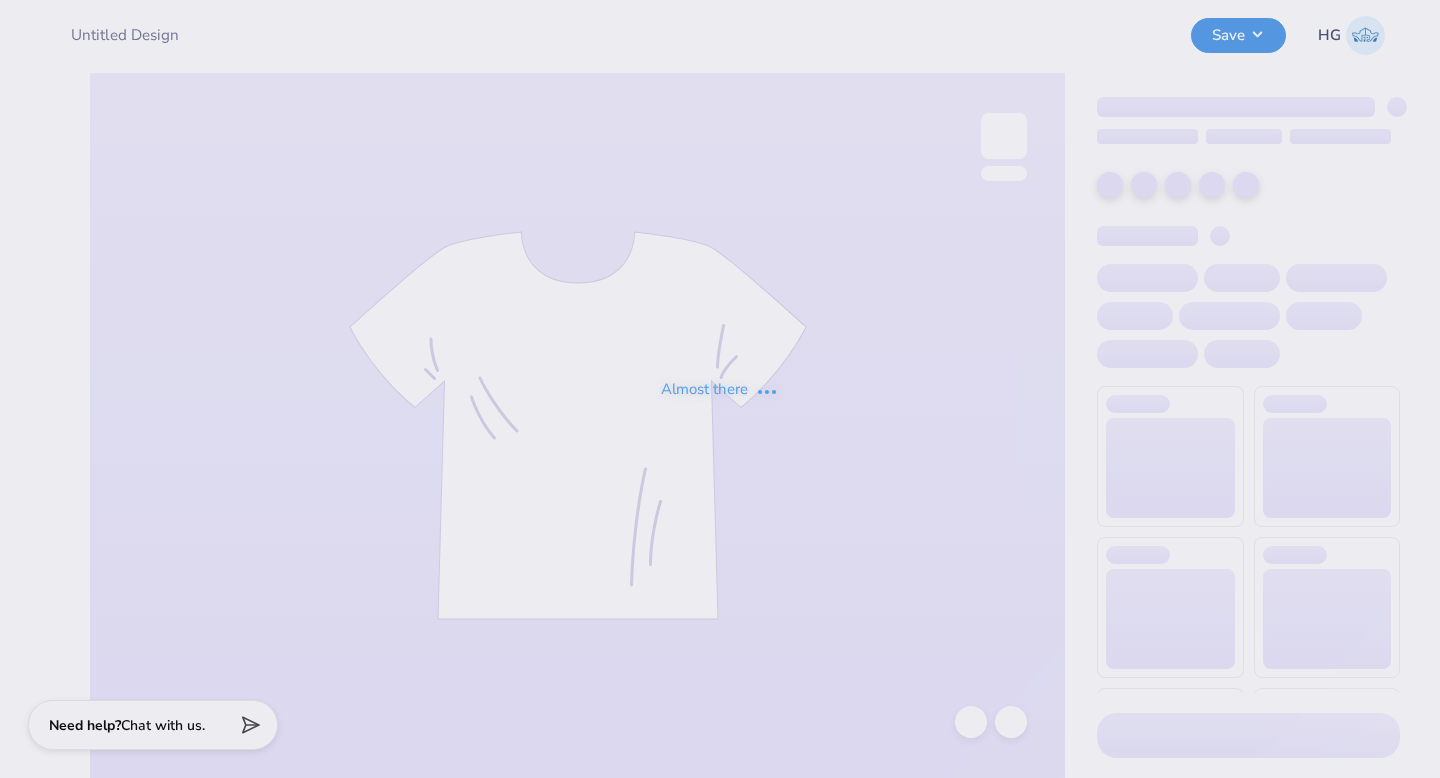 type on "Death Metal Tee" 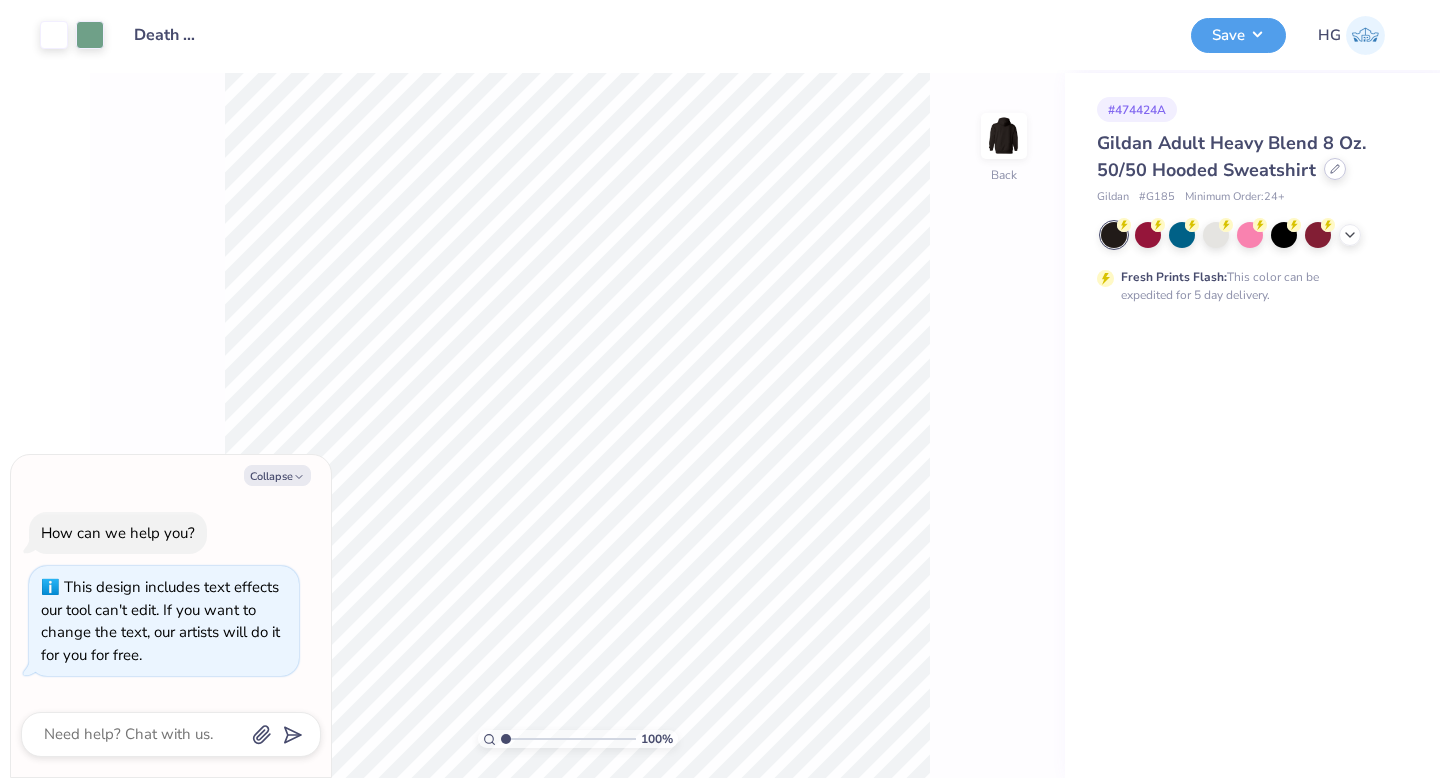 click at bounding box center [1335, 169] 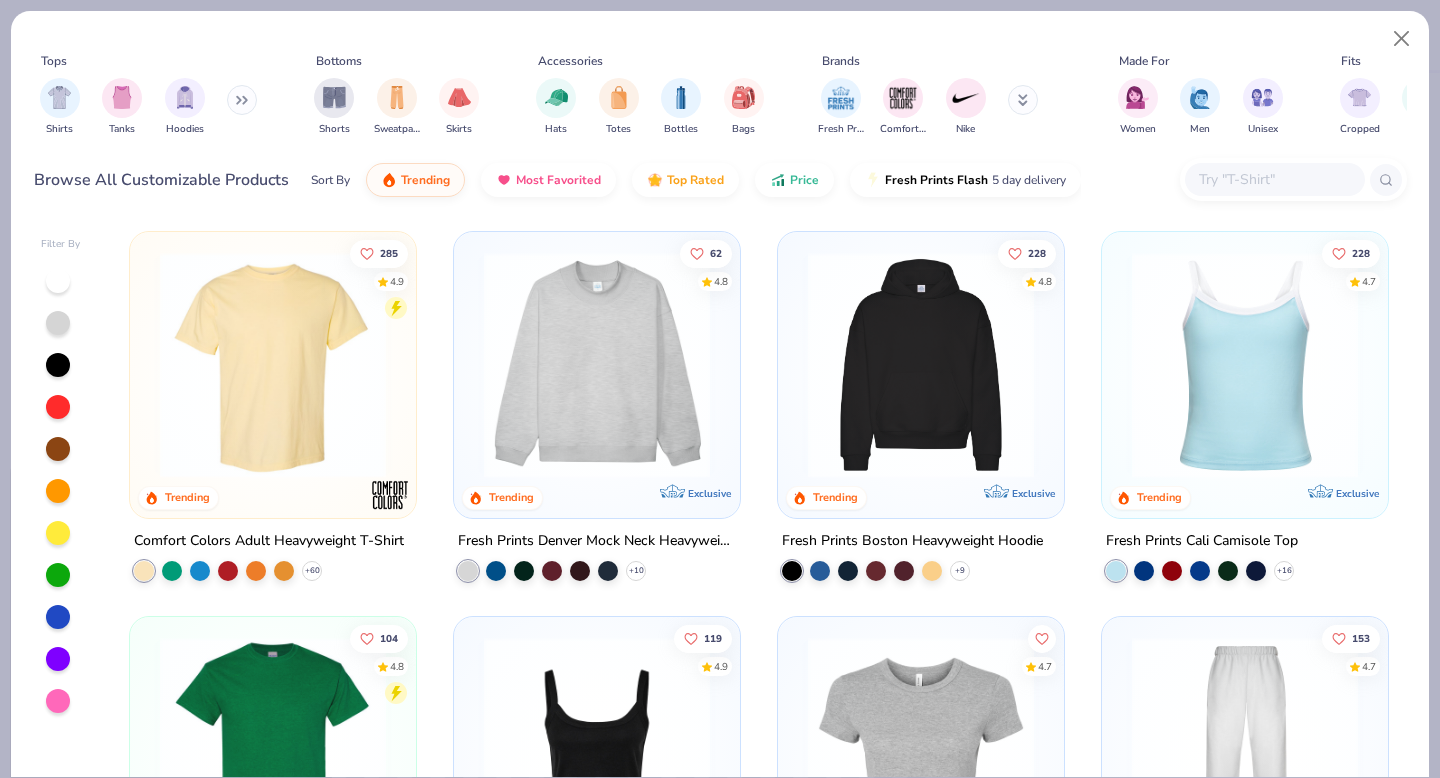 scroll, scrollTop: 370, scrollLeft: 0, axis: vertical 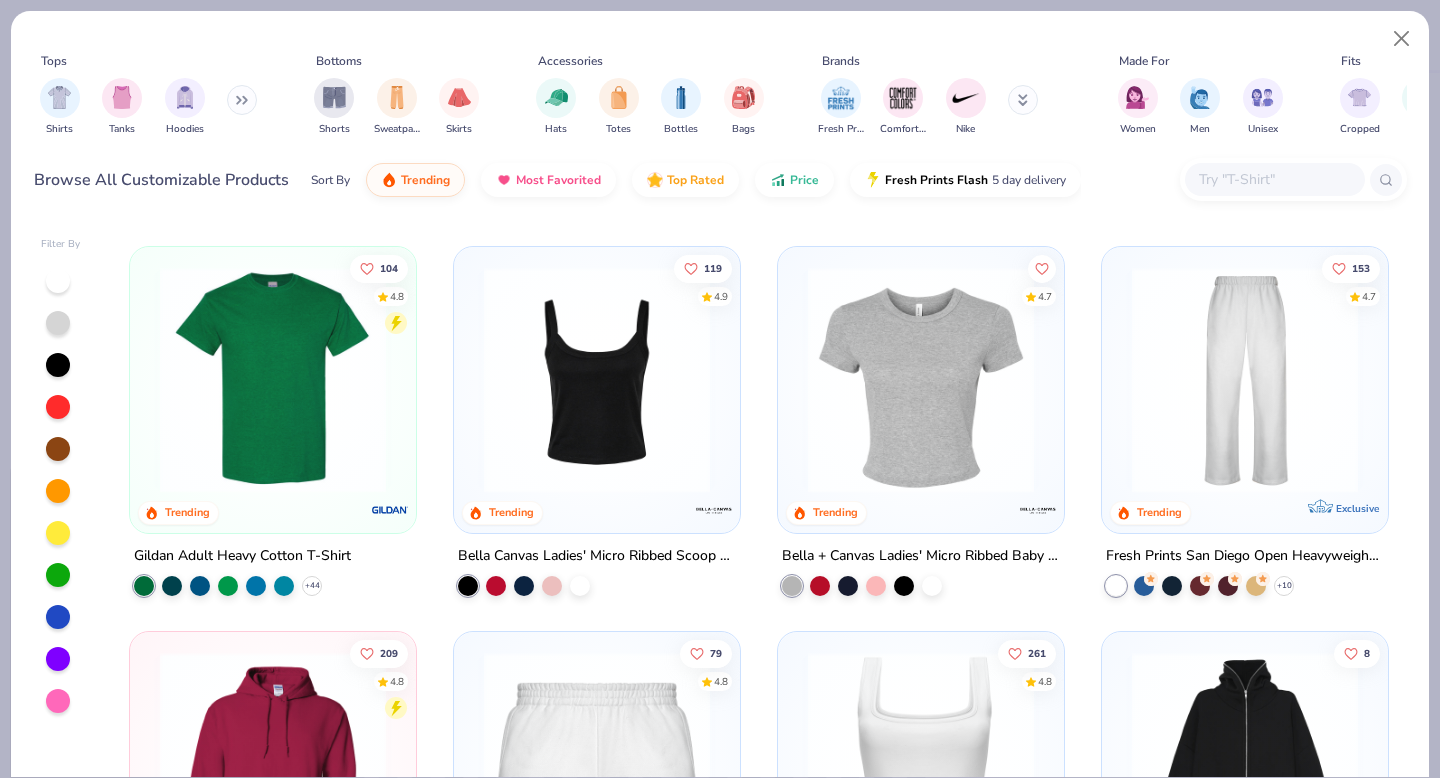 click at bounding box center (273, 380) 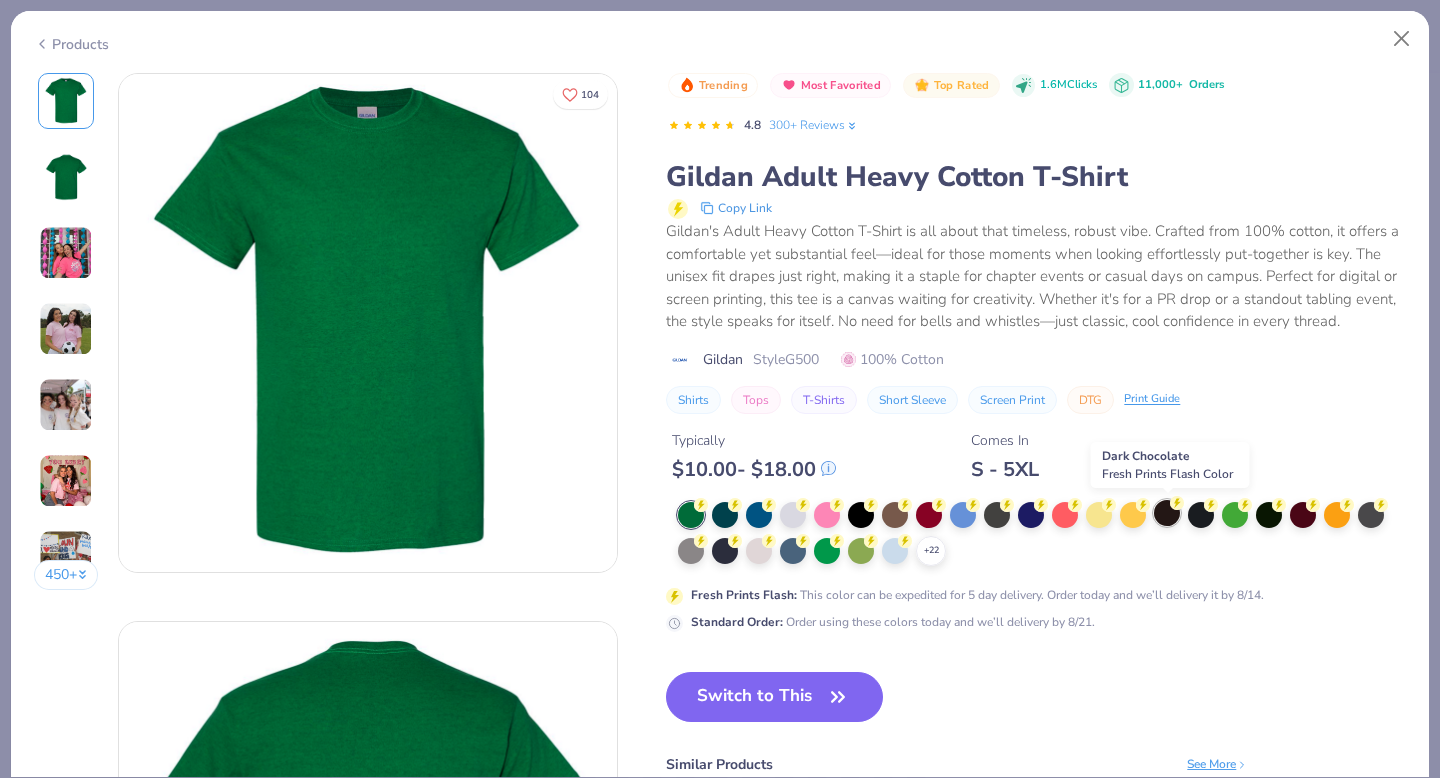 click at bounding box center (1167, 513) 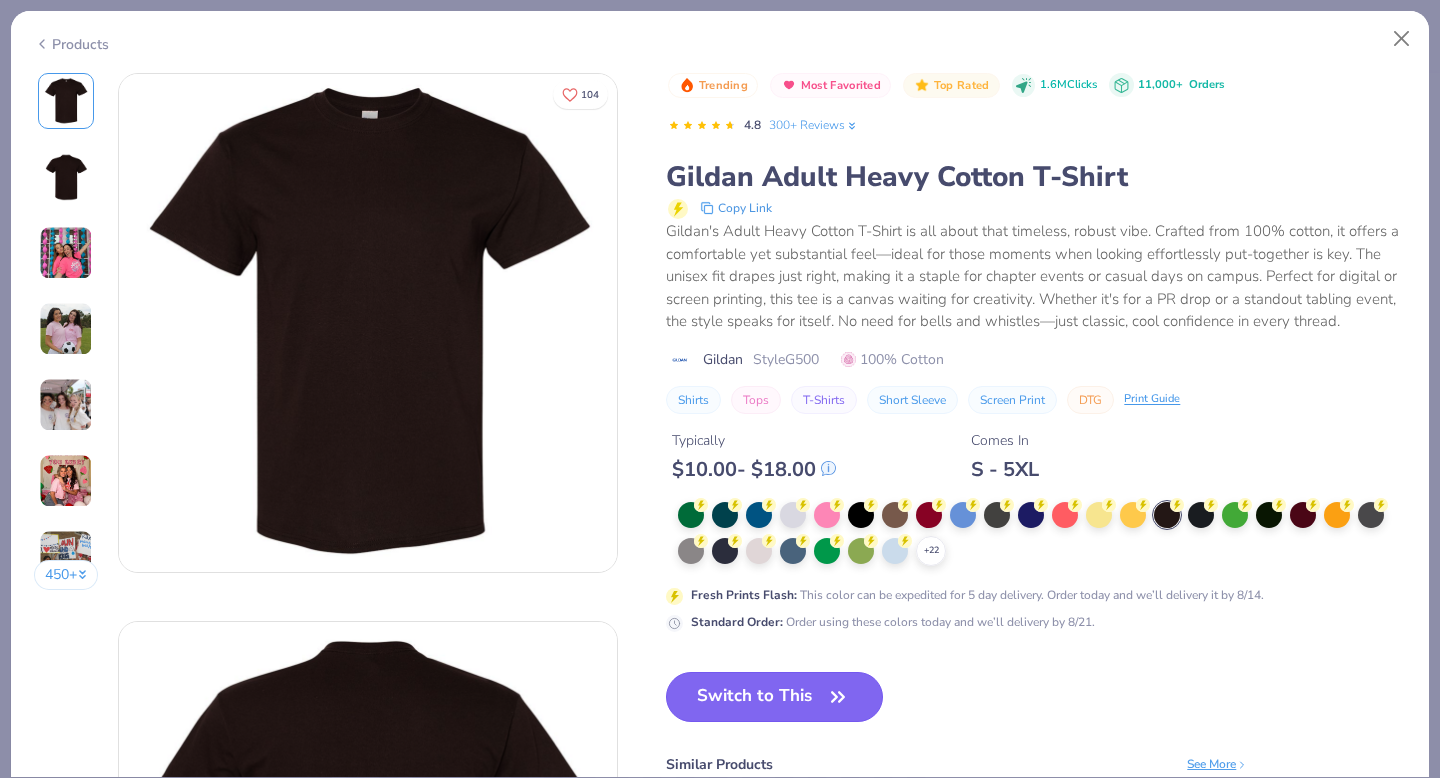 click on "Switch to This" at bounding box center (774, 697) 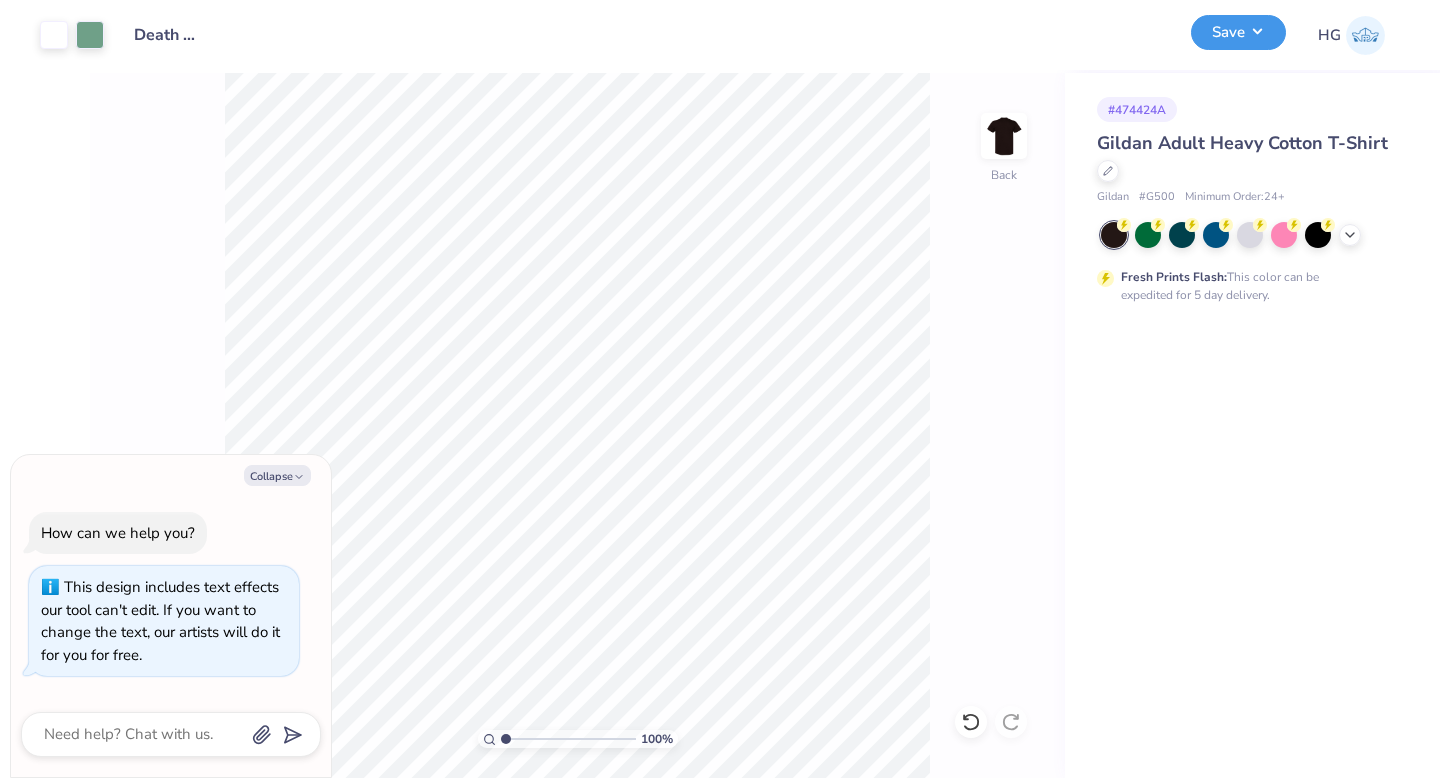 click on "Save" at bounding box center (1238, 32) 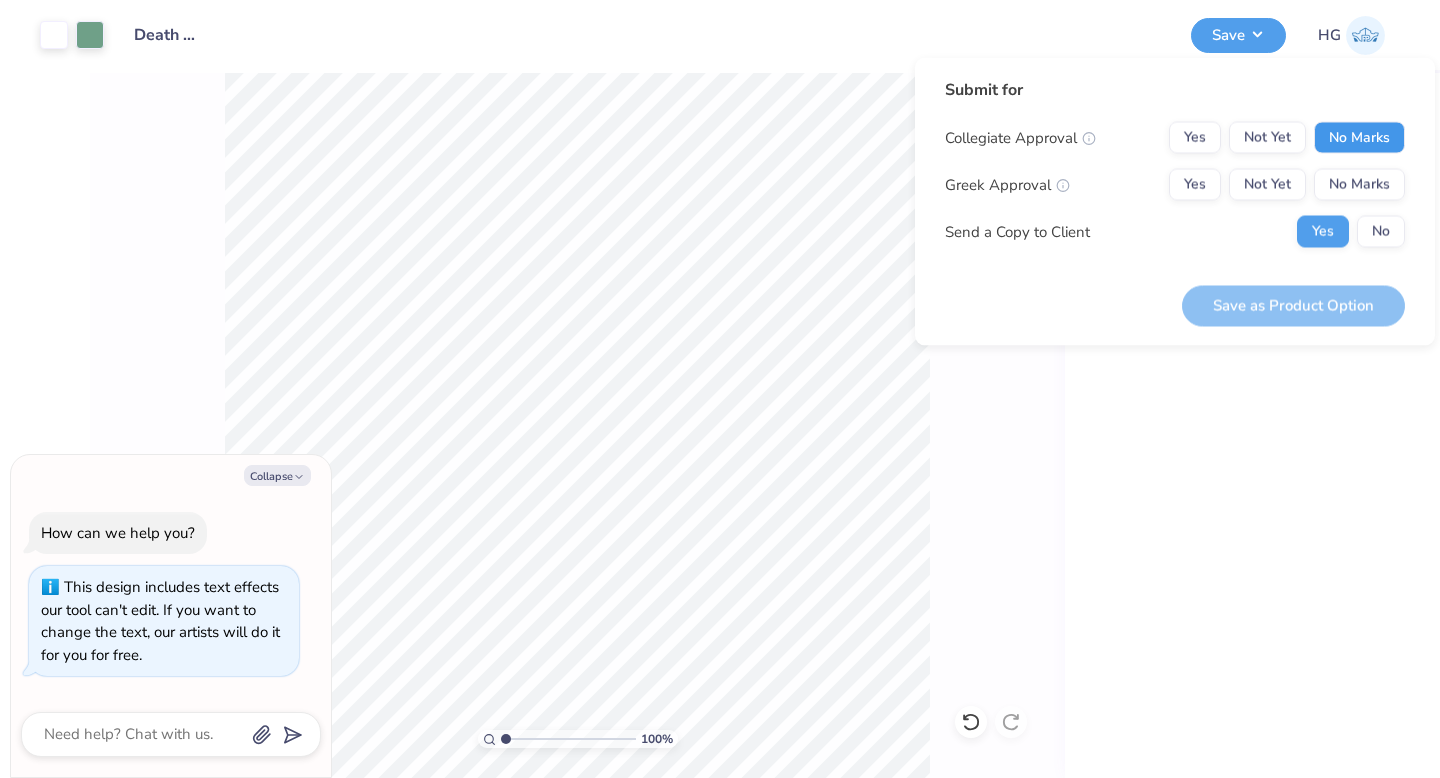 click on "No Marks" at bounding box center [1359, 138] 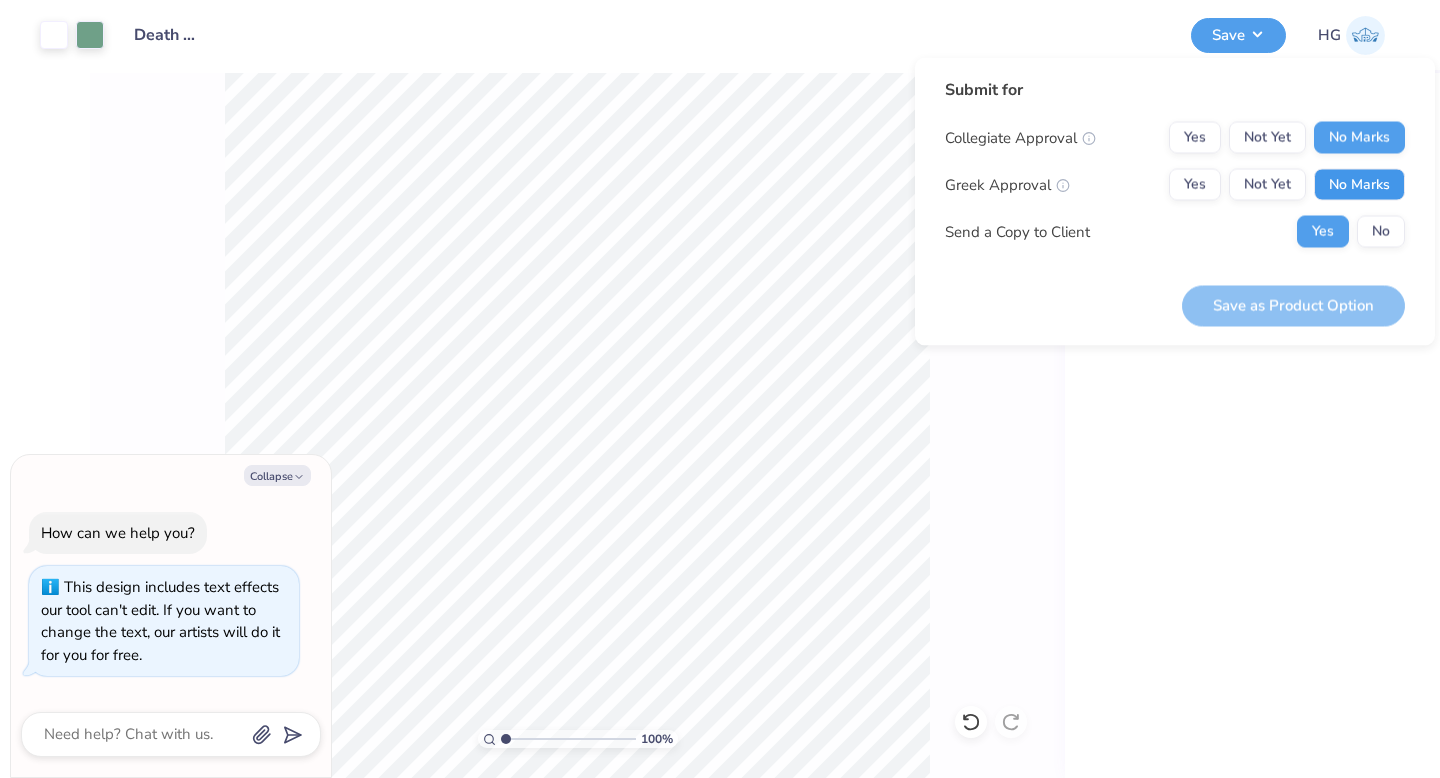 click on "No Marks" at bounding box center [1359, 185] 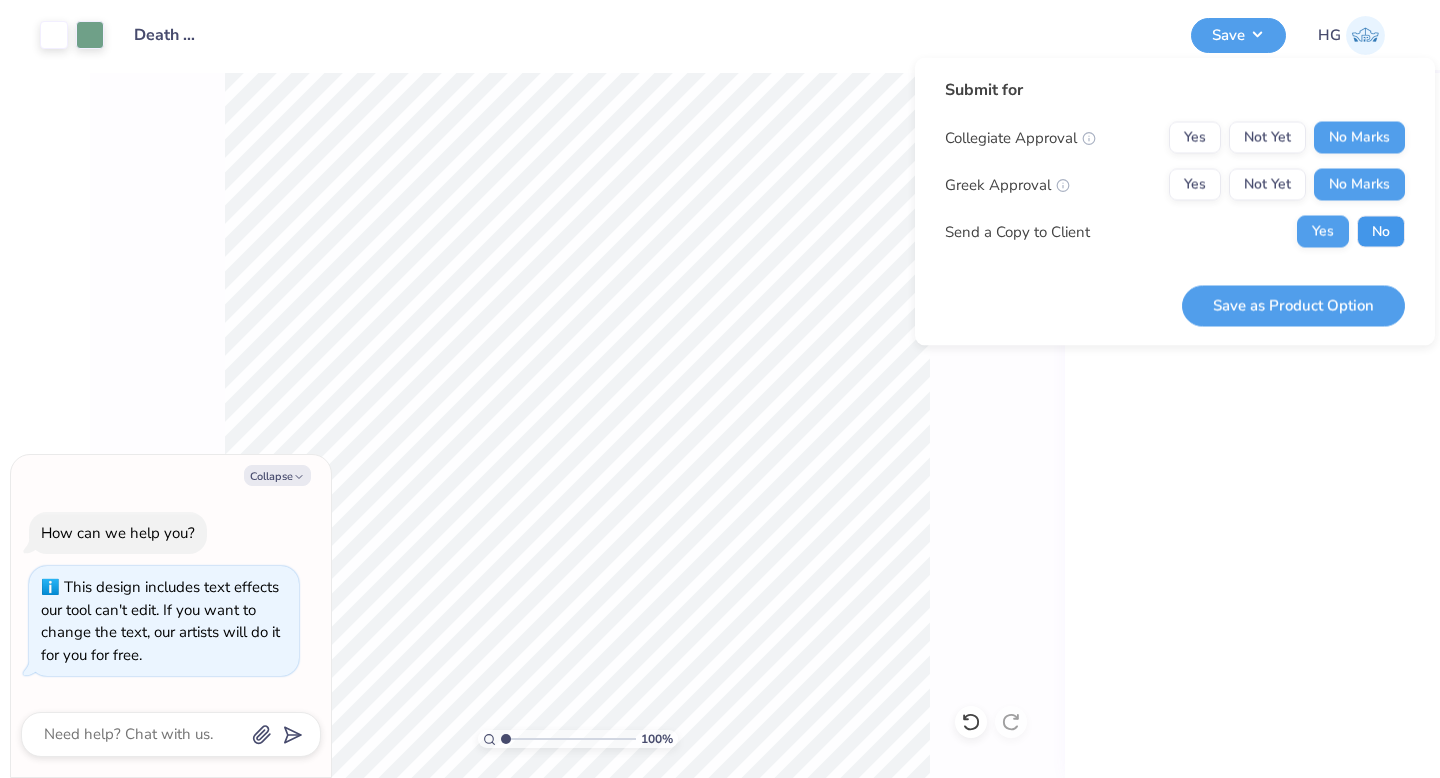 click on "No" at bounding box center (1381, 232) 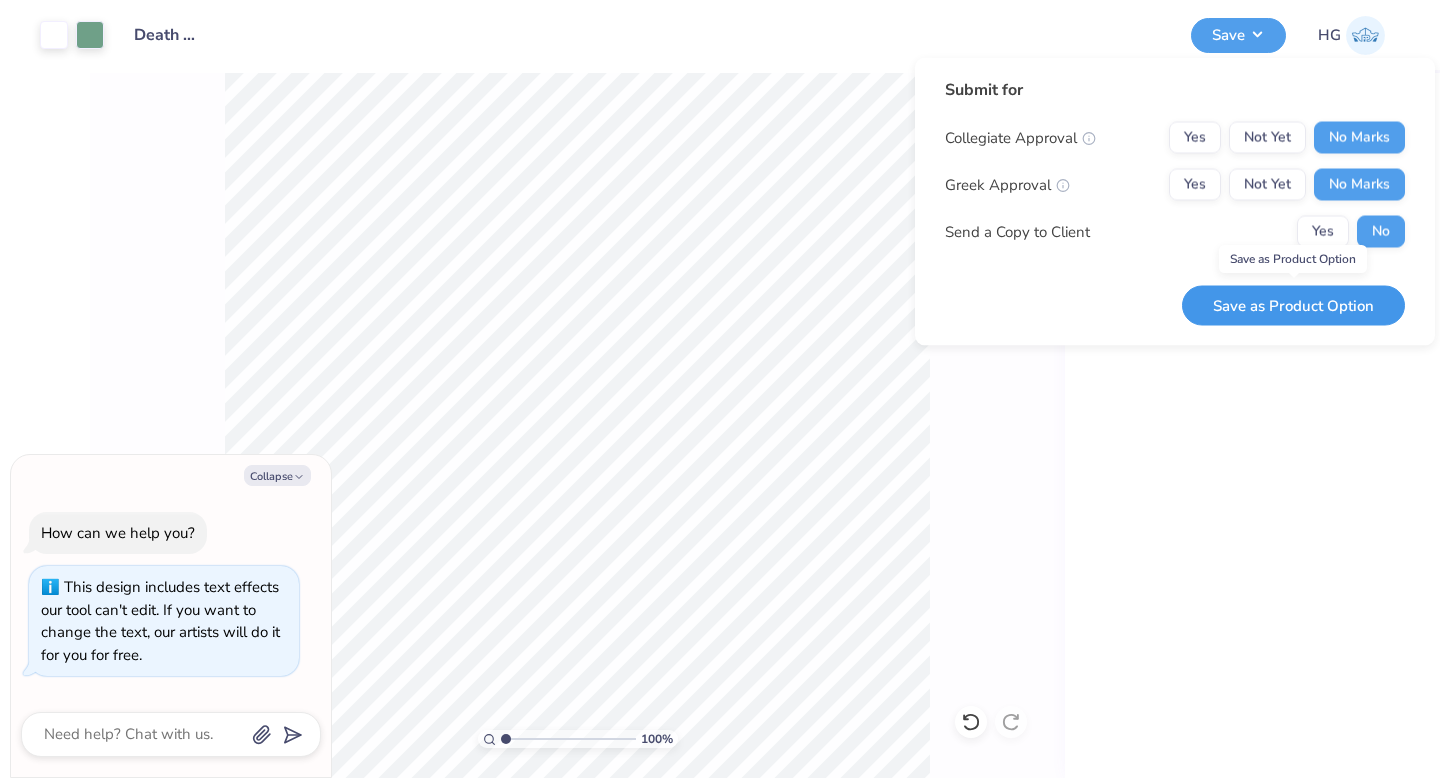 click on "Save as Product Option" at bounding box center (1293, 305) 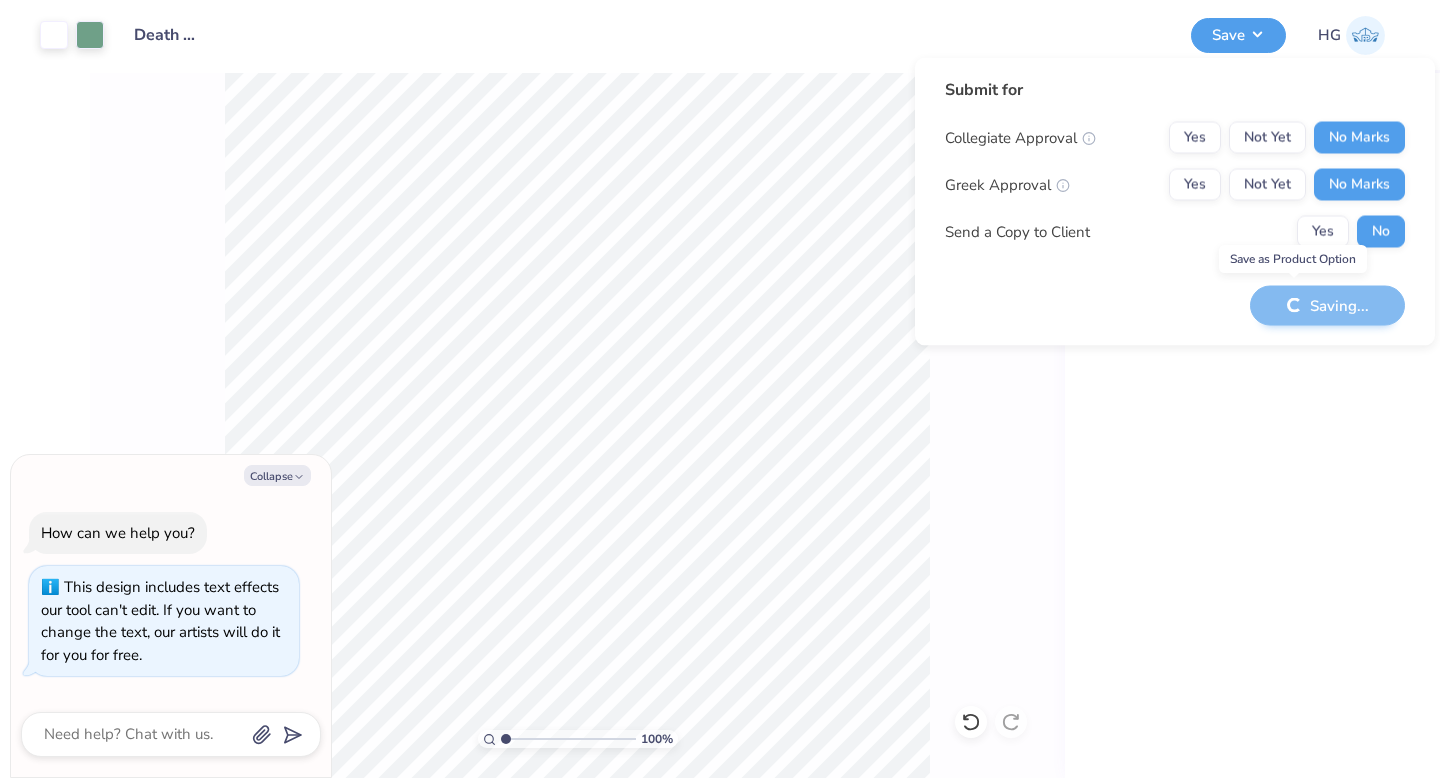 type on "x" 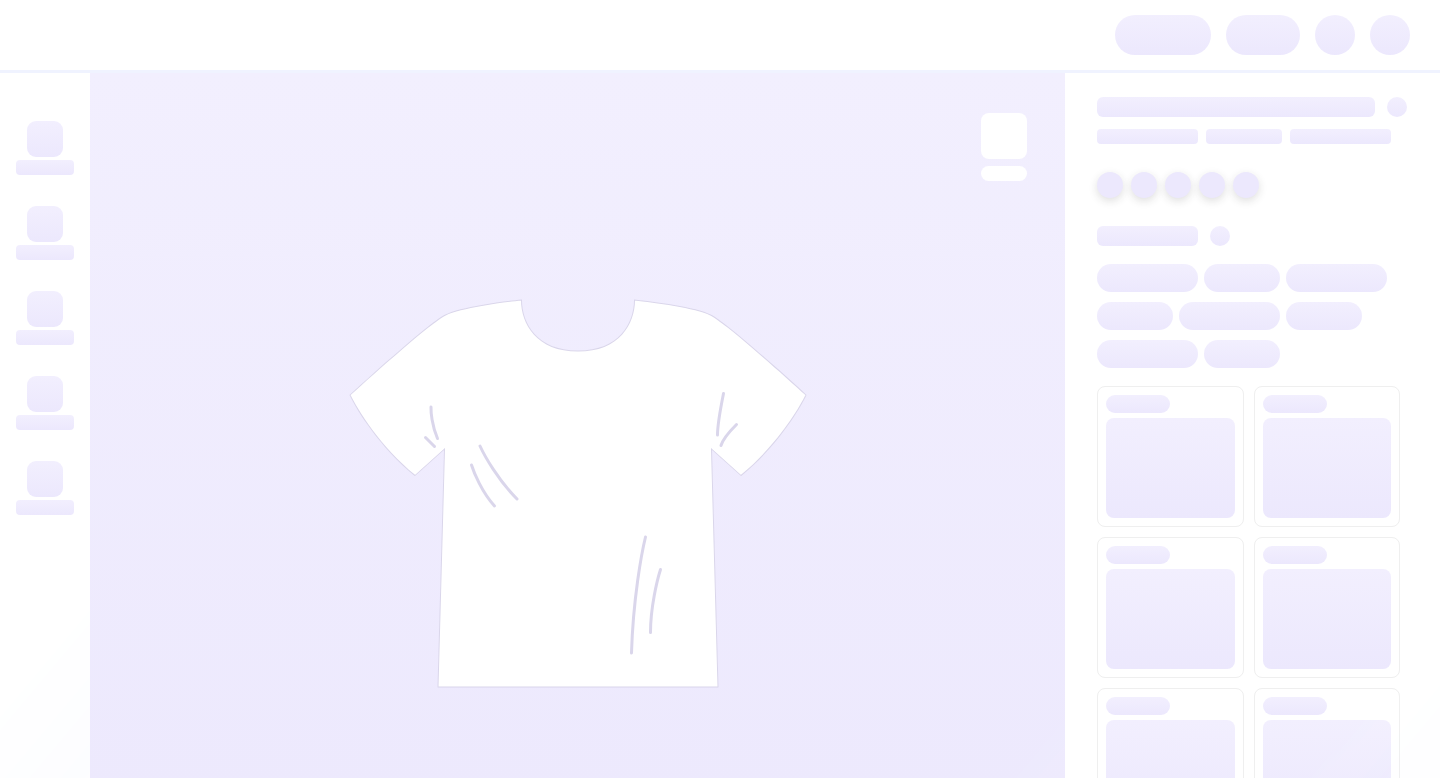 scroll, scrollTop: 0, scrollLeft: 0, axis: both 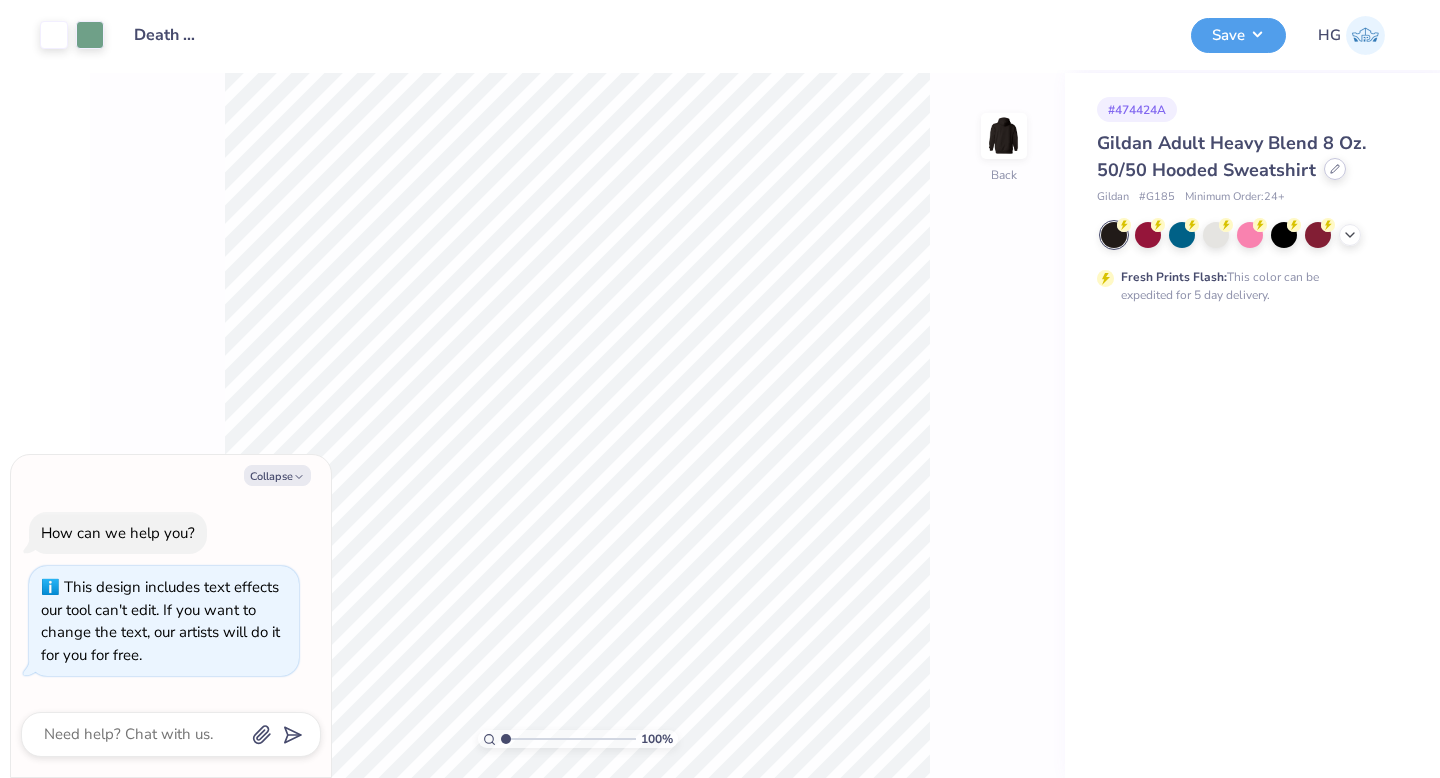 click 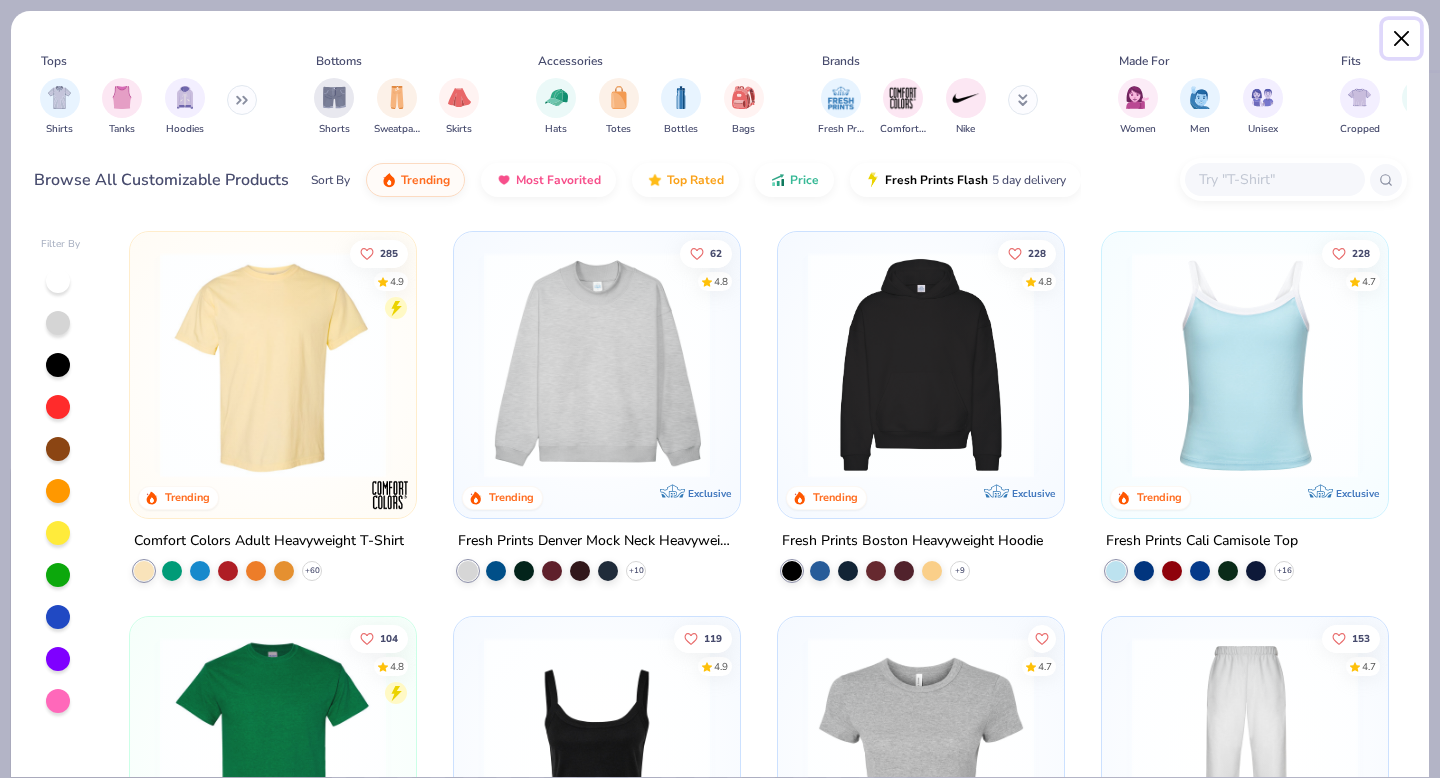 click at bounding box center [1402, 39] 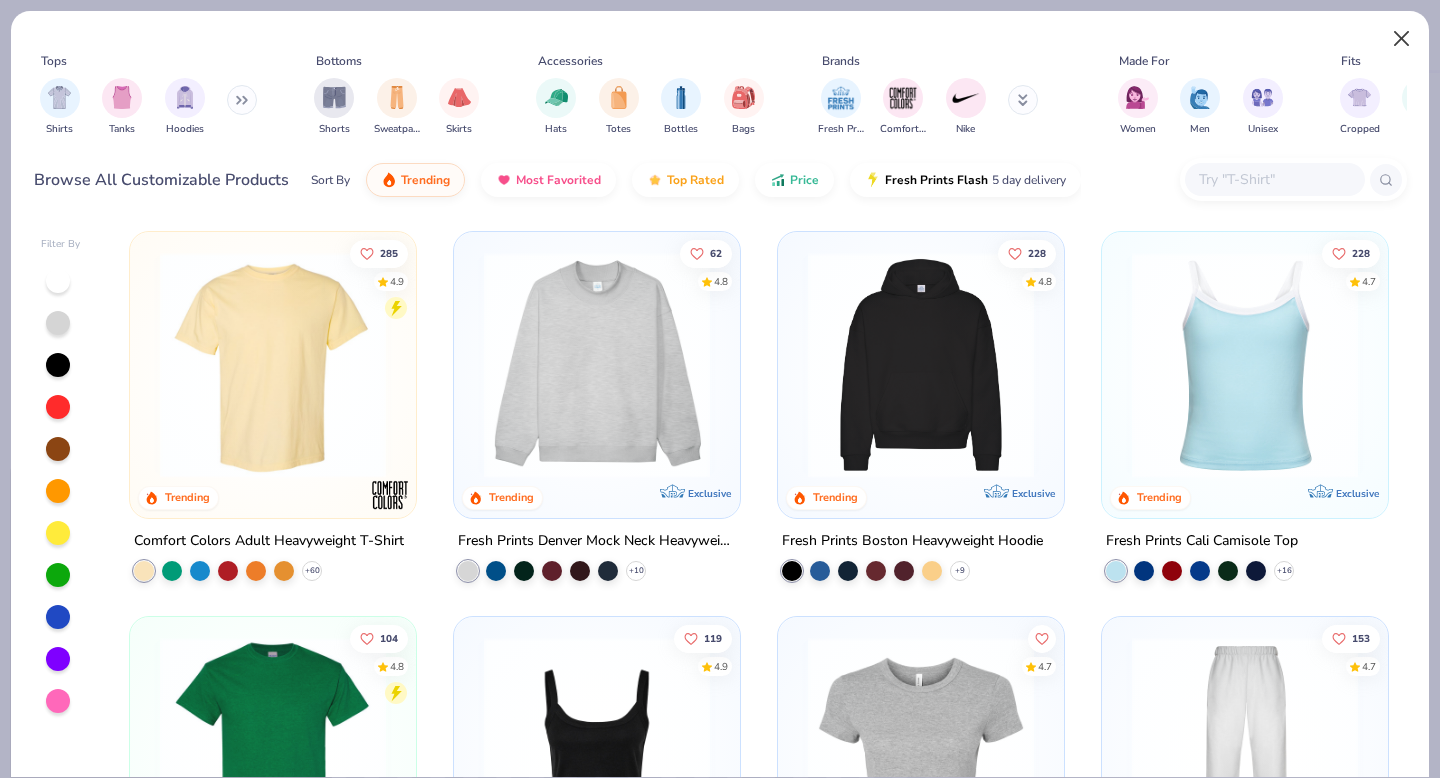 type on "x" 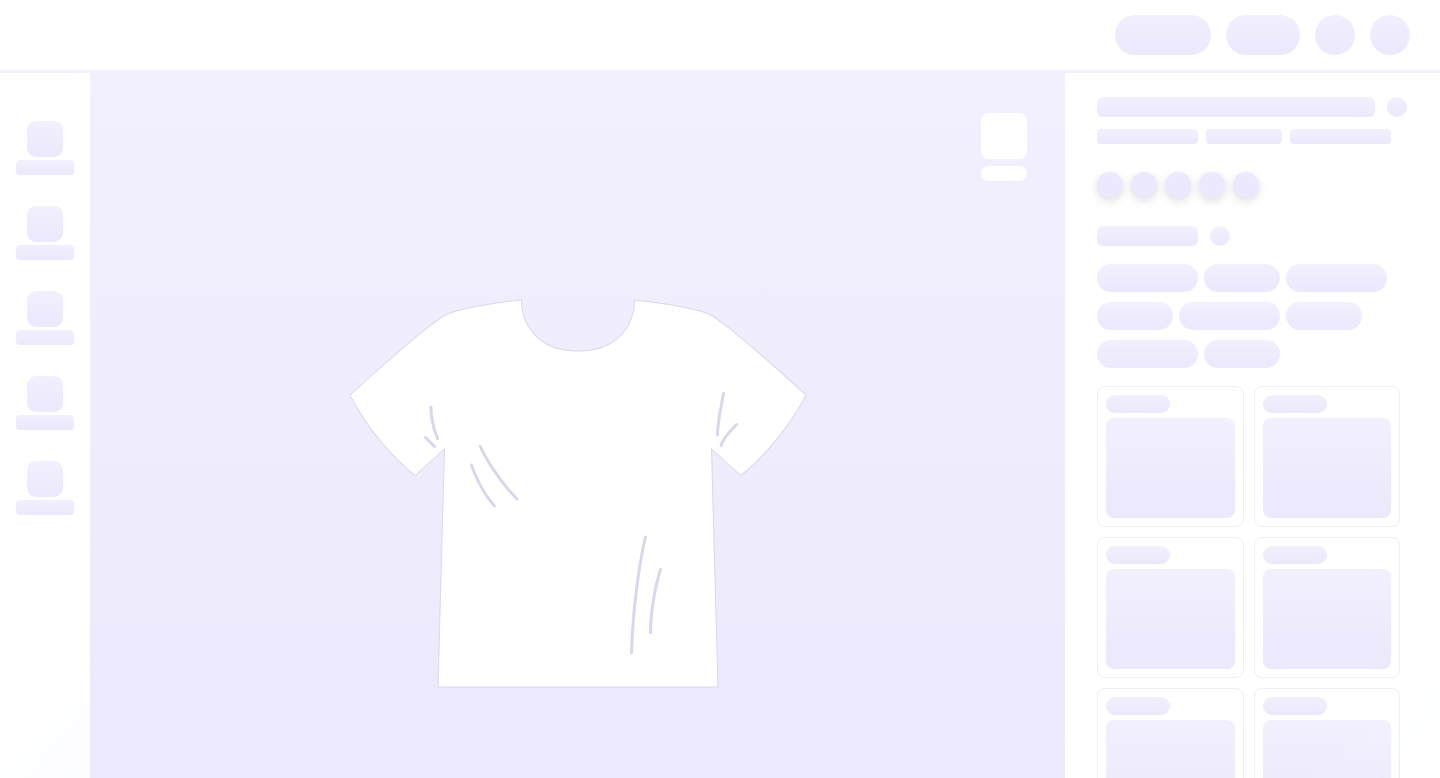 scroll, scrollTop: 0, scrollLeft: 0, axis: both 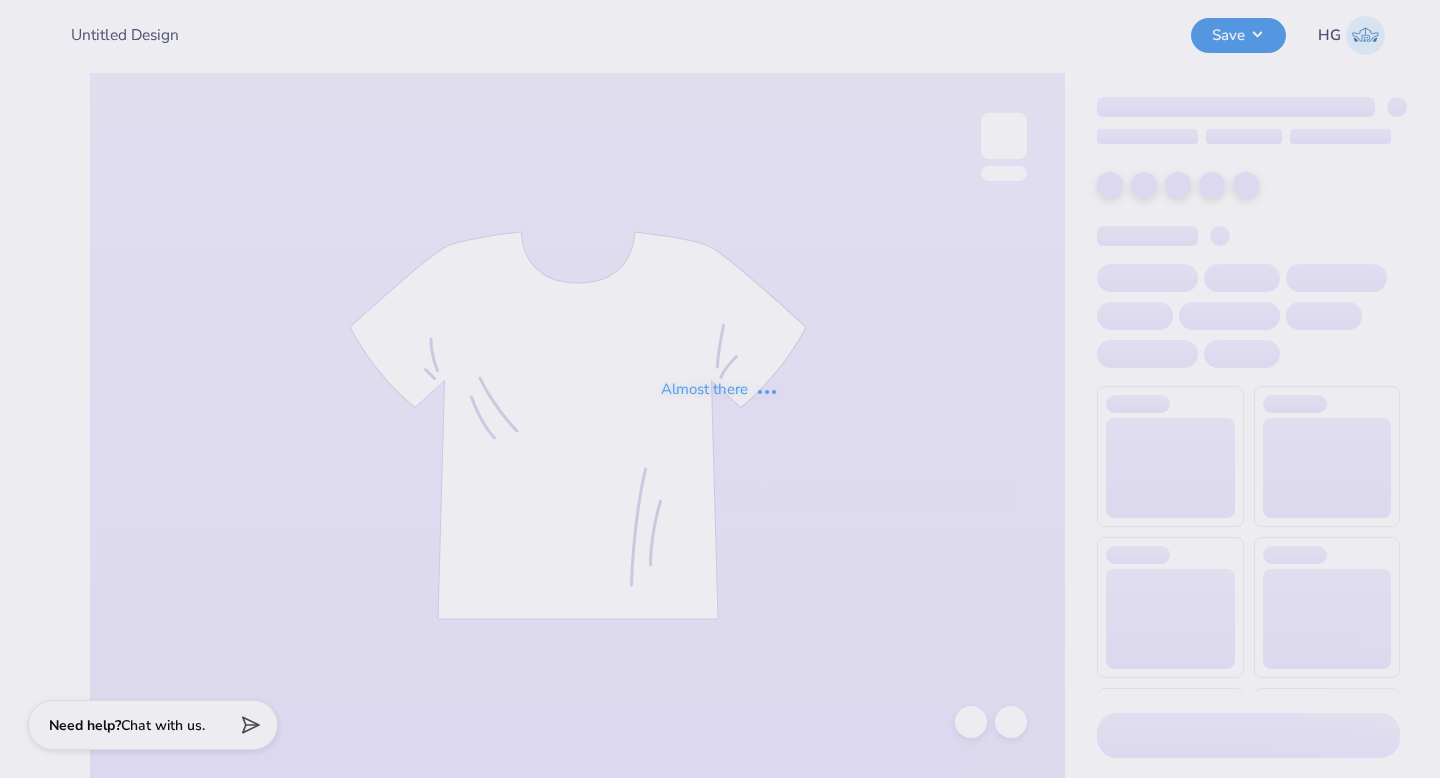 type on "Death Metal Tee" 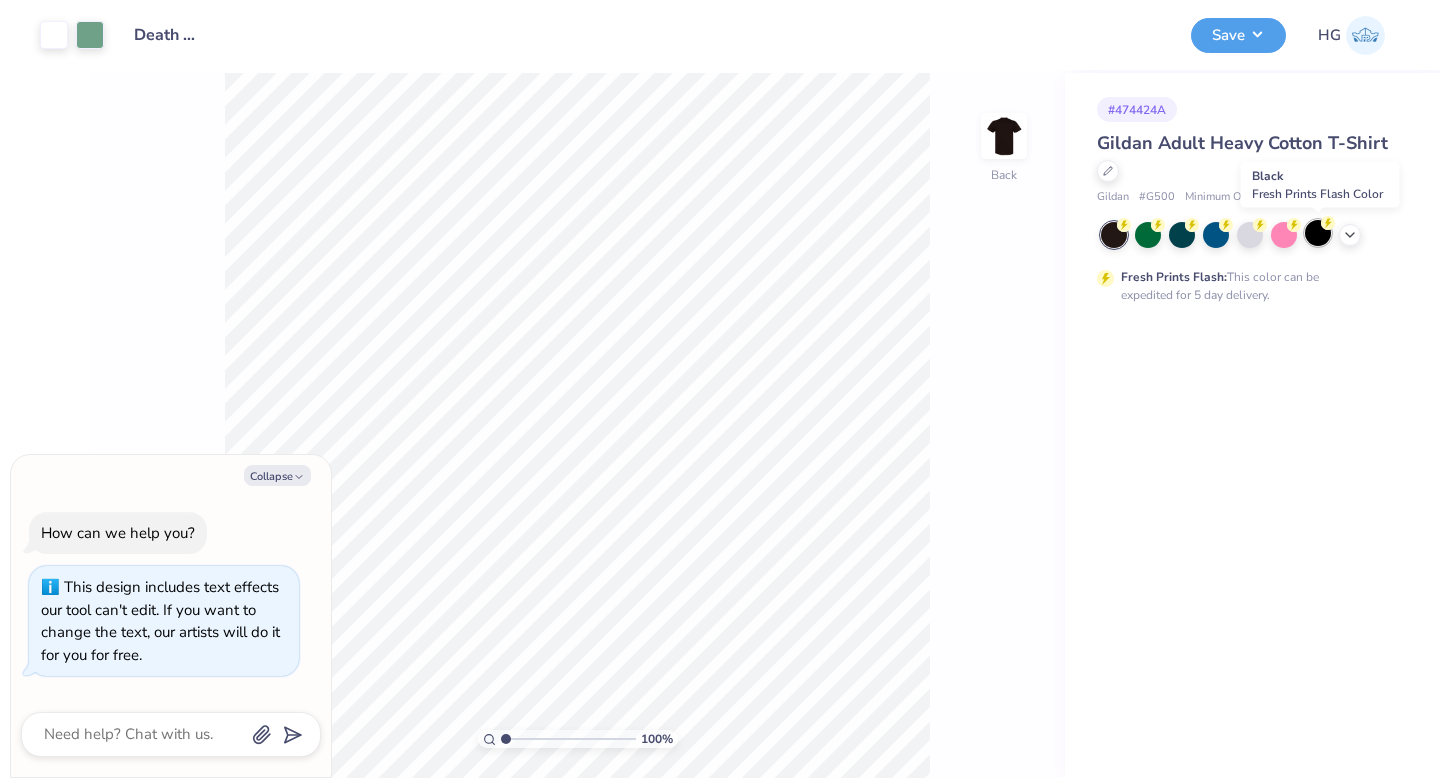 click at bounding box center [1318, 233] 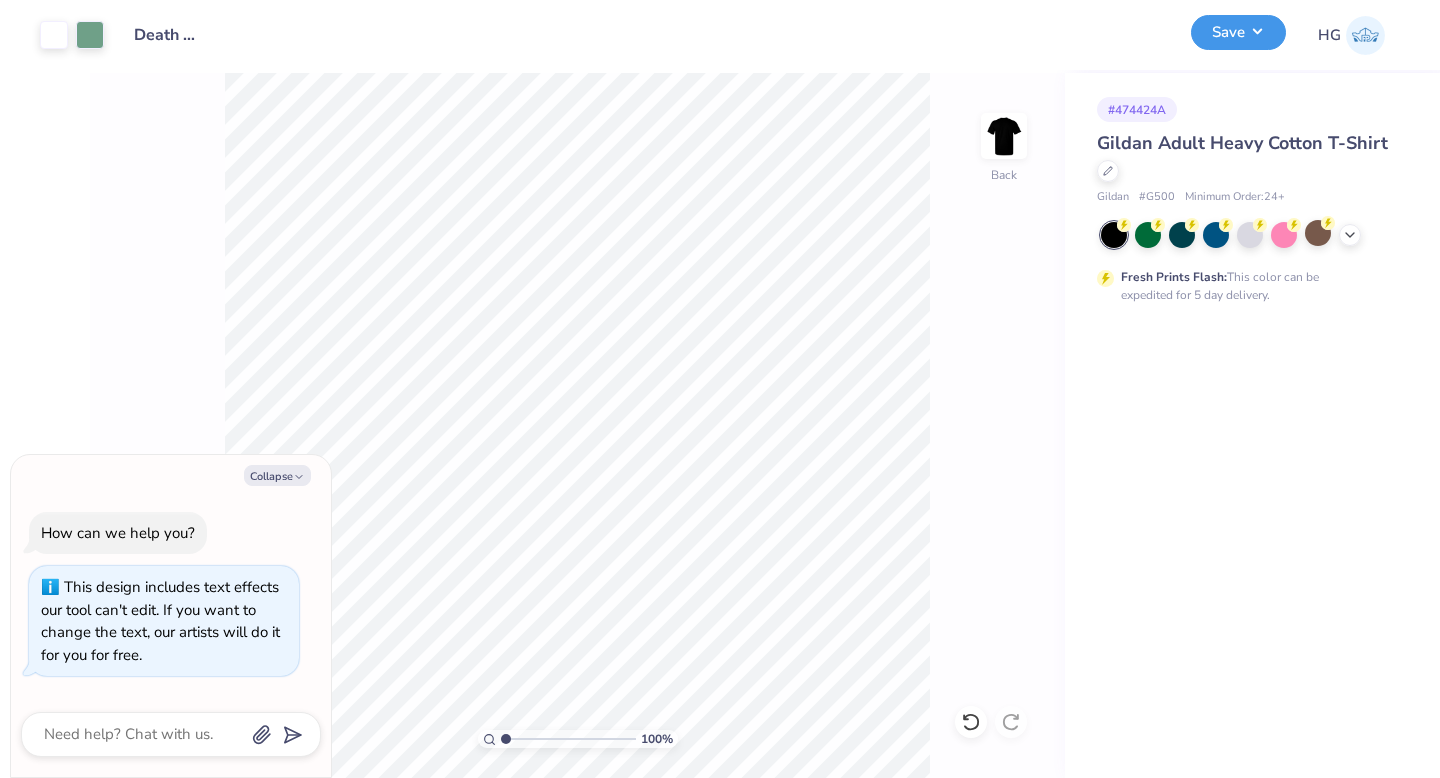 click on "Save" at bounding box center [1238, 32] 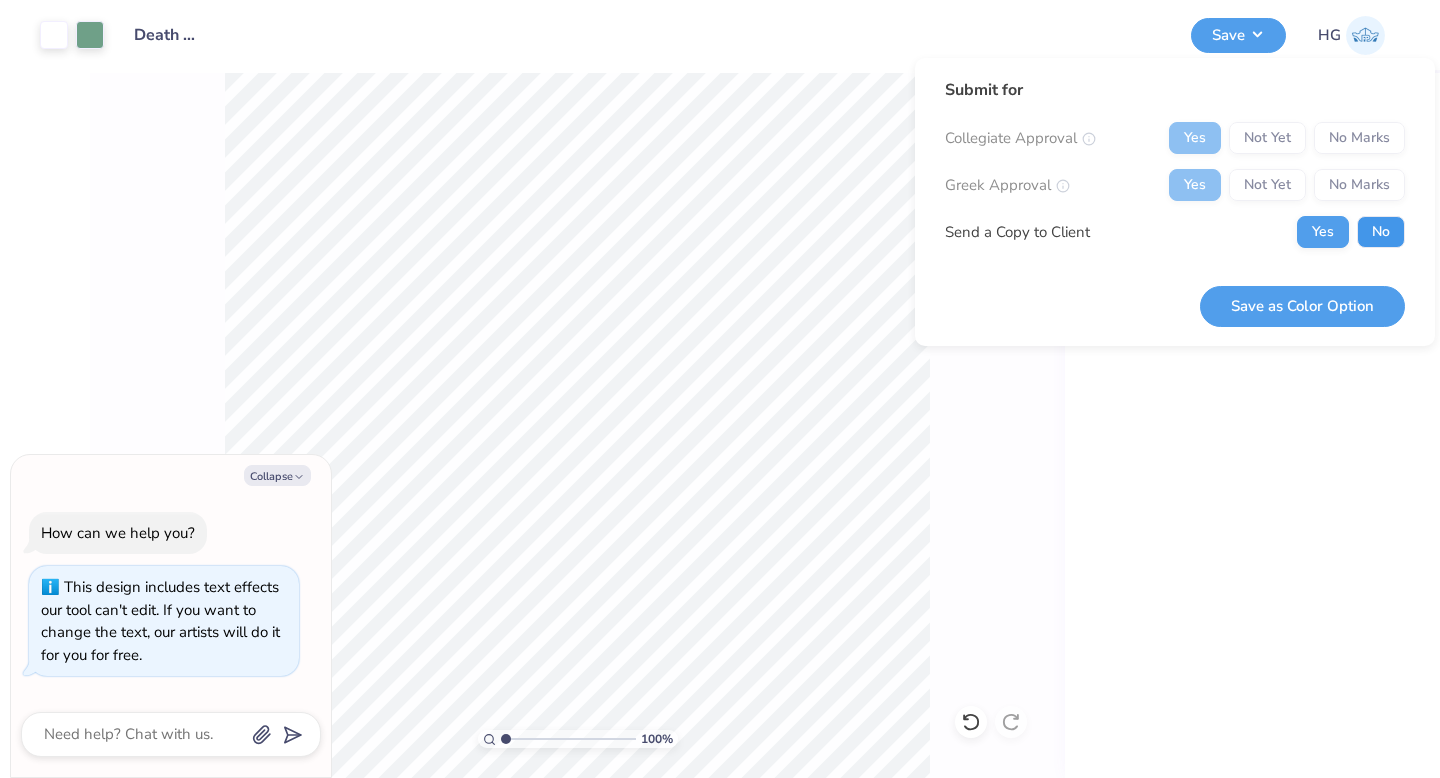 click on "No" at bounding box center (1381, 232) 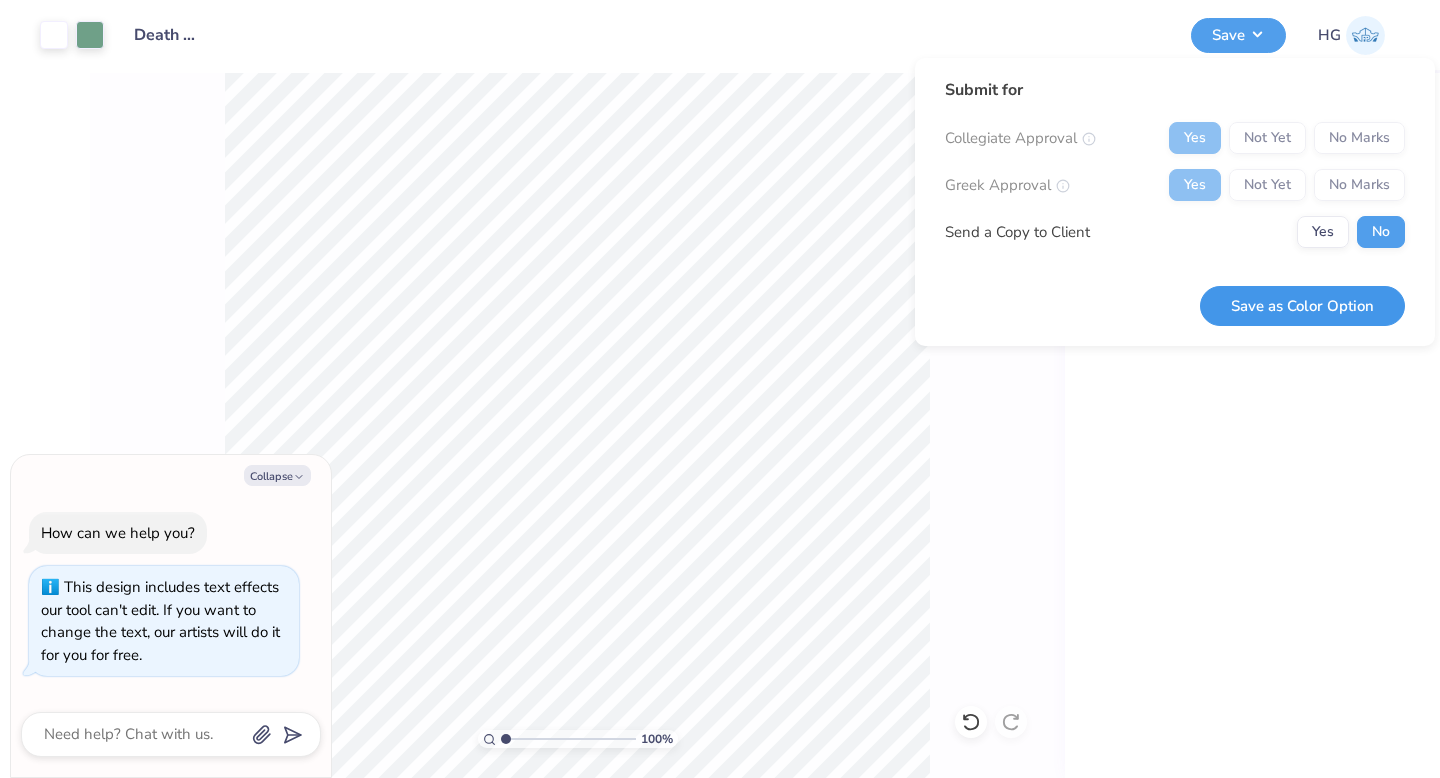 click on "Save as Color Option" at bounding box center [1302, 306] 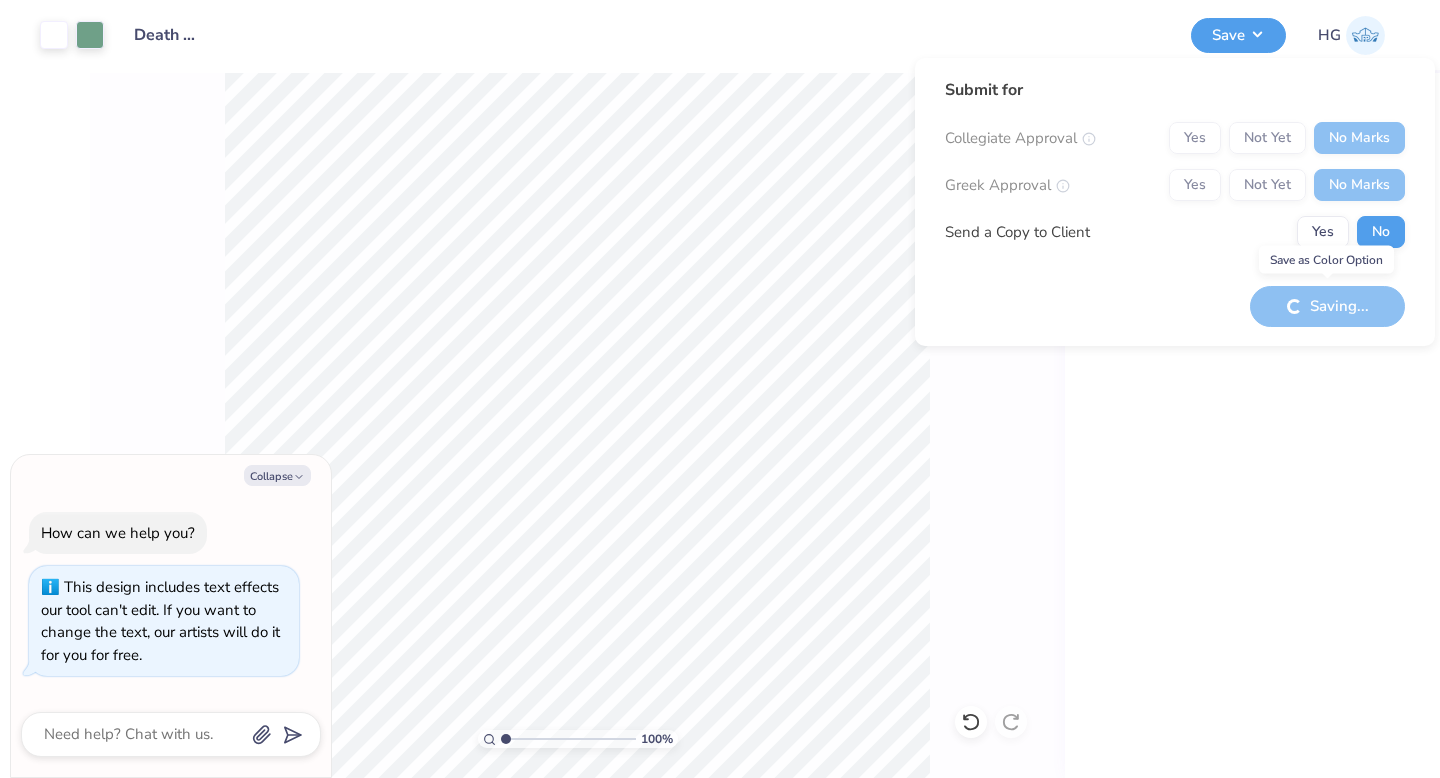 type on "x" 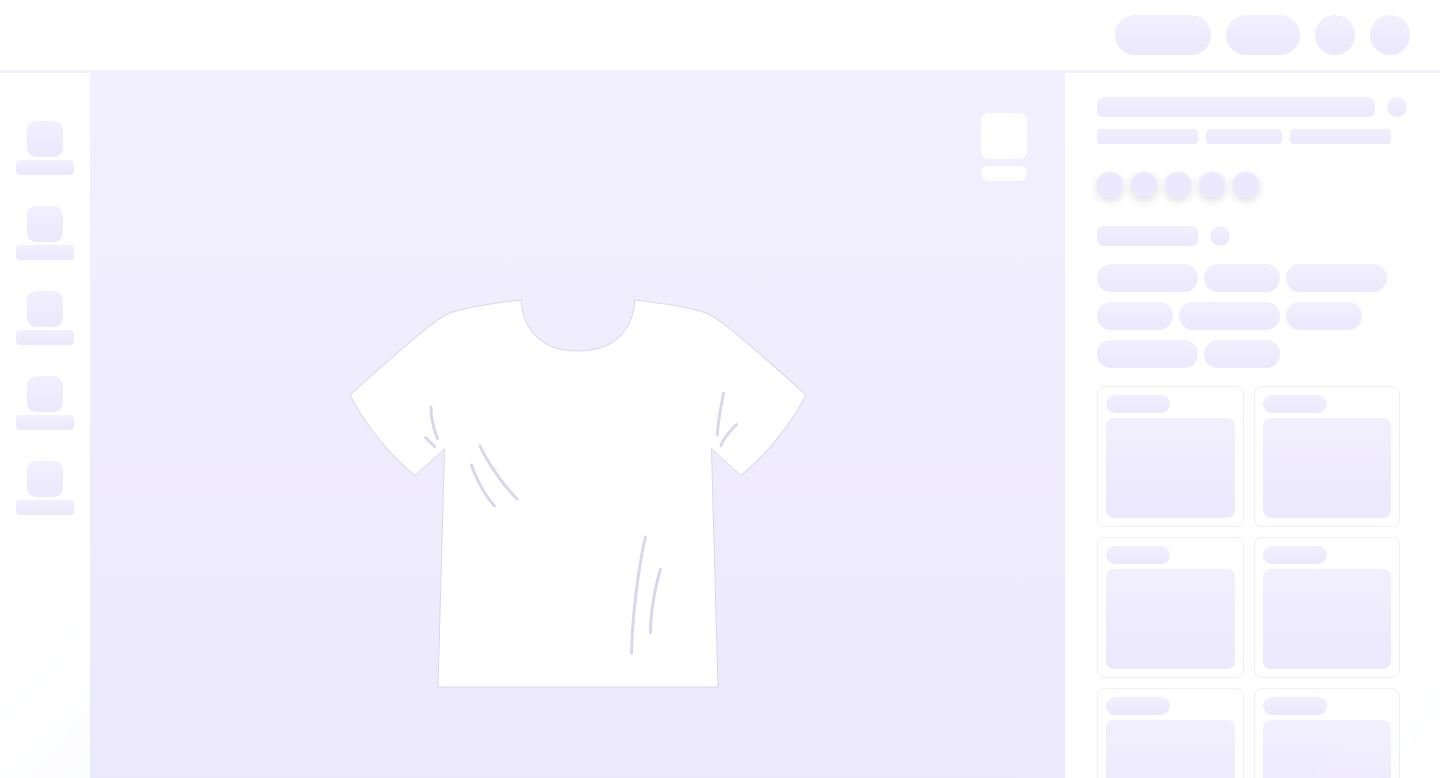 scroll, scrollTop: 0, scrollLeft: 0, axis: both 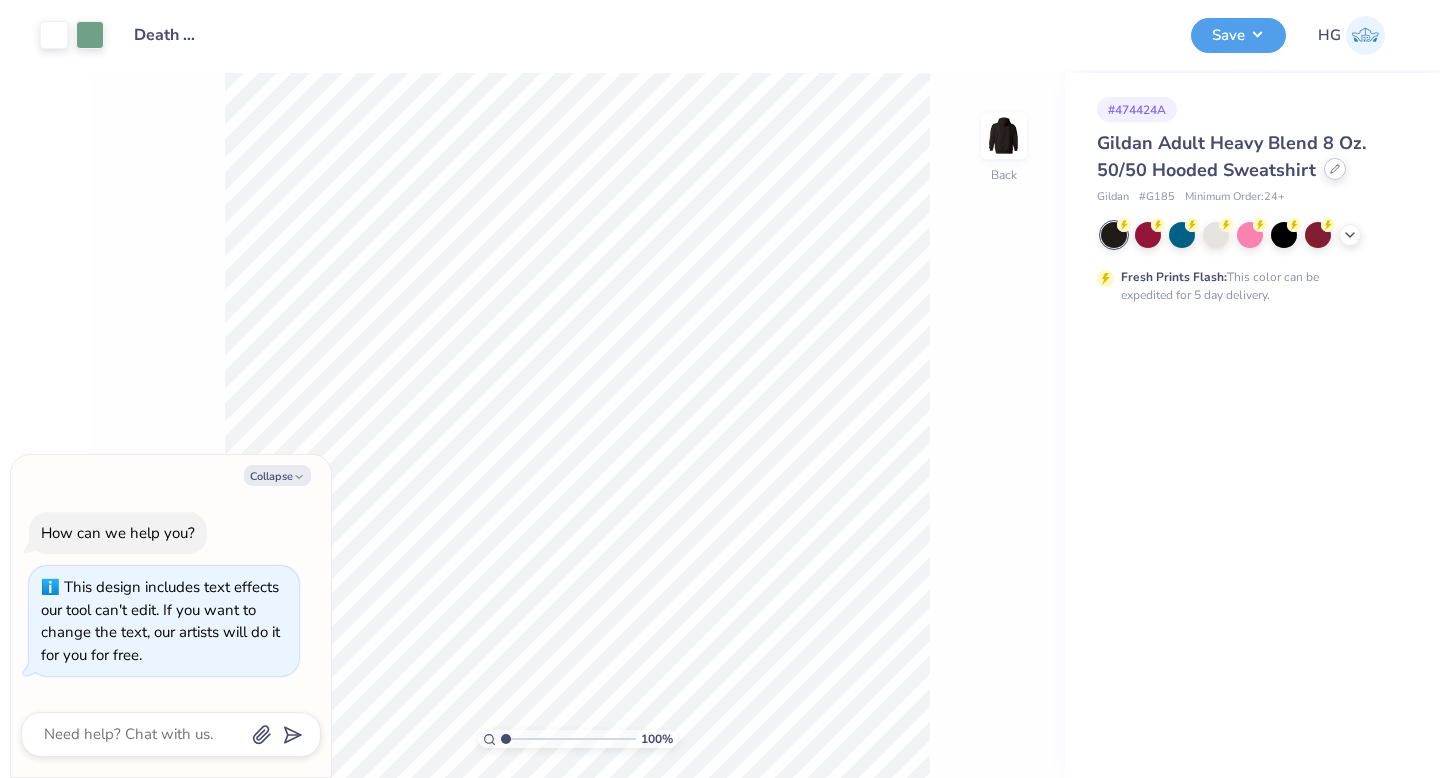 click at bounding box center [1335, 169] 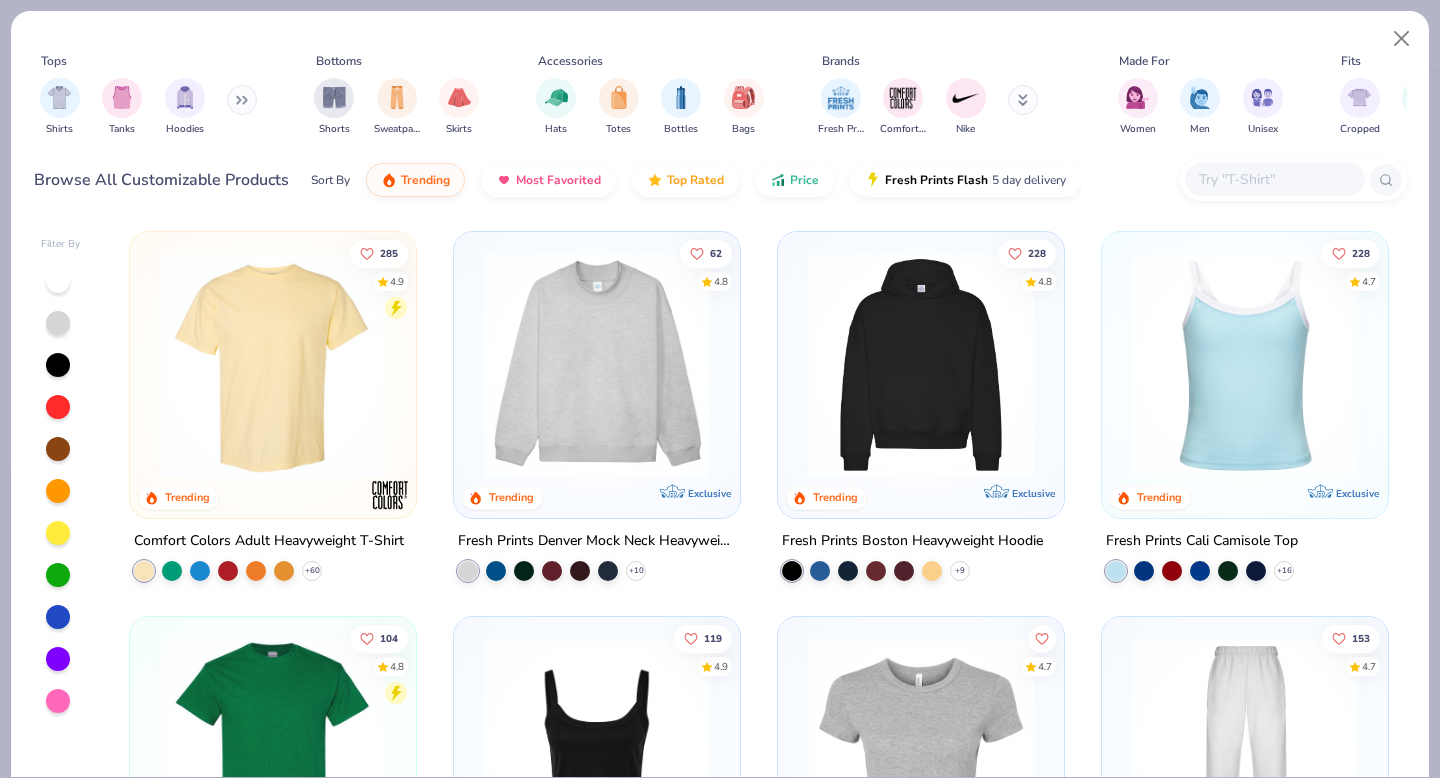 type on "x" 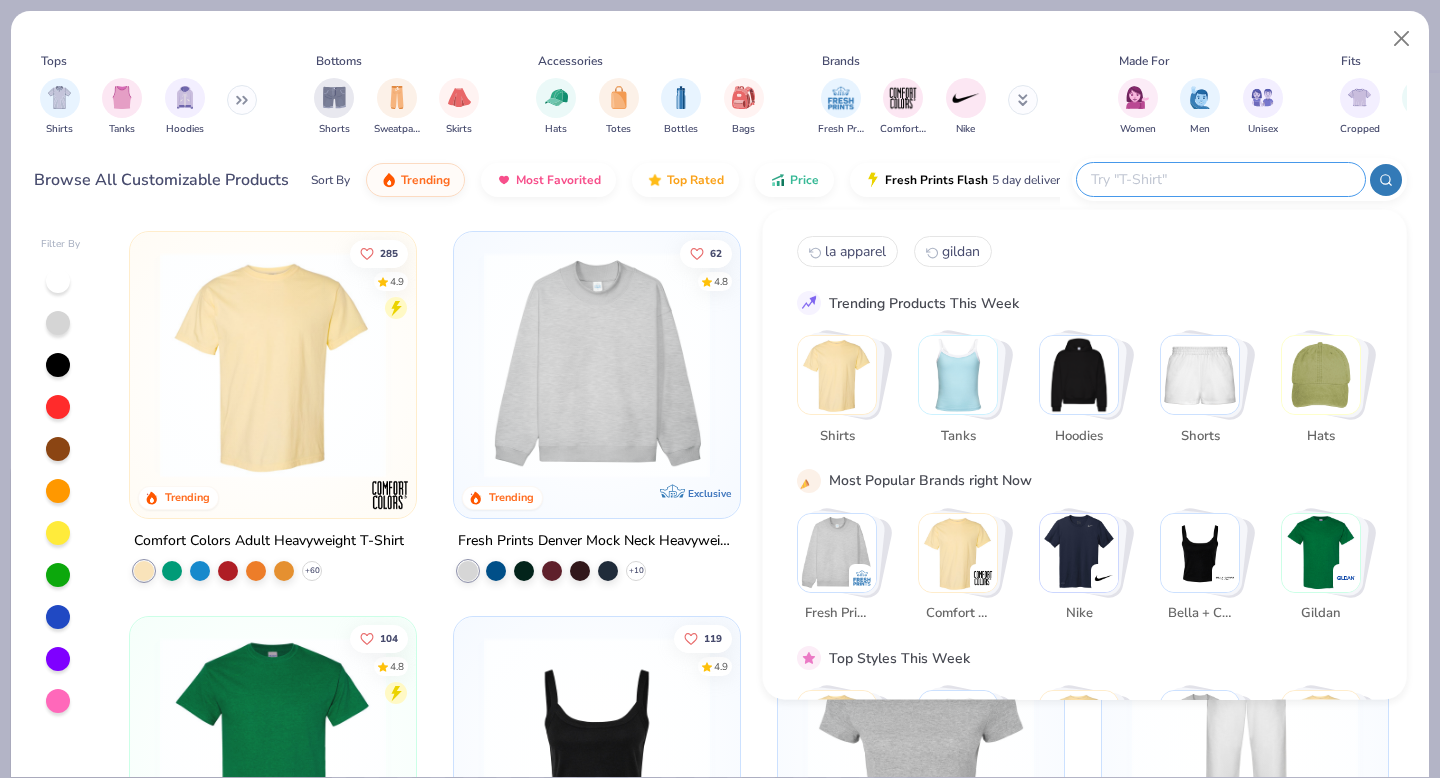 click at bounding box center [1220, 179] 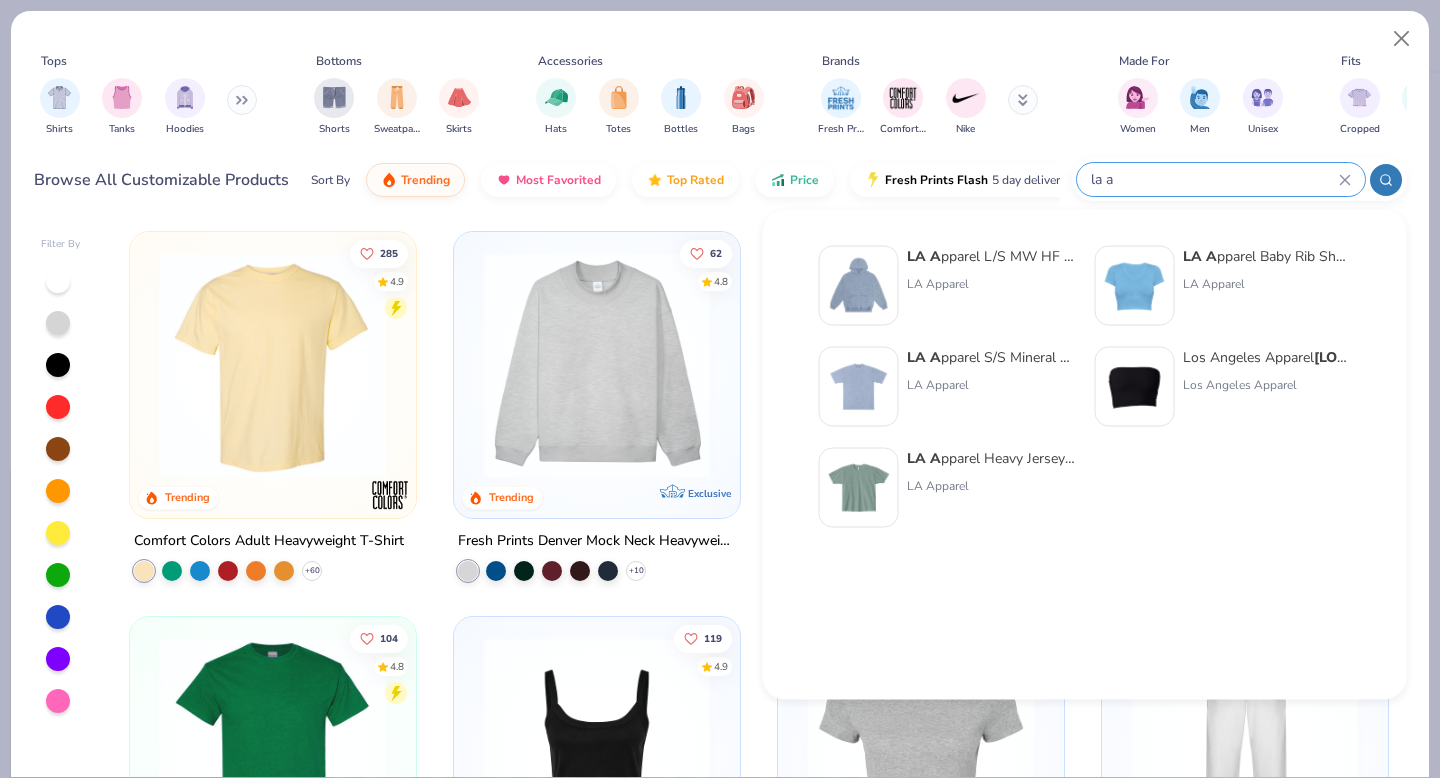 type on "la a" 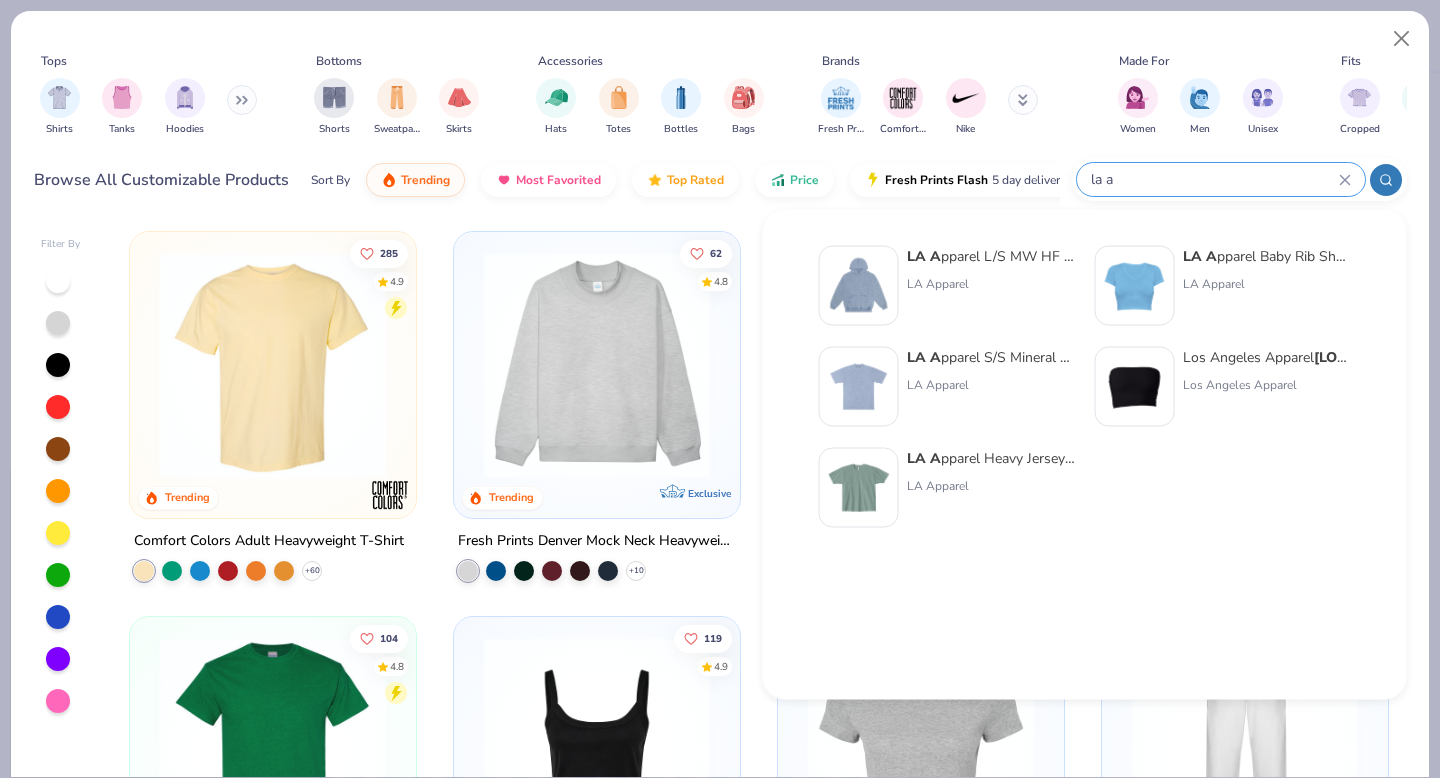 click on "LA A pparel S/S Mineral Wash Crew 6.5oz" at bounding box center [991, 357] 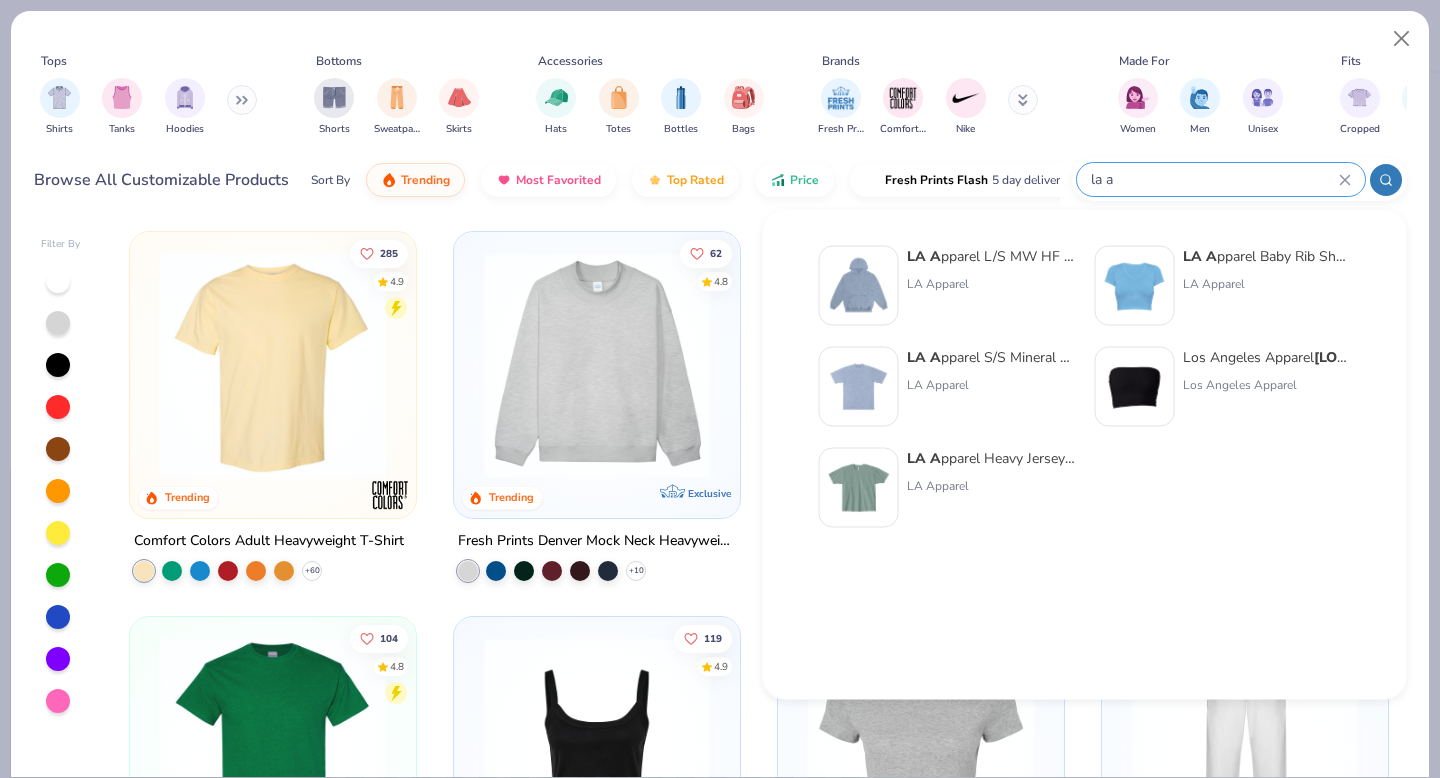 type 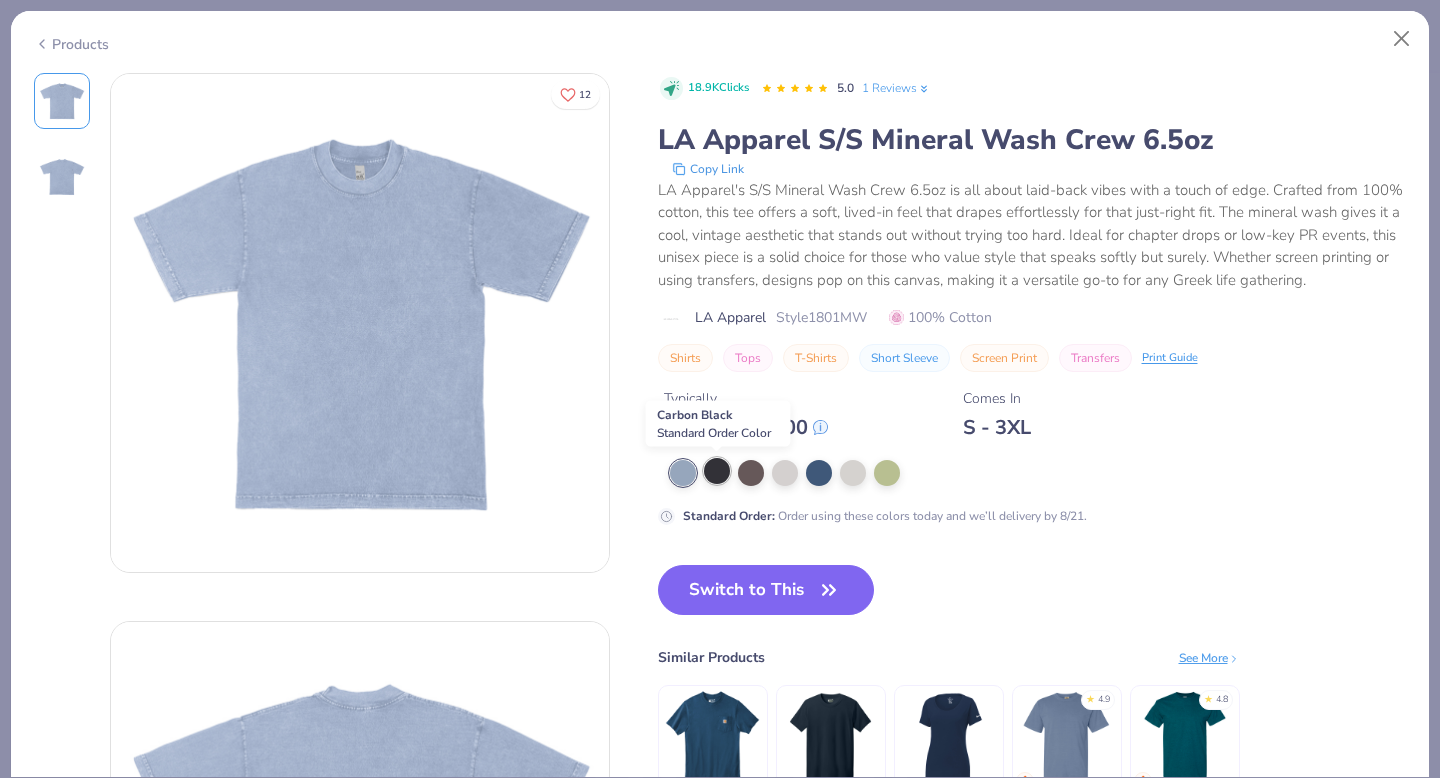 click at bounding box center [717, 471] 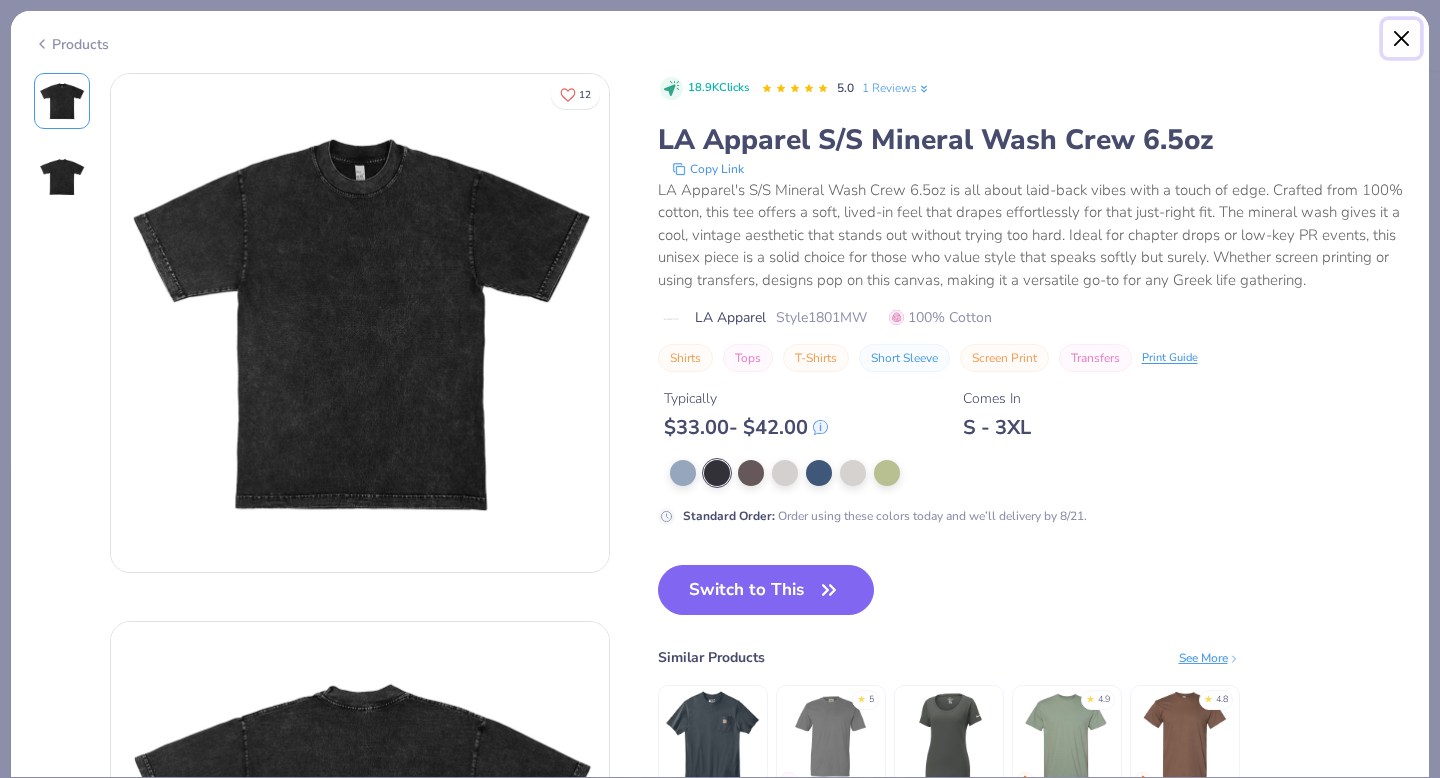 click at bounding box center (1402, 39) 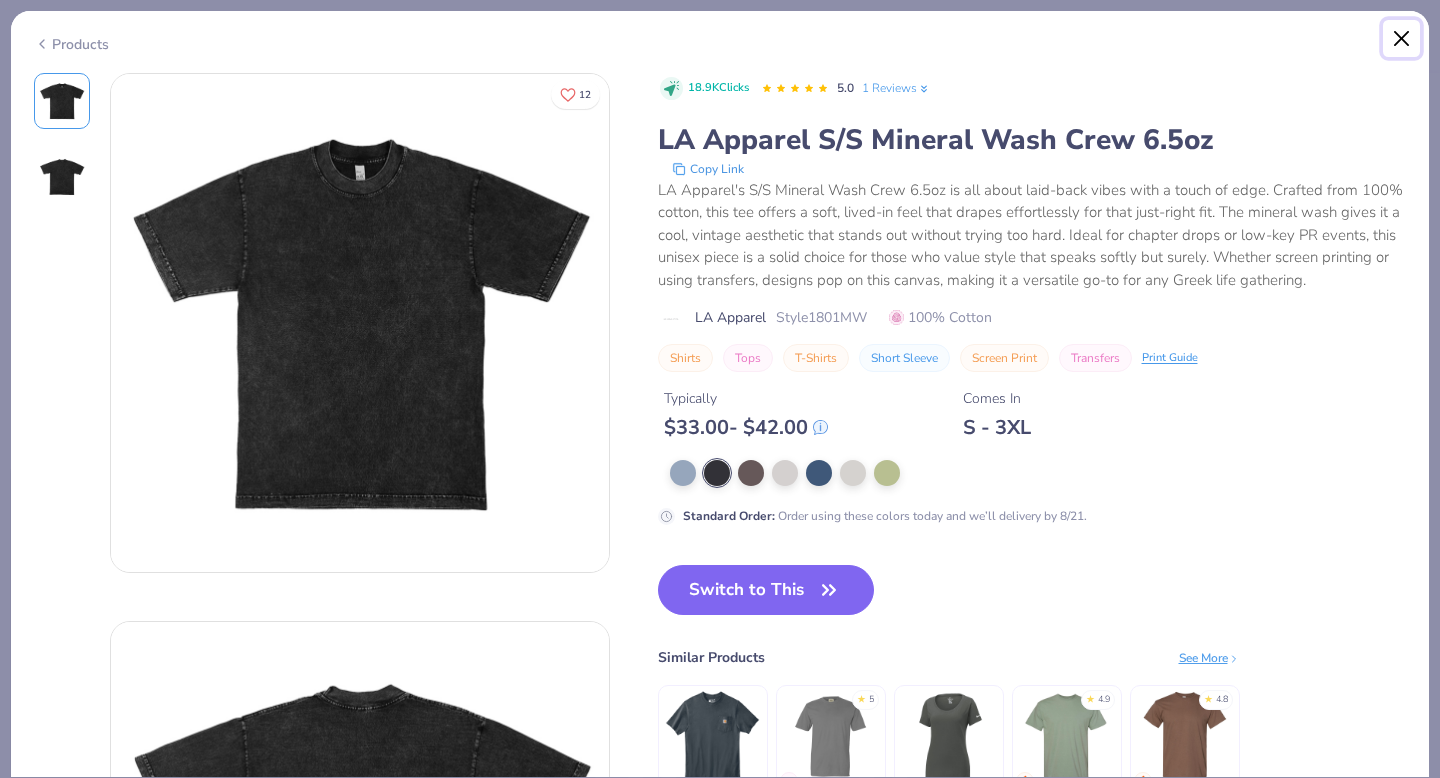 type on "x" 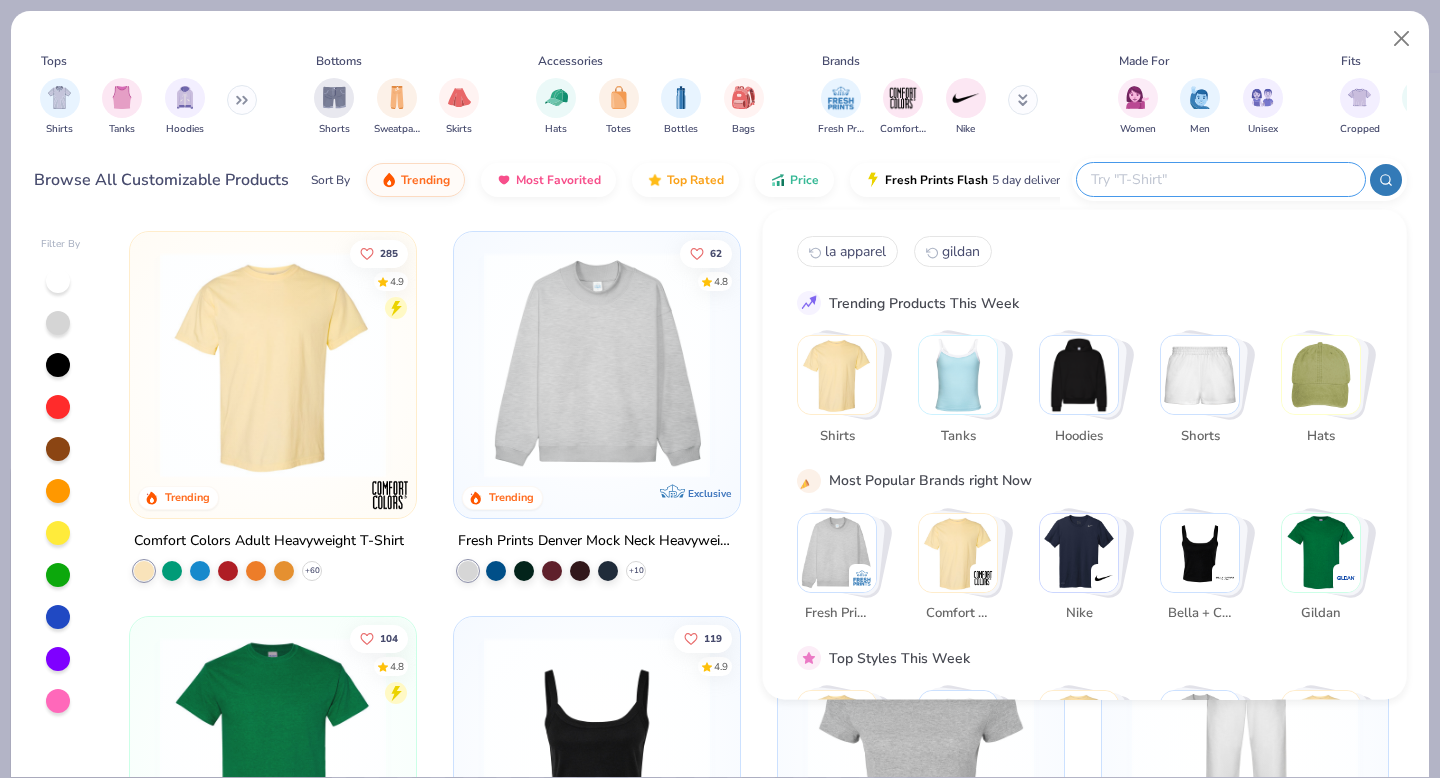 click at bounding box center (1220, 179) 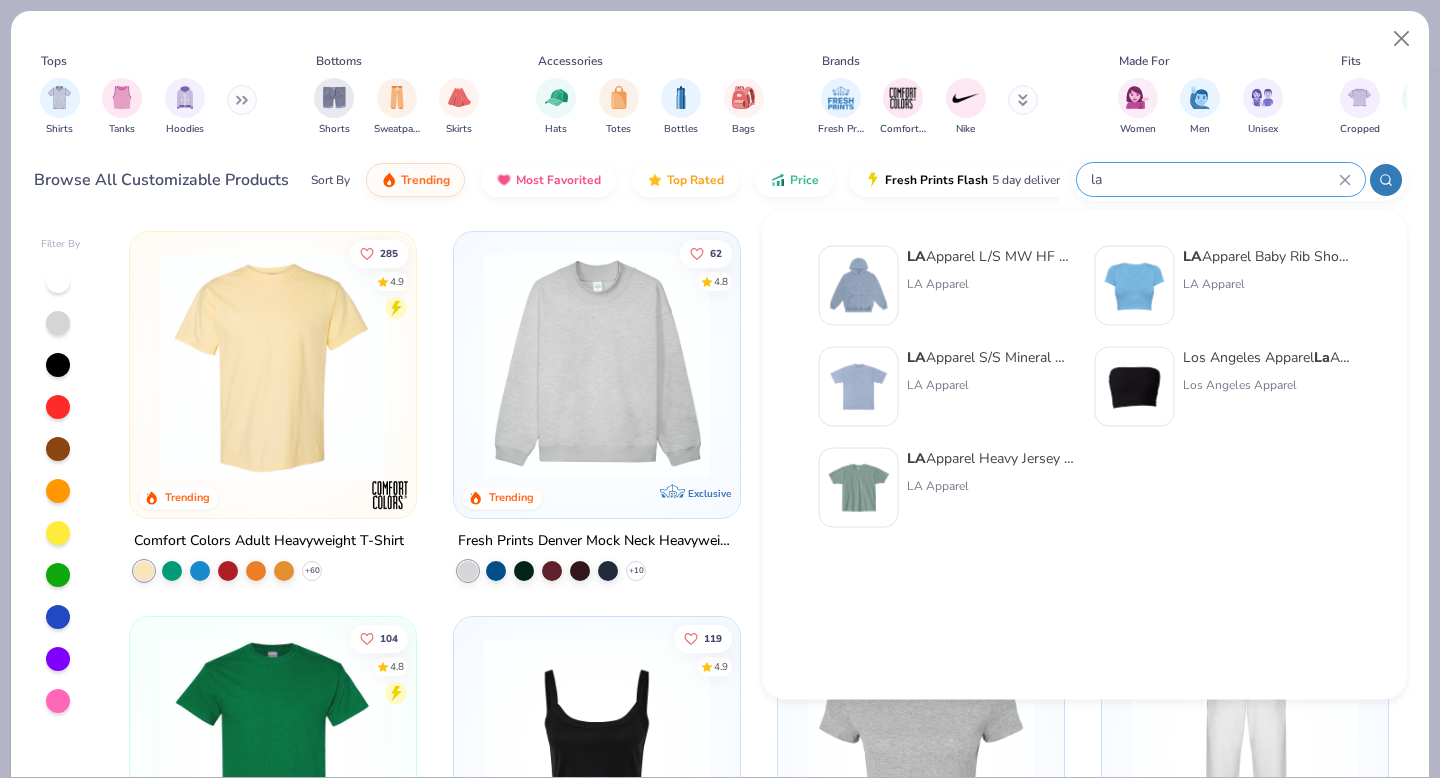type on "la" 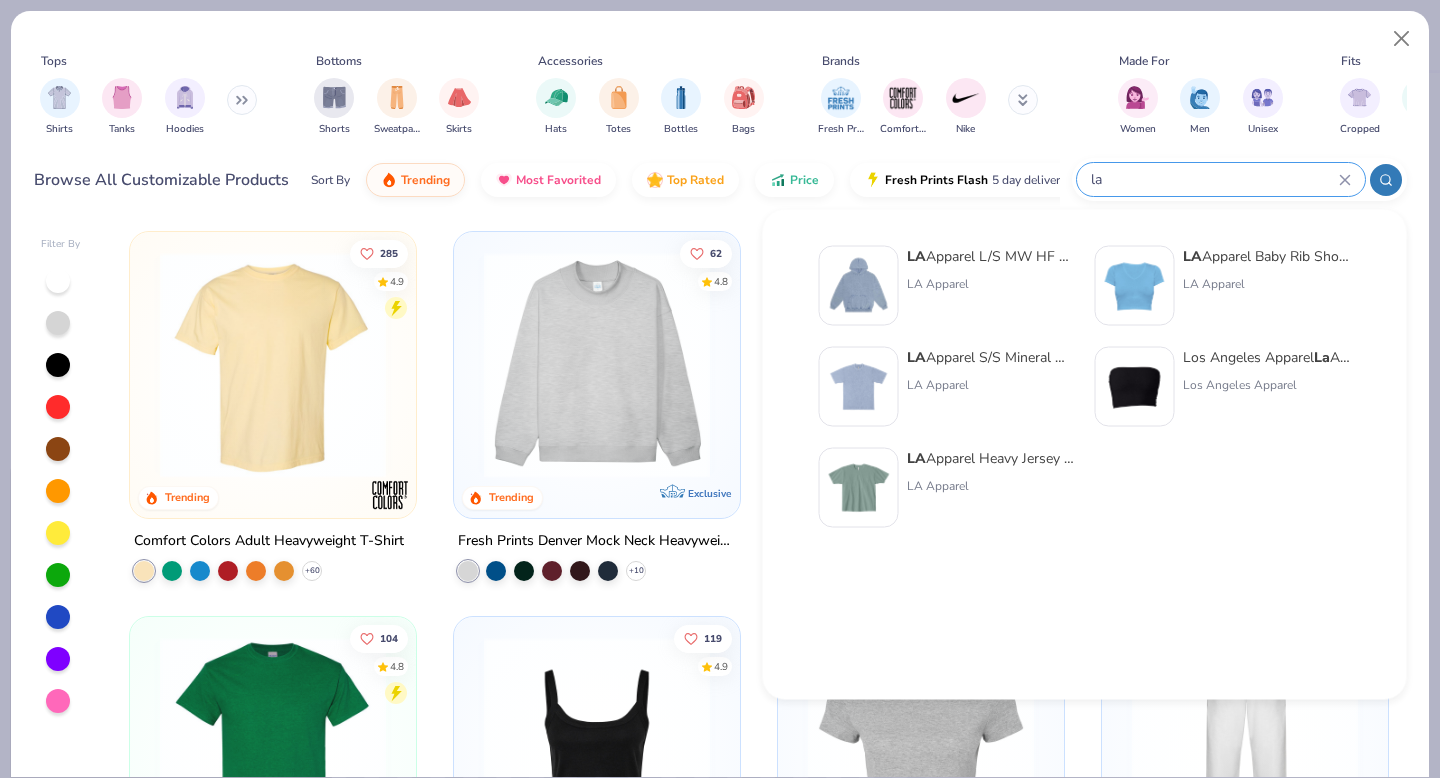 click on "LA  Apparel Heavy Jersey Tee W/ Binding" at bounding box center [991, 458] 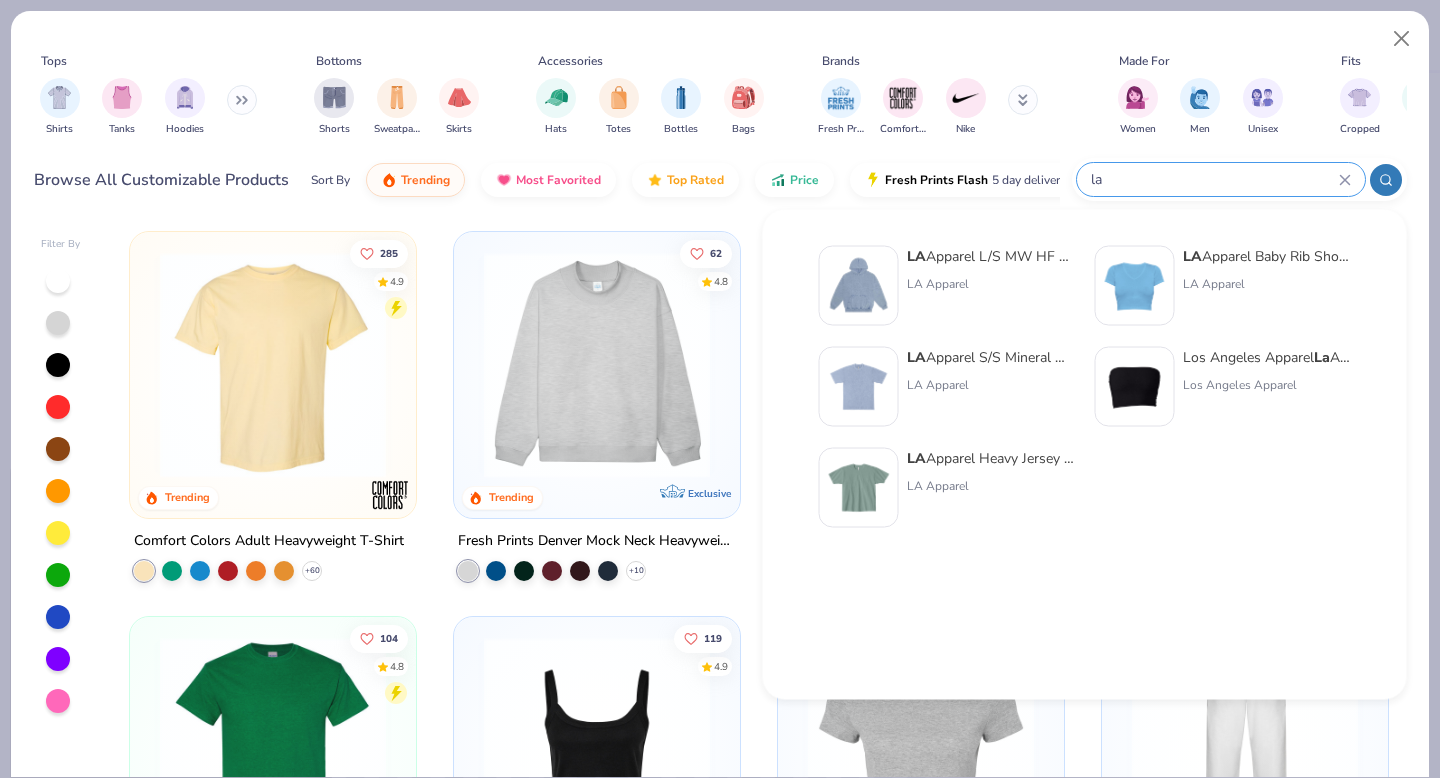 type 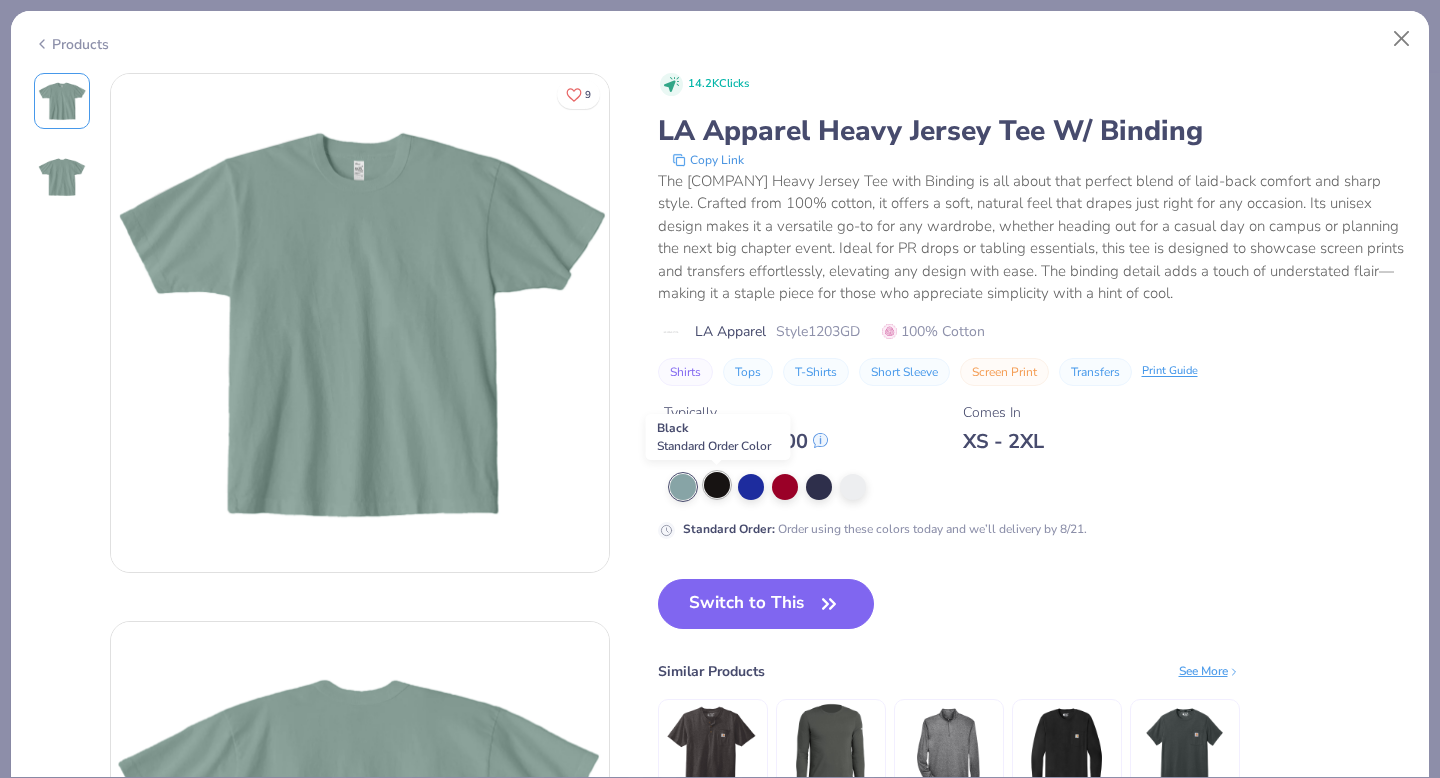 click at bounding box center [717, 485] 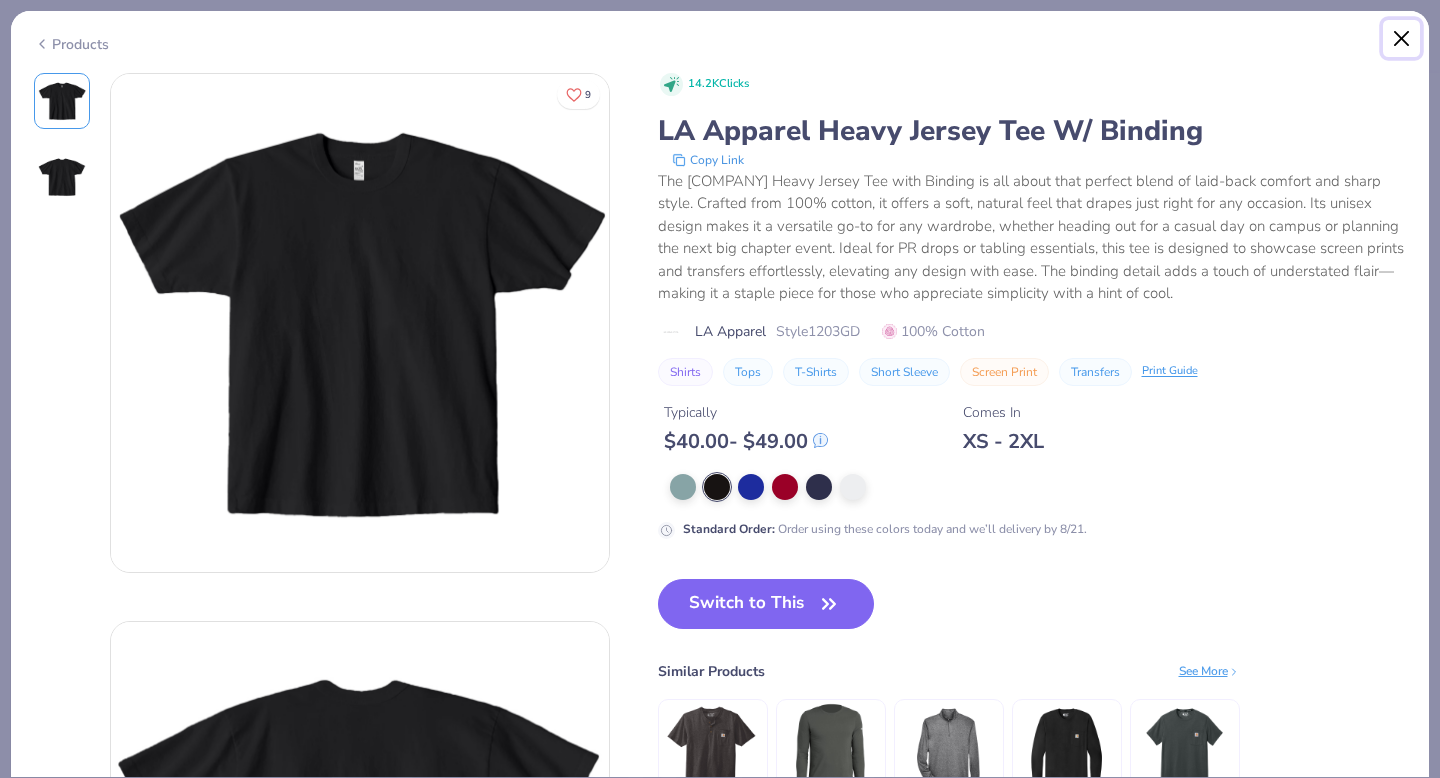 click at bounding box center (1402, 39) 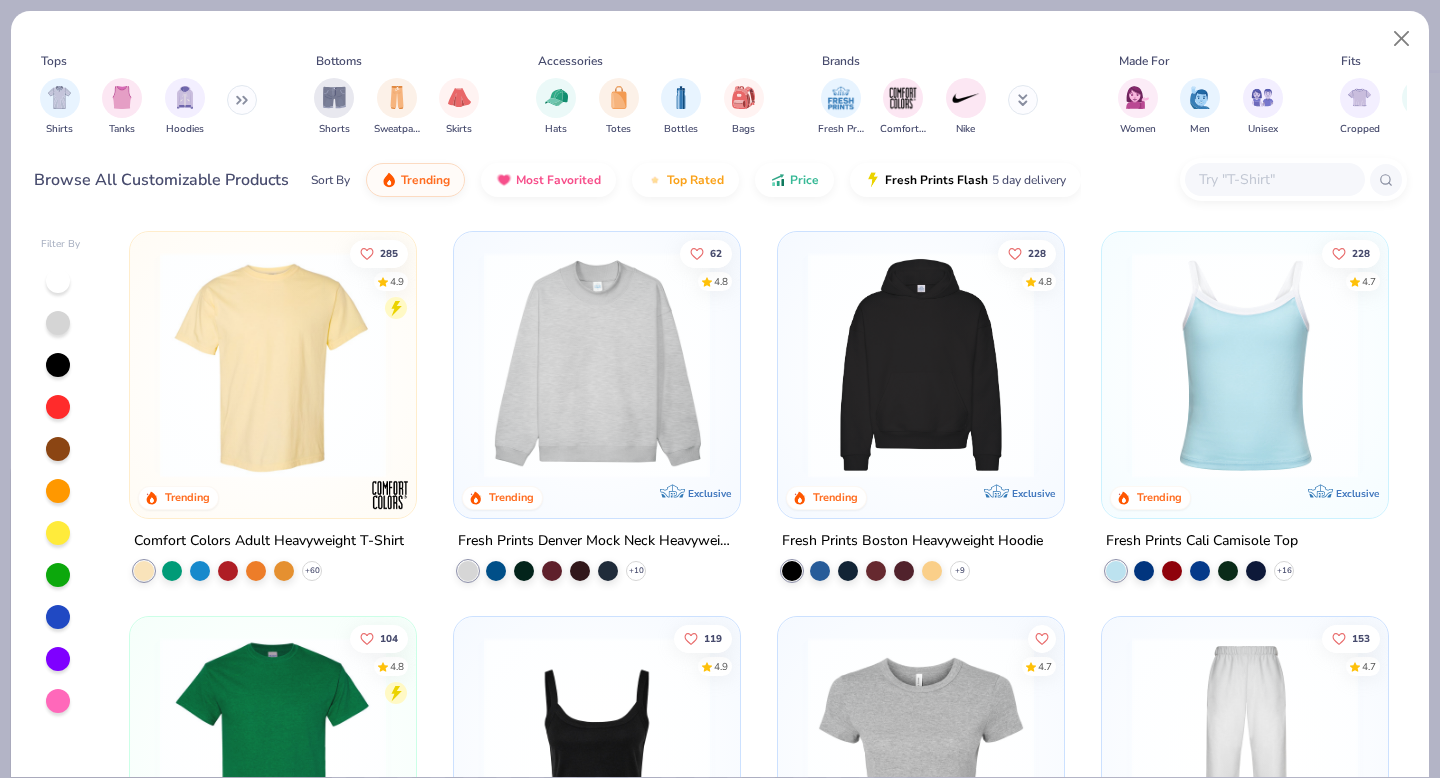click at bounding box center (1274, 179) 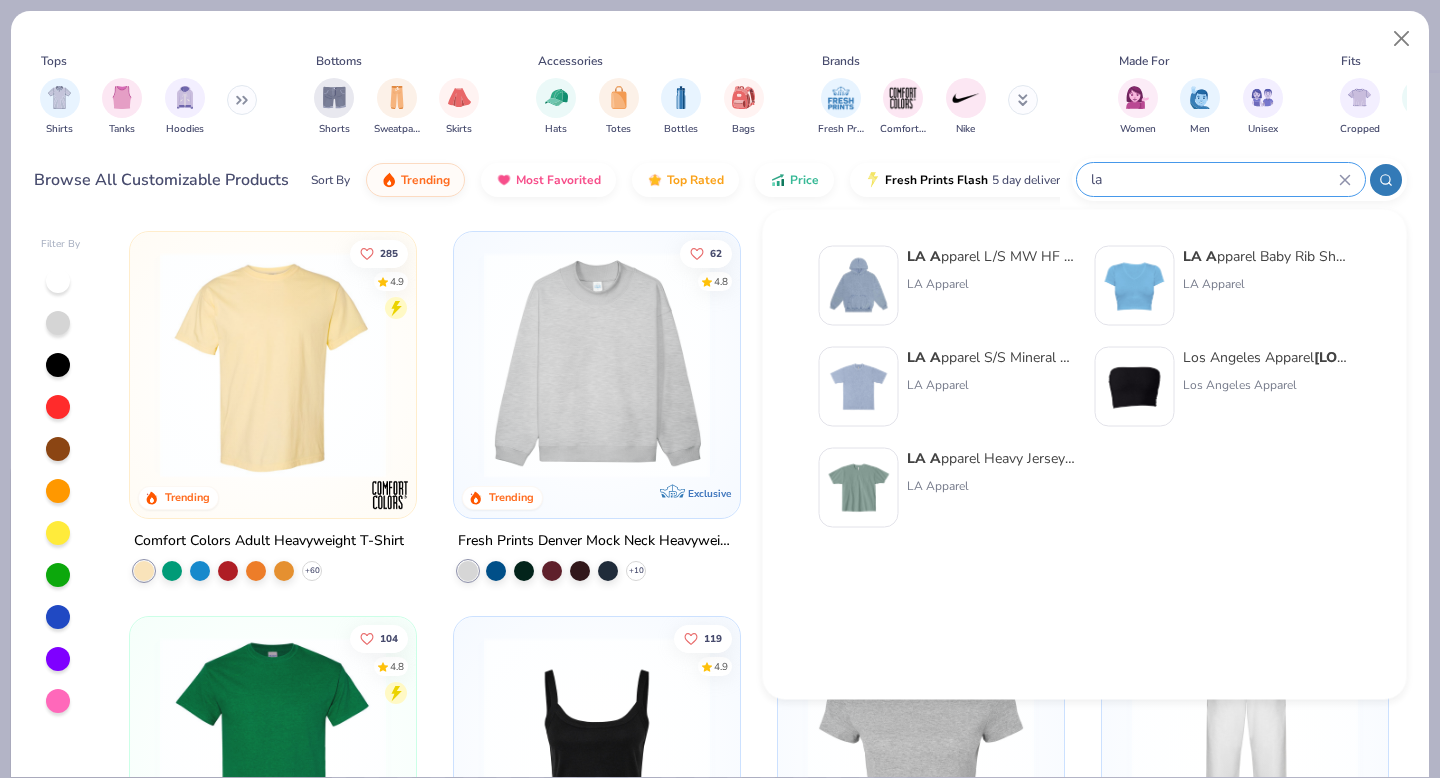 type on "l" 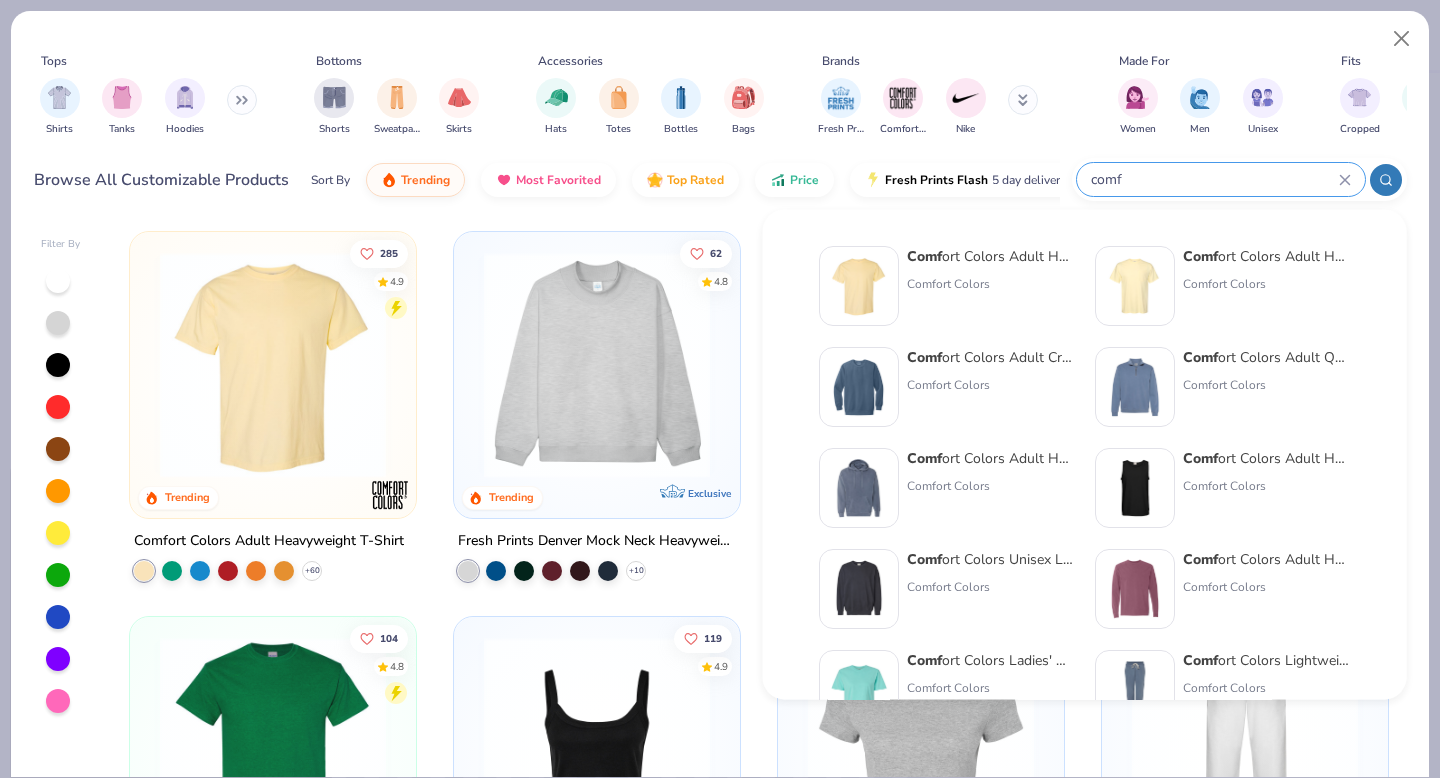 type on "comf" 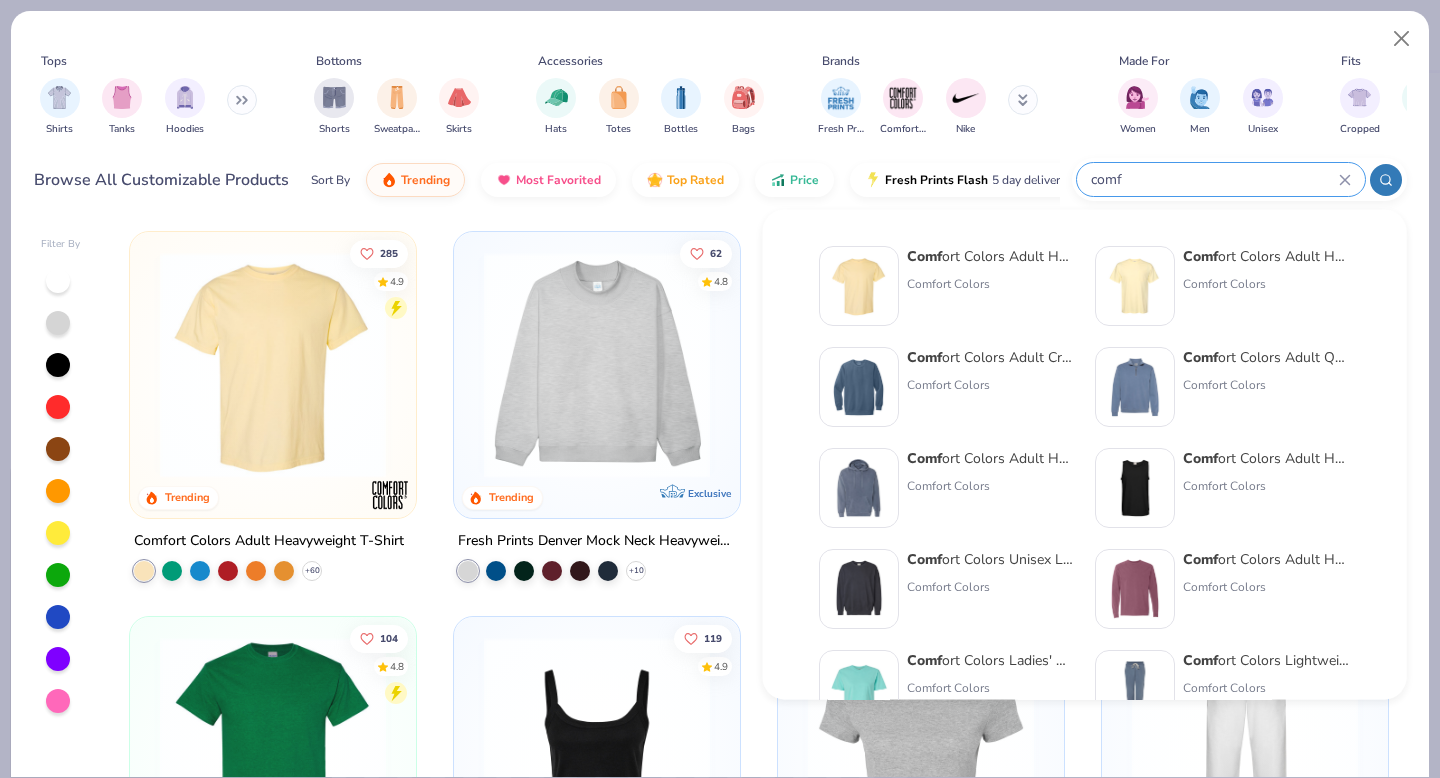 click on "Comf ort Colors Adult Heavyweight T-Shirt" at bounding box center [991, 256] 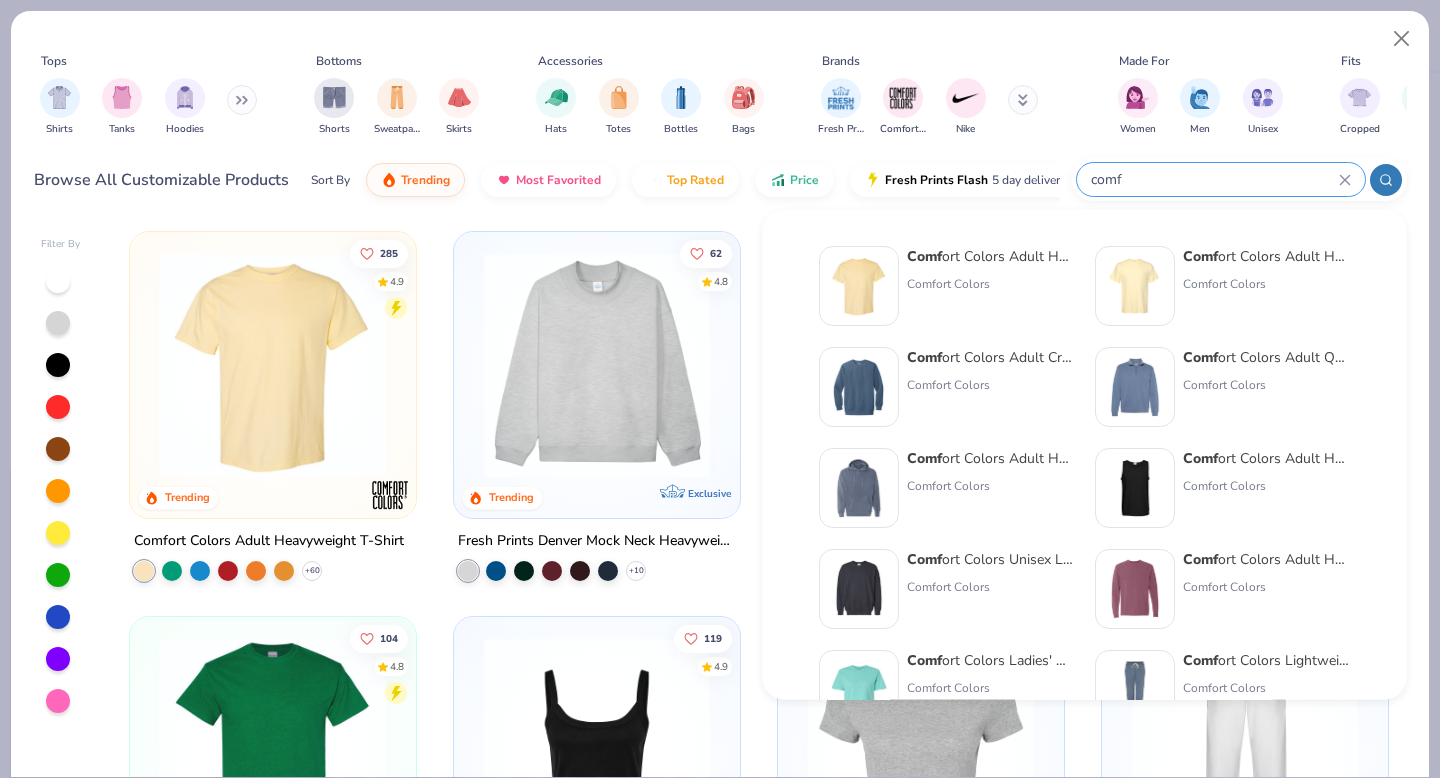 type 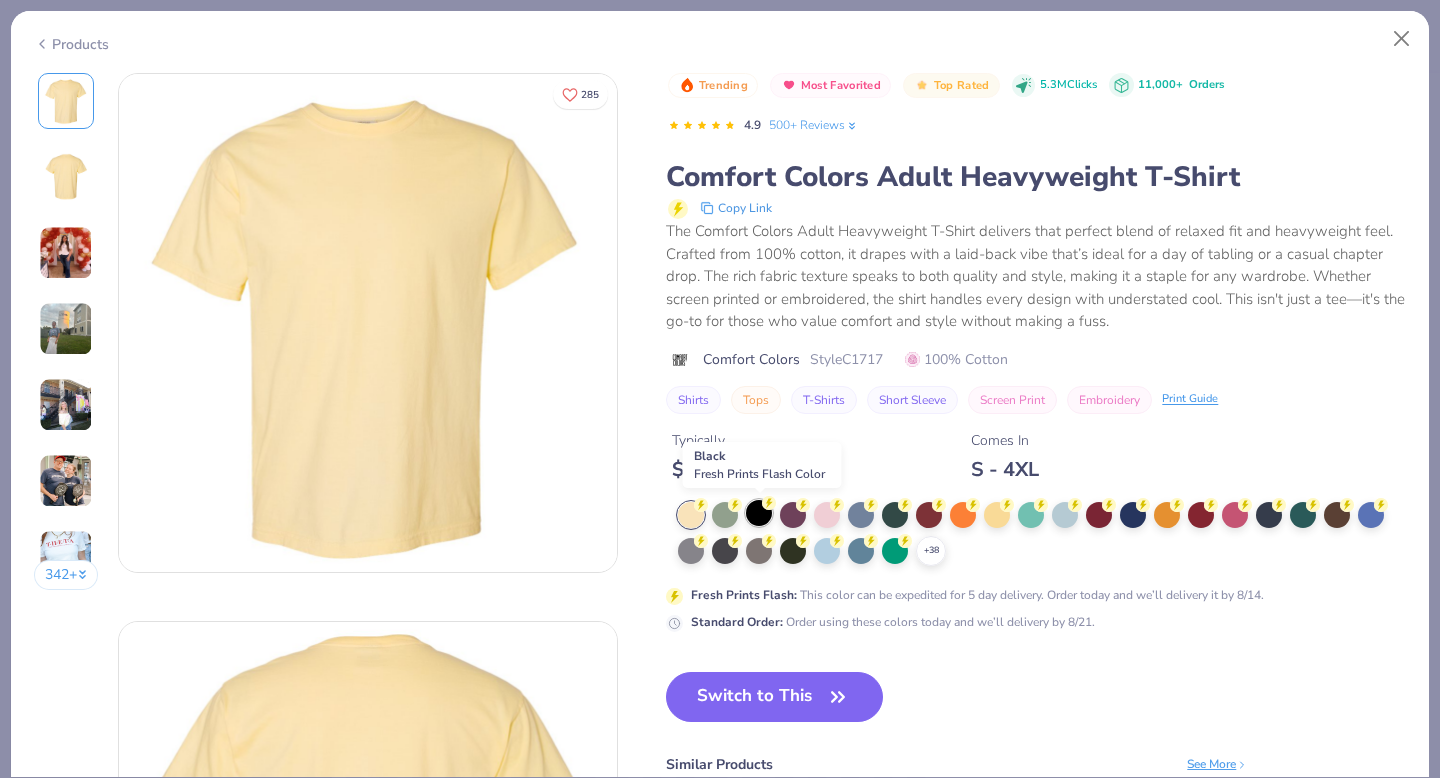 click at bounding box center [759, 513] 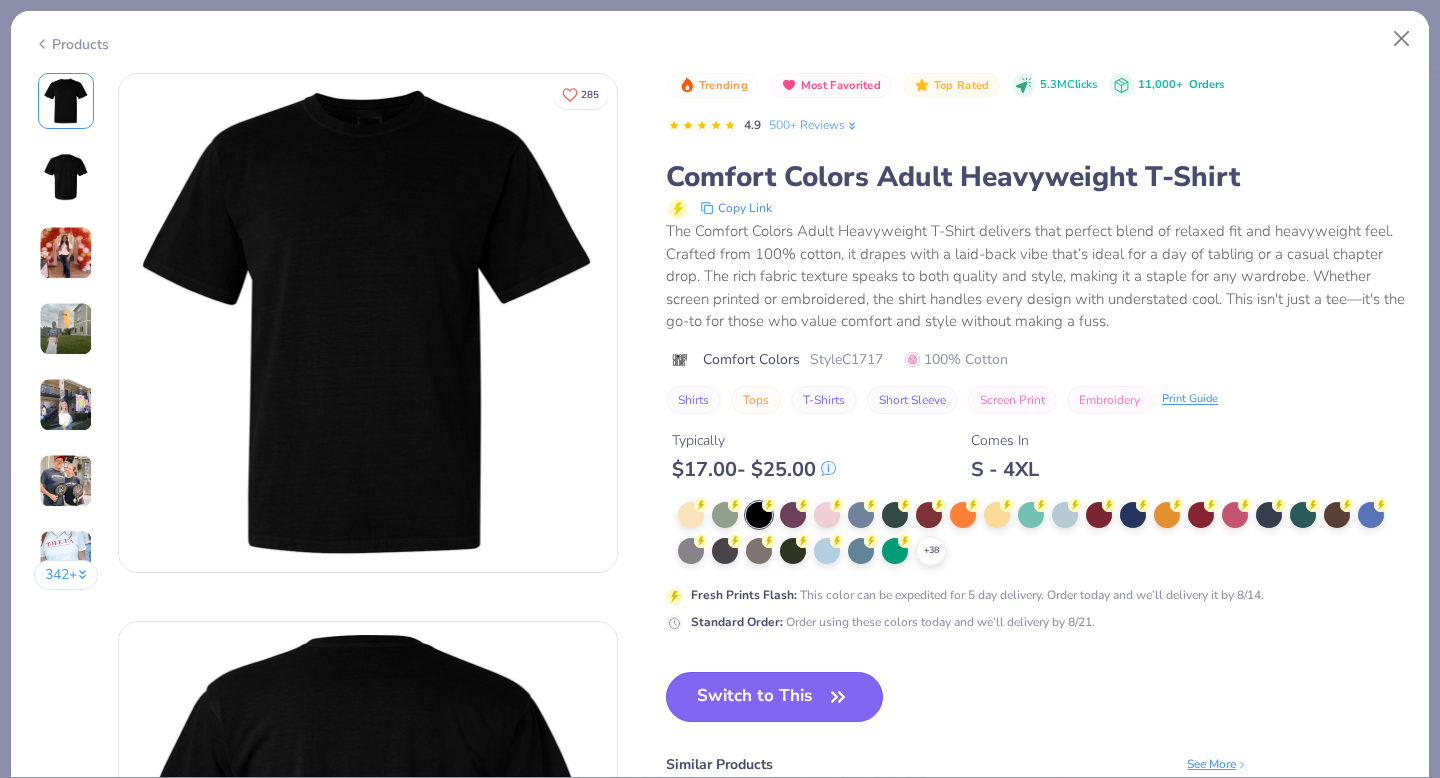 click on "Switch to This" at bounding box center (774, 697) 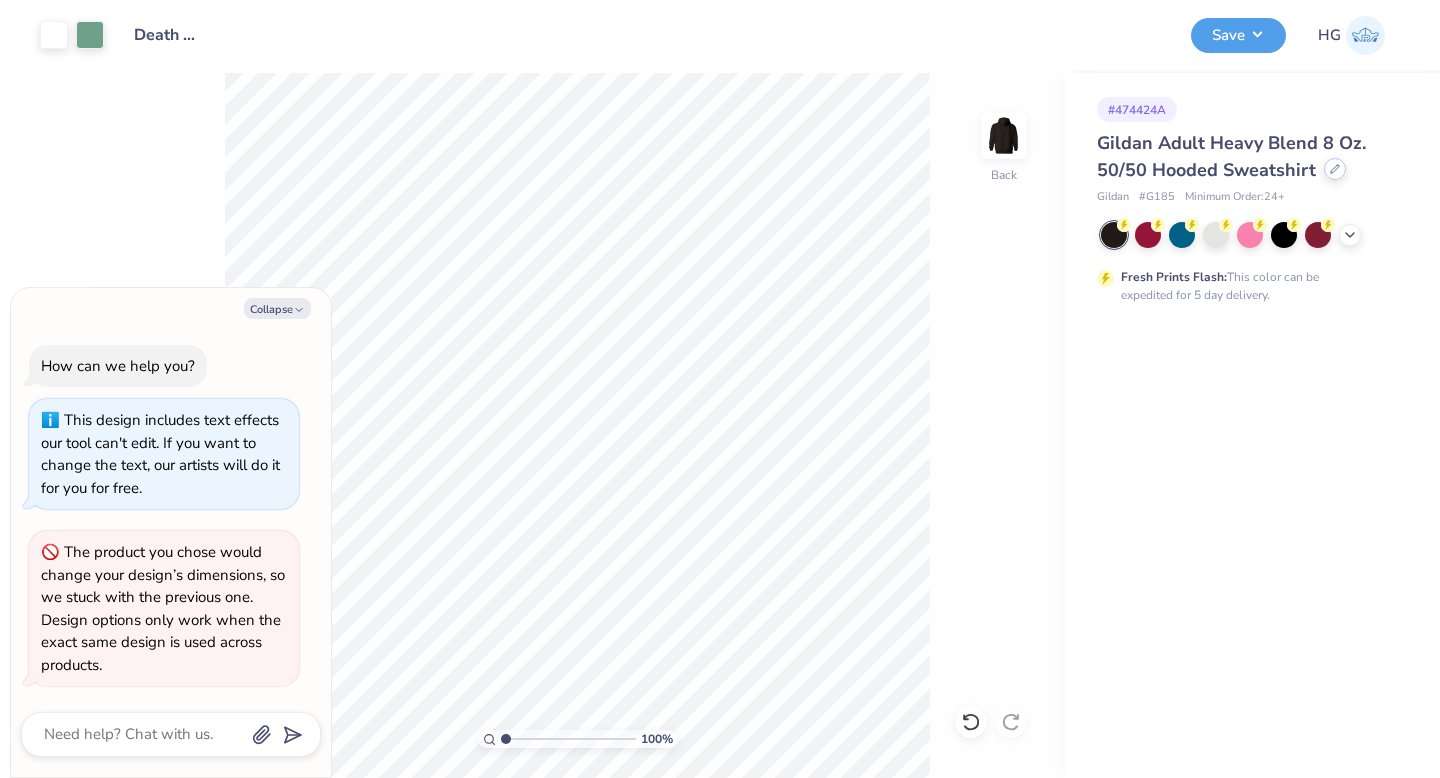 click at bounding box center (1335, 169) 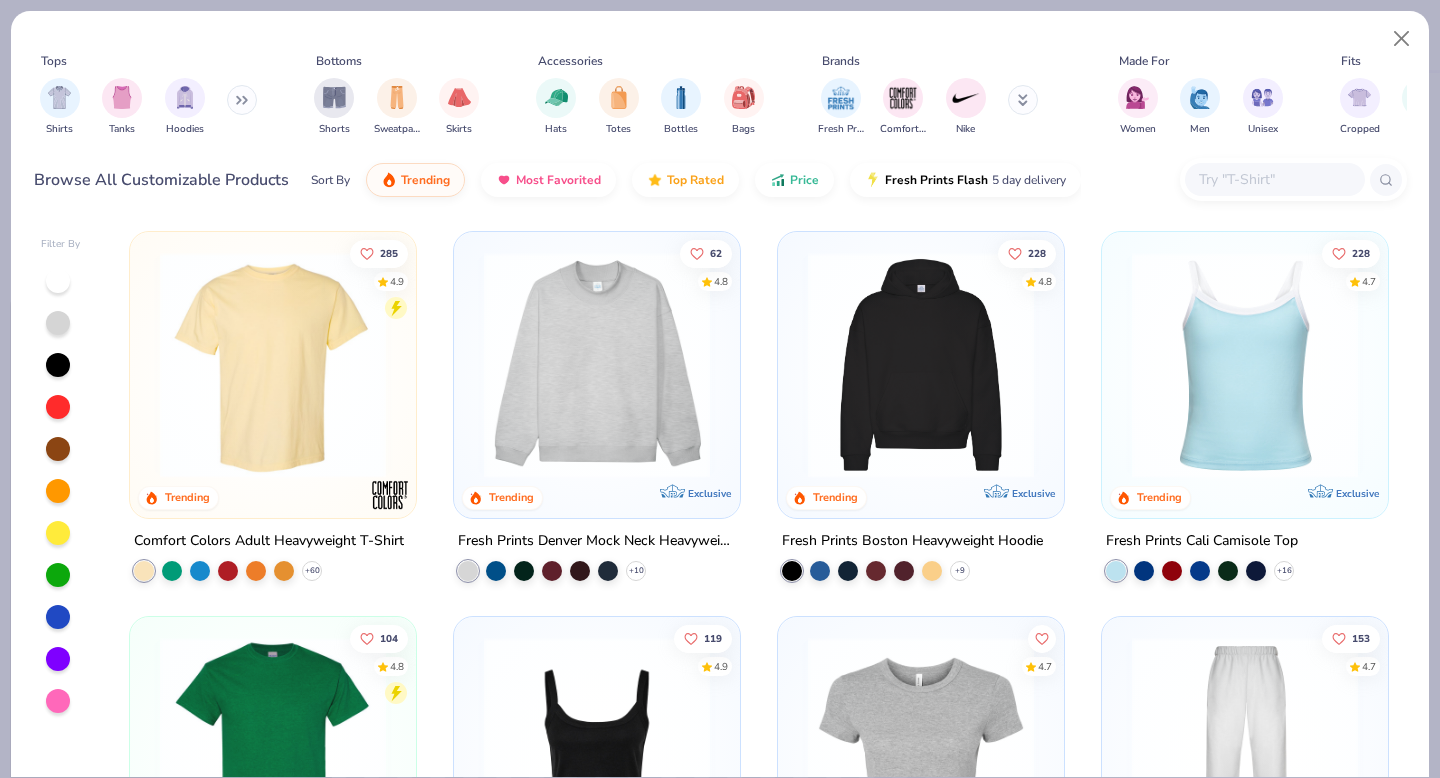 click at bounding box center [1274, 179] 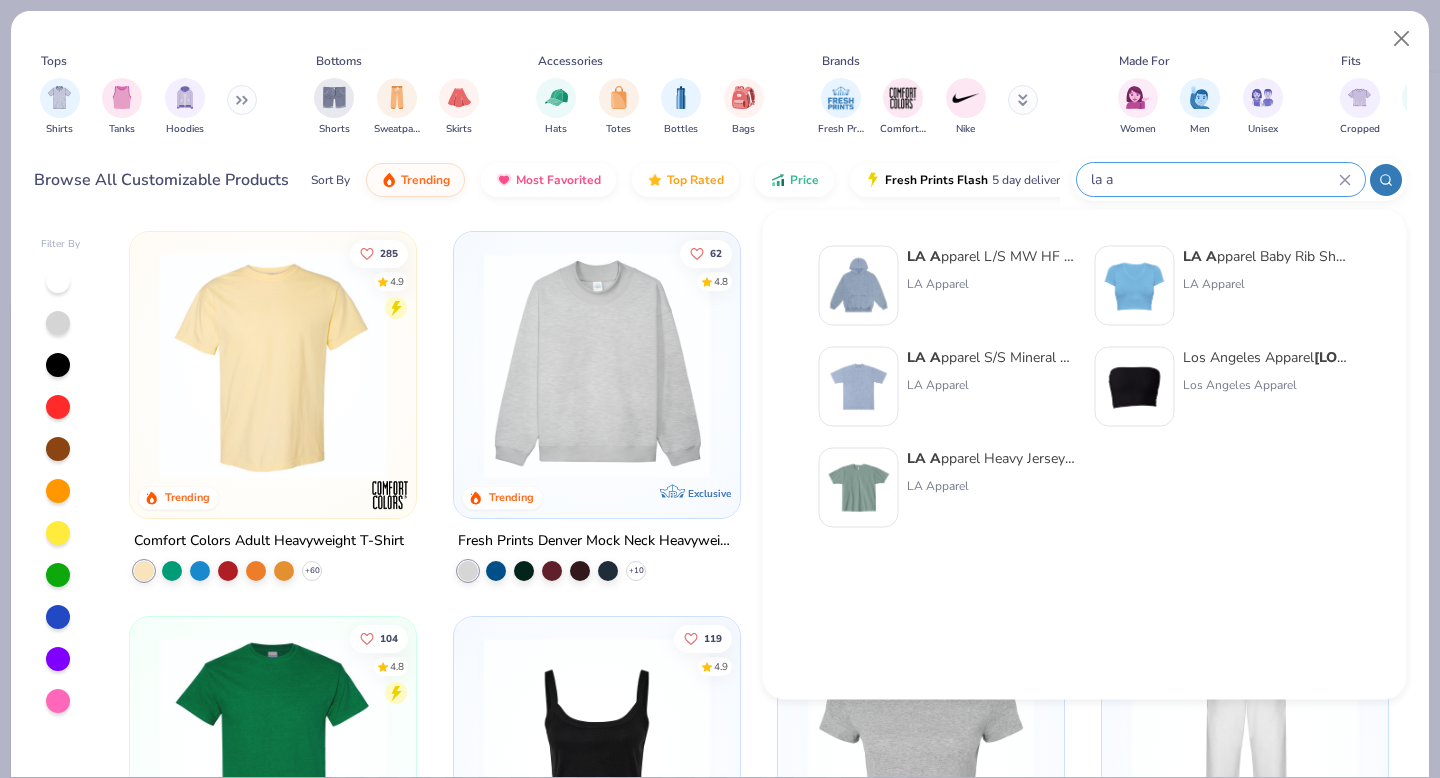 scroll, scrollTop: 0, scrollLeft: 0, axis: both 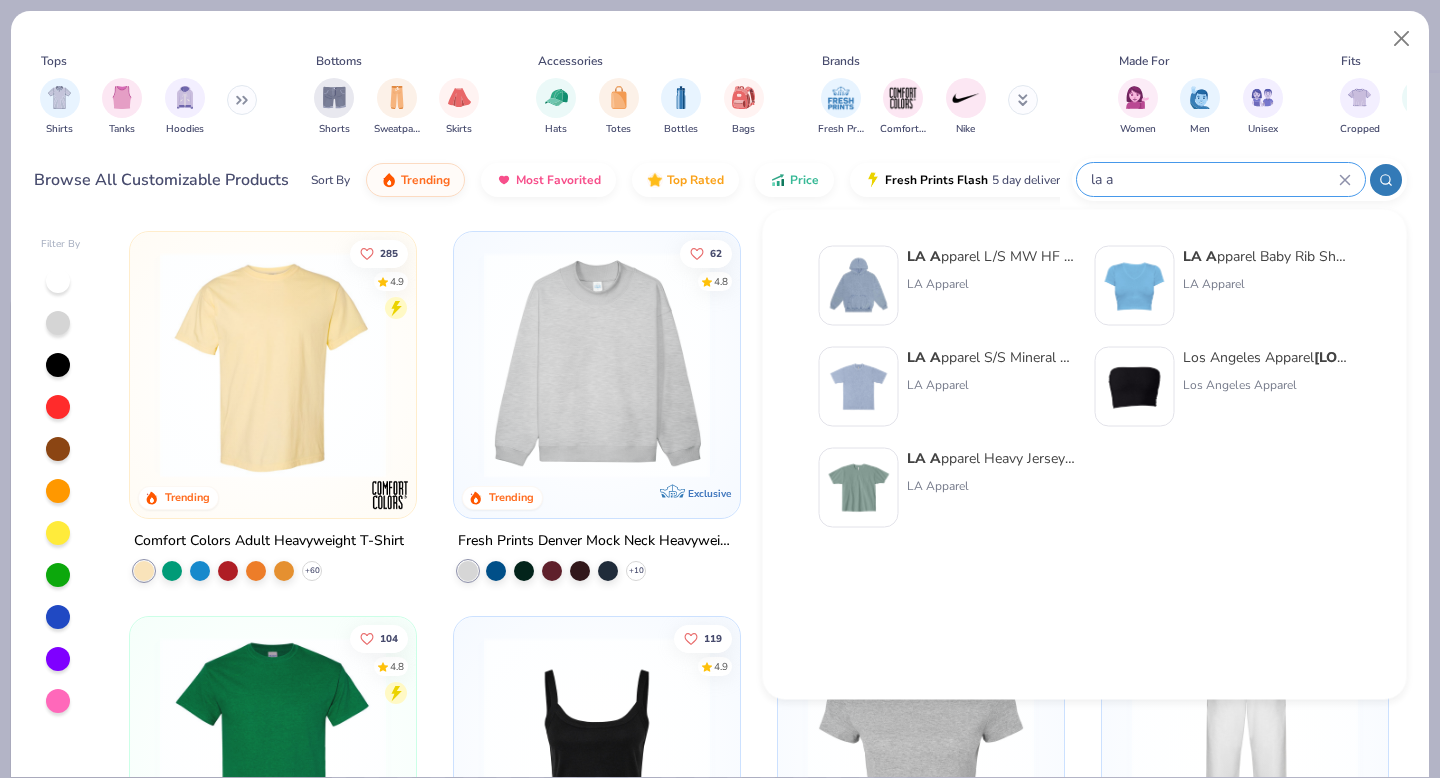 type on "la a" 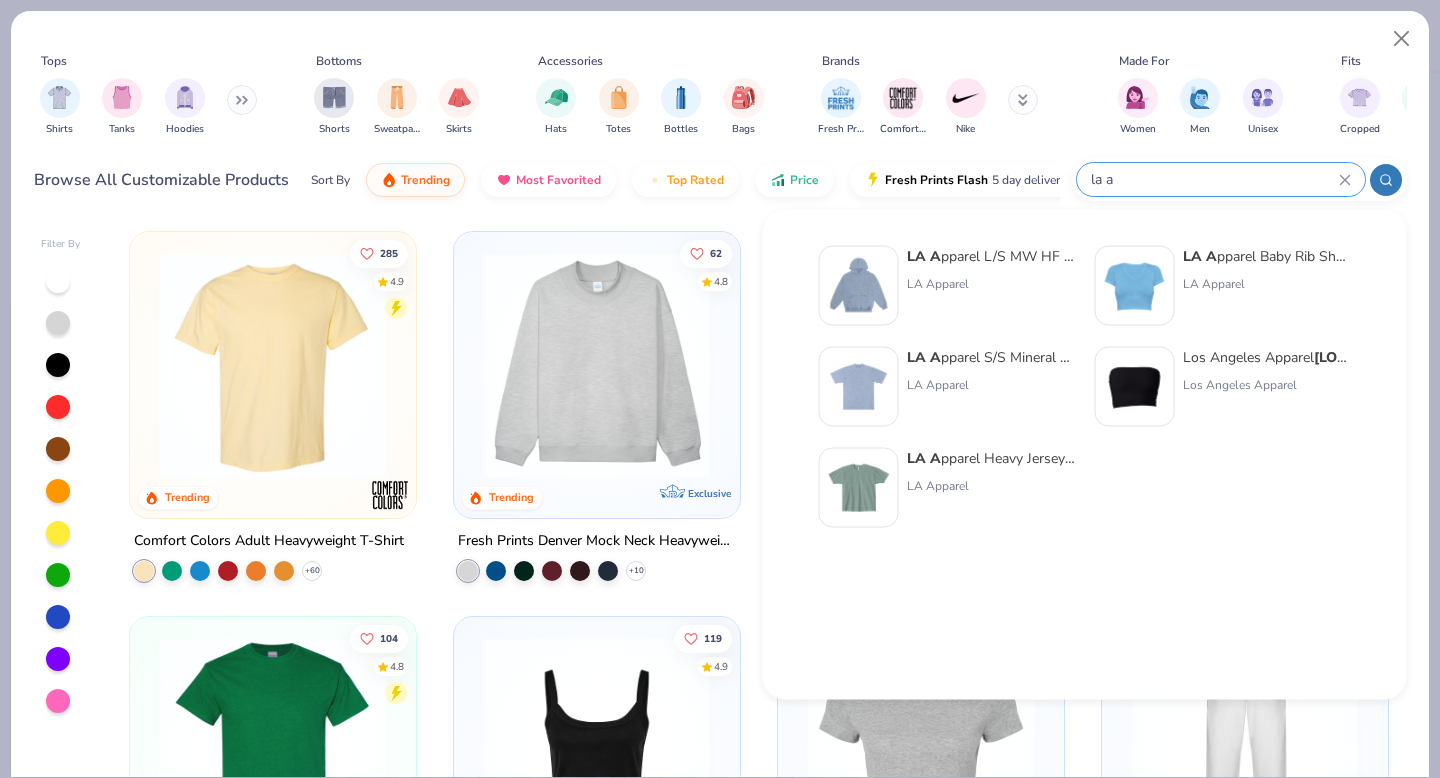 click on "LA A pparel Heavy Jersey Tee W/ Binding" at bounding box center [991, 458] 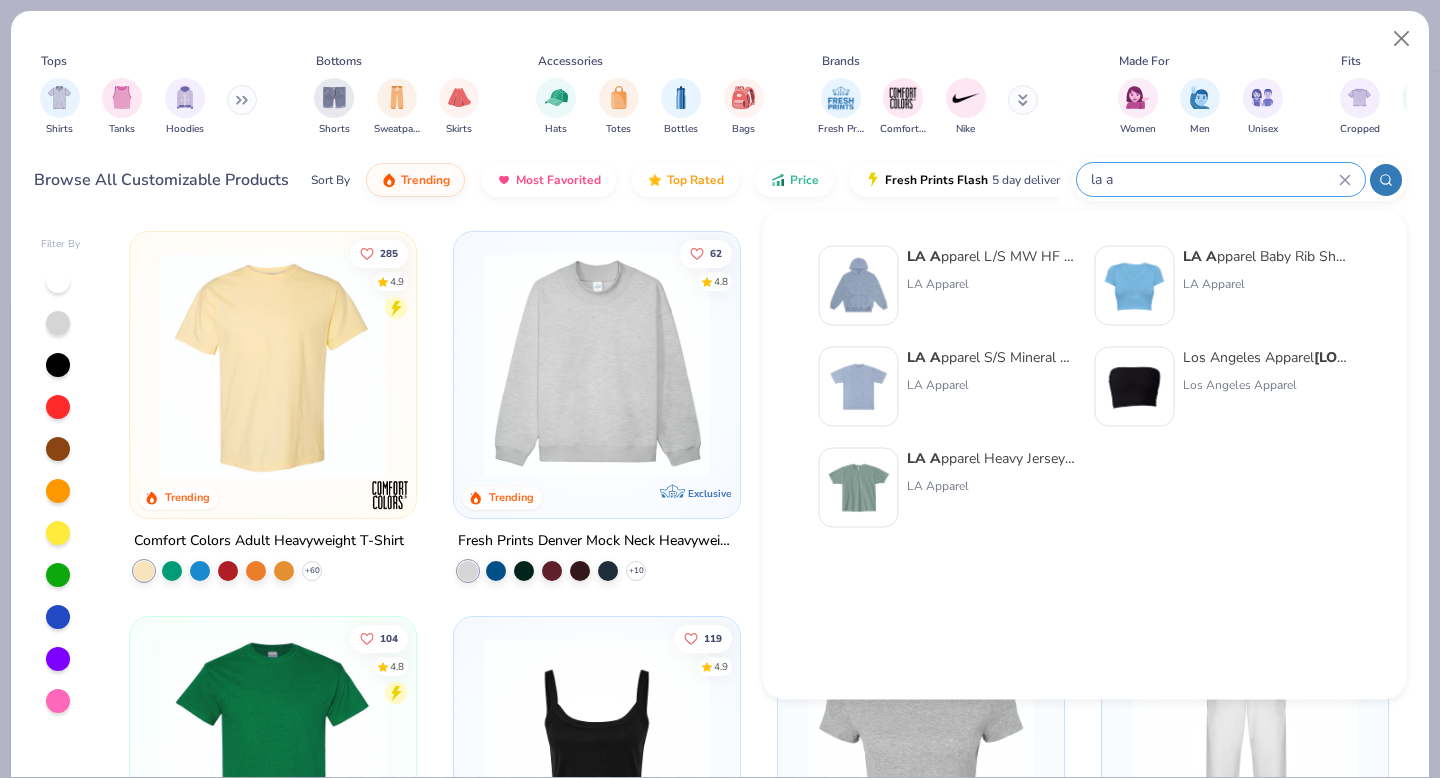 type 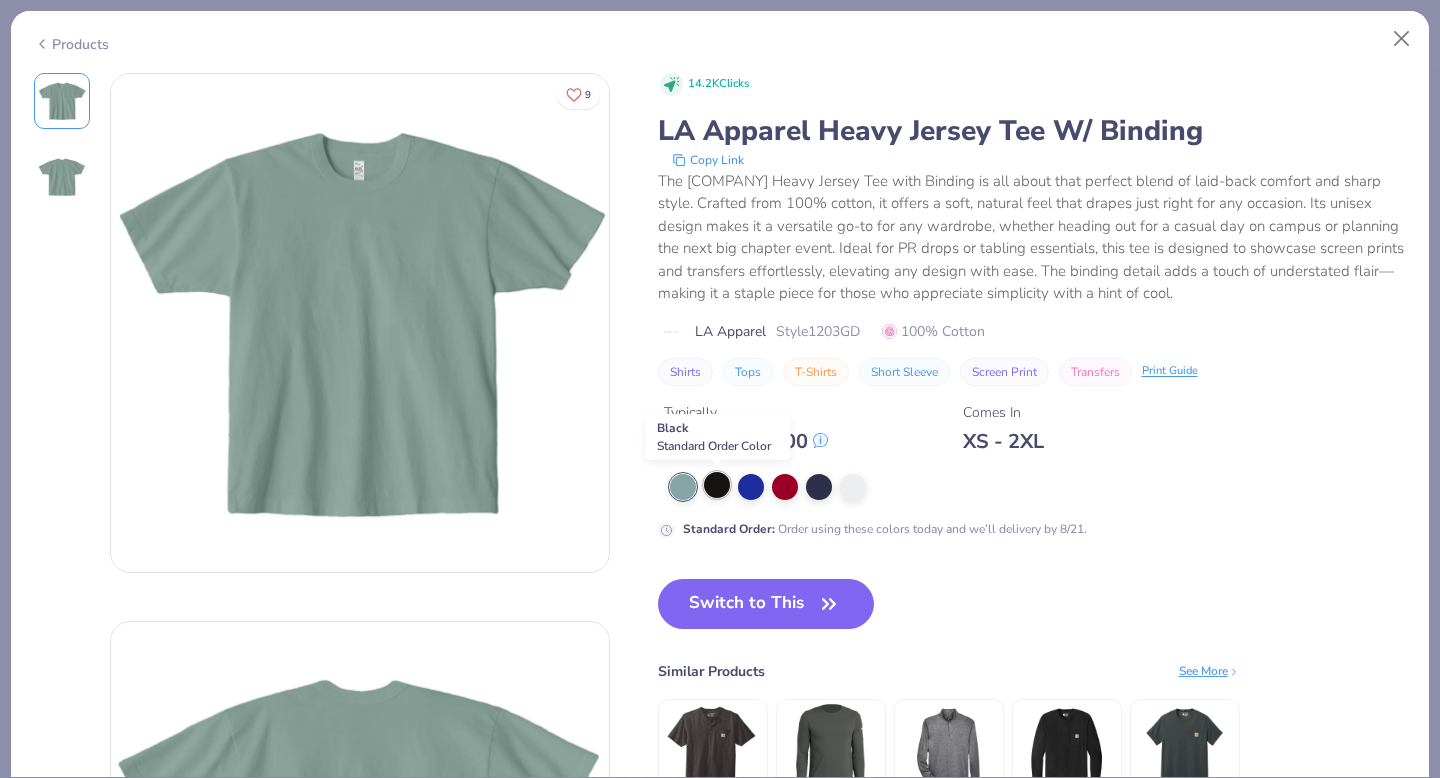click at bounding box center [717, 485] 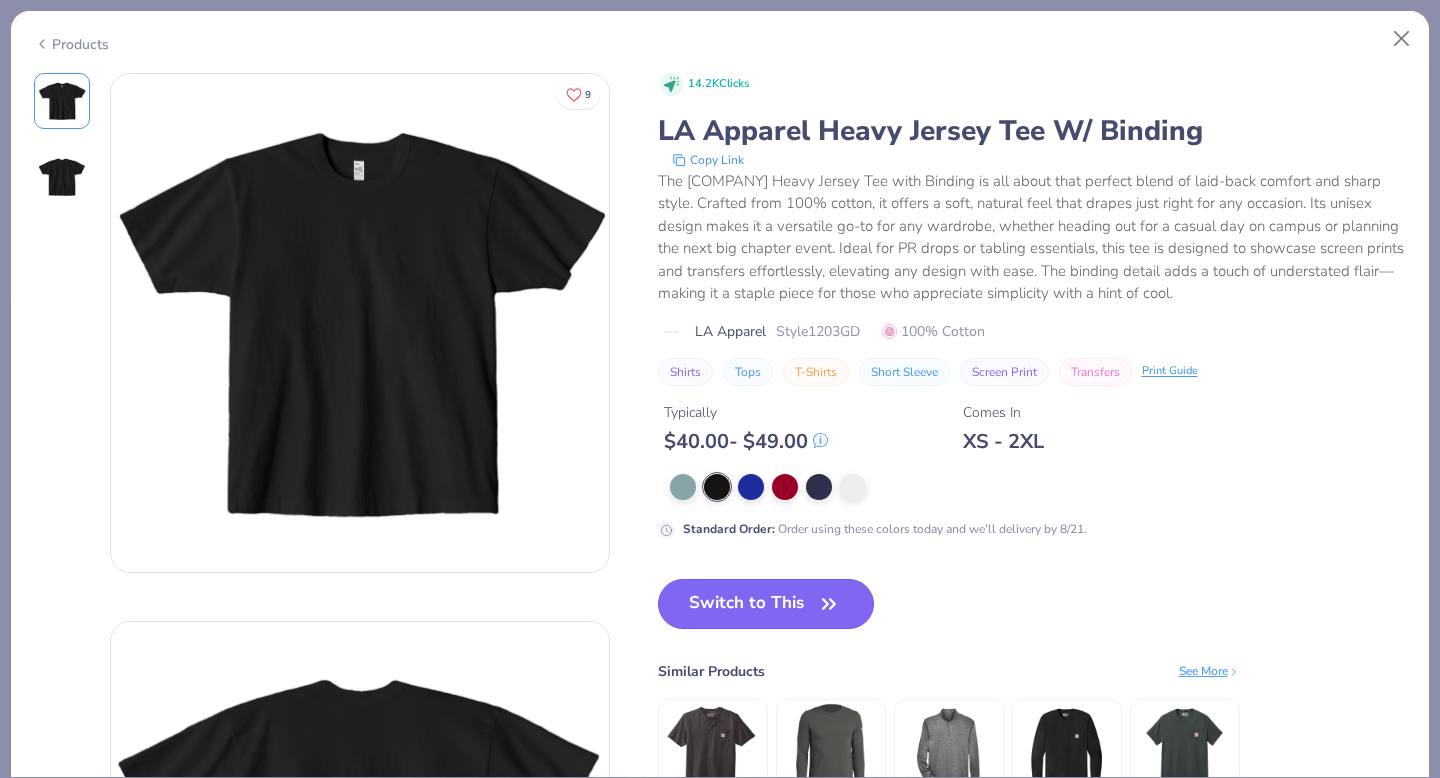 click on "Switch to This" at bounding box center [766, 604] 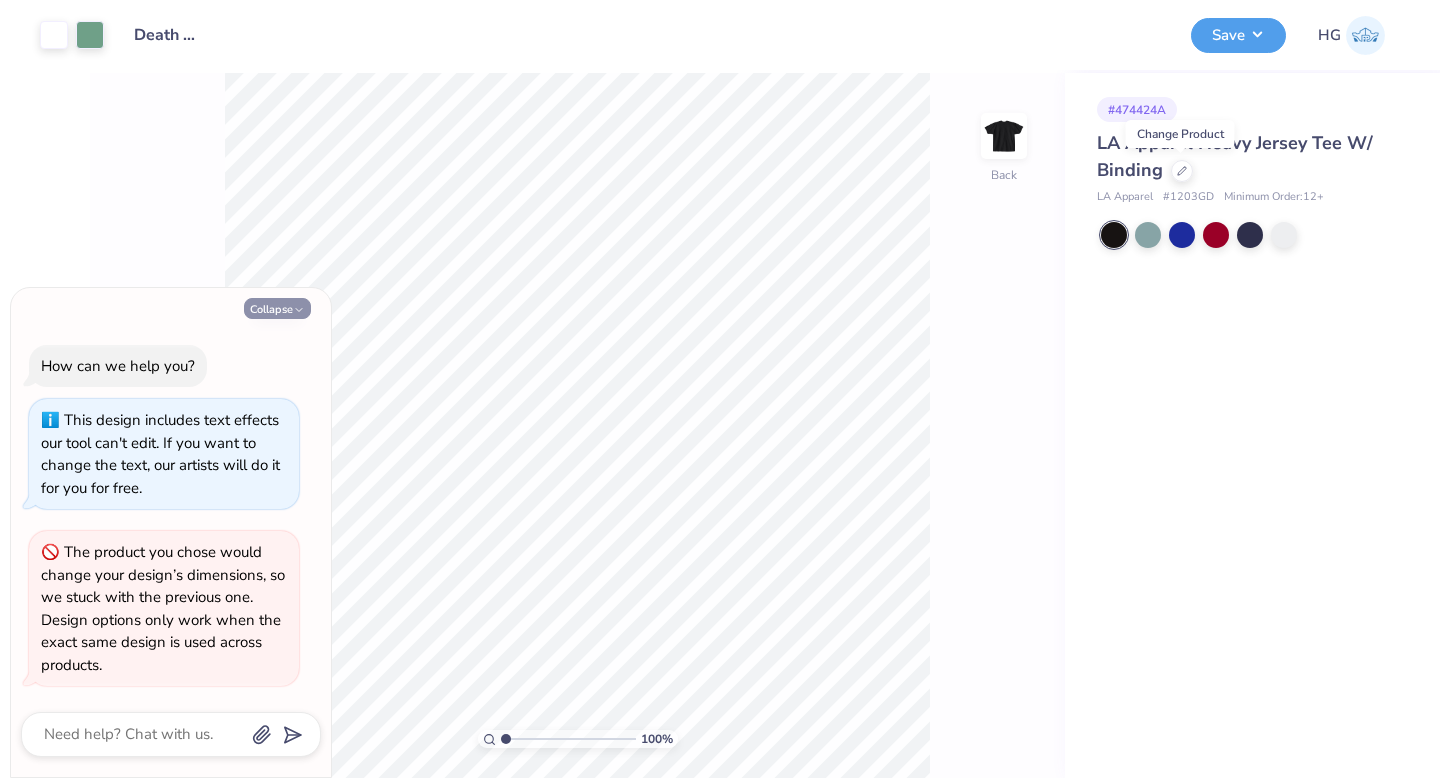 click on "Collapse" at bounding box center [277, 308] 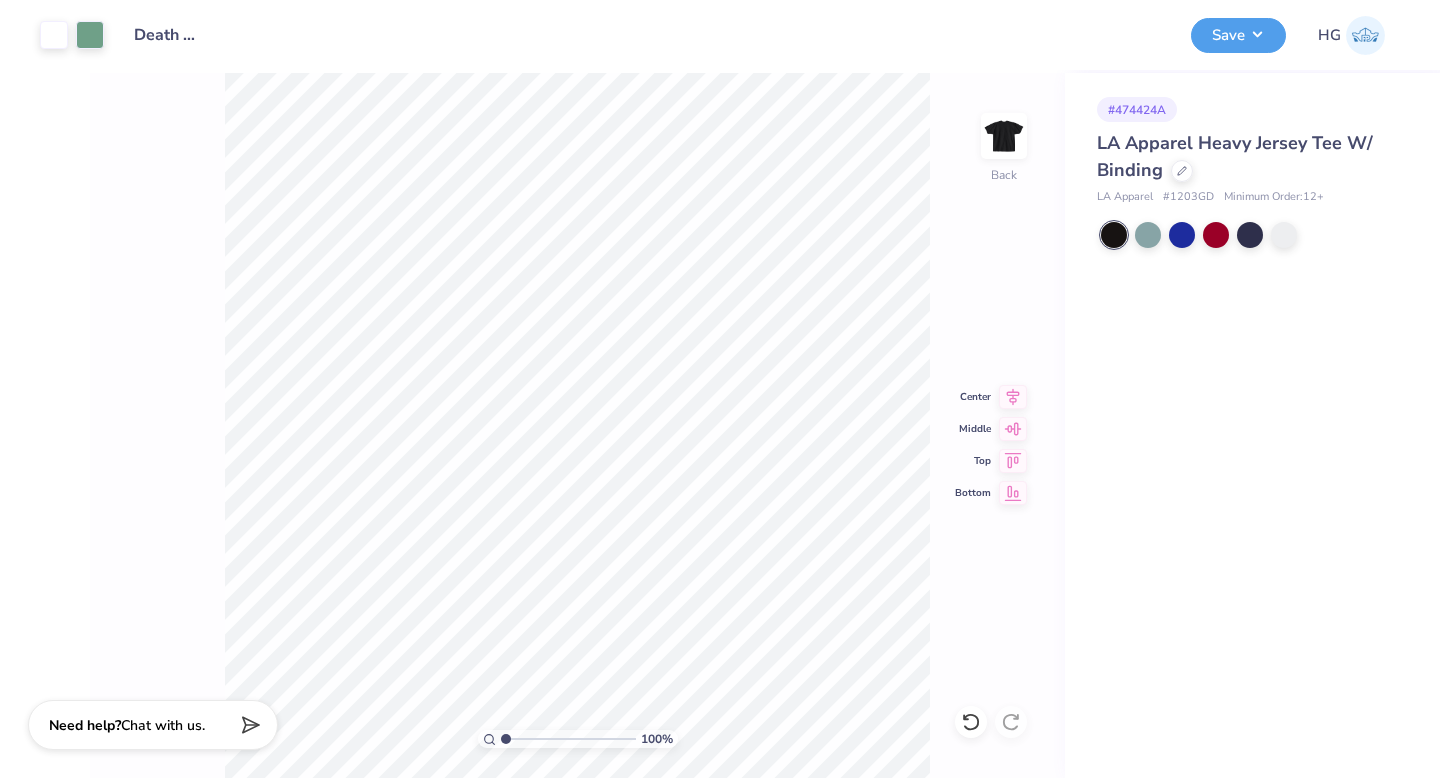 click on "# 474424A LA Apparel Heavy Jersey Tee W/ Binding LA Apparel # 1203GD Minimum Order:  12 +" at bounding box center [1252, 425] 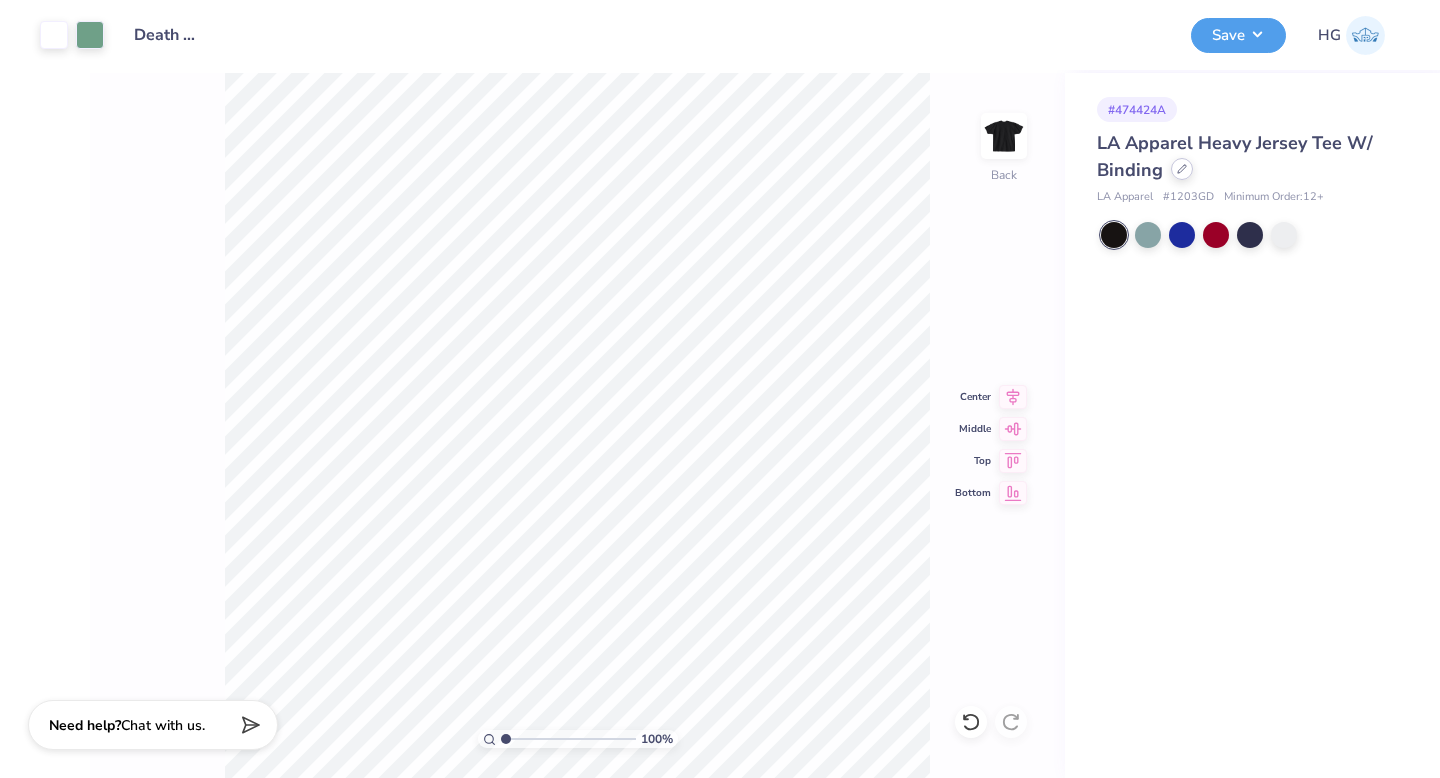 click at bounding box center (1182, 169) 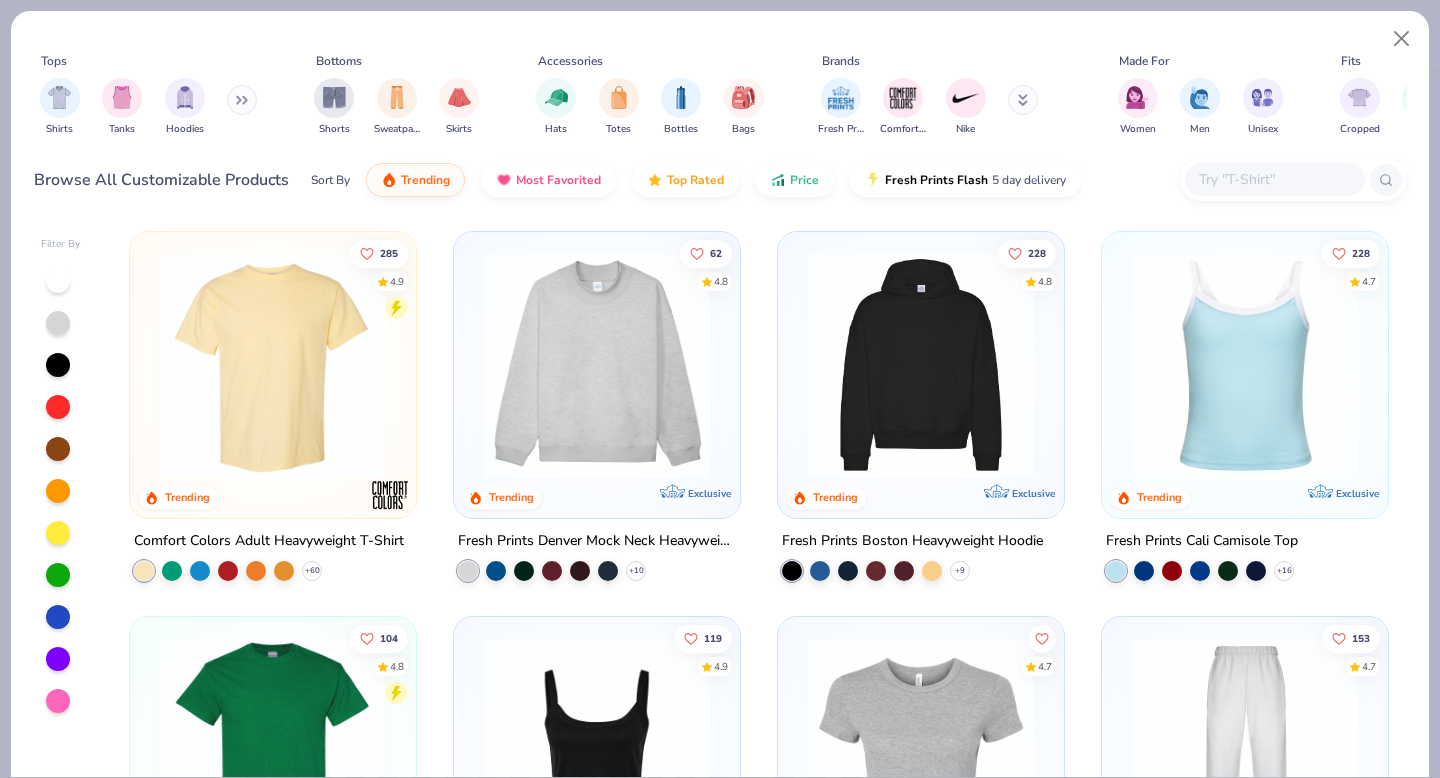 click at bounding box center [1023, 100] 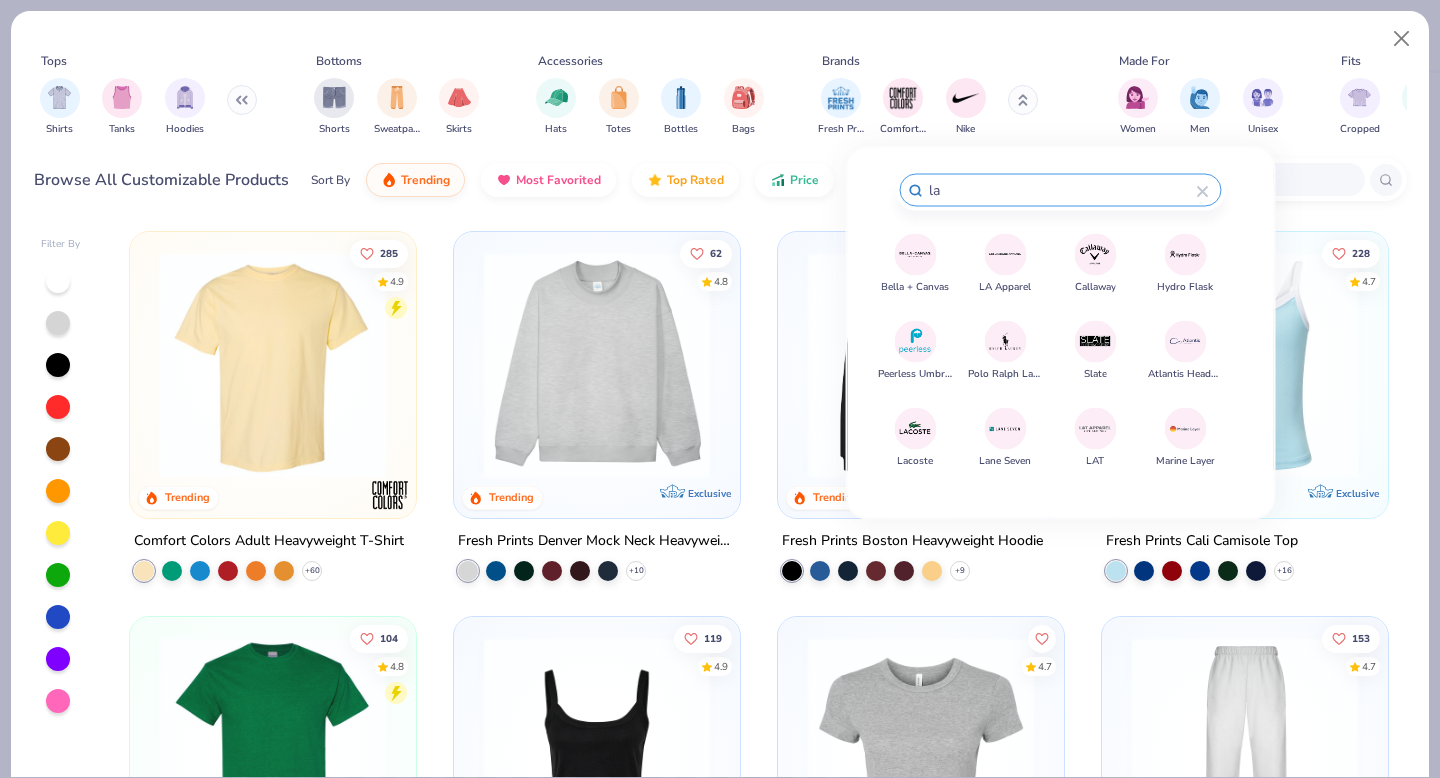 type on "la" 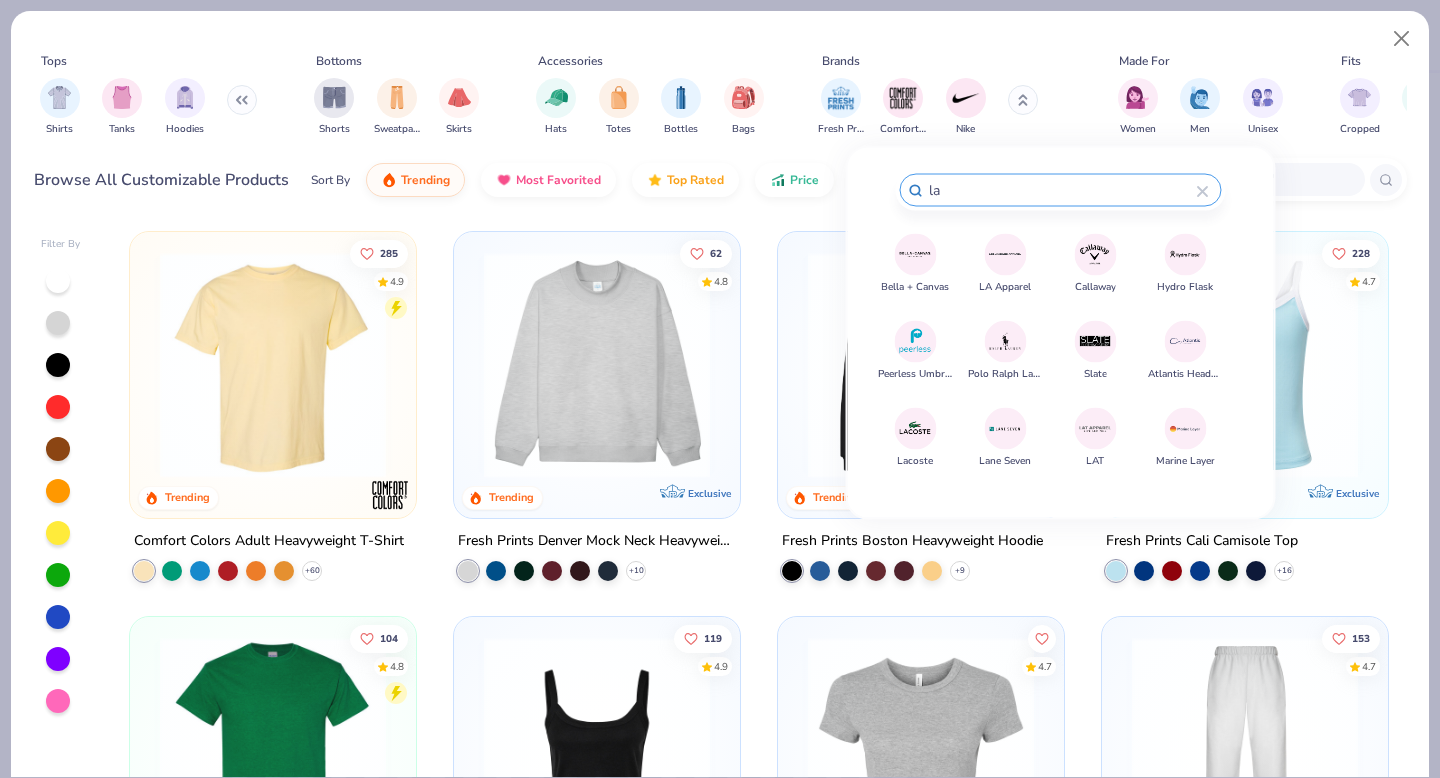 click at bounding box center [1005, 254] 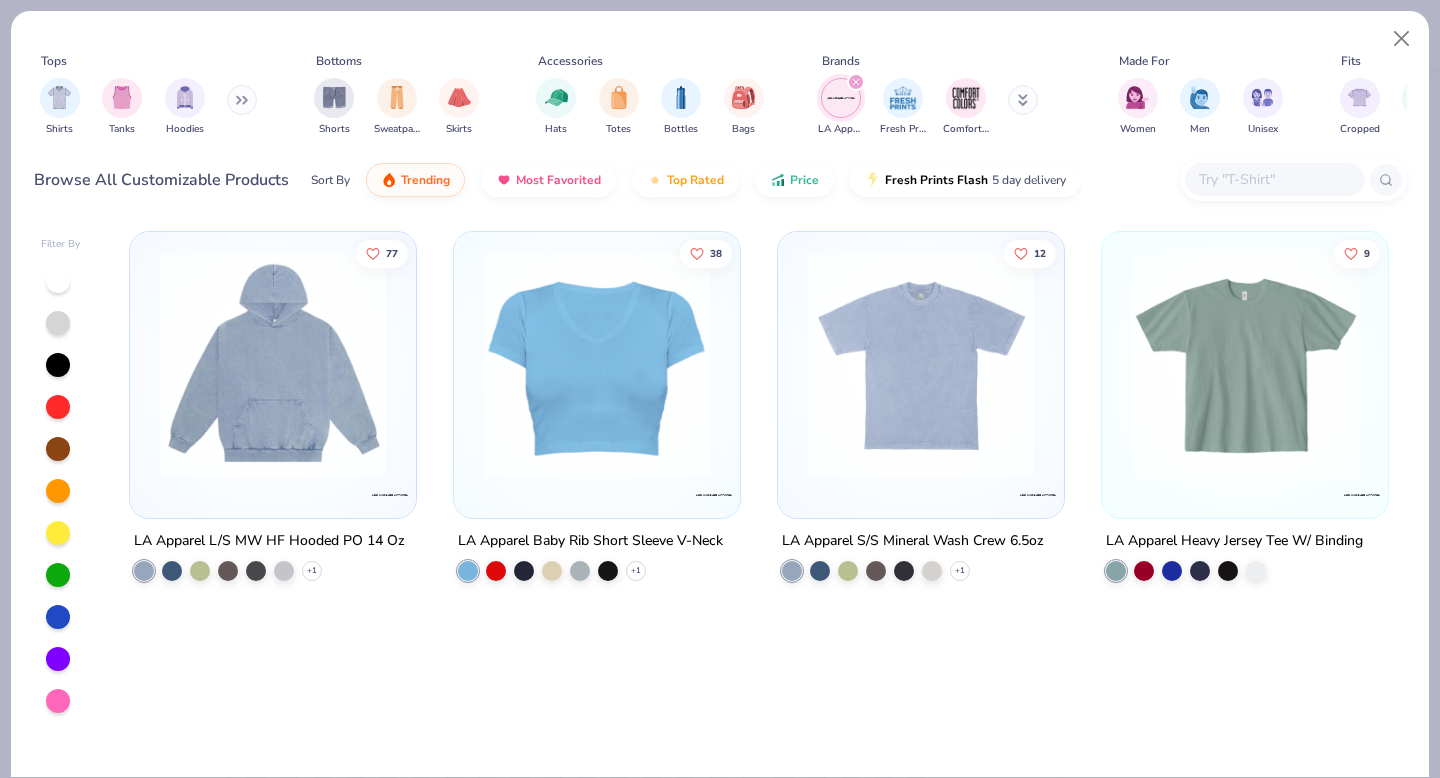 click at bounding box center [921, 365] 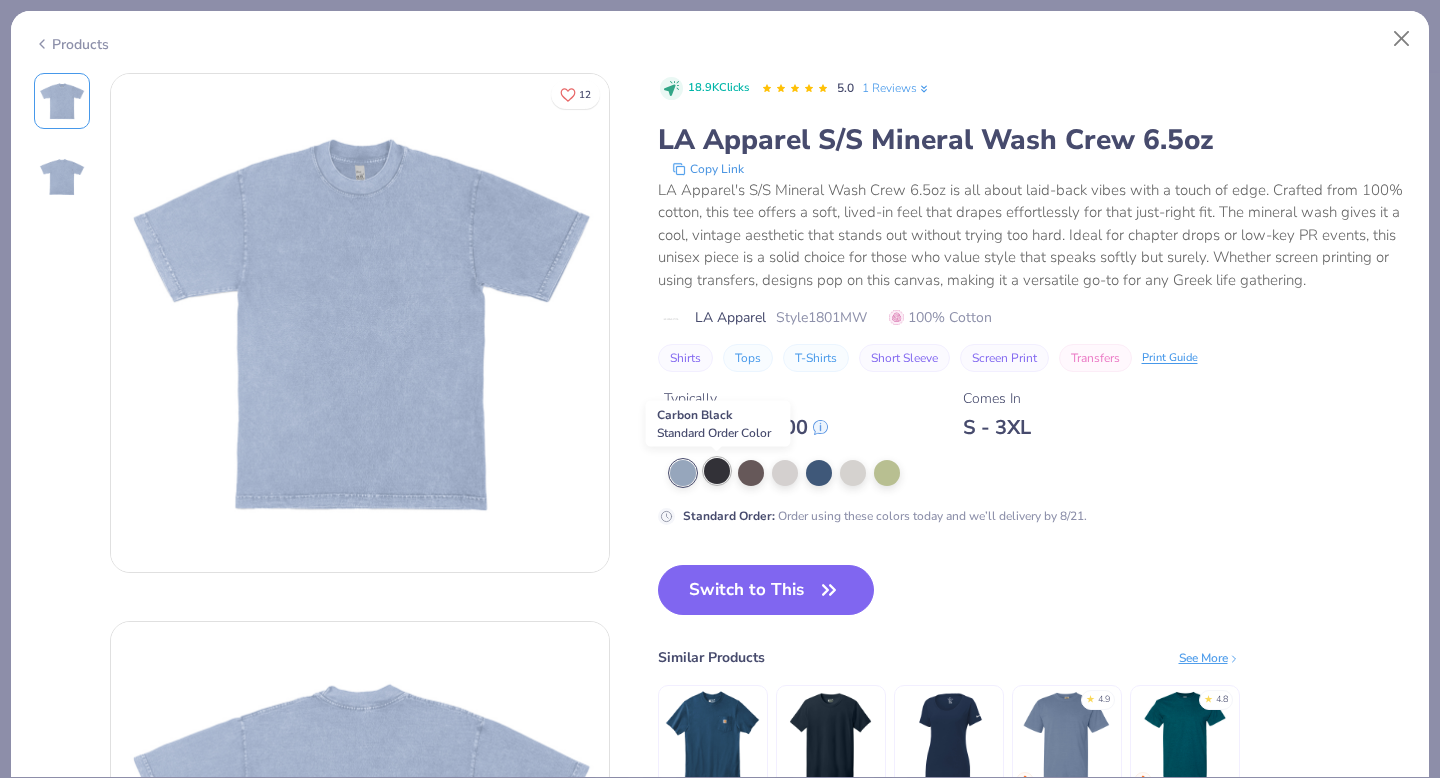 click at bounding box center (717, 471) 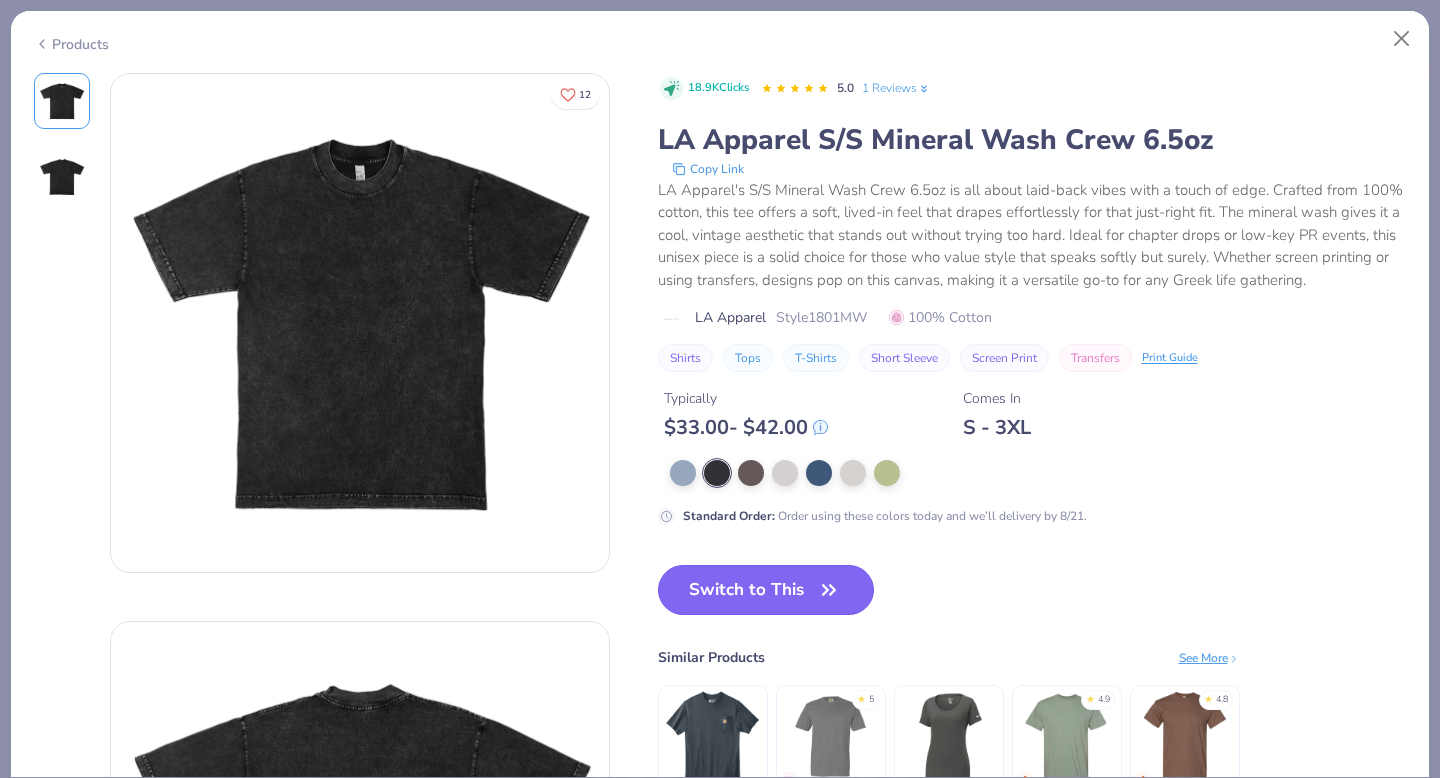 click on "Switch to This" at bounding box center (766, 590) 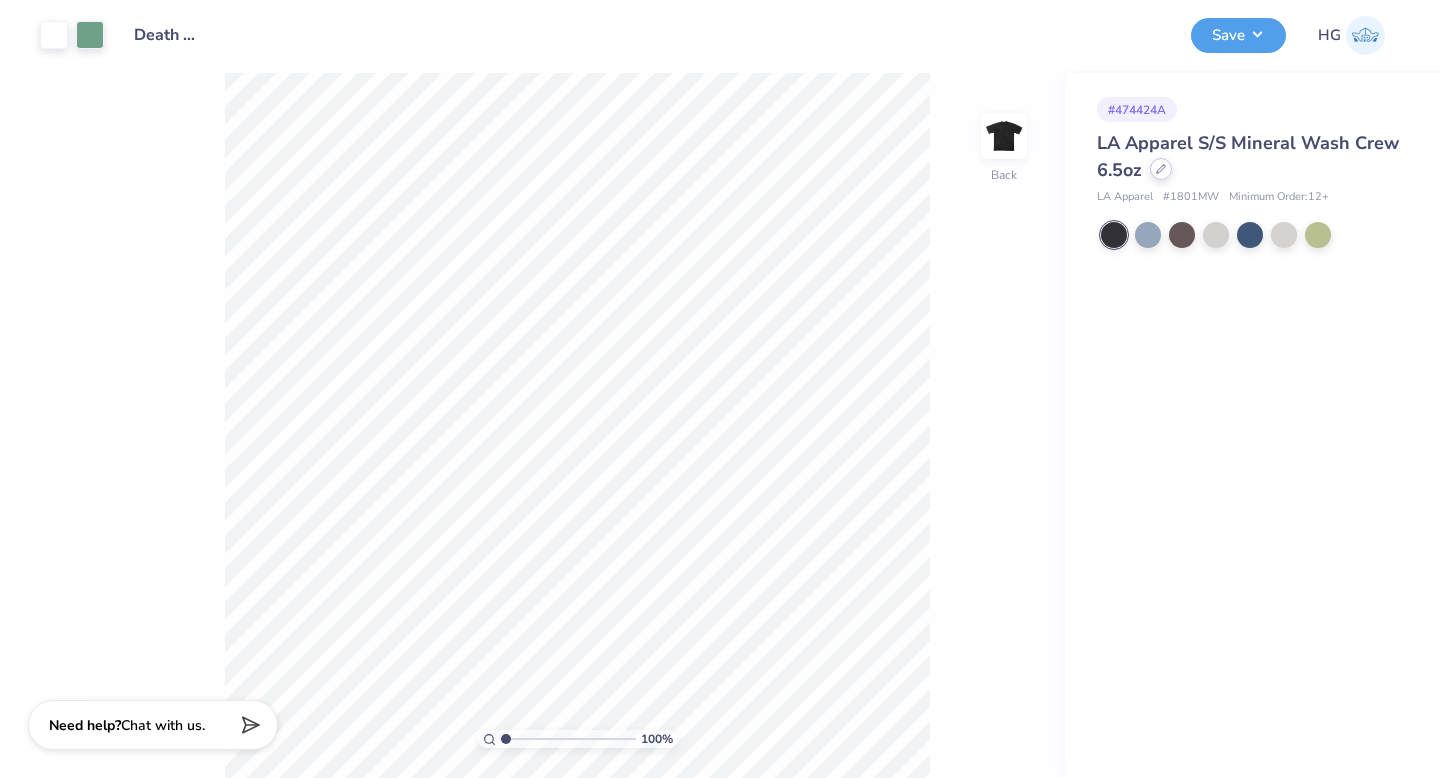 click at bounding box center [1161, 169] 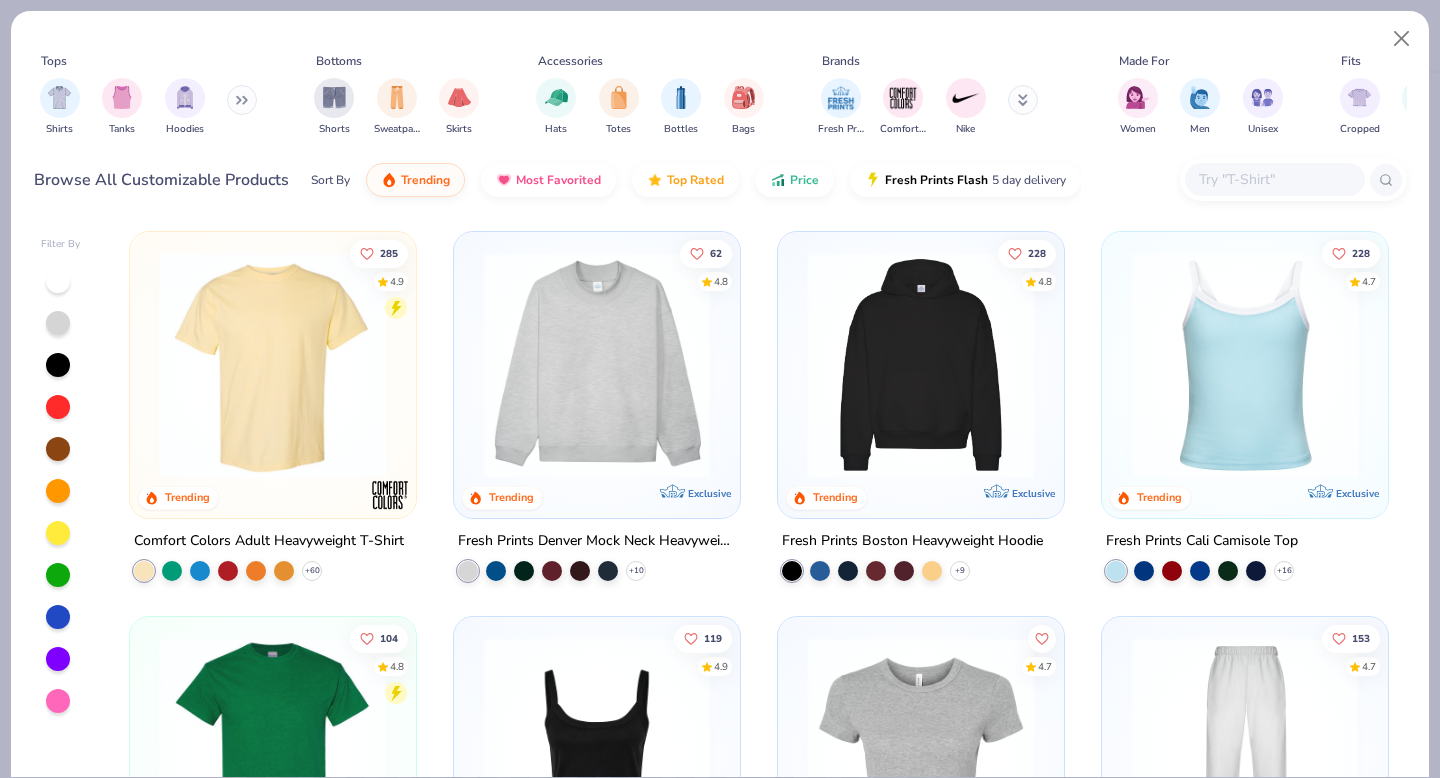click at bounding box center (1274, 179) 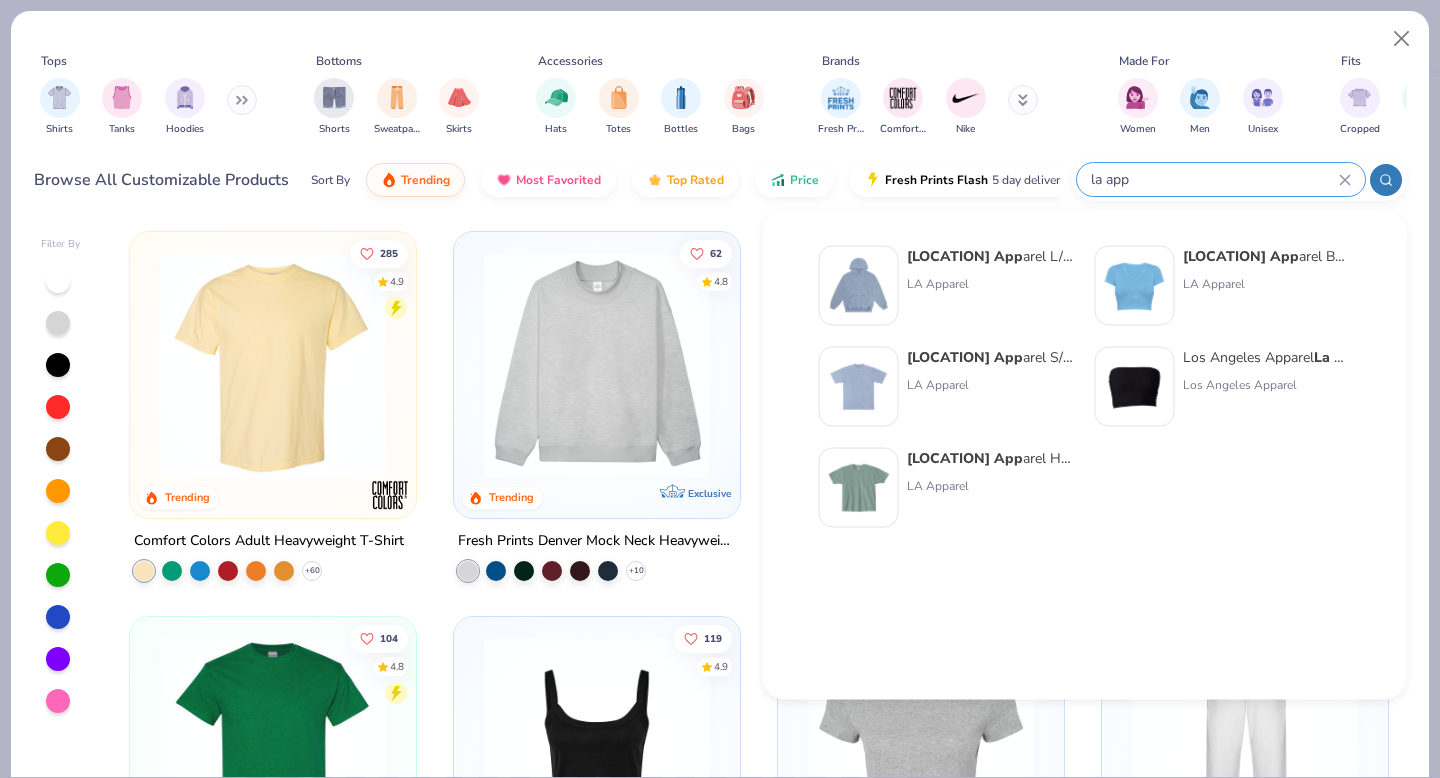 type on "la app" 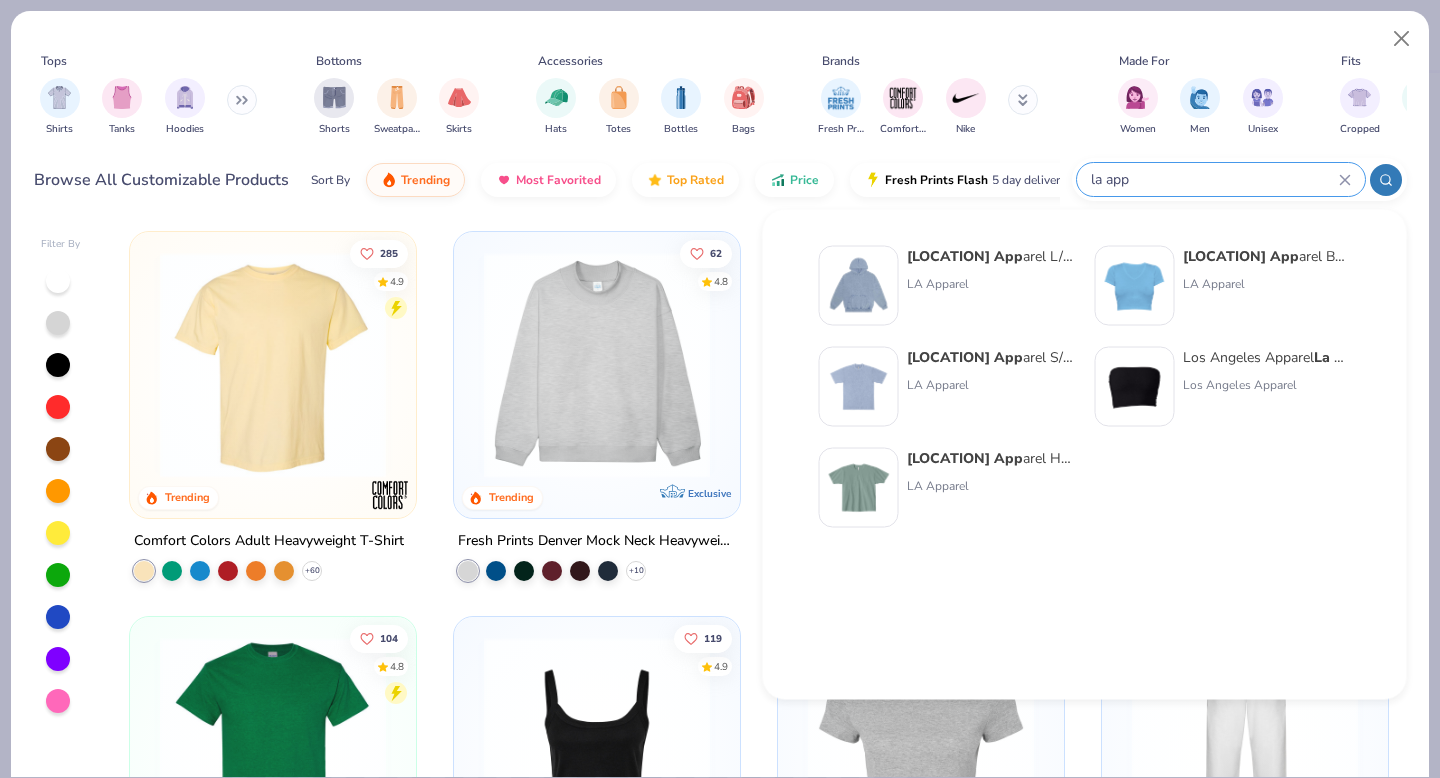 click on "LA App" at bounding box center [965, 458] 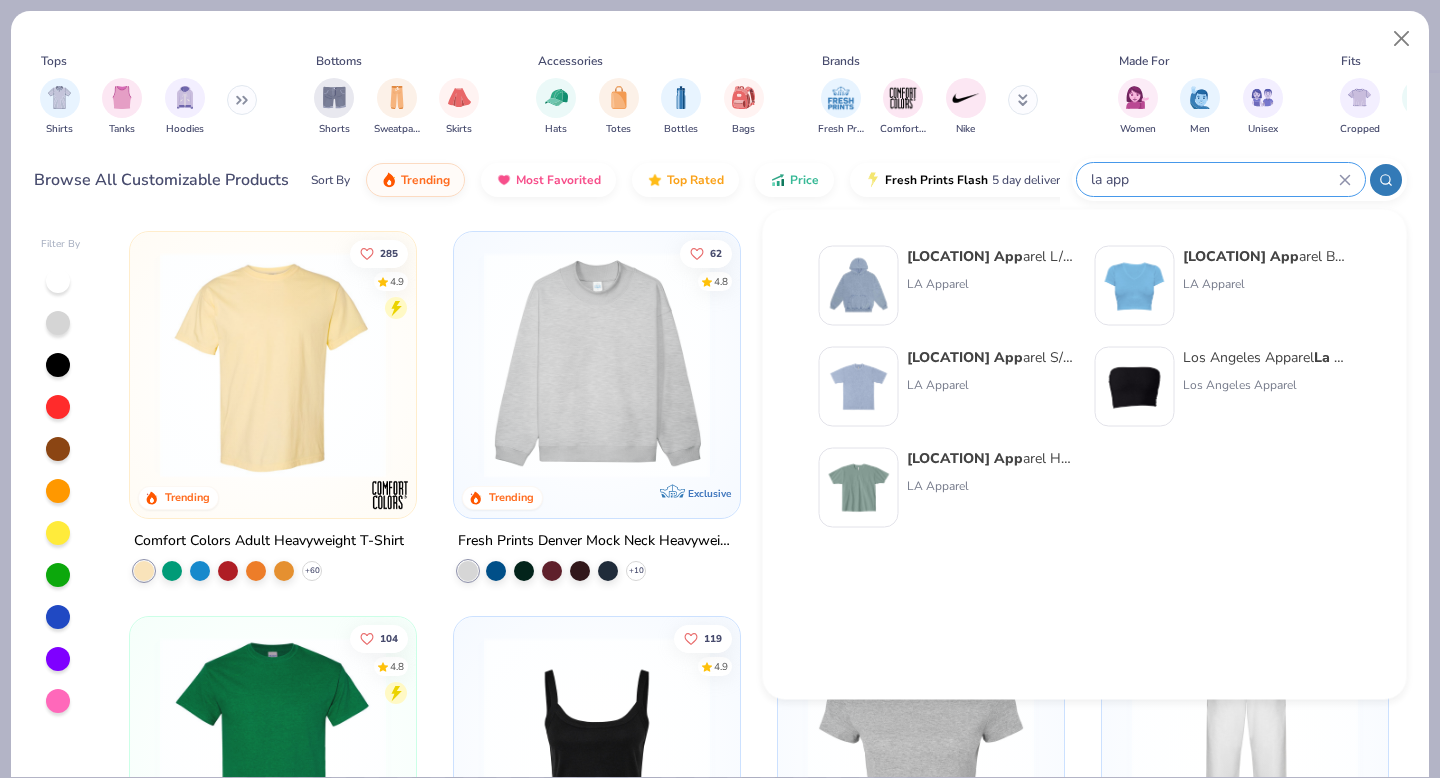 type 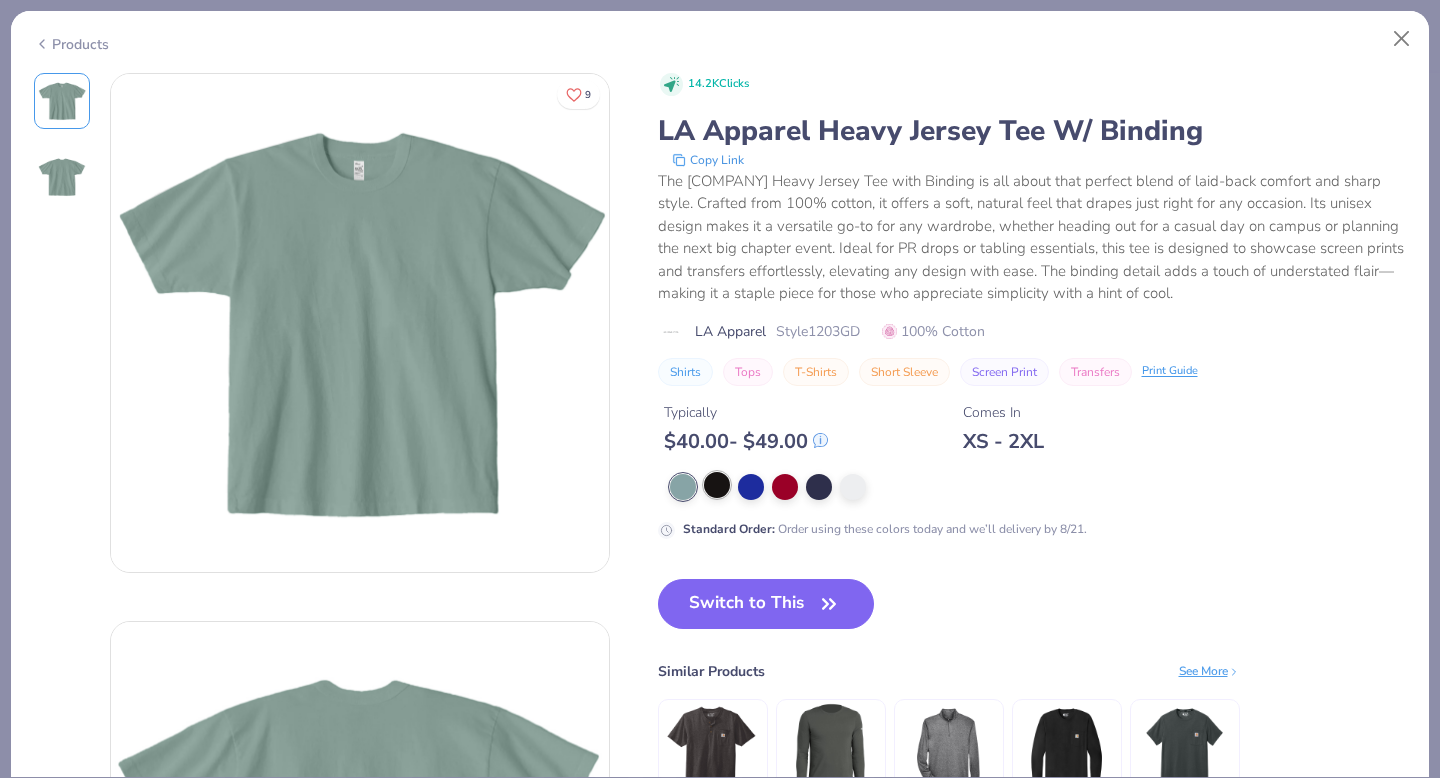 click at bounding box center [717, 485] 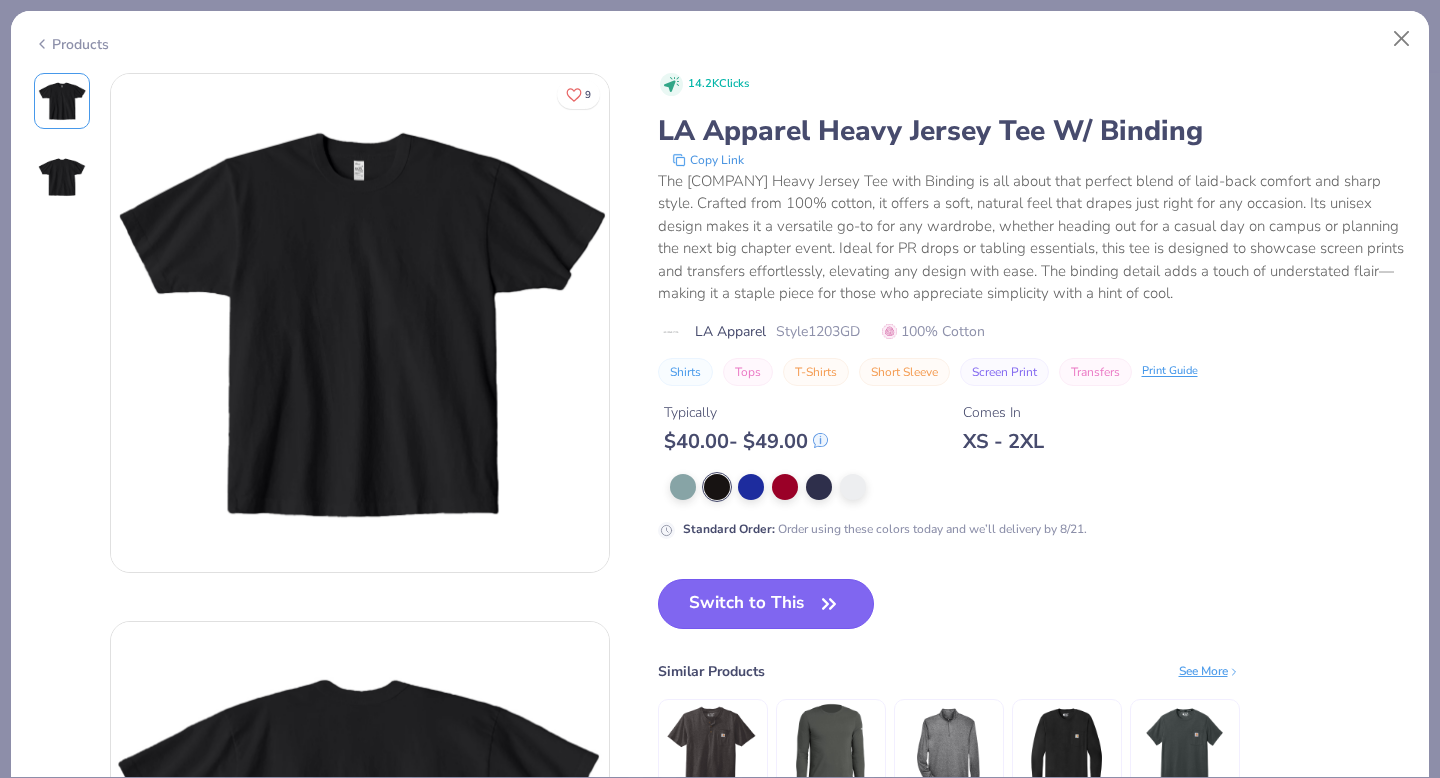 click on "Switch to This" at bounding box center (766, 604) 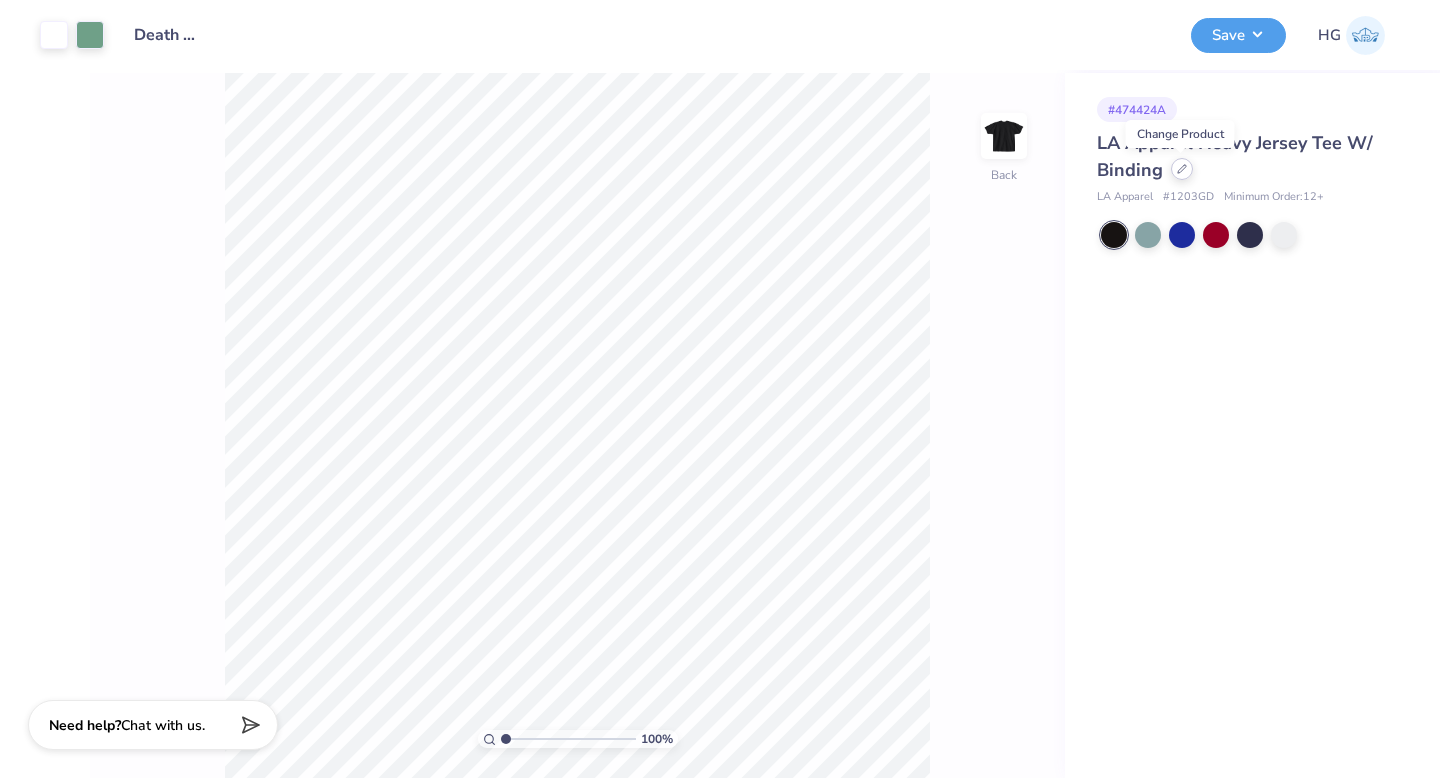 click on "LA Apparel Heavy Jersey Tee W/ Binding" at bounding box center (1248, 157) 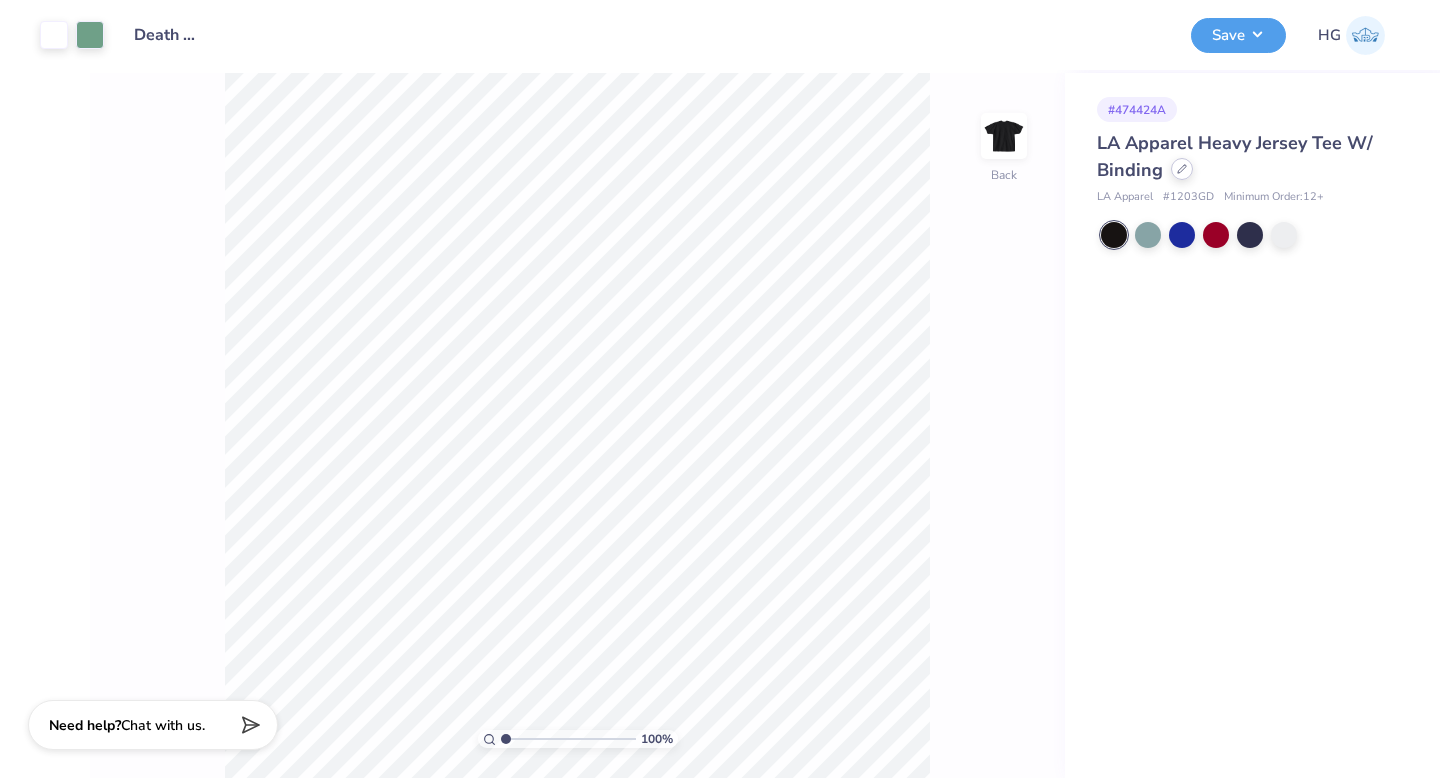 click at bounding box center (1182, 169) 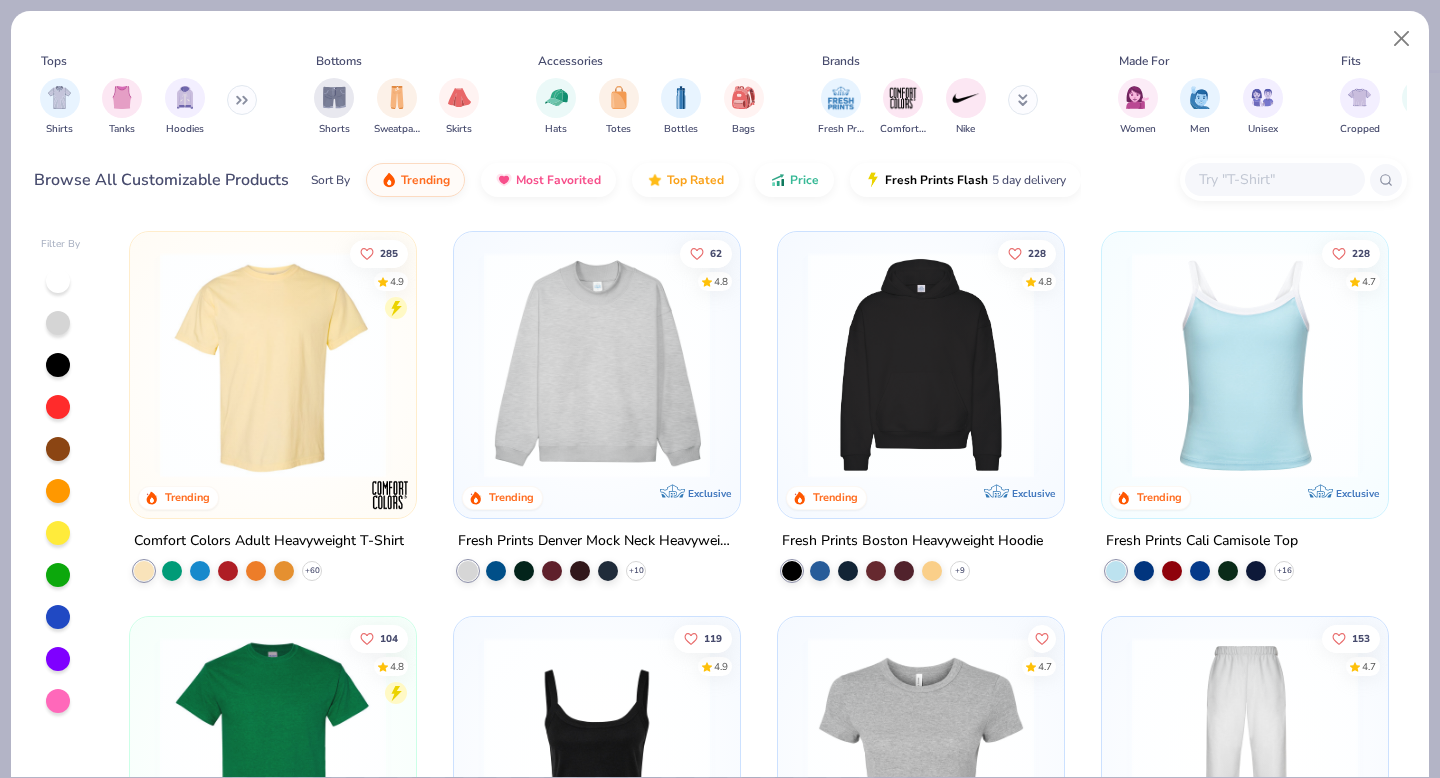 click at bounding box center [1274, 179] 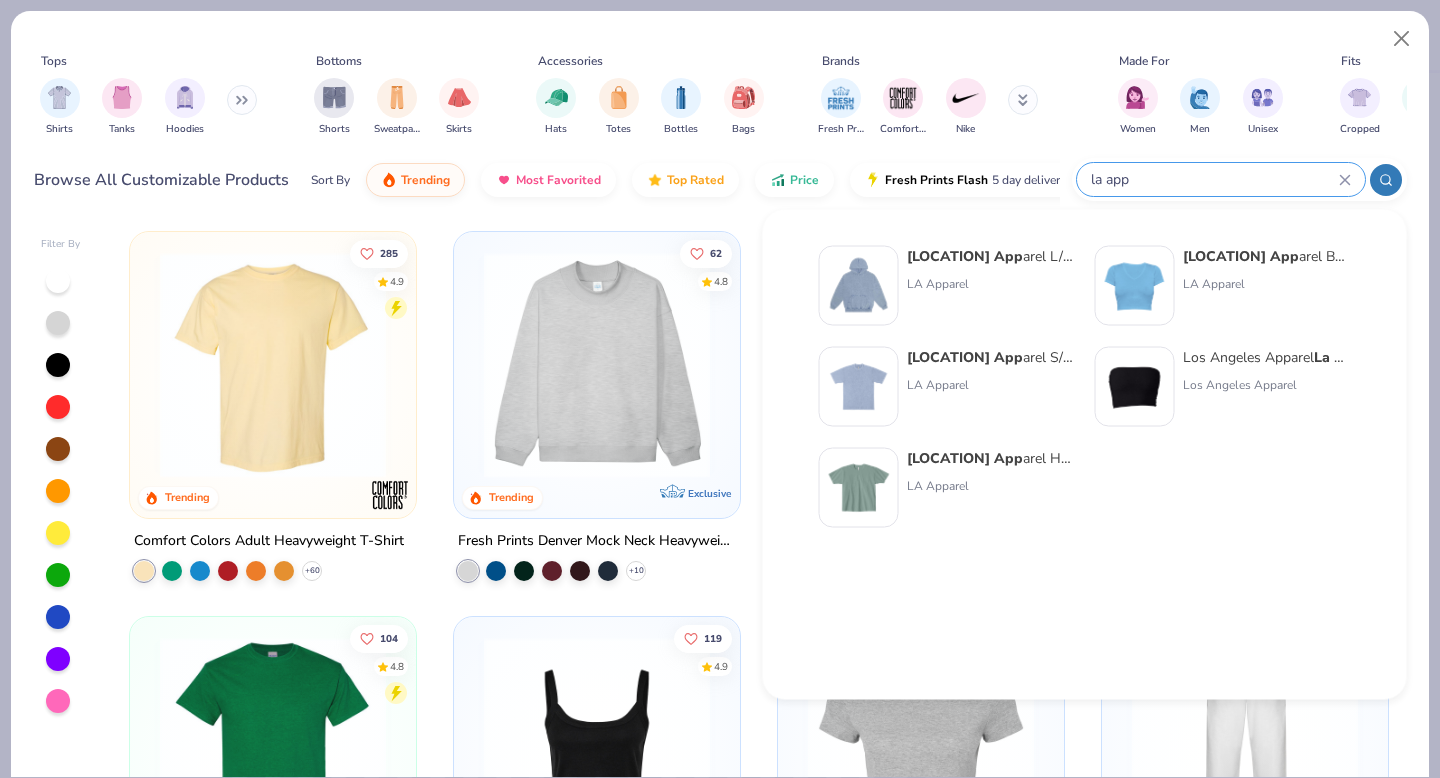 type on "la app" 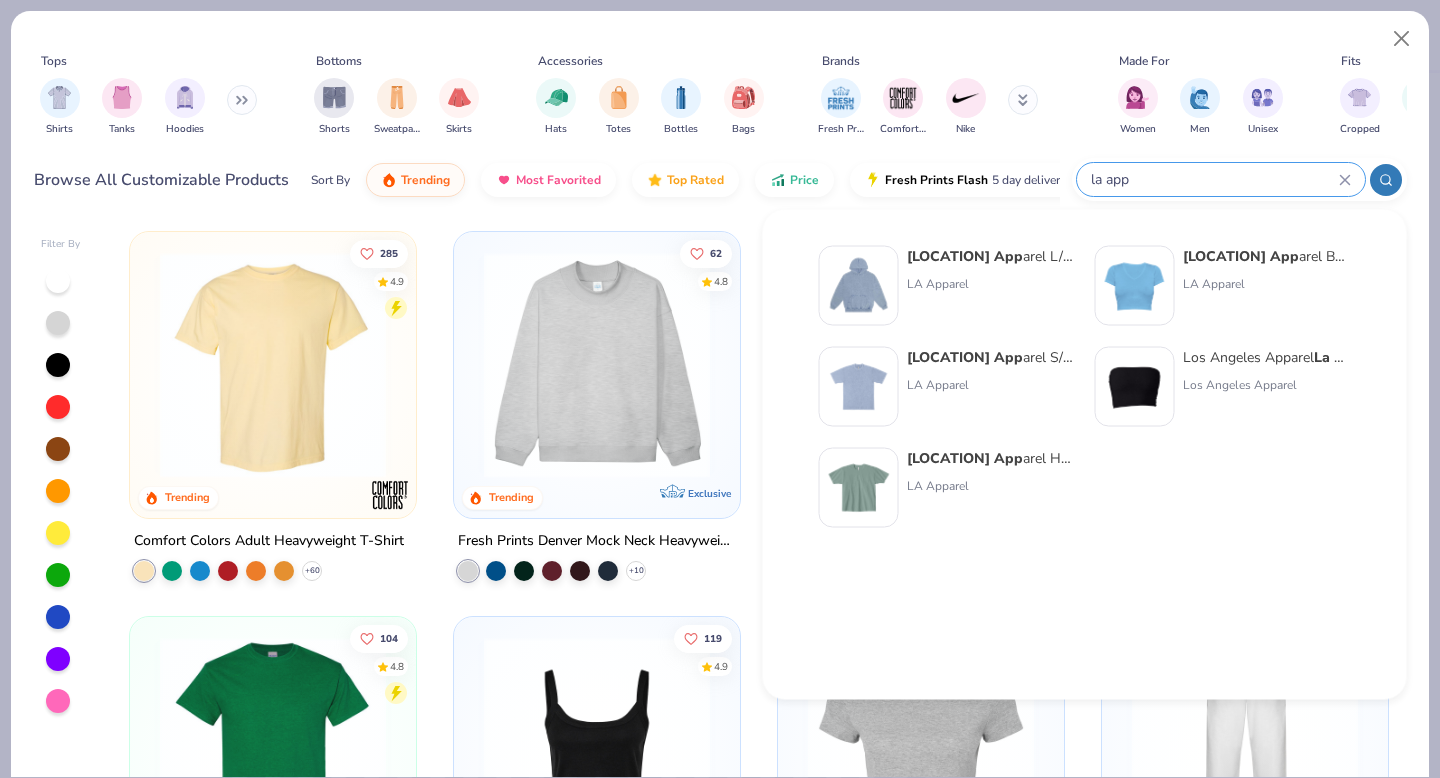click on "LA App arel Heavy Jersey Tee W/ Binding" at bounding box center [991, 458] 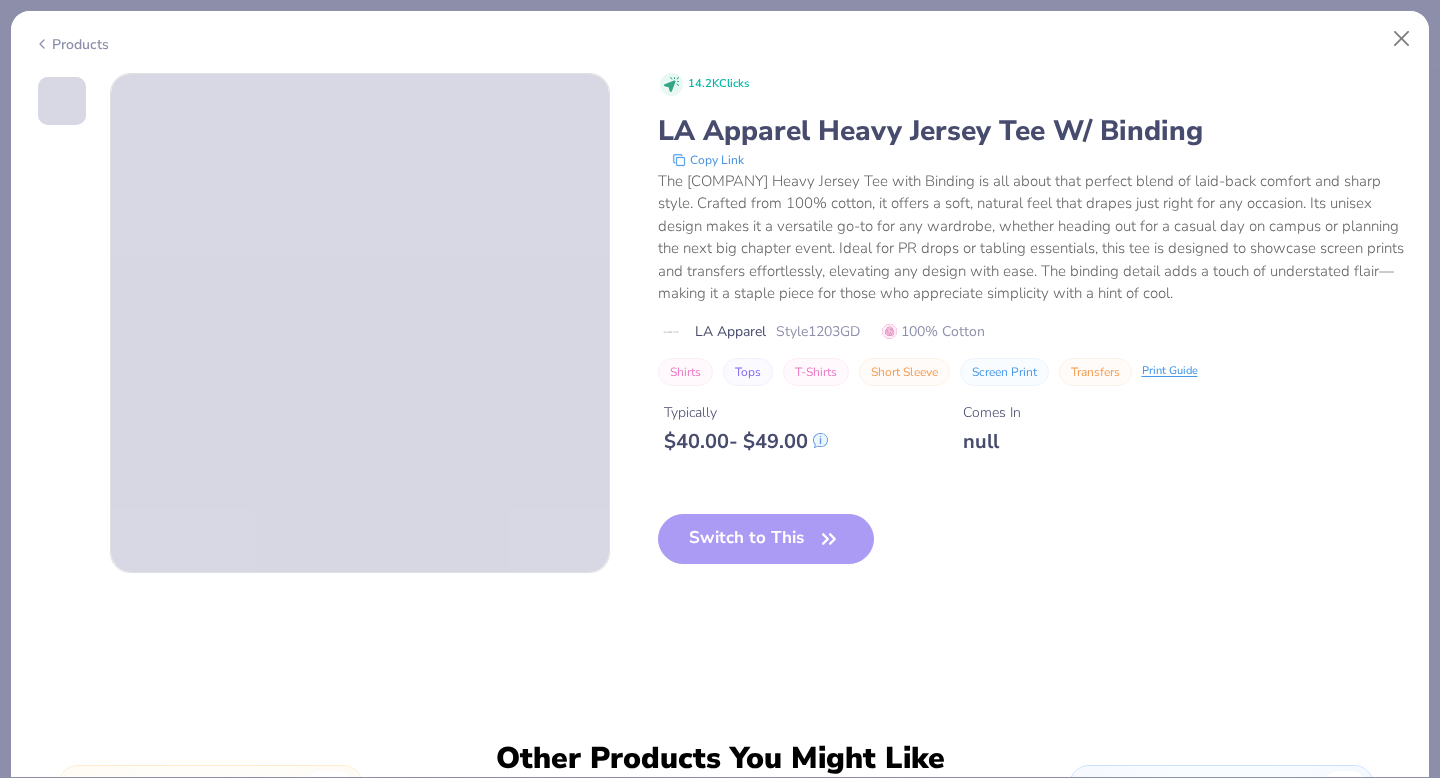 type 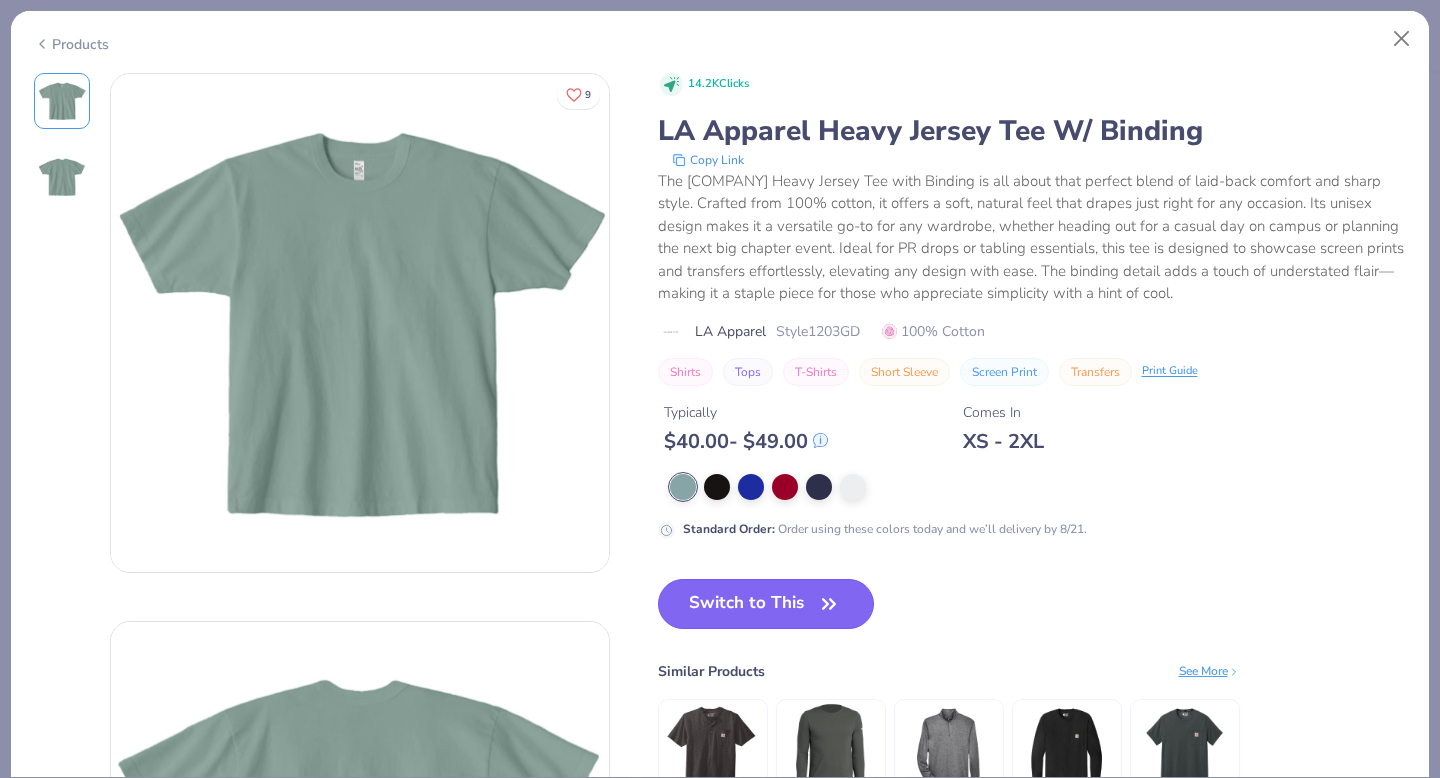 click on "Switch to This" at bounding box center (766, 604) 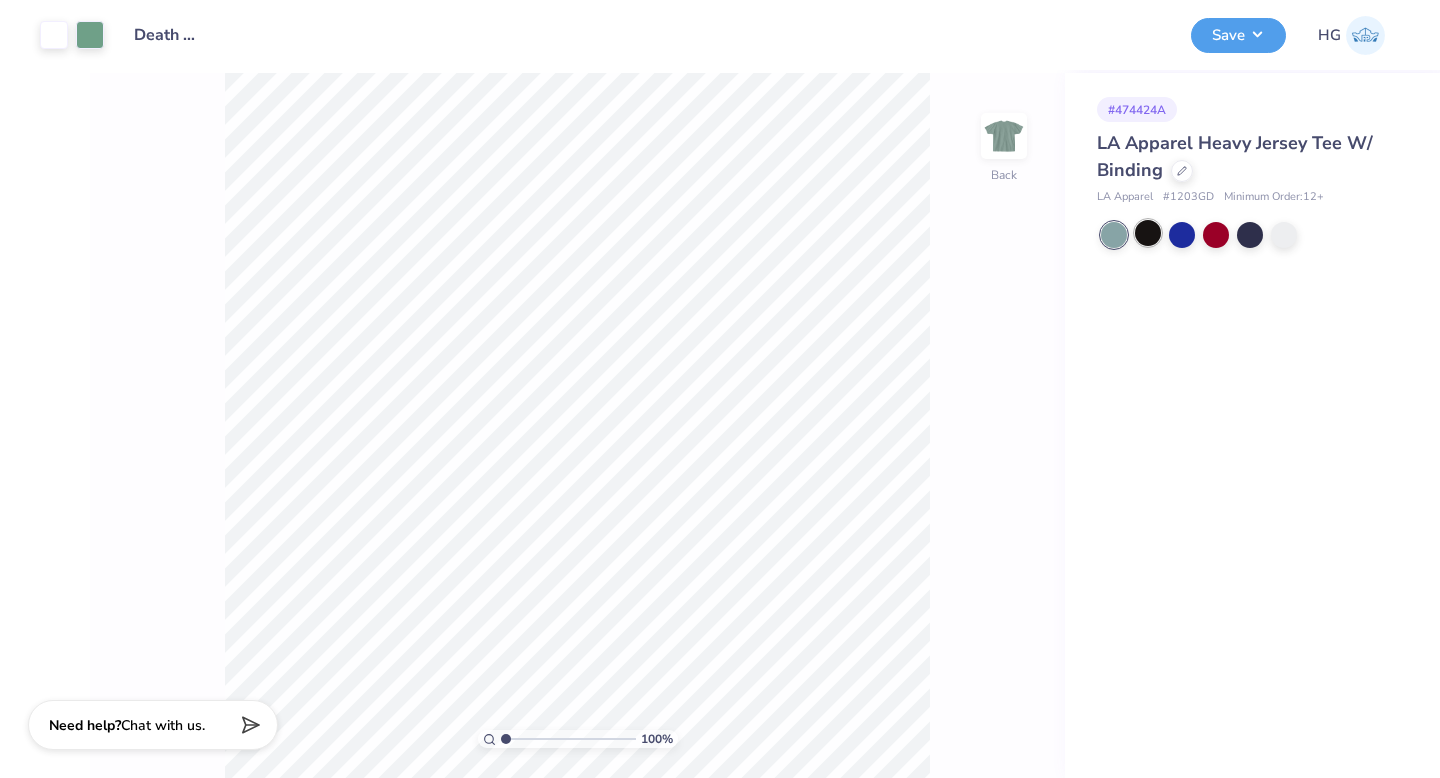click at bounding box center [1148, 233] 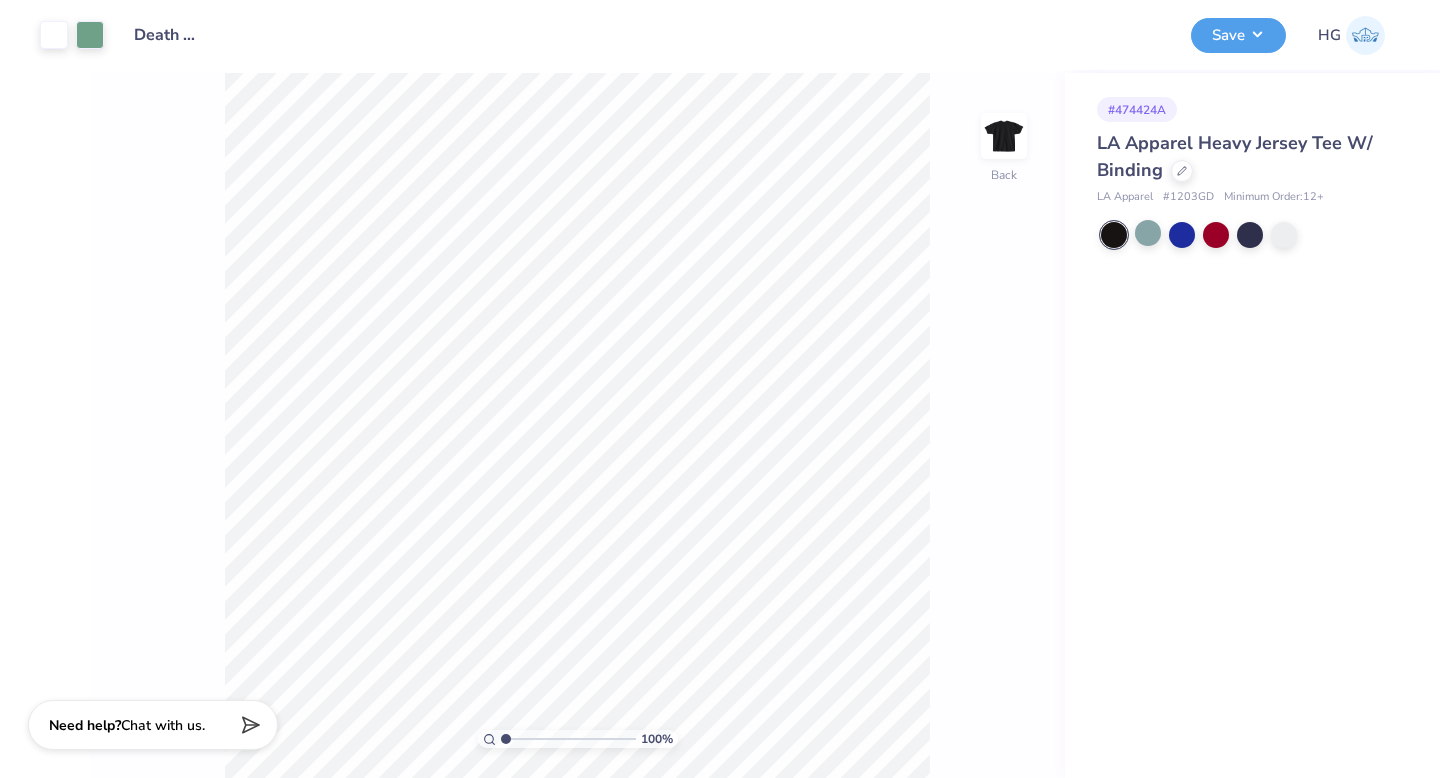 click at bounding box center (1114, 235) 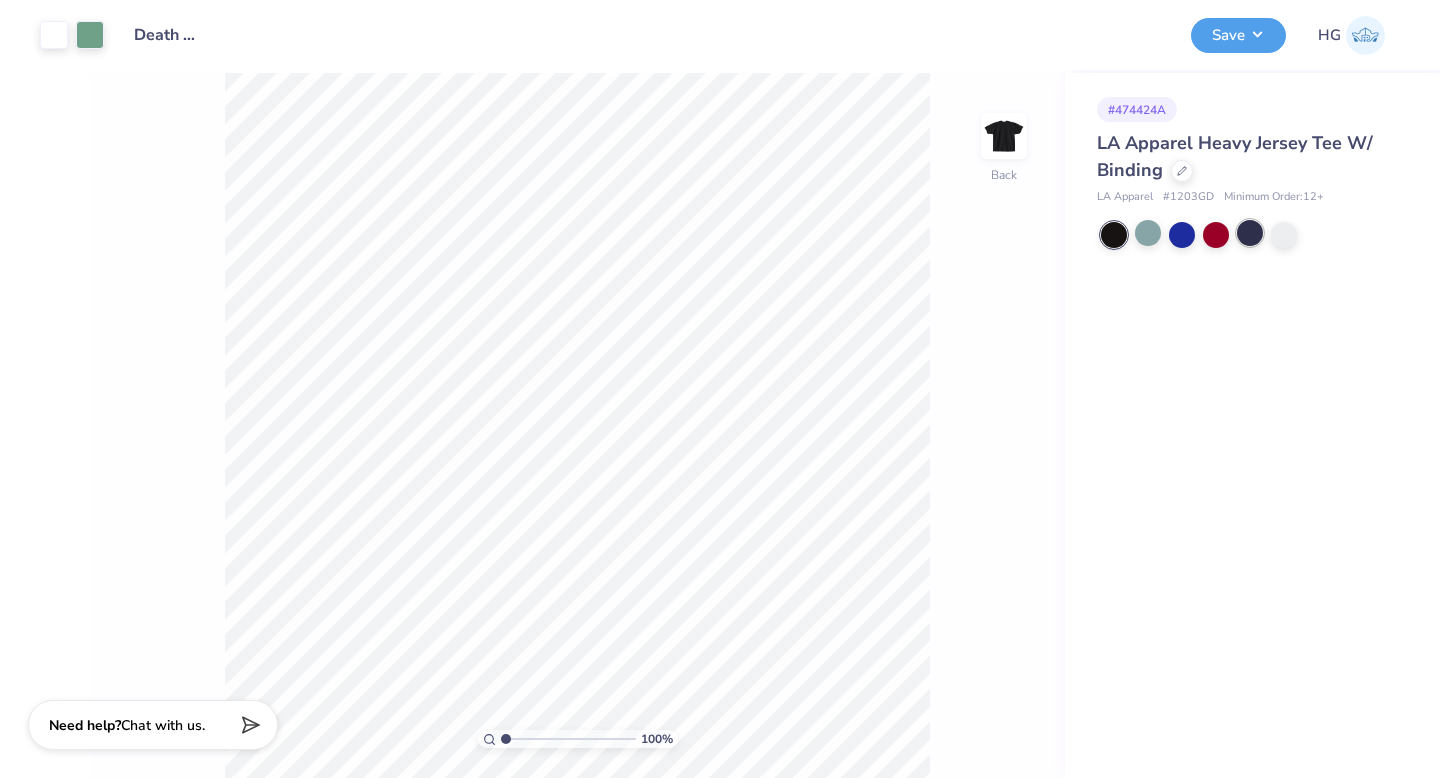 click at bounding box center [1250, 233] 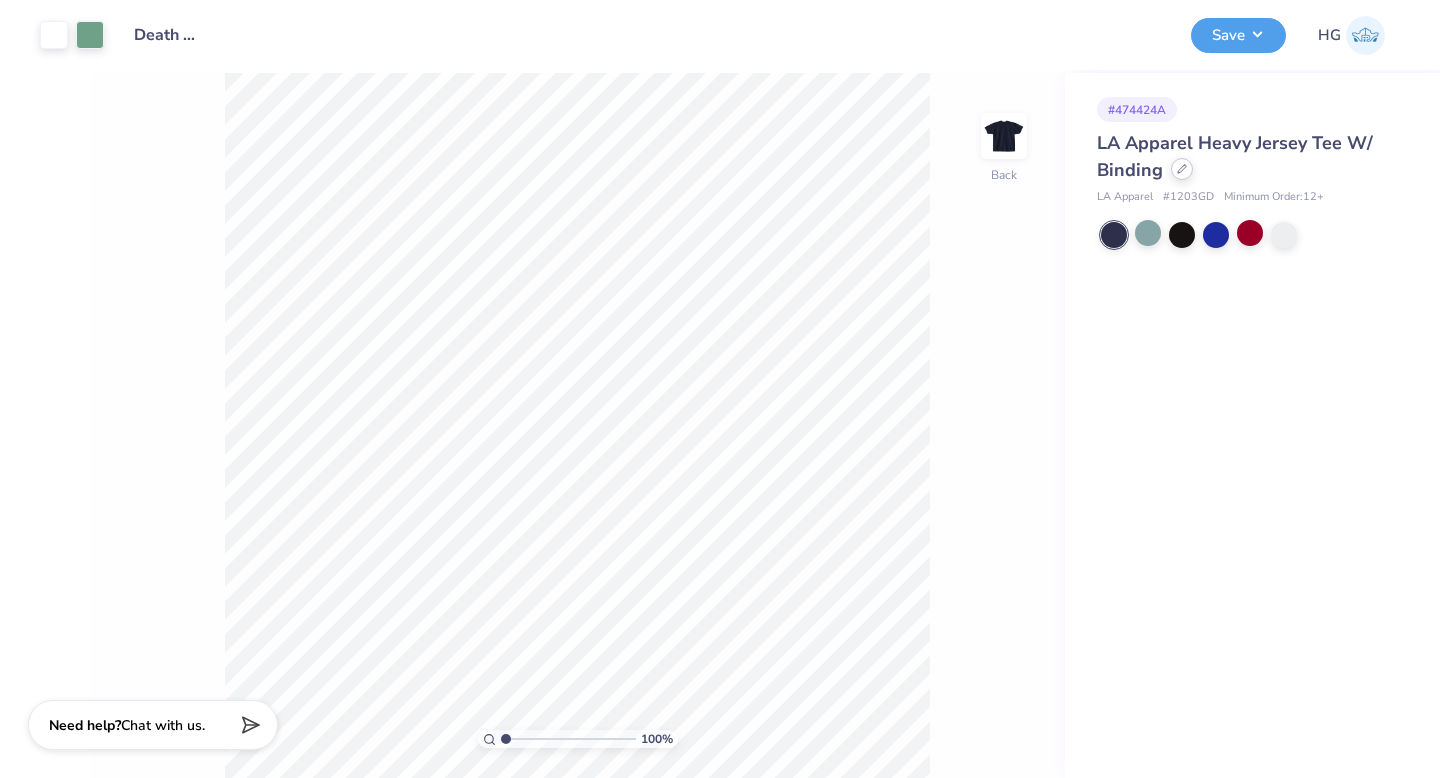 click at bounding box center [1182, 169] 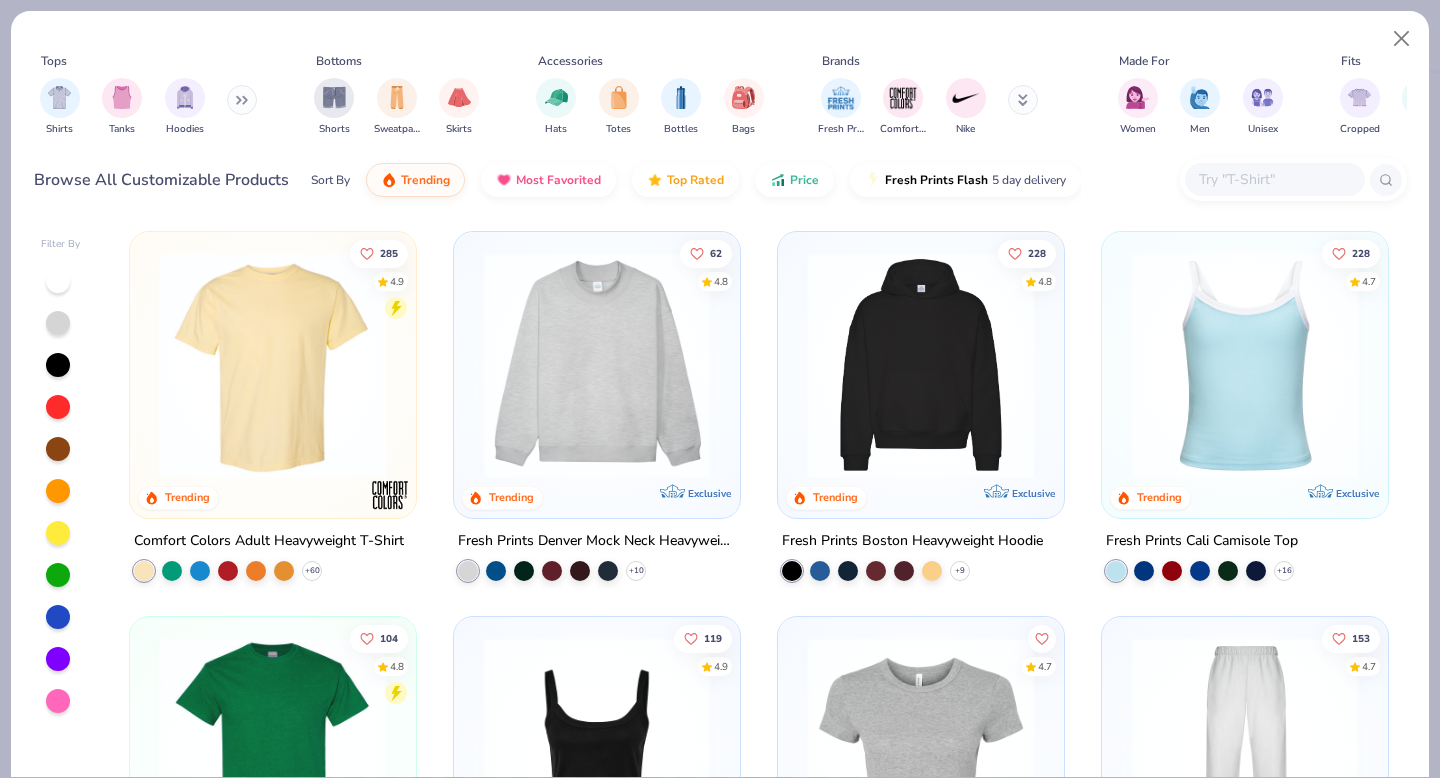click at bounding box center [1274, 179] 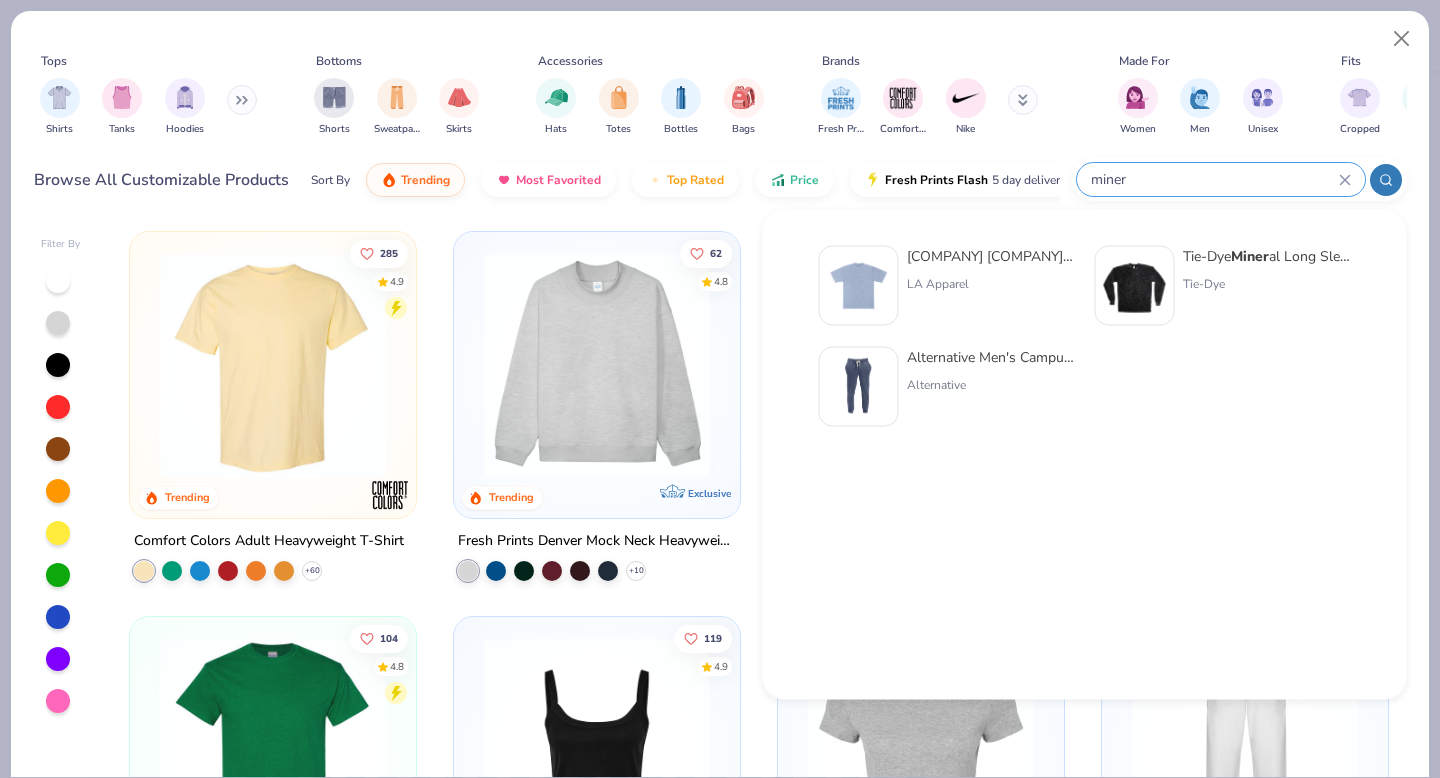 type on "miner" 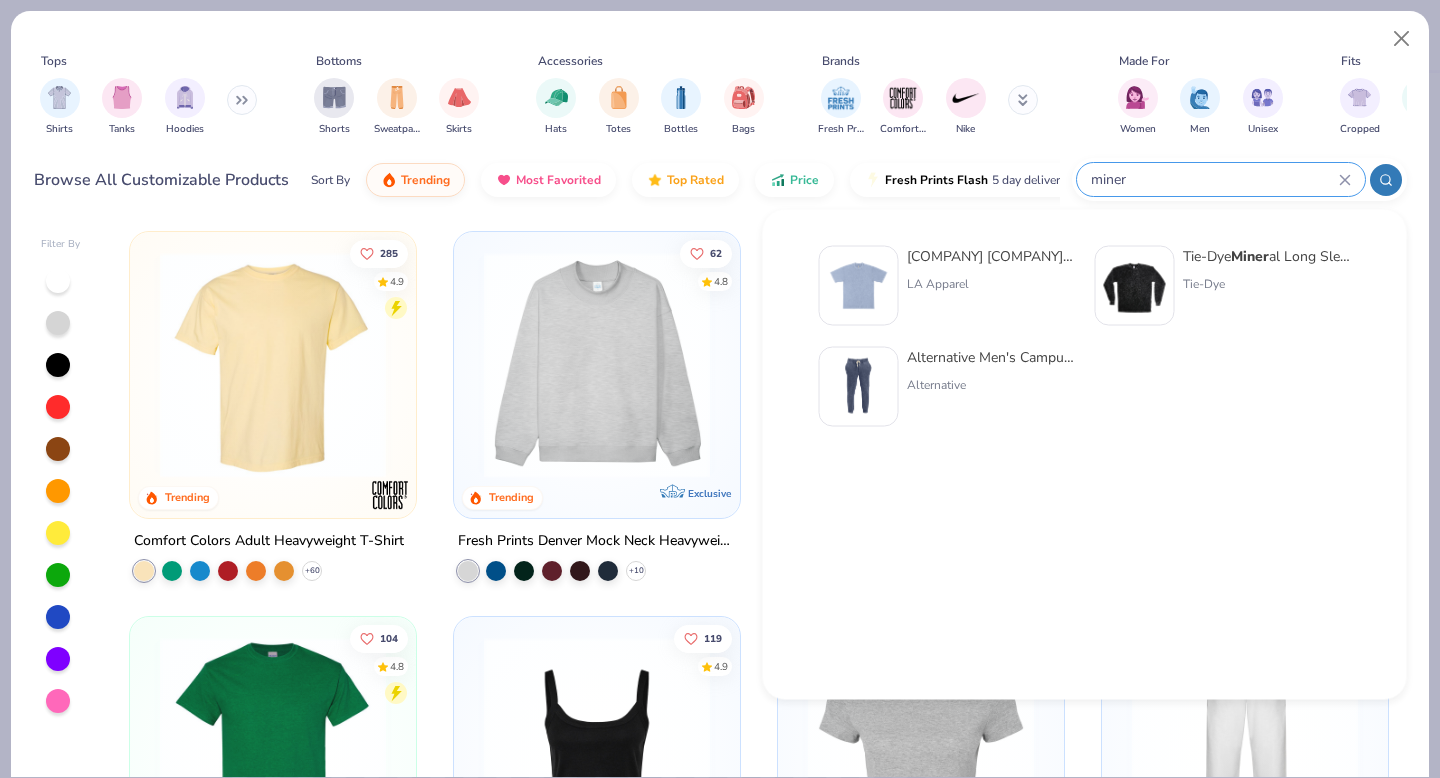 click on "Miner" at bounding box center [1108, 256] 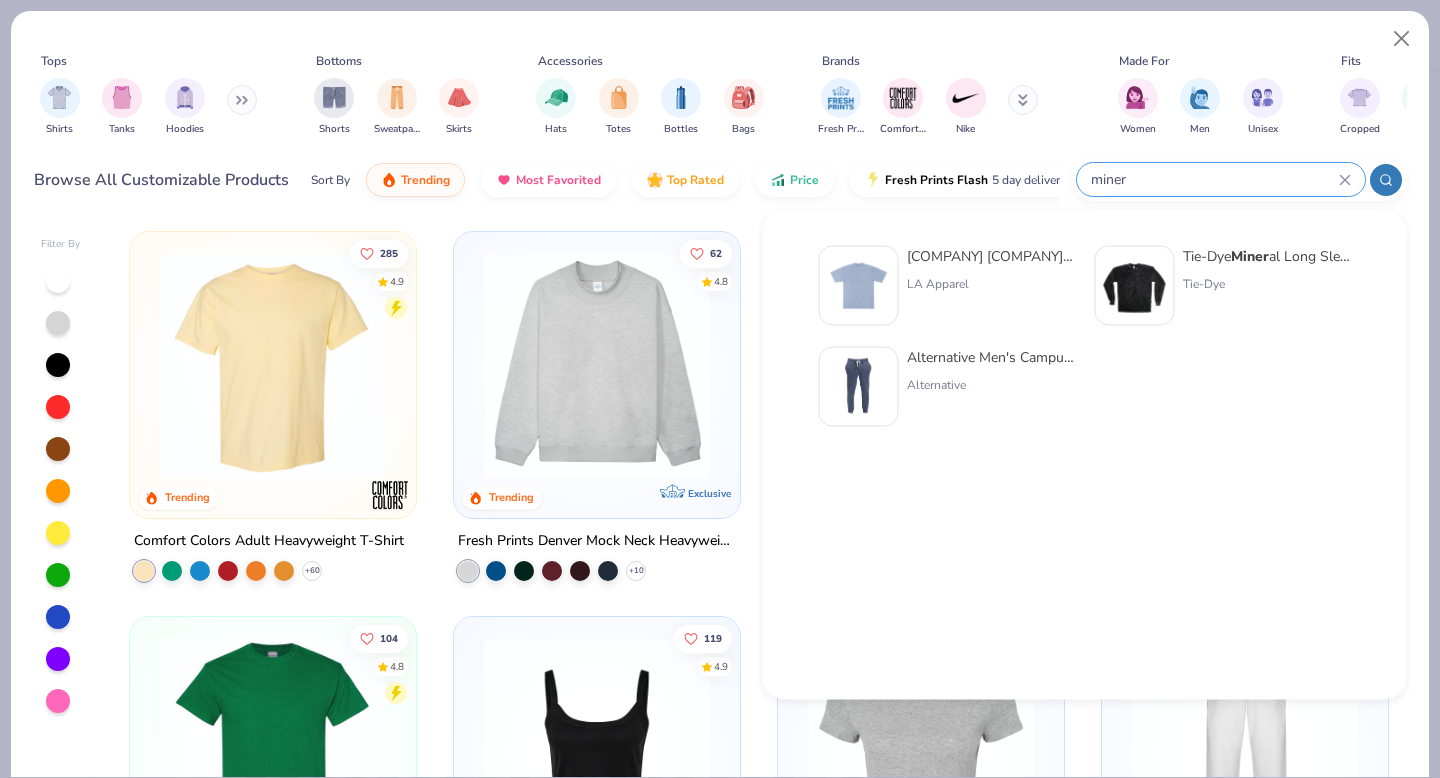 type 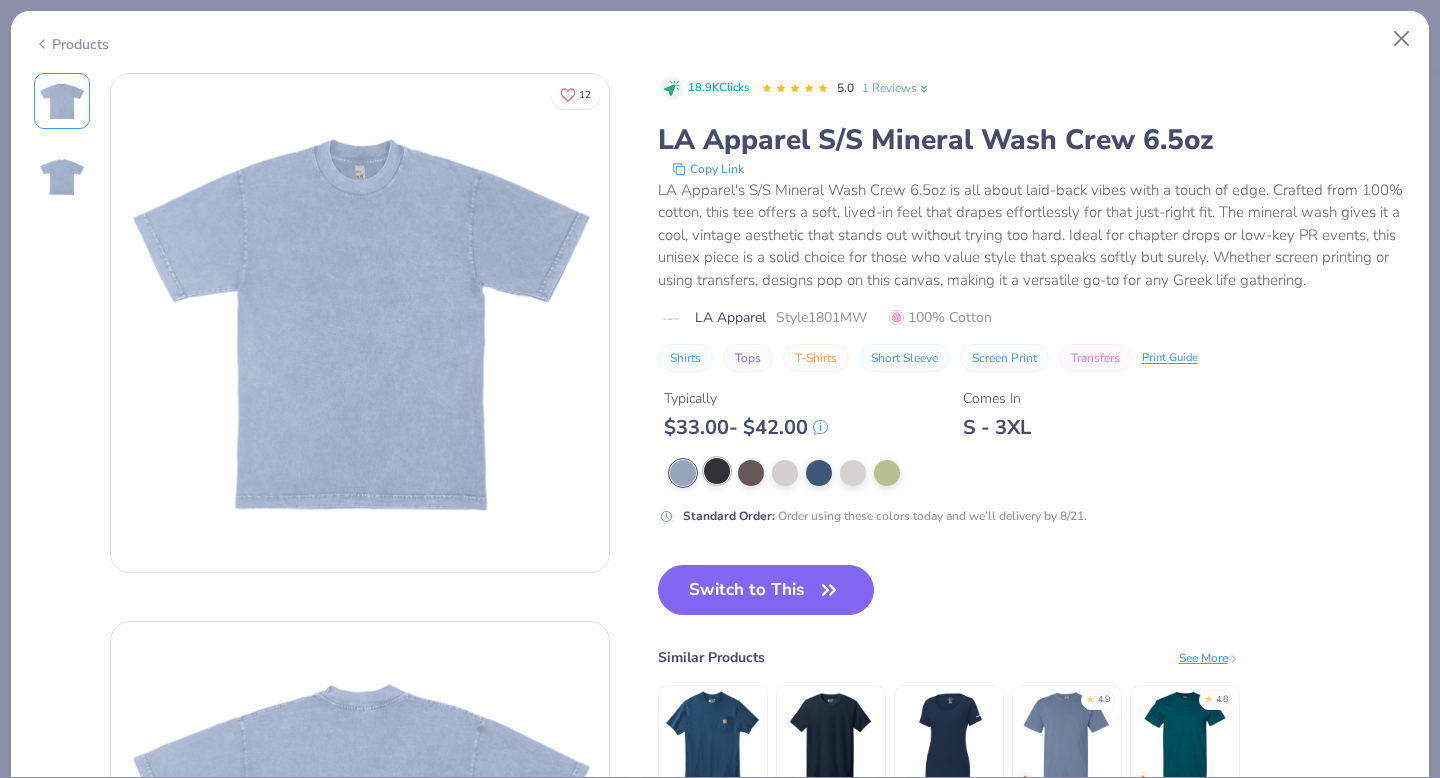 click at bounding box center [717, 471] 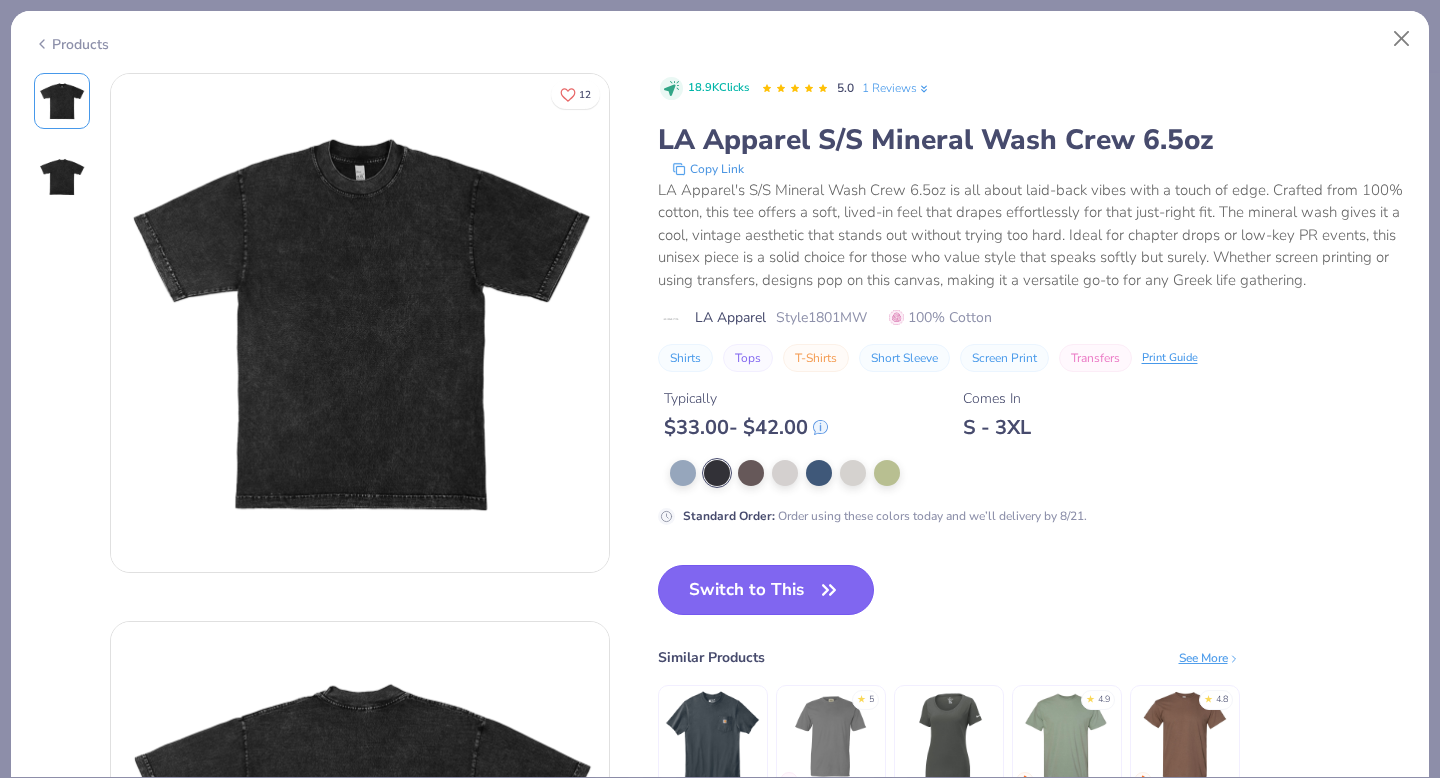 click on "Switch to This" at bounding box center (766, 590) 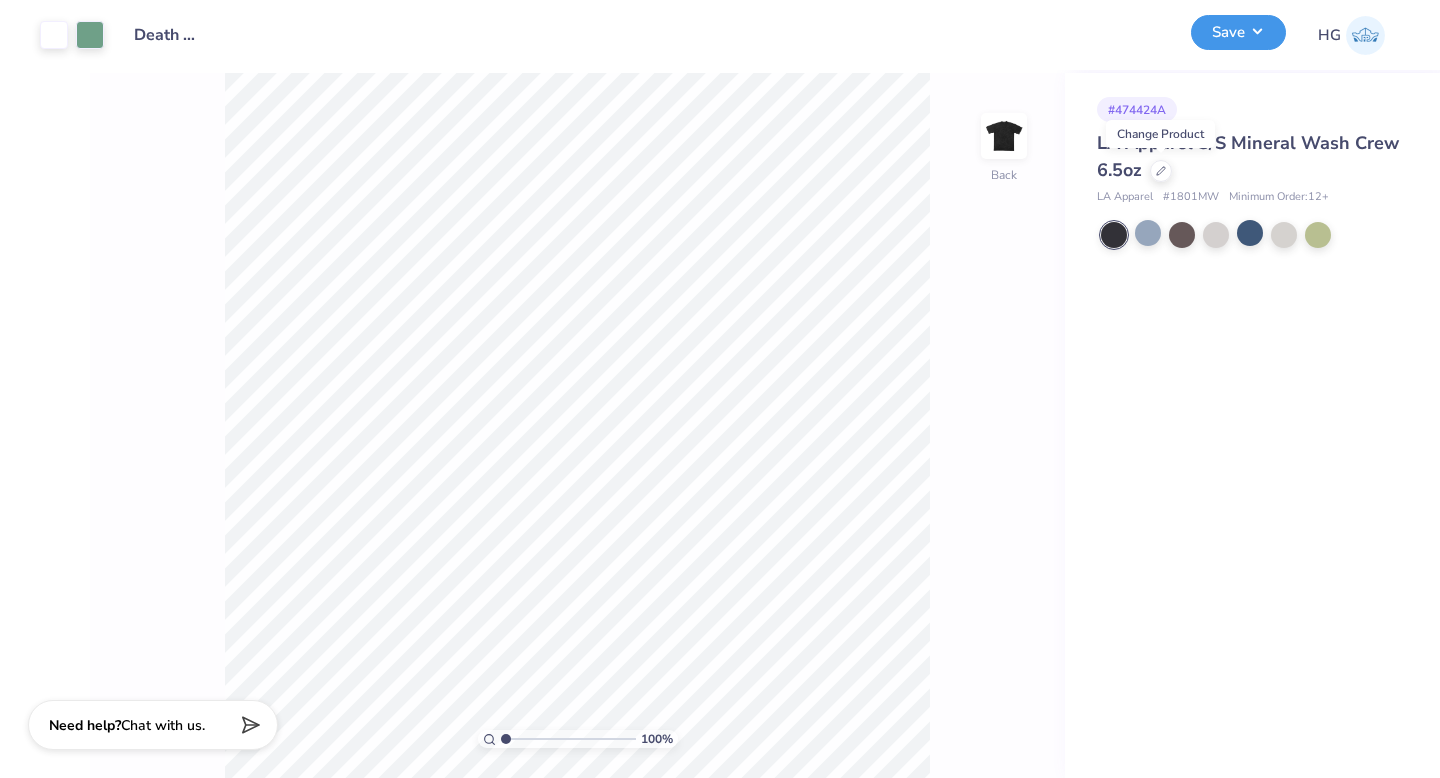 click on "Save" at bounding box center [1238, 32] 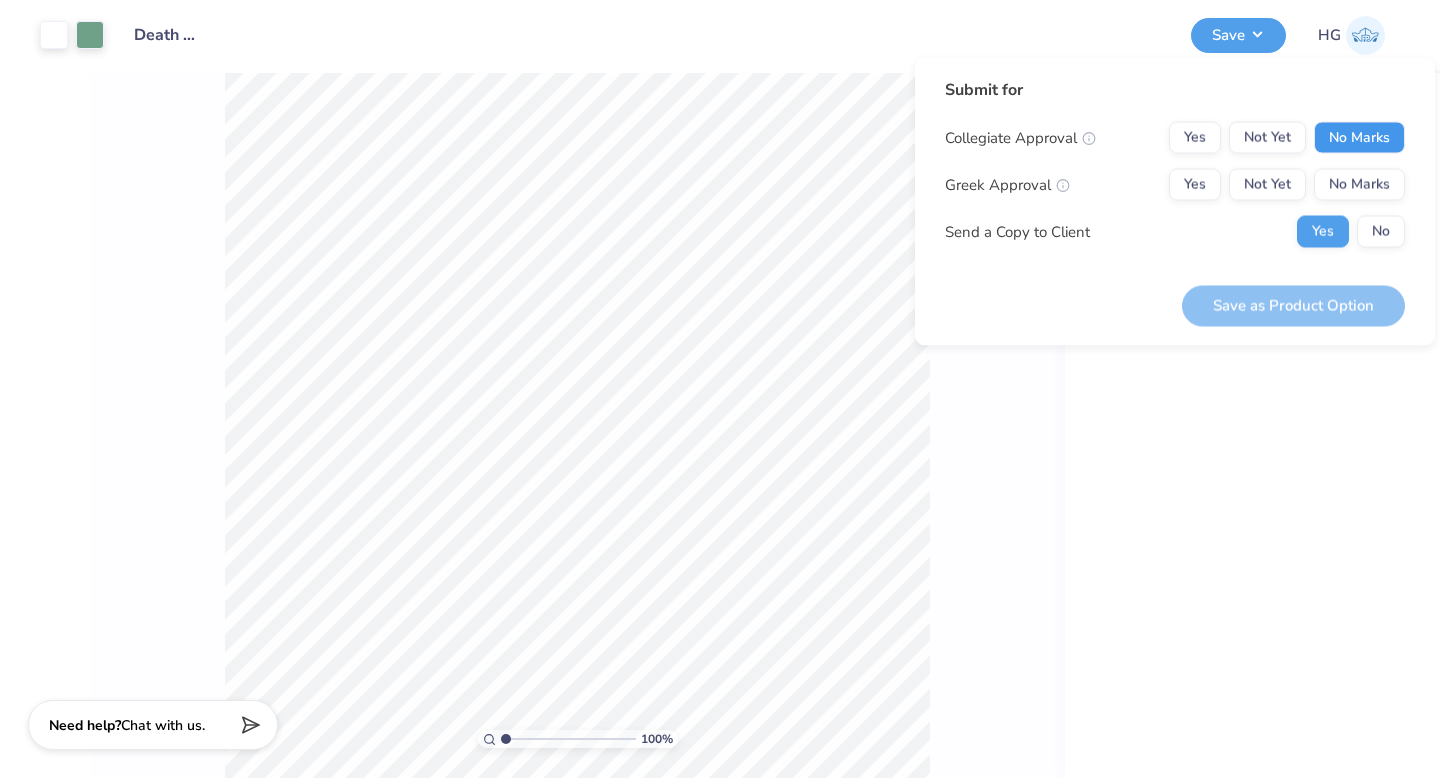click on "No Marks" at bounding box center (1359, 138) 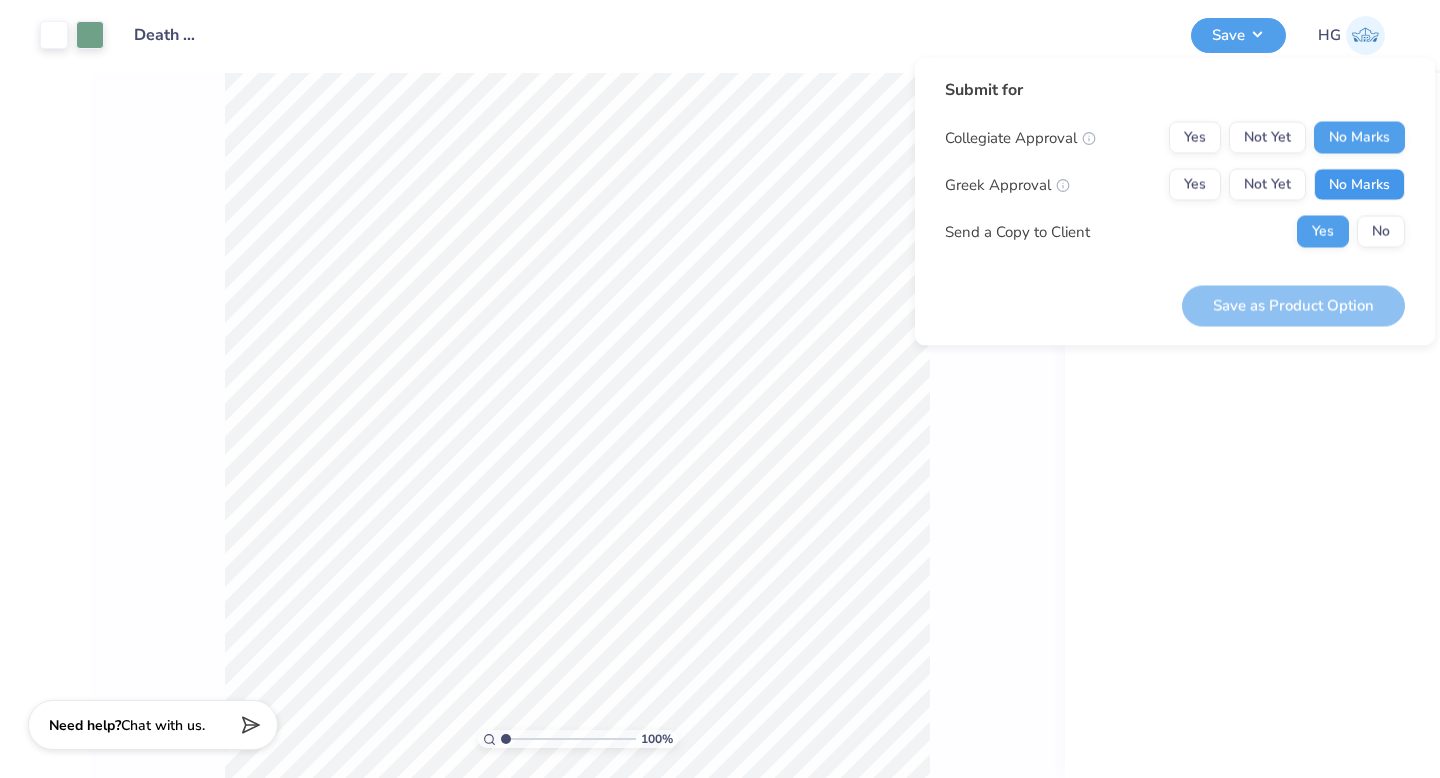 click on "No Marks" at bounding box center (1359, 185) 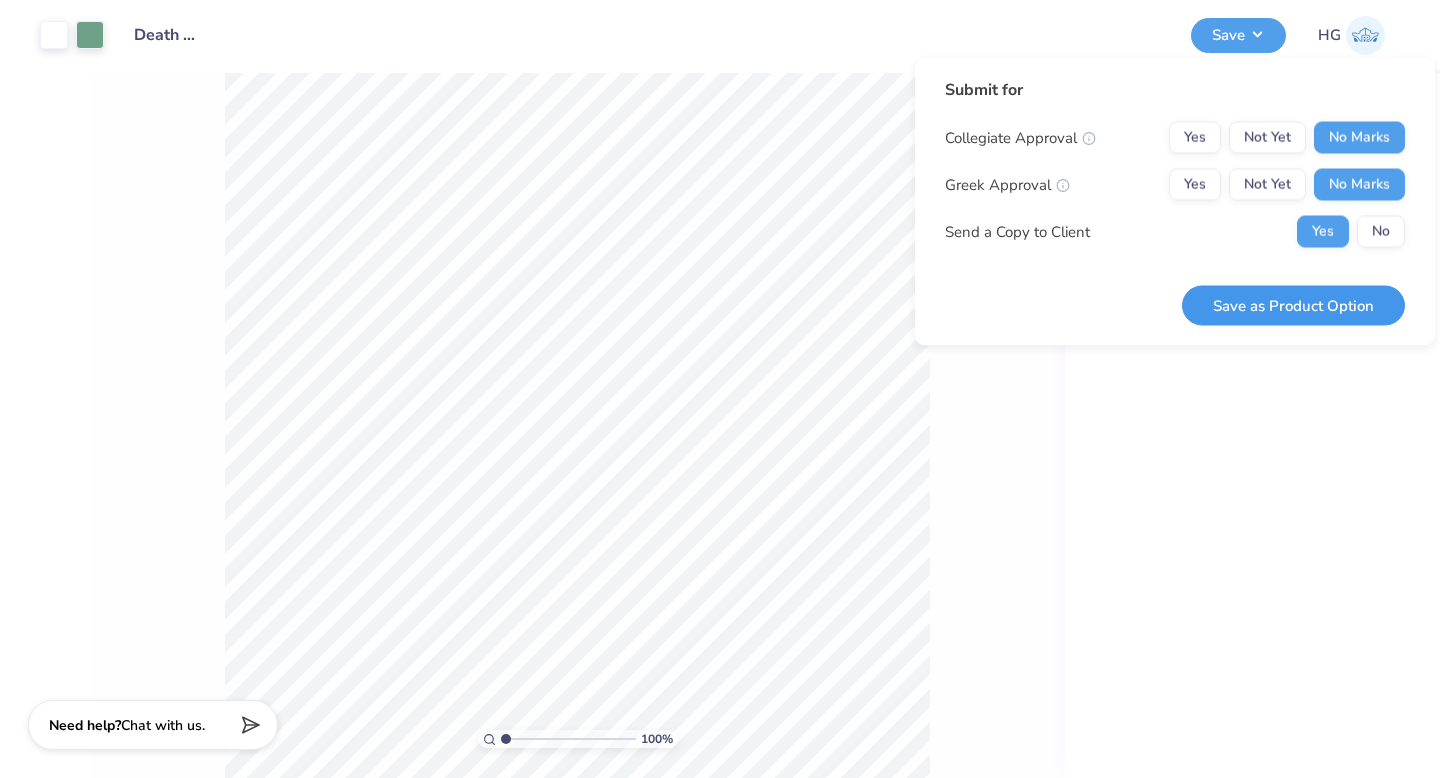 click on "Save as Product Option" at bounding box center [1293, 305] 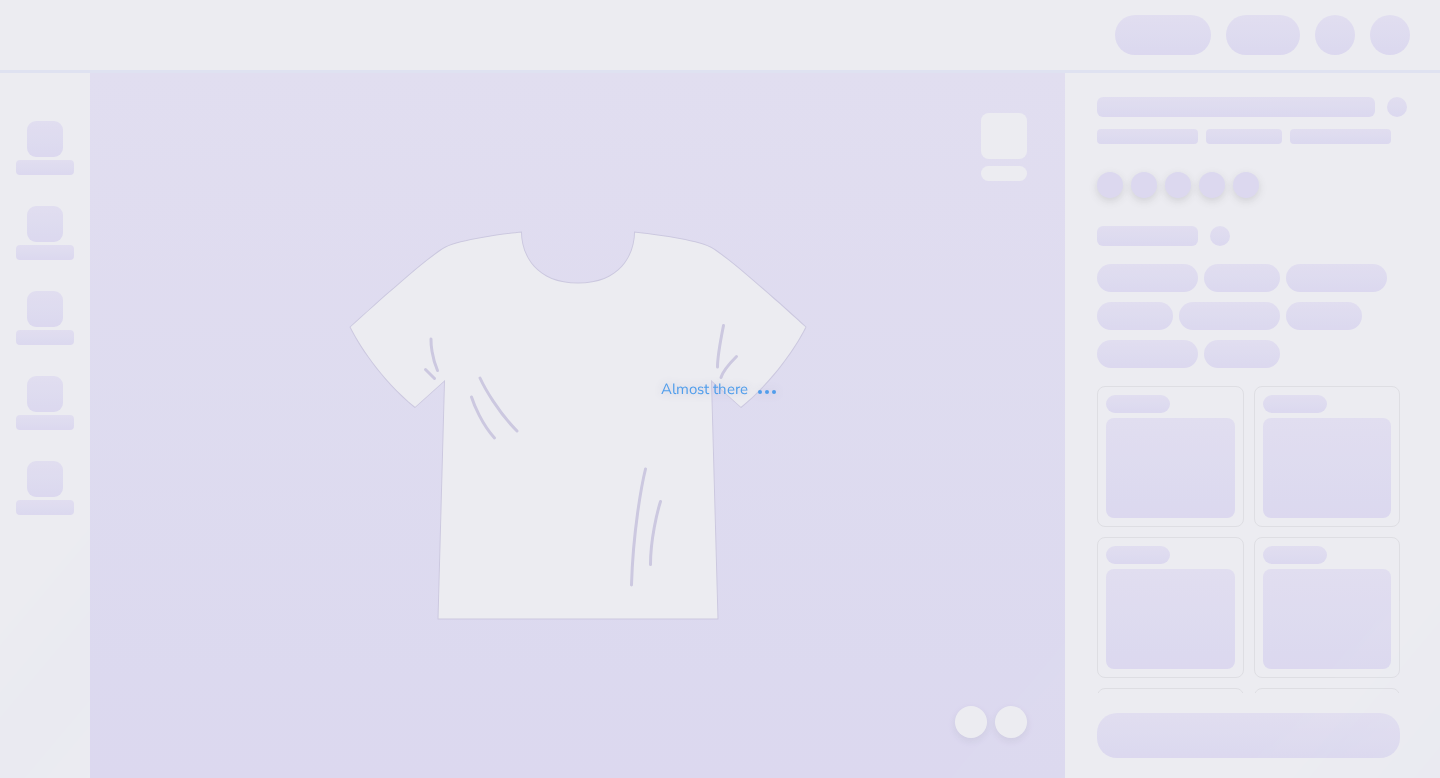 scroll, scrollTop: 0, scrollLeft: 0, axis: both 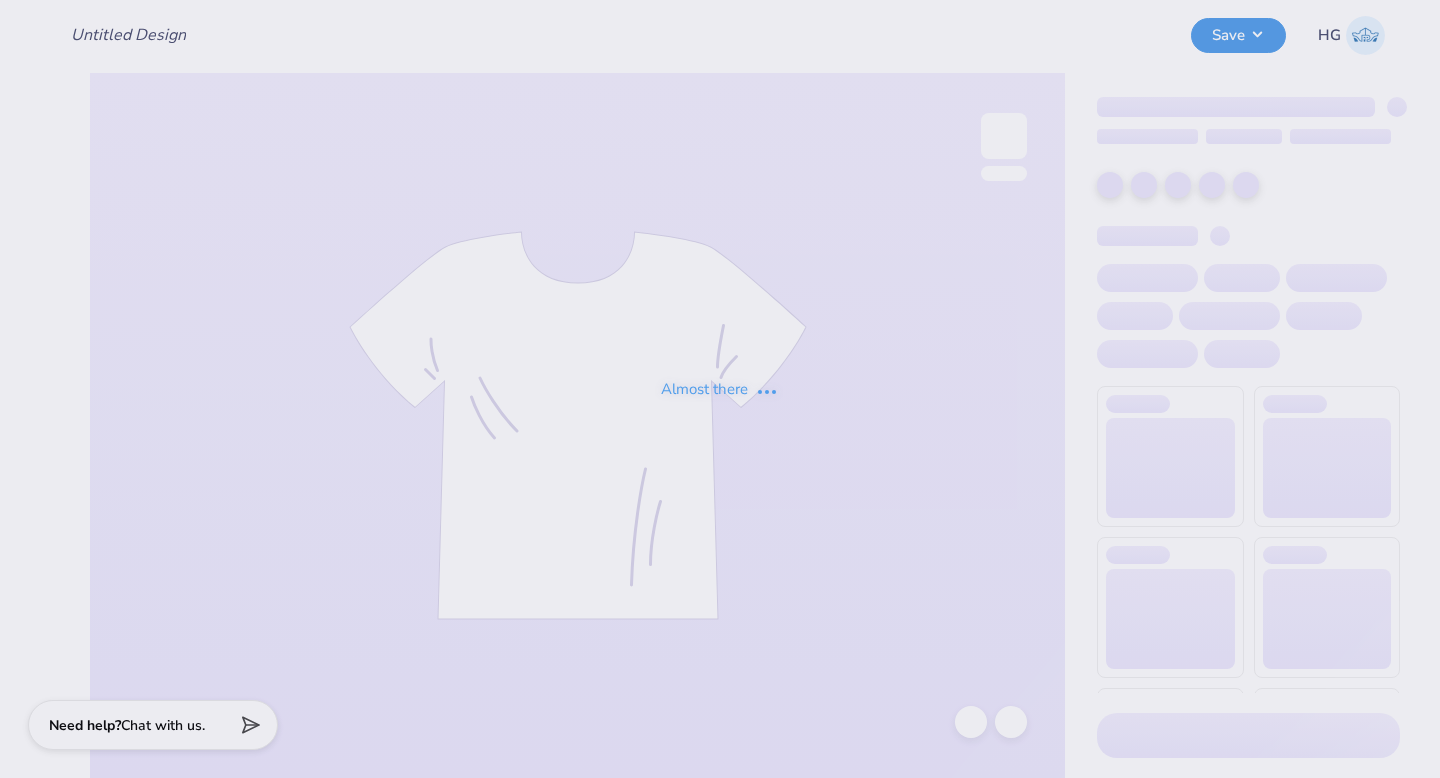type on "[FIRST] [LAST]" 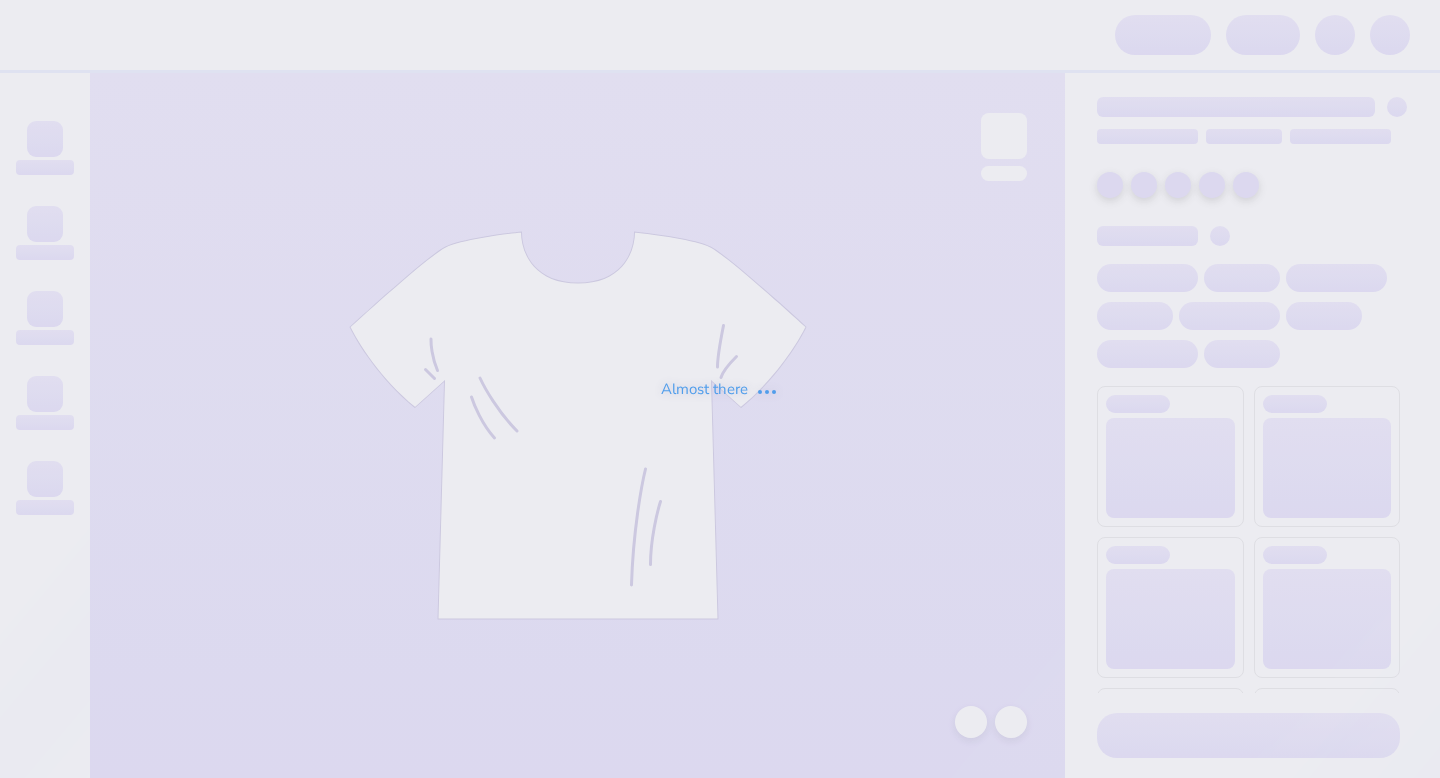 scroll, scrollTop: 0, scrollLeft: 0, axis: both 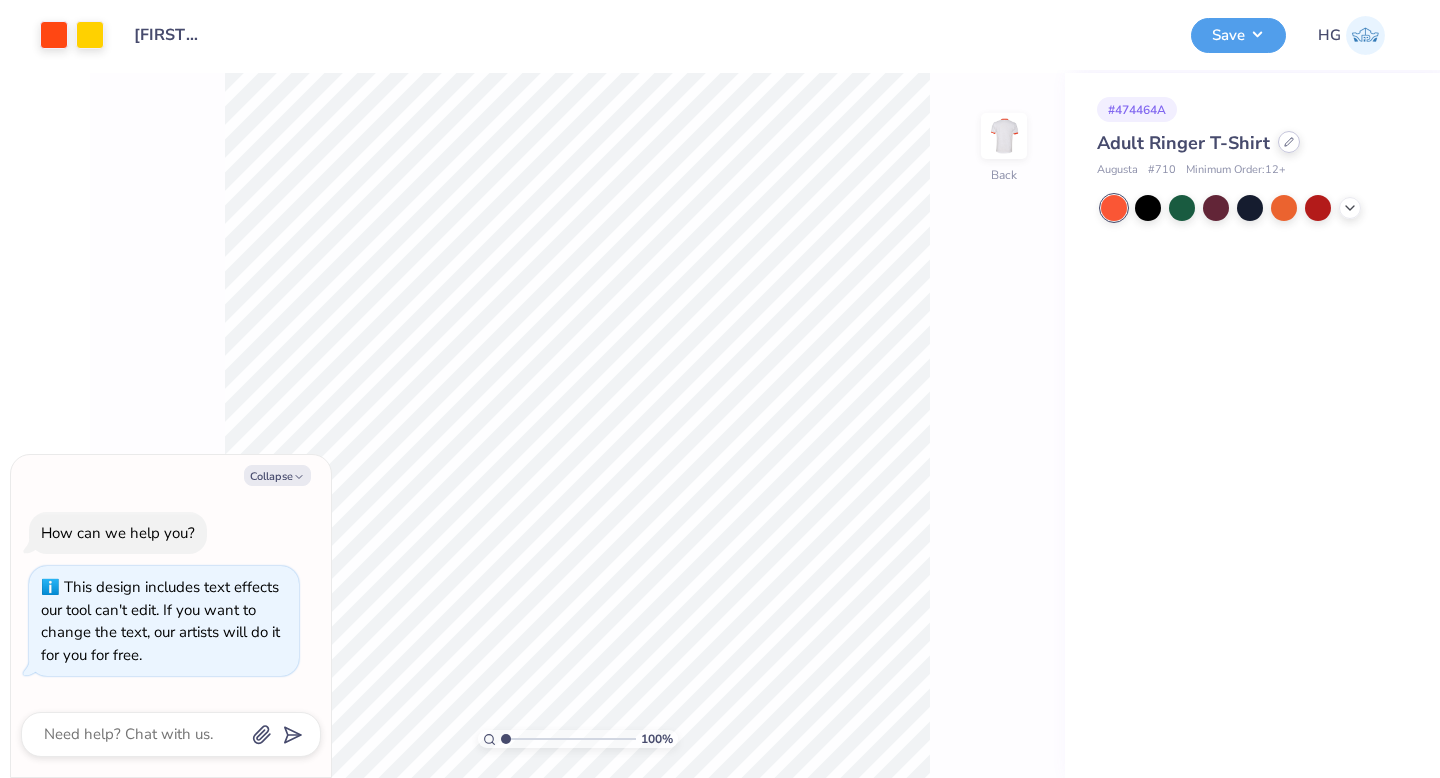 click at bounding box center (1289, 142) 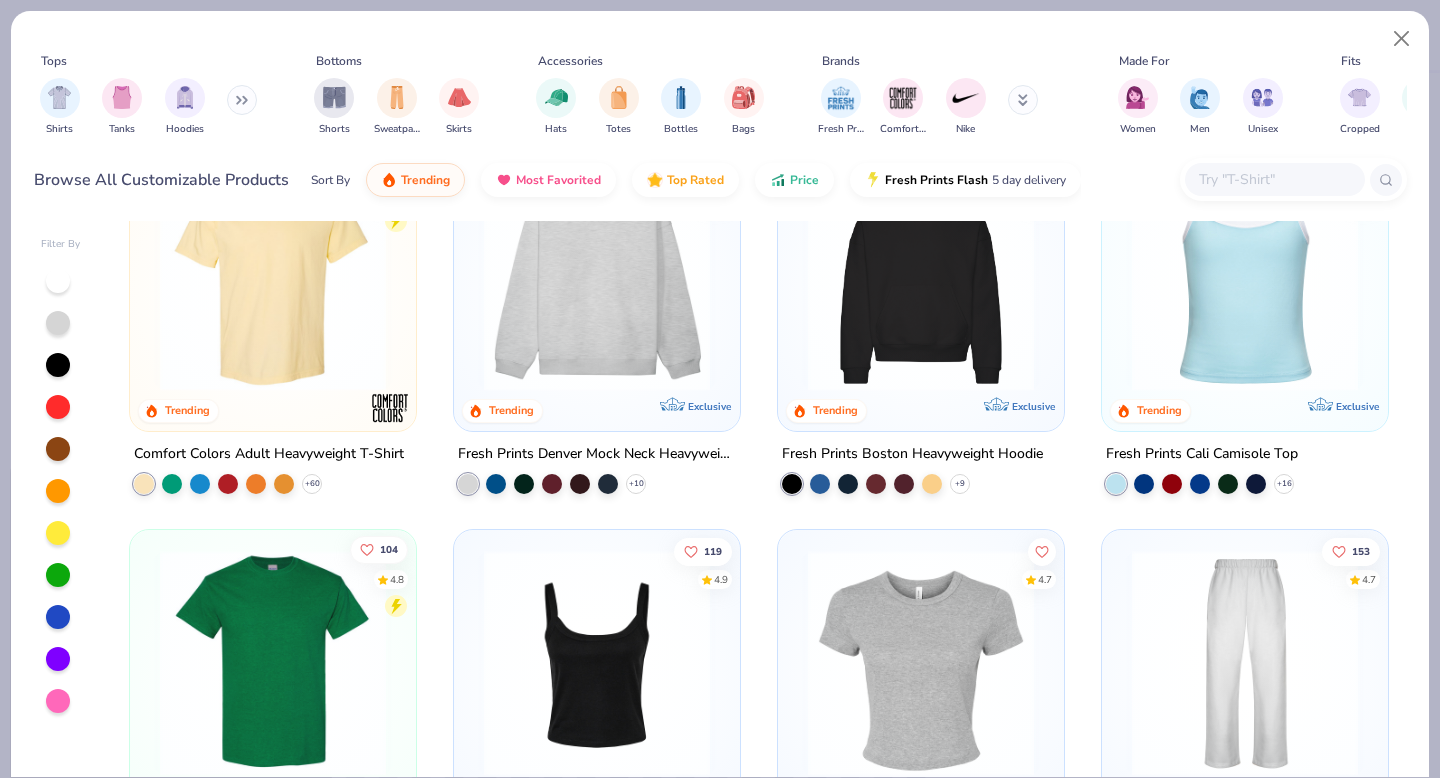 scroll, scrollTop: 270, scrollLeft: 0, axis: vertical 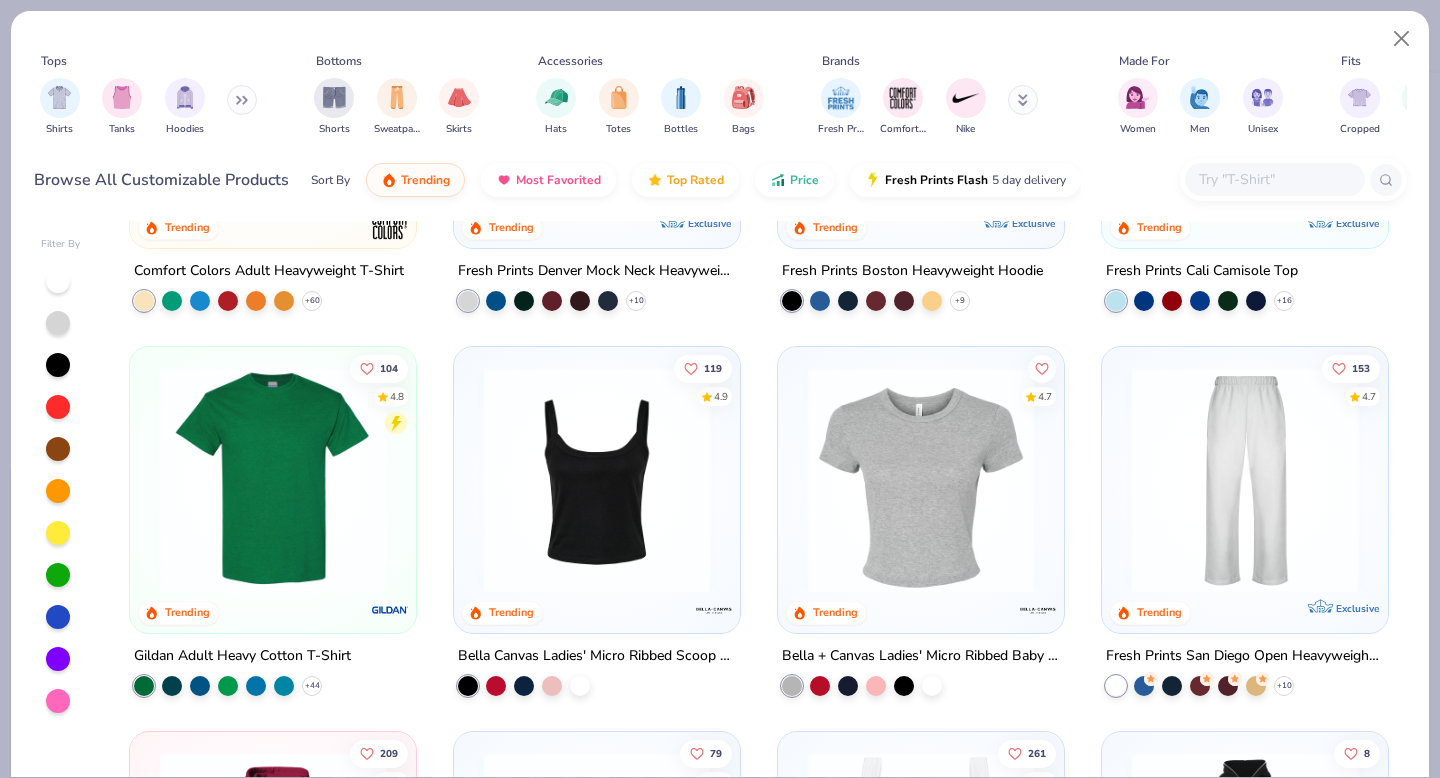 click at bounding box center [273, 480] 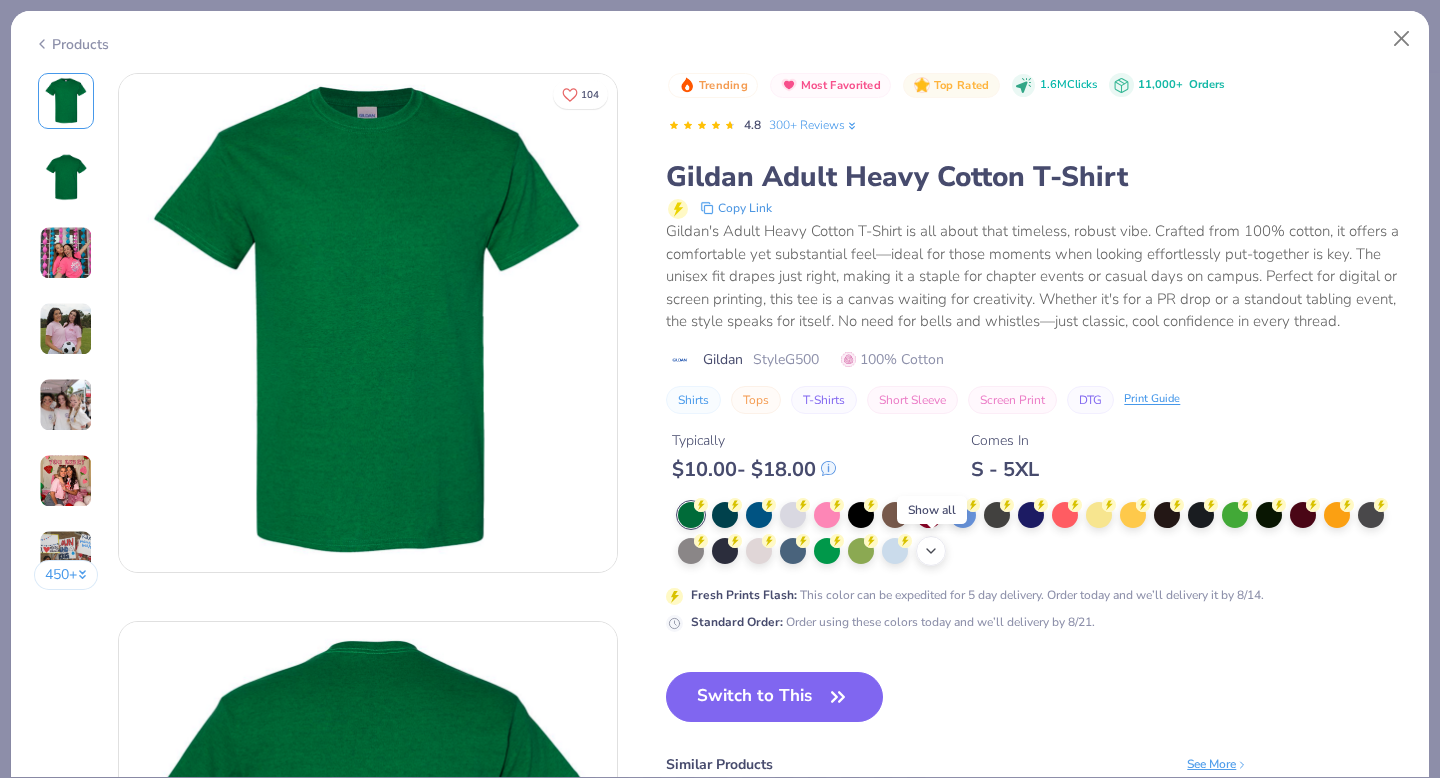 click 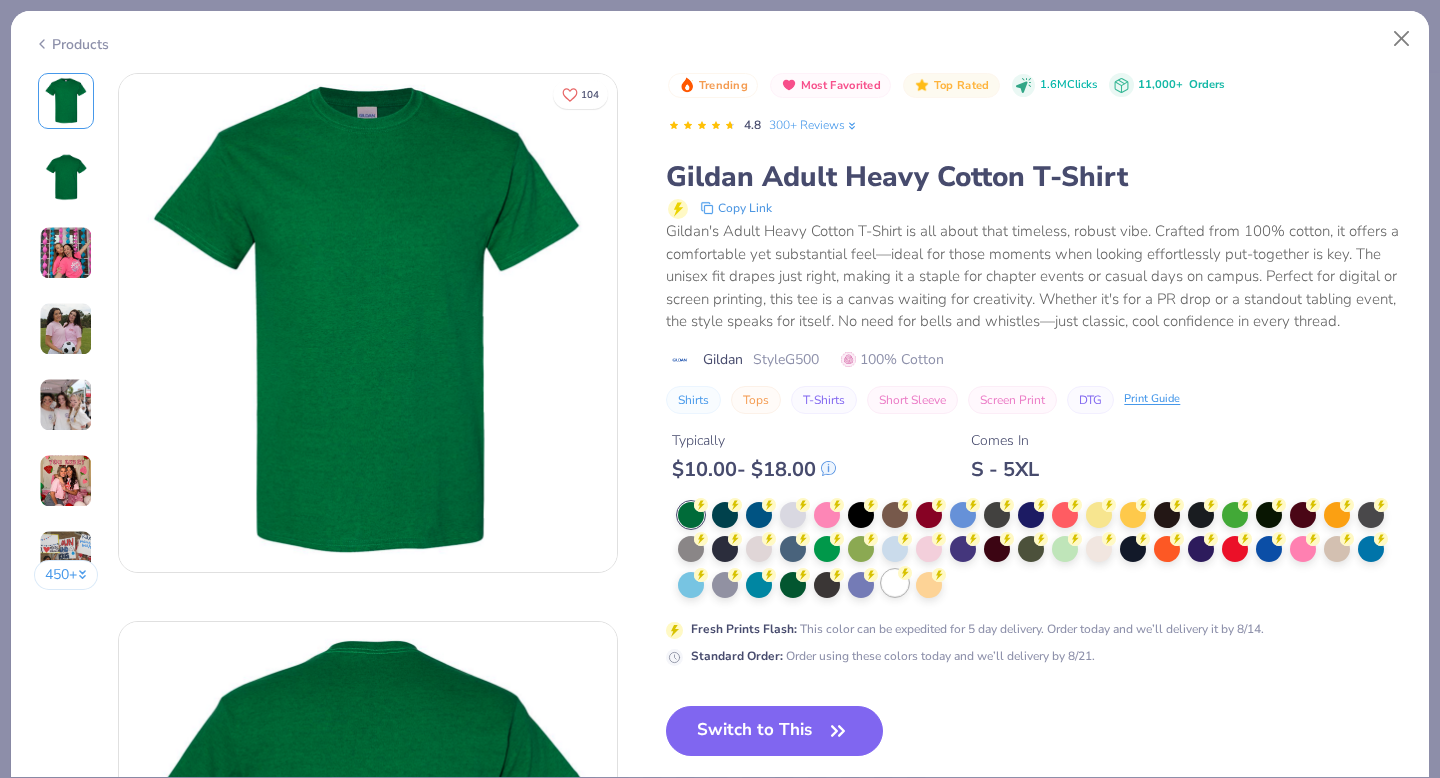 click at bounding box center [895, 583] 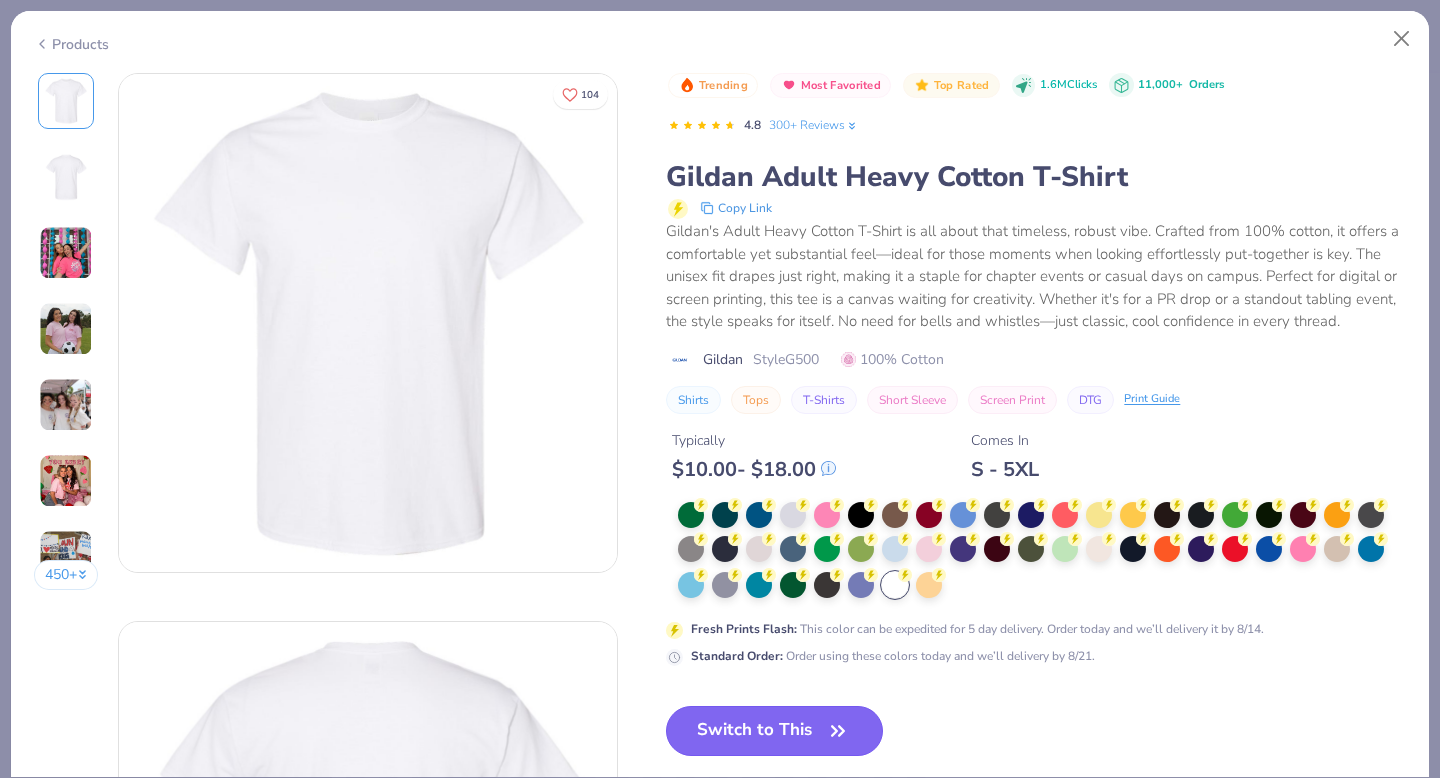 click on "Switch to This" at bounding box center (774, 731) 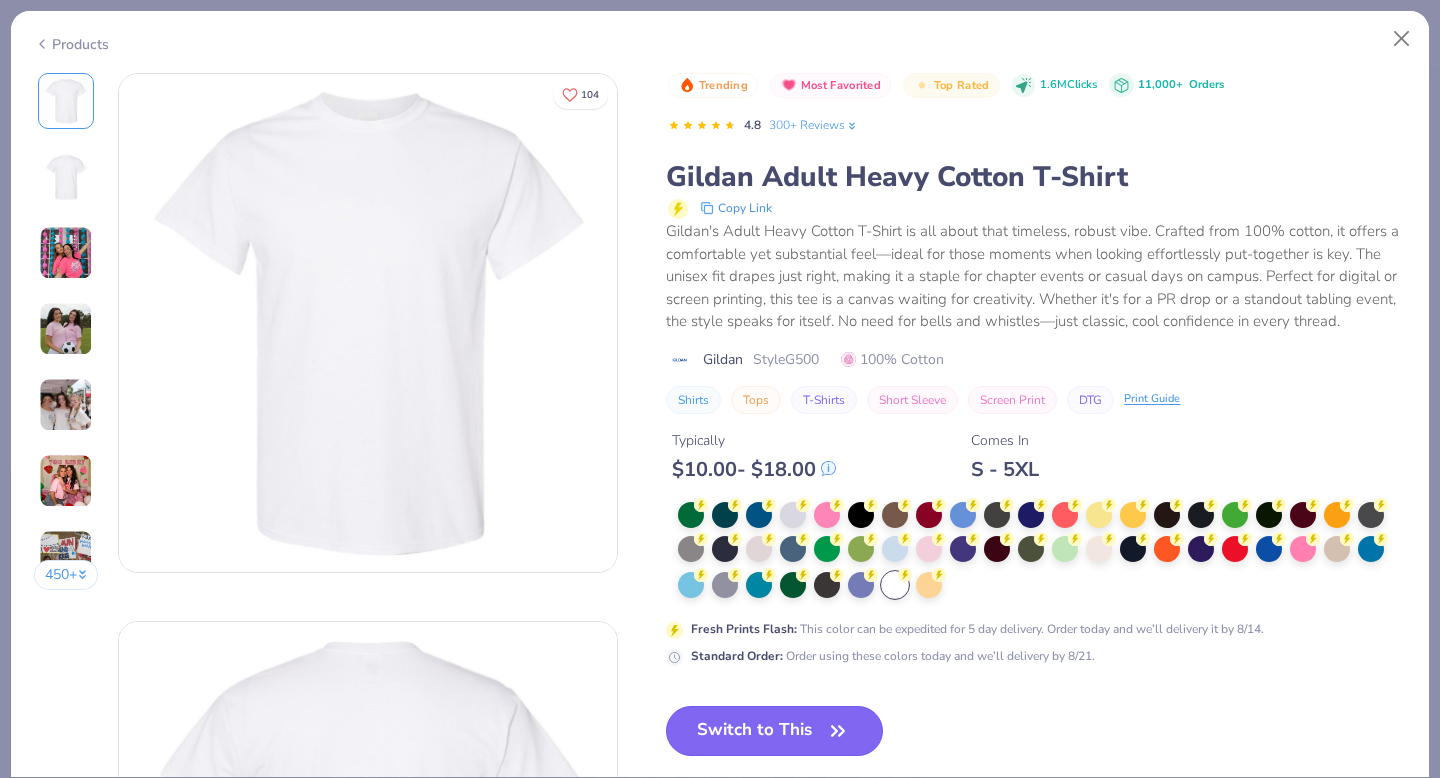 click on "Switch to This" at bounding box center (774, 731) 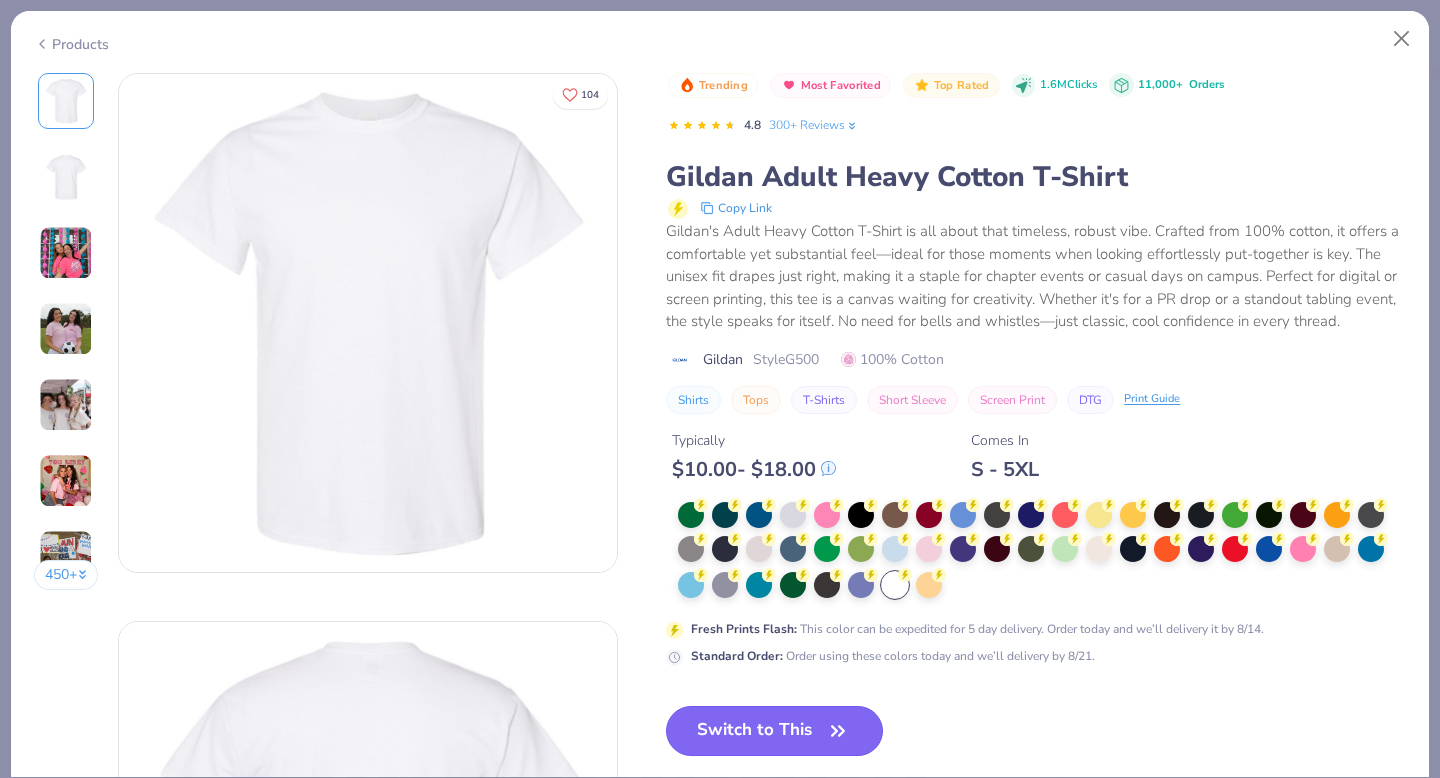 click 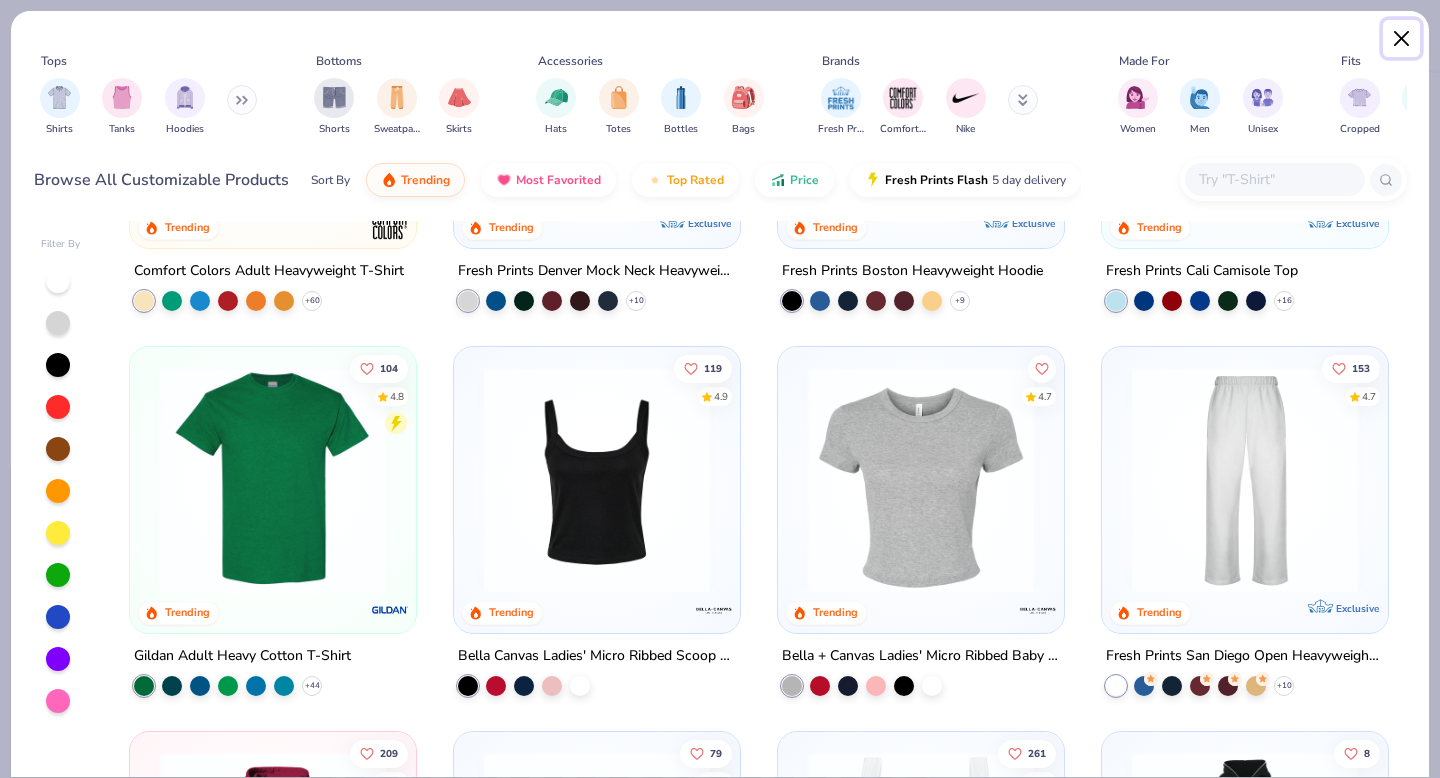 click at bounding box center [1402, 39] 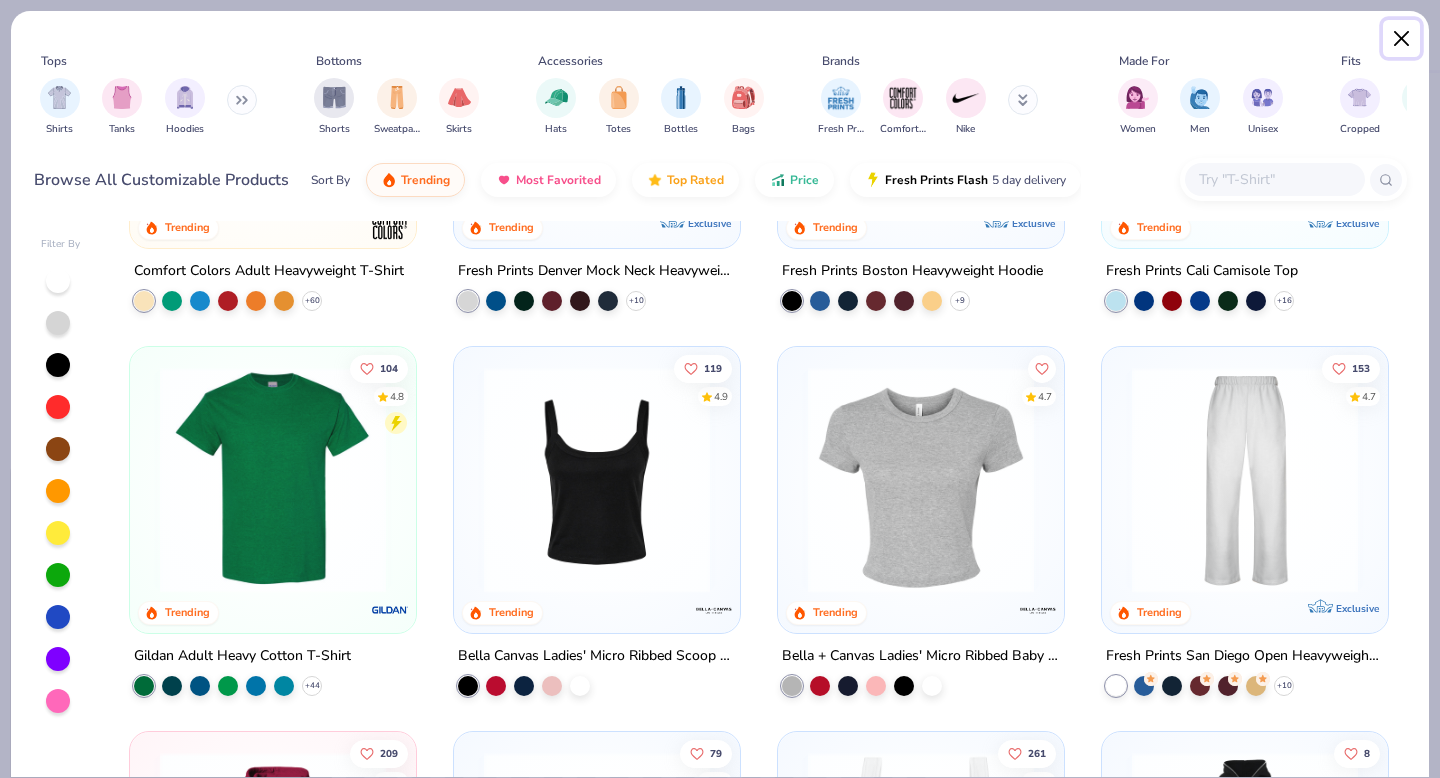 click at bounding box center [1402, 39] 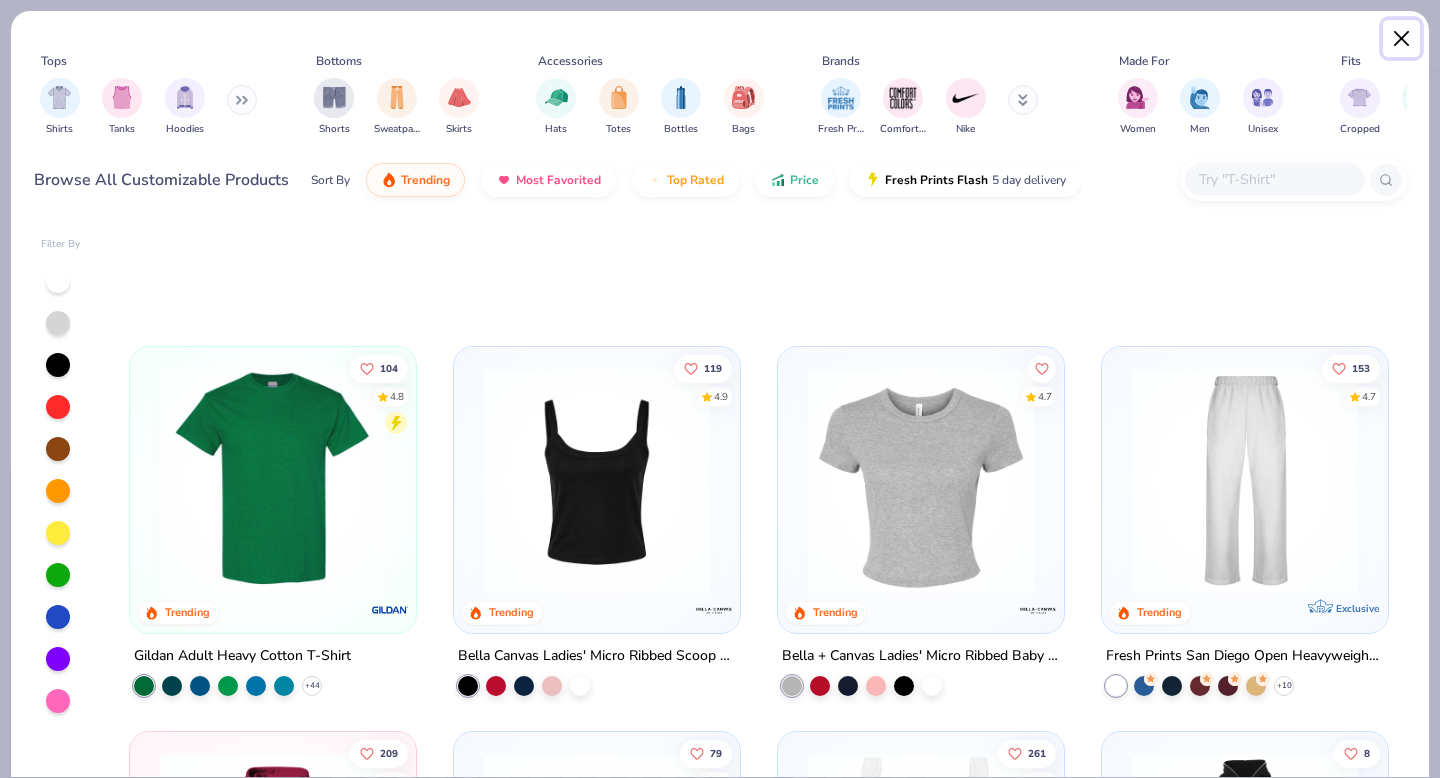 scroll, scrollTop: 985, scrollLeft: 0, axis: vertical 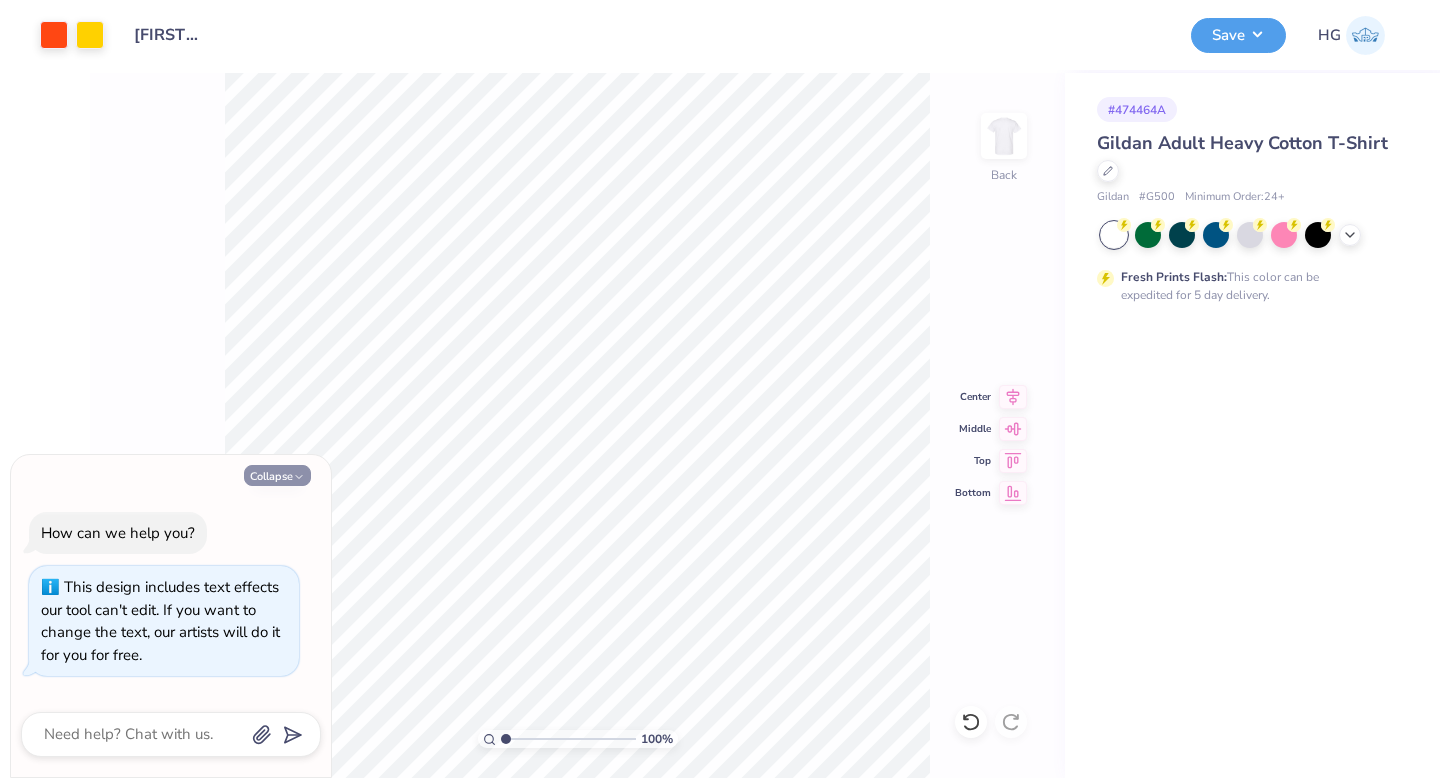 click 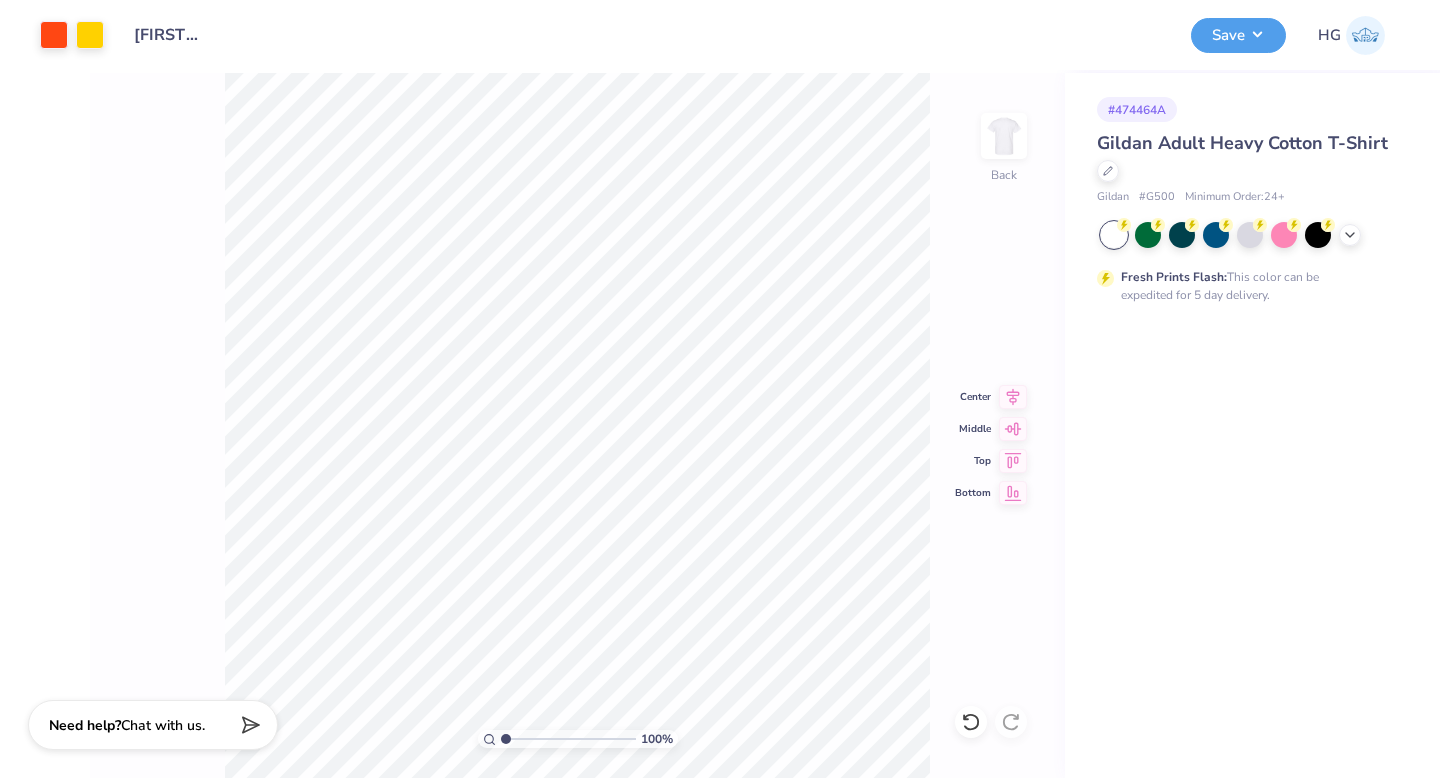 type on "x" 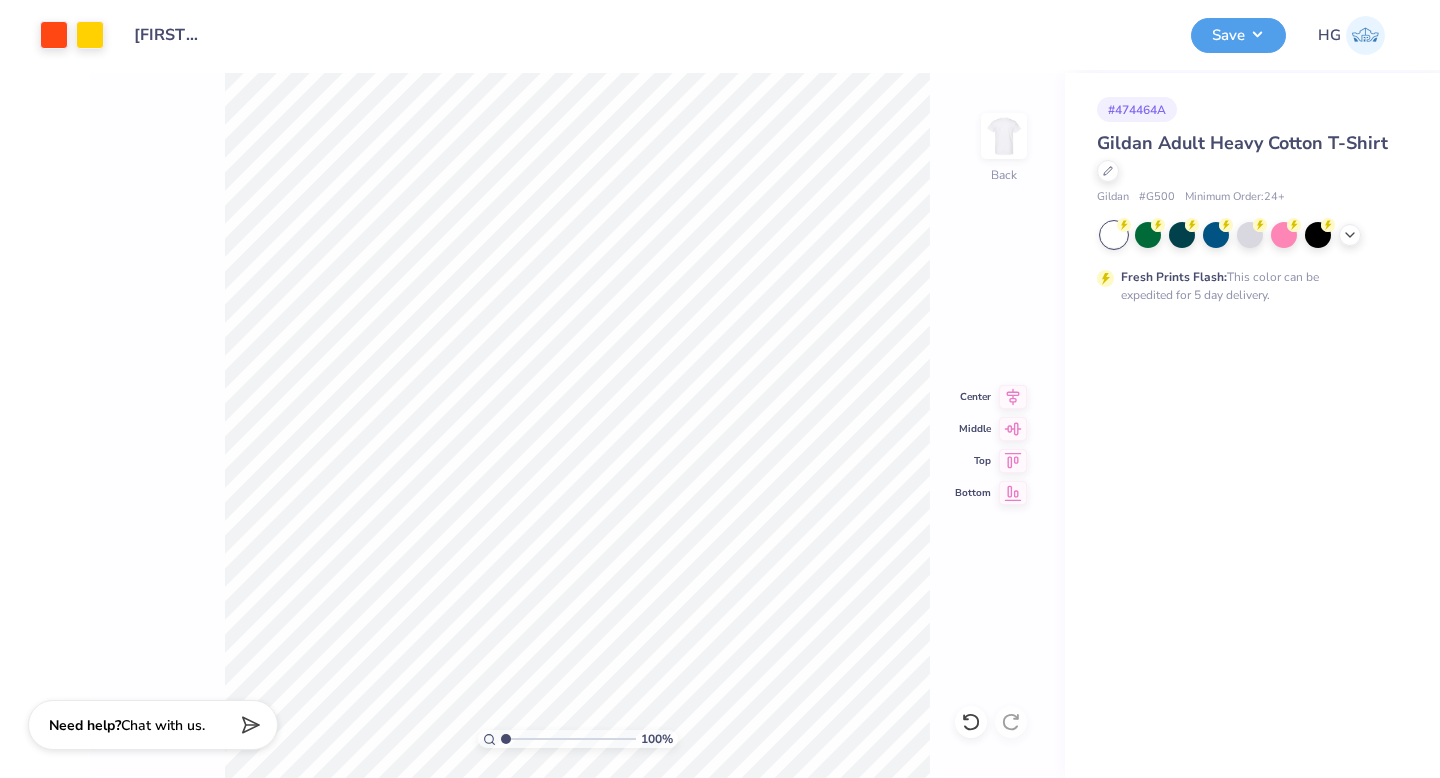 click on "# 474464A Gildan Adult Heavy Cotton T-Shirt Gildan # G500 Minimum Order:  24 +   Fresh Prints Flash:  This color can be expedited for 5 day delivery." at bounding box center [1252, 188] 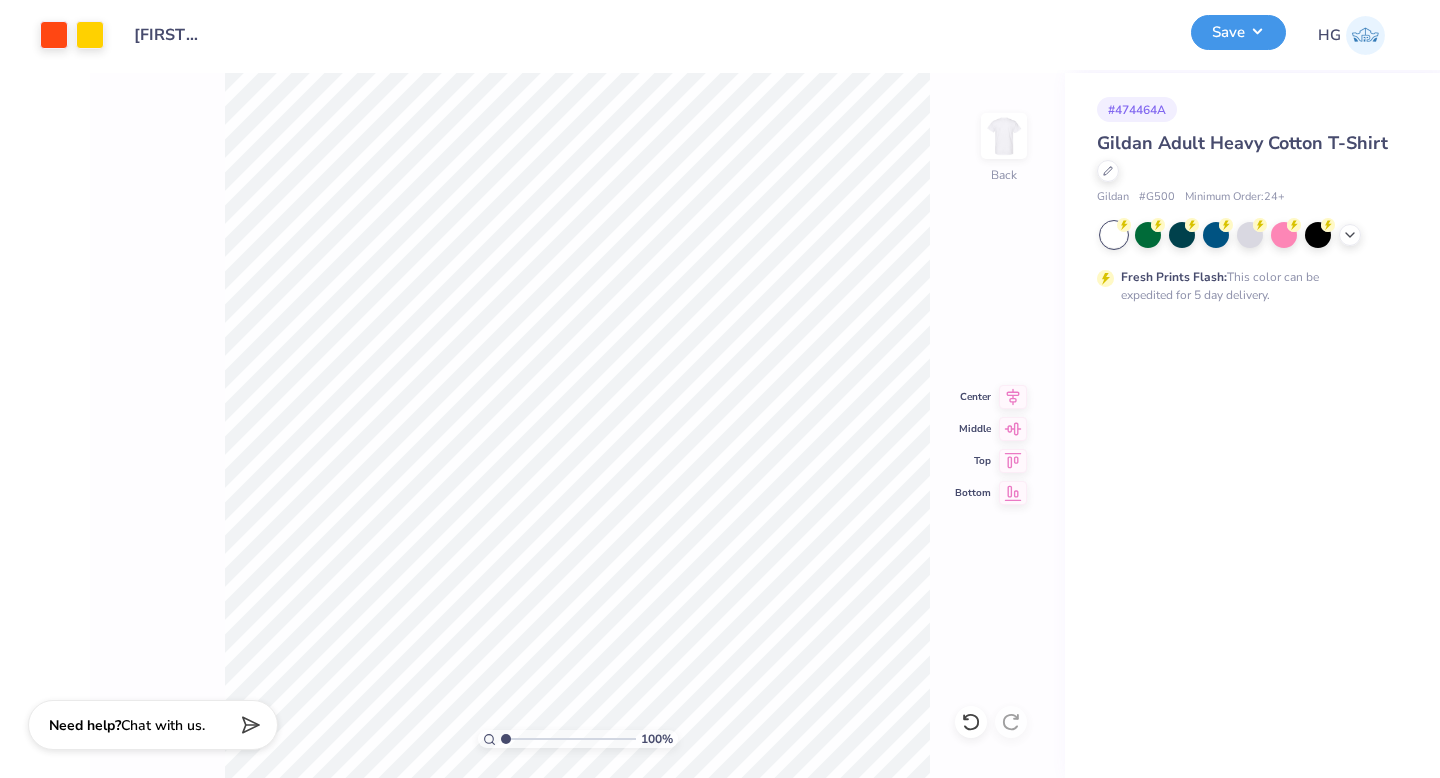 click on "Save" at bounding box center [1238, 32] 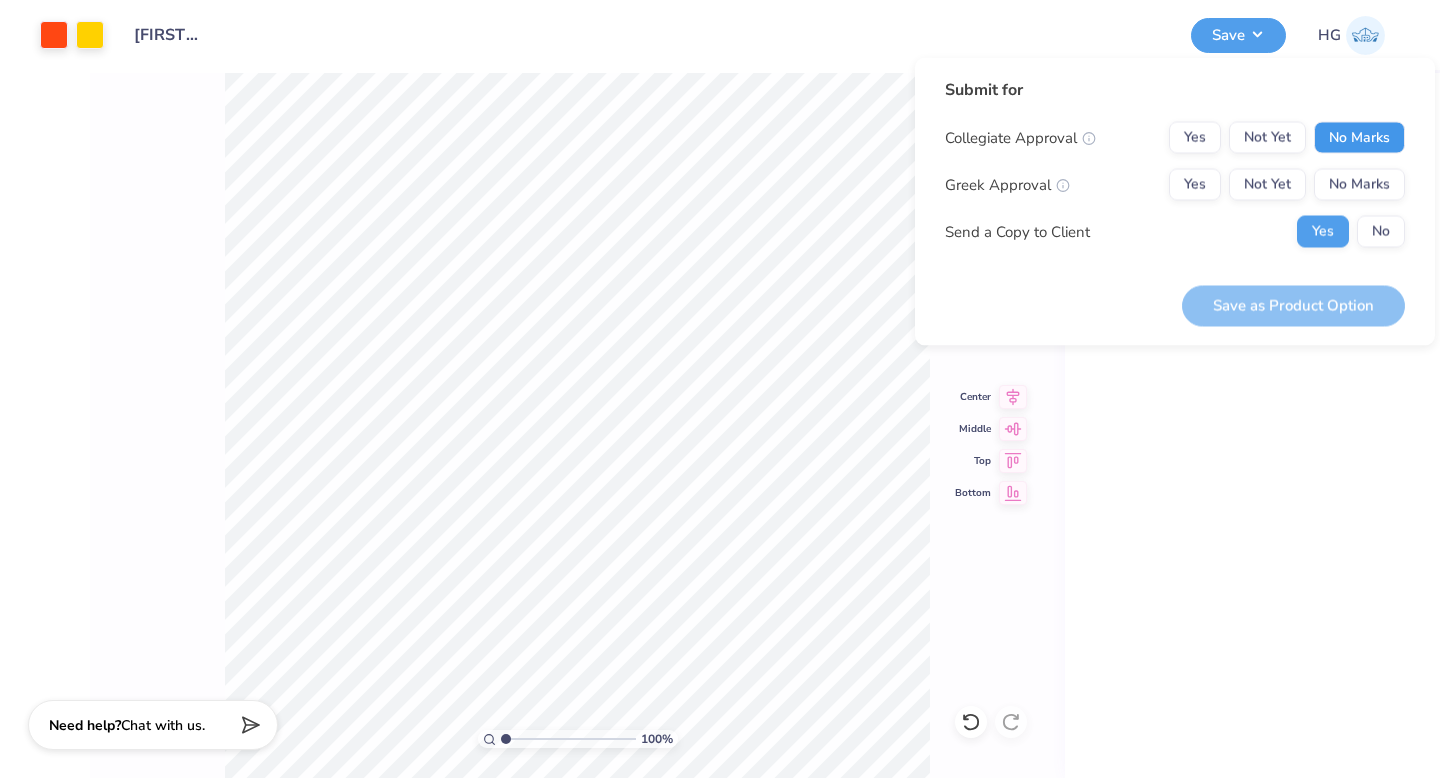 click on "No Marks" at bounding box center (1359, 138) 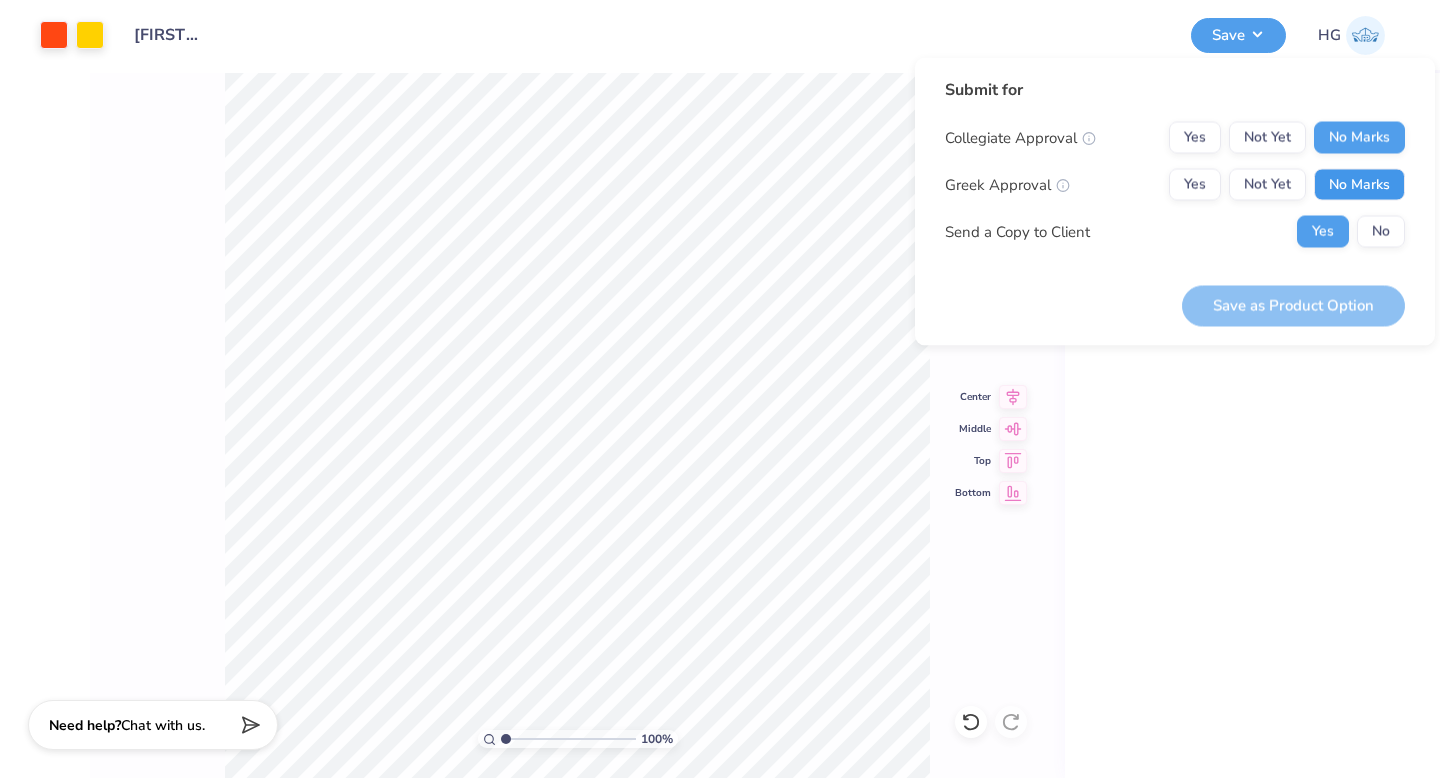 click on "No Marks" at bounding box center [1359, 185] 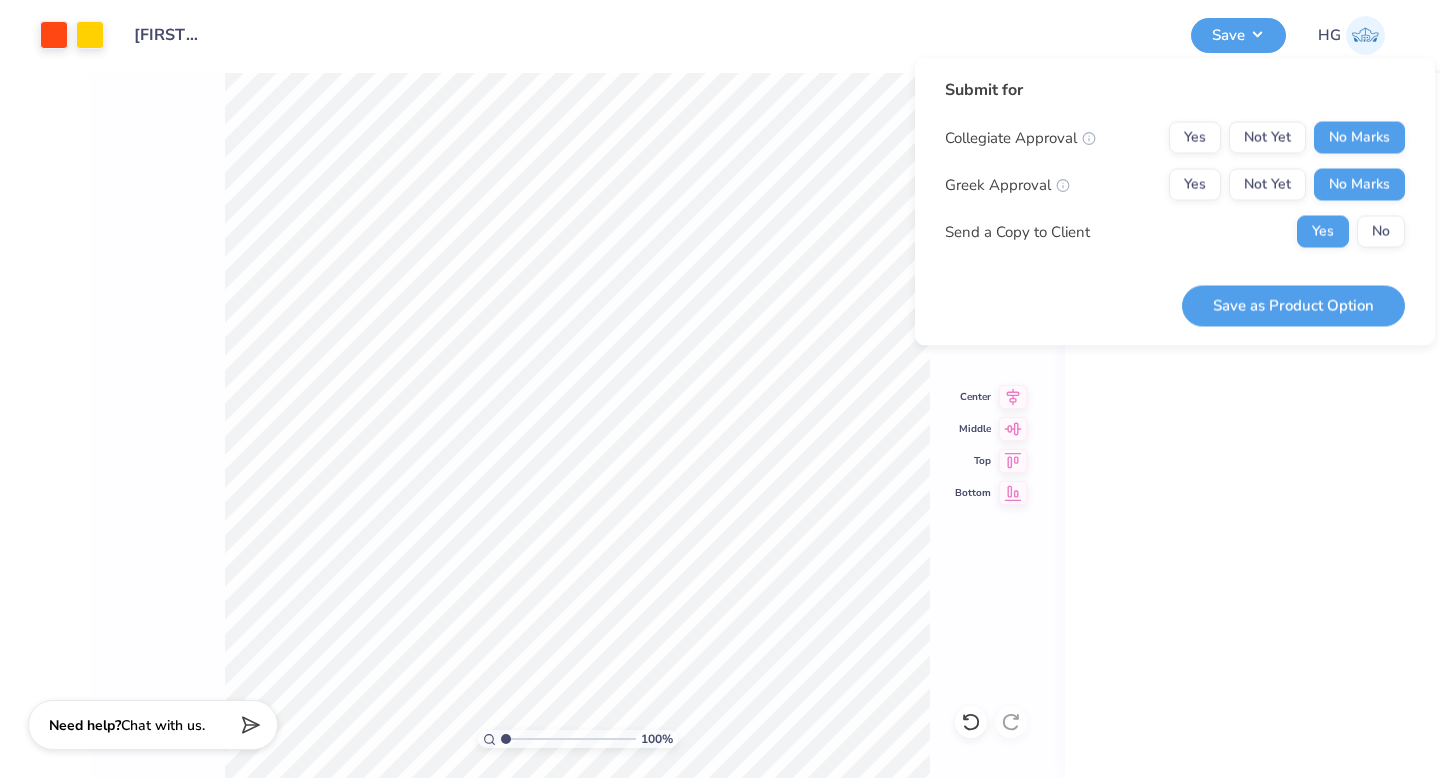 click on "Yes No" at bounding box center [1351, 232] 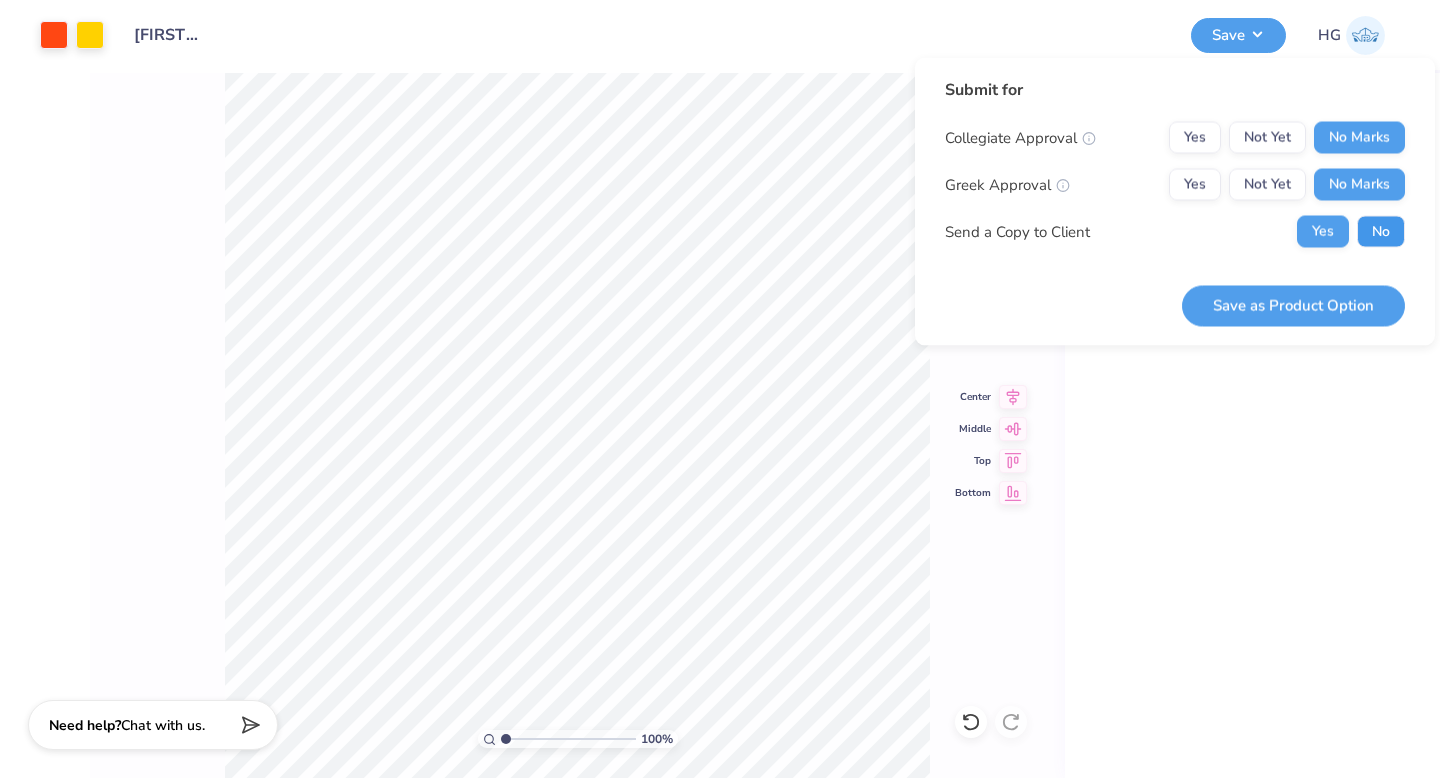 click on "No" at bounding box center (1381, 232) 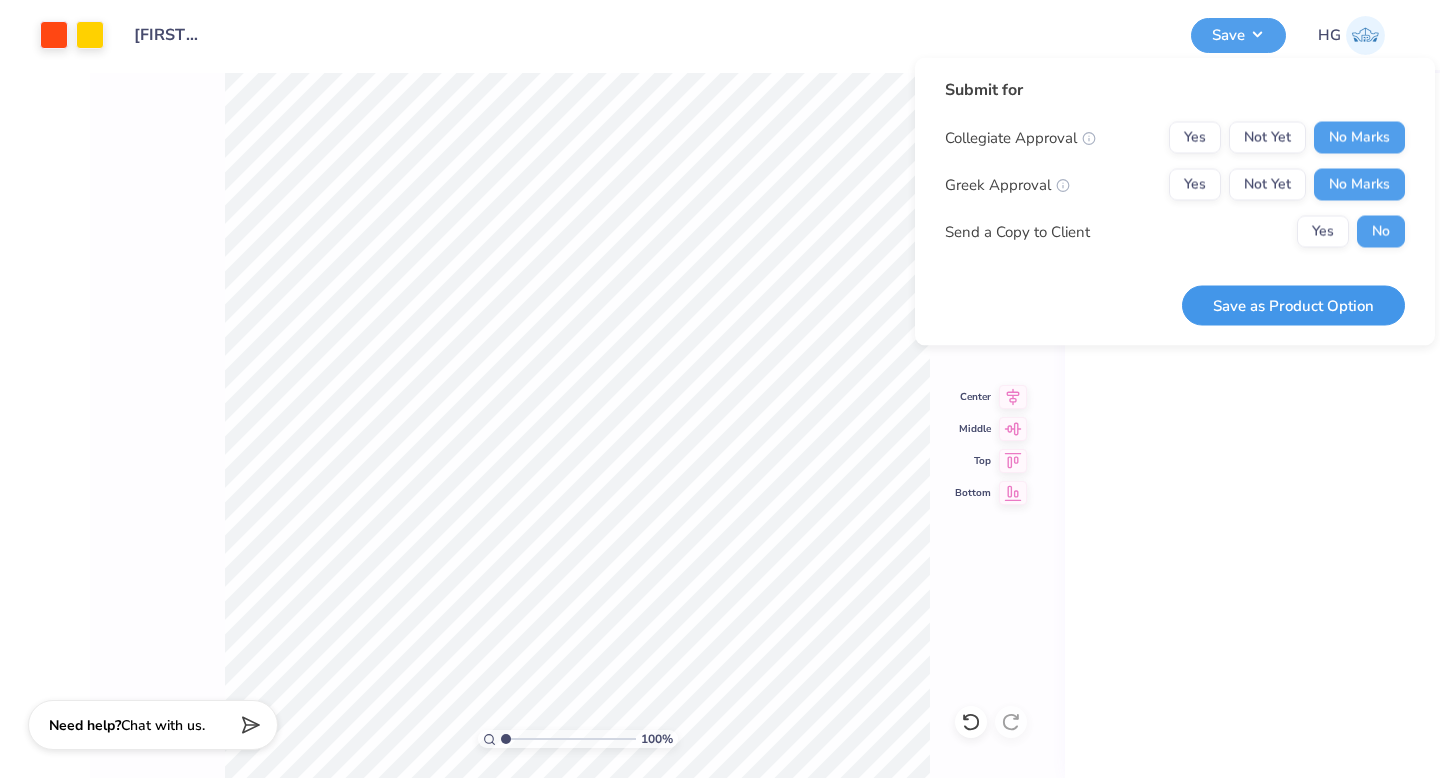 click on "Save as Product Option" at bounding box center [1293, 305] 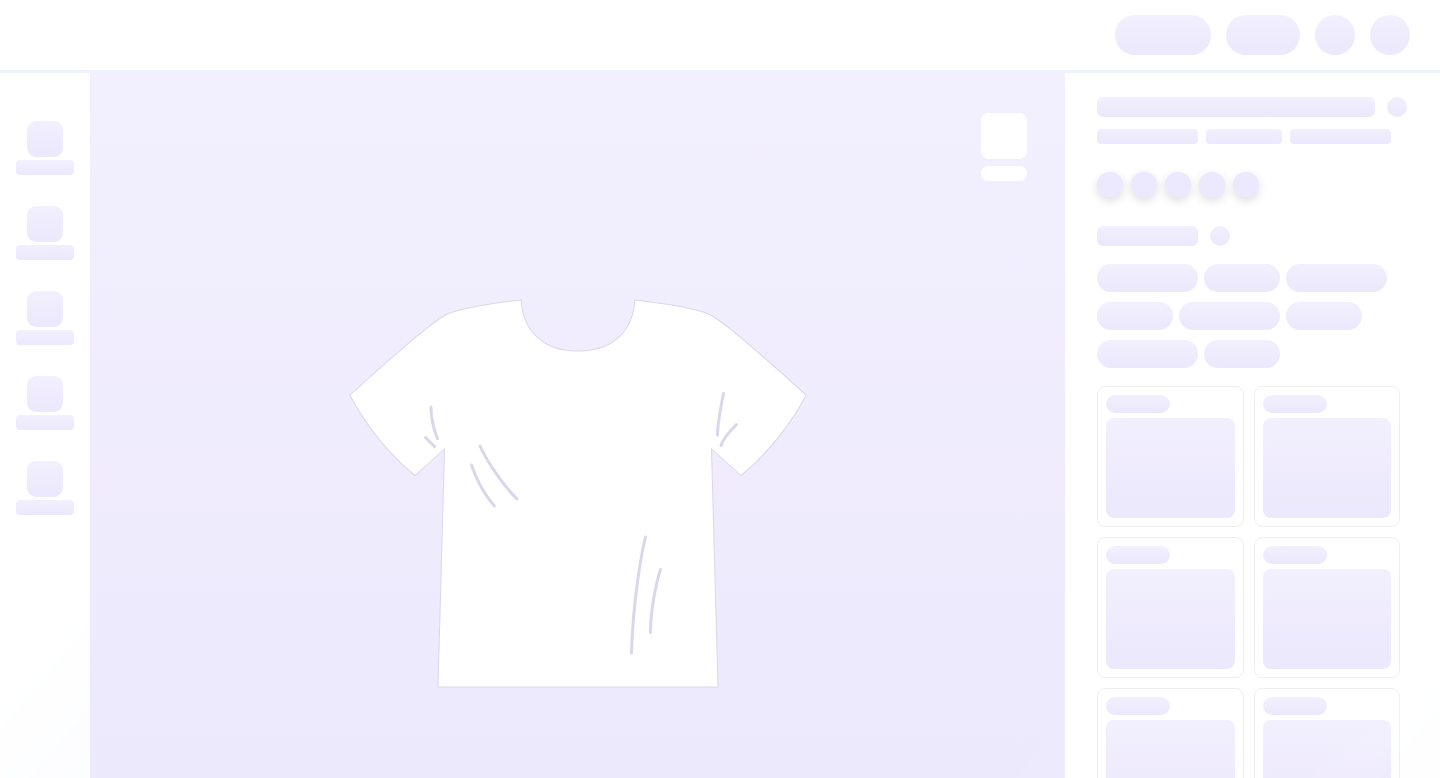 scroll, scrollTop: 0, scrollLeft: 0, axis: both 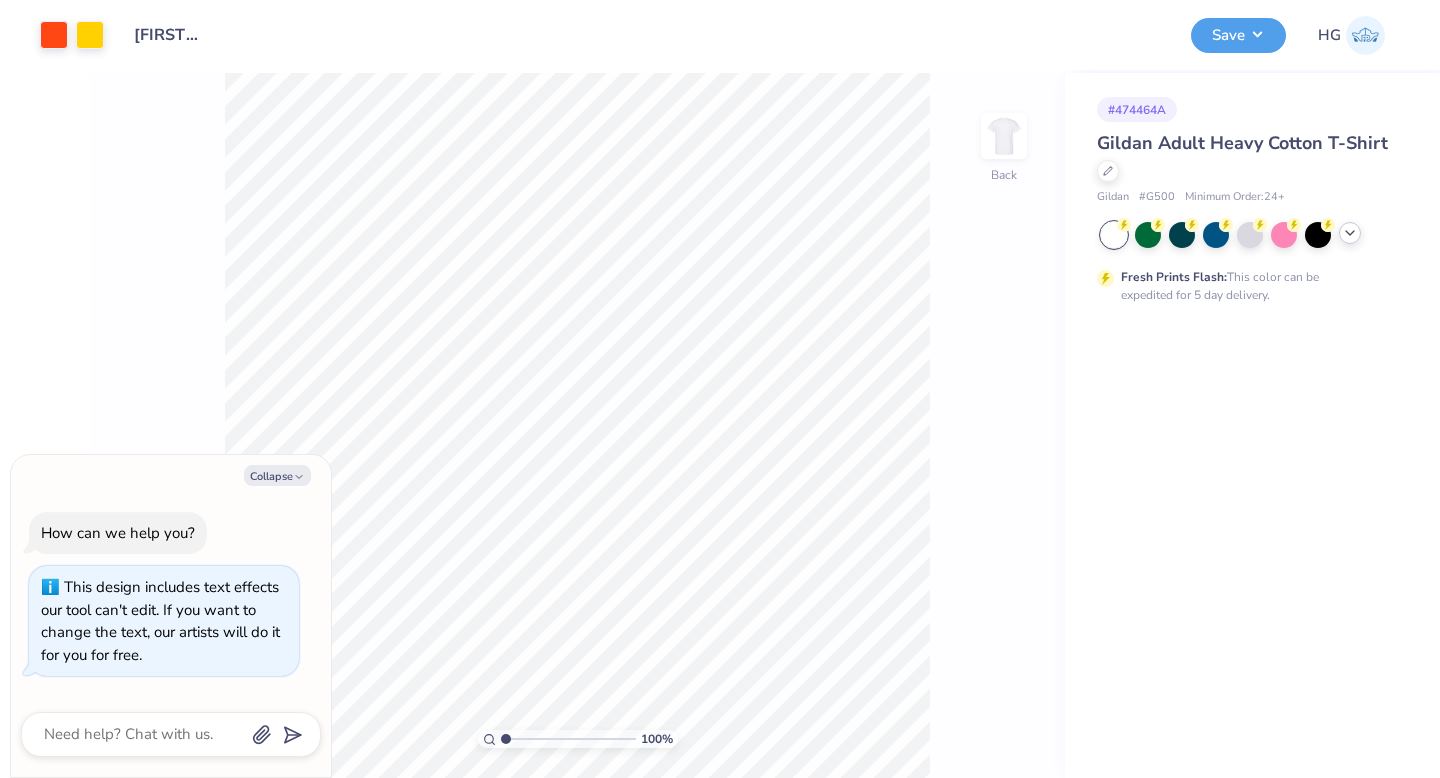 click 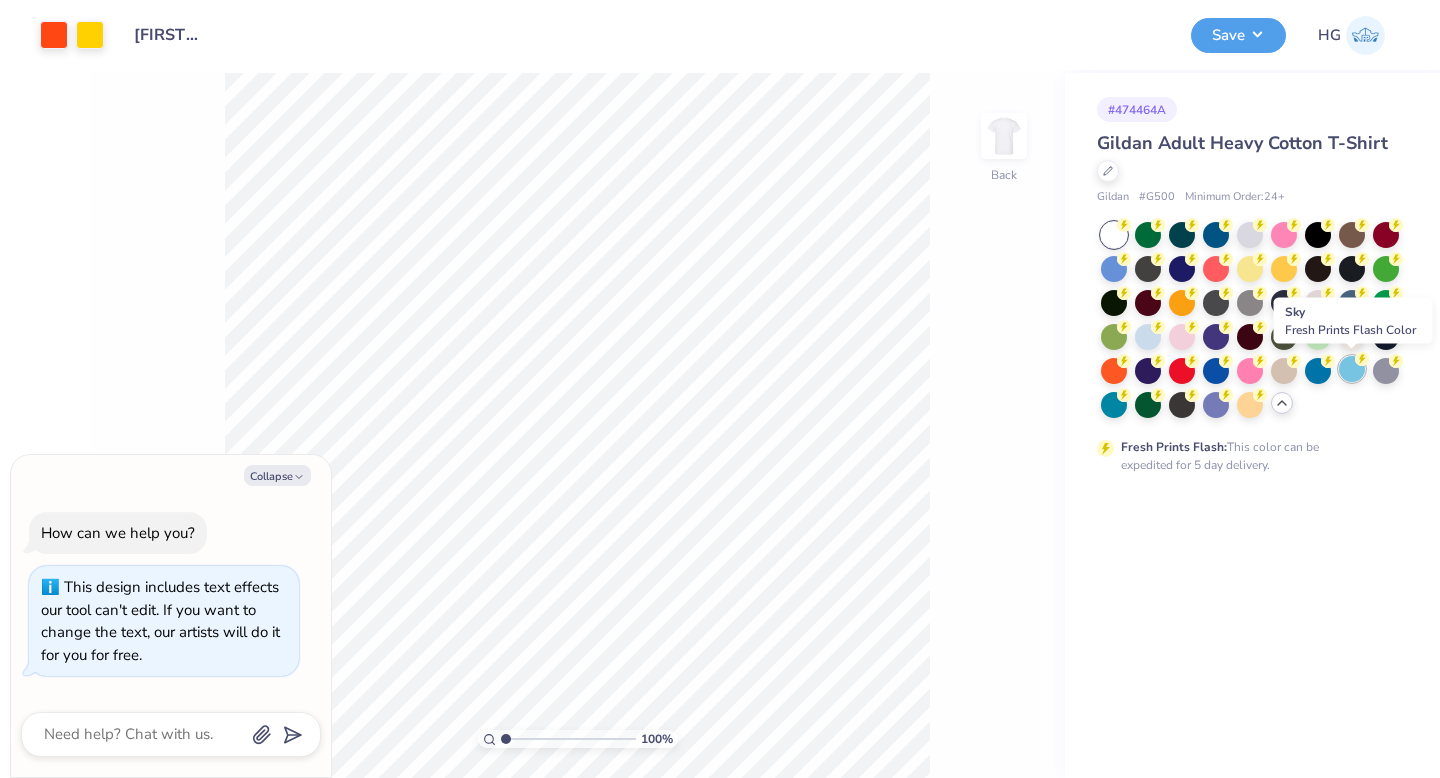 click at bounding box center (1352, 369) 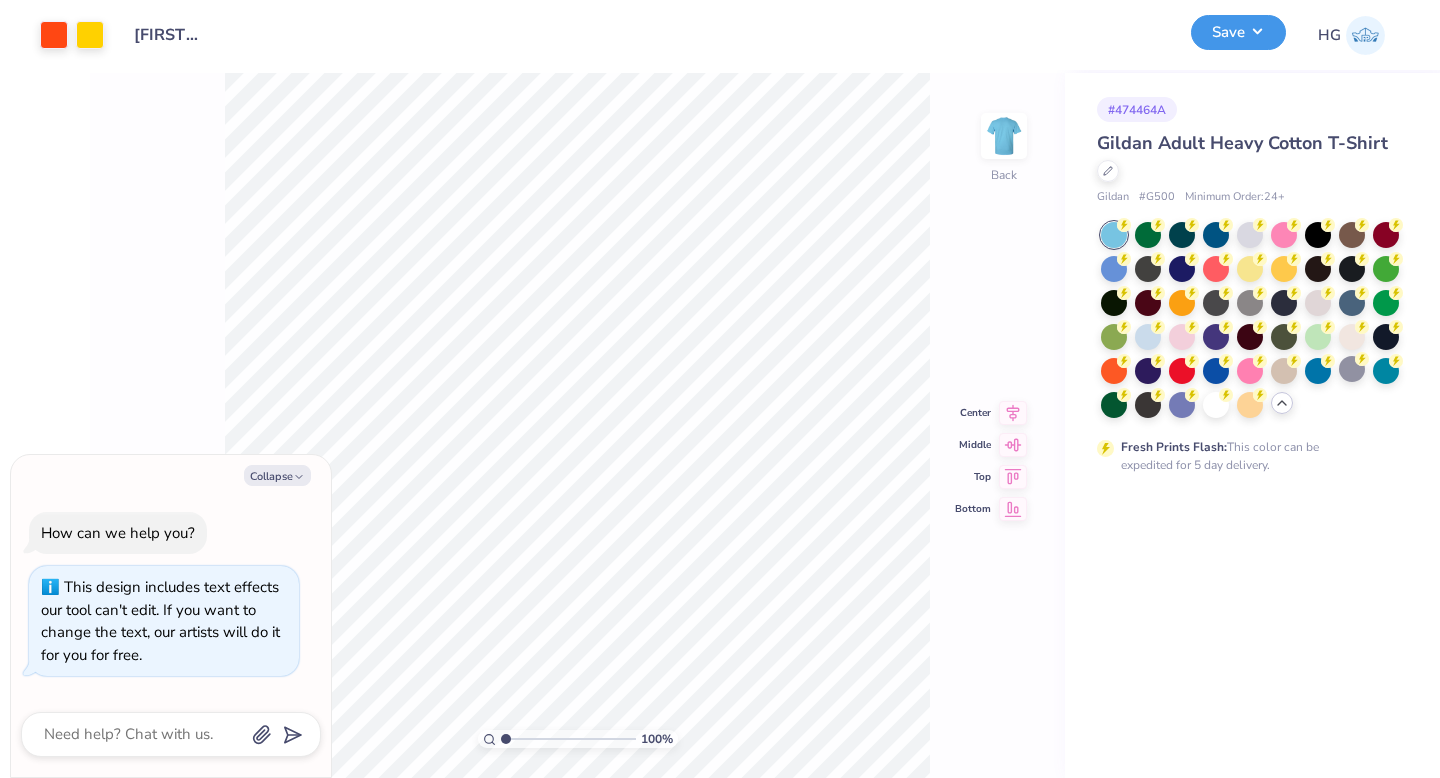 click on "Save" at bounding box center (1238, 32) 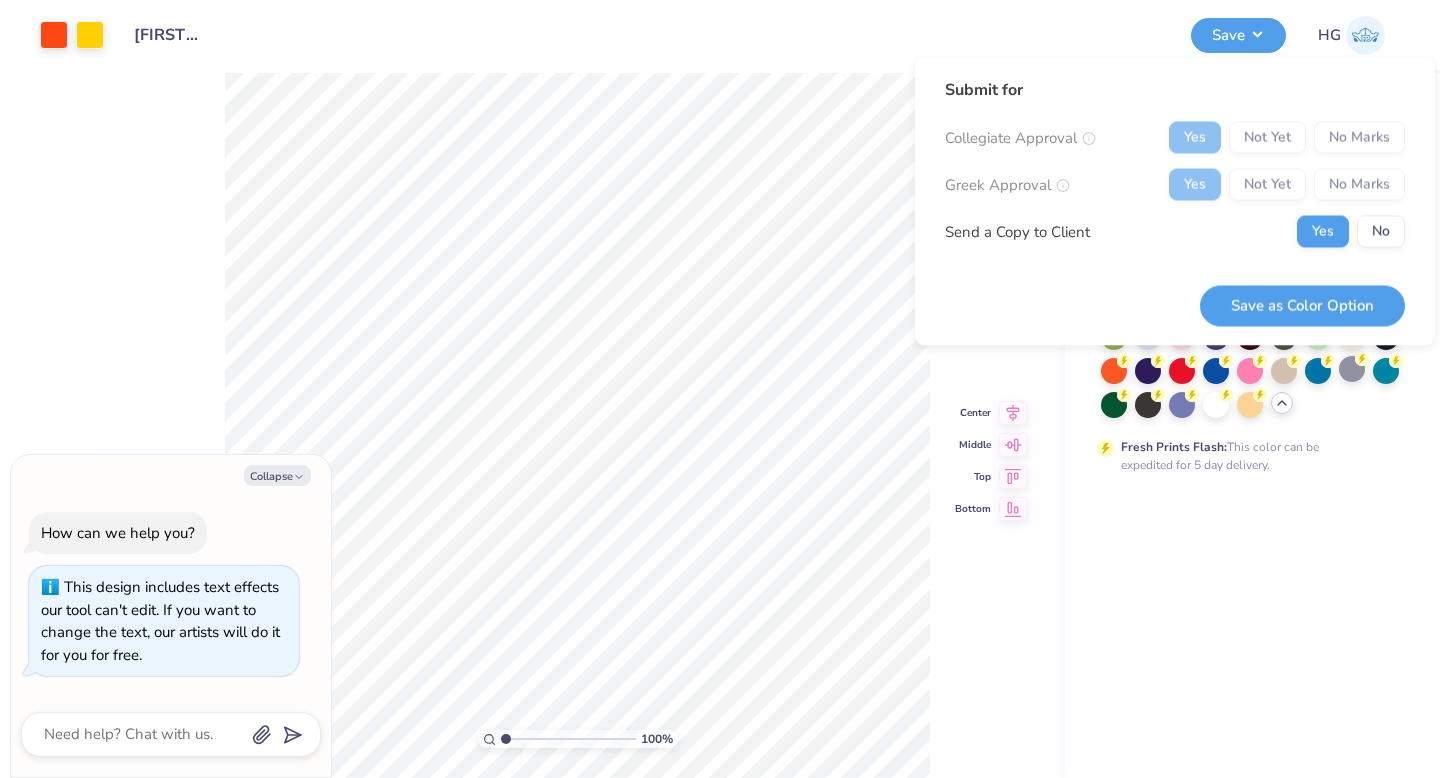 click on "Yes Not Yet No Marks" at bounding box center [1287, 138] 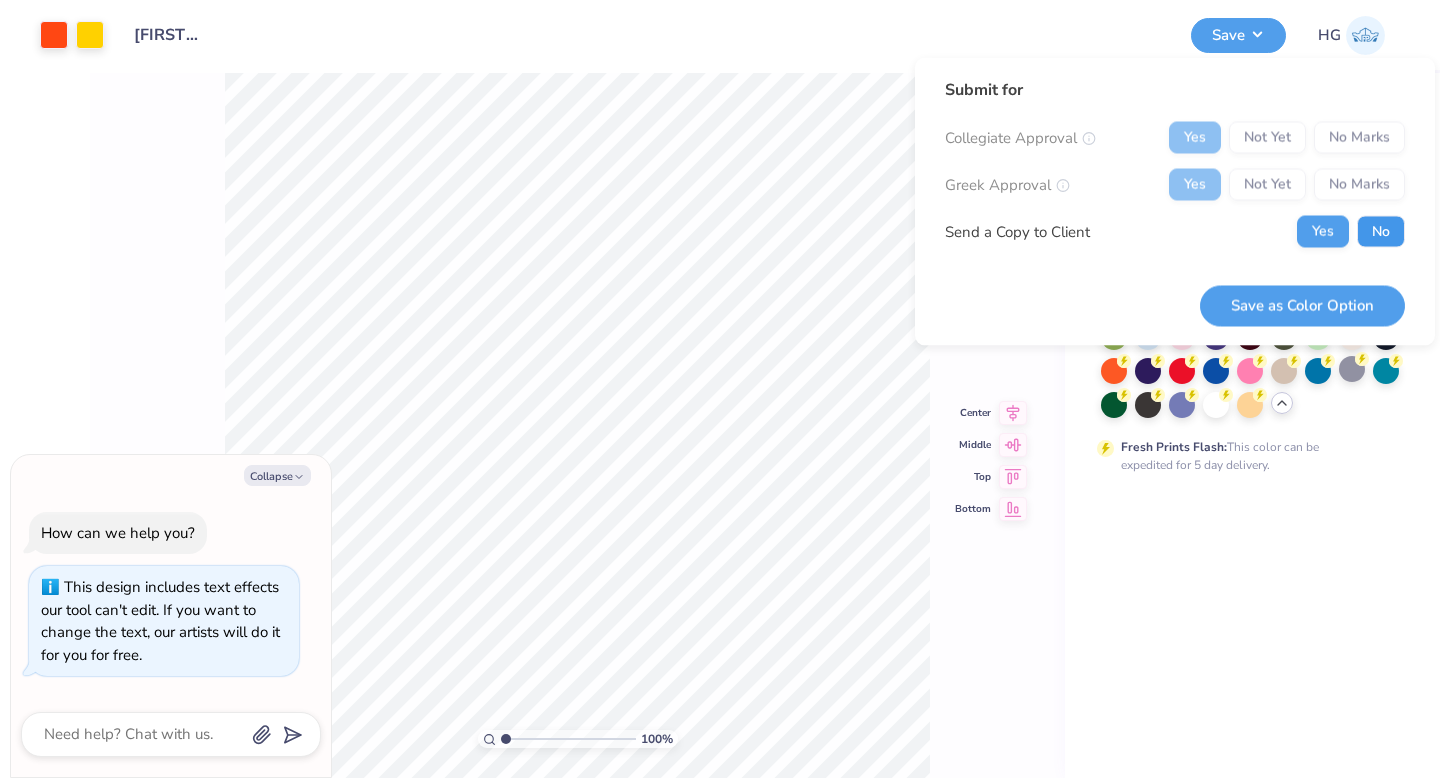 click on "No" at bounding box center (1381, 232) 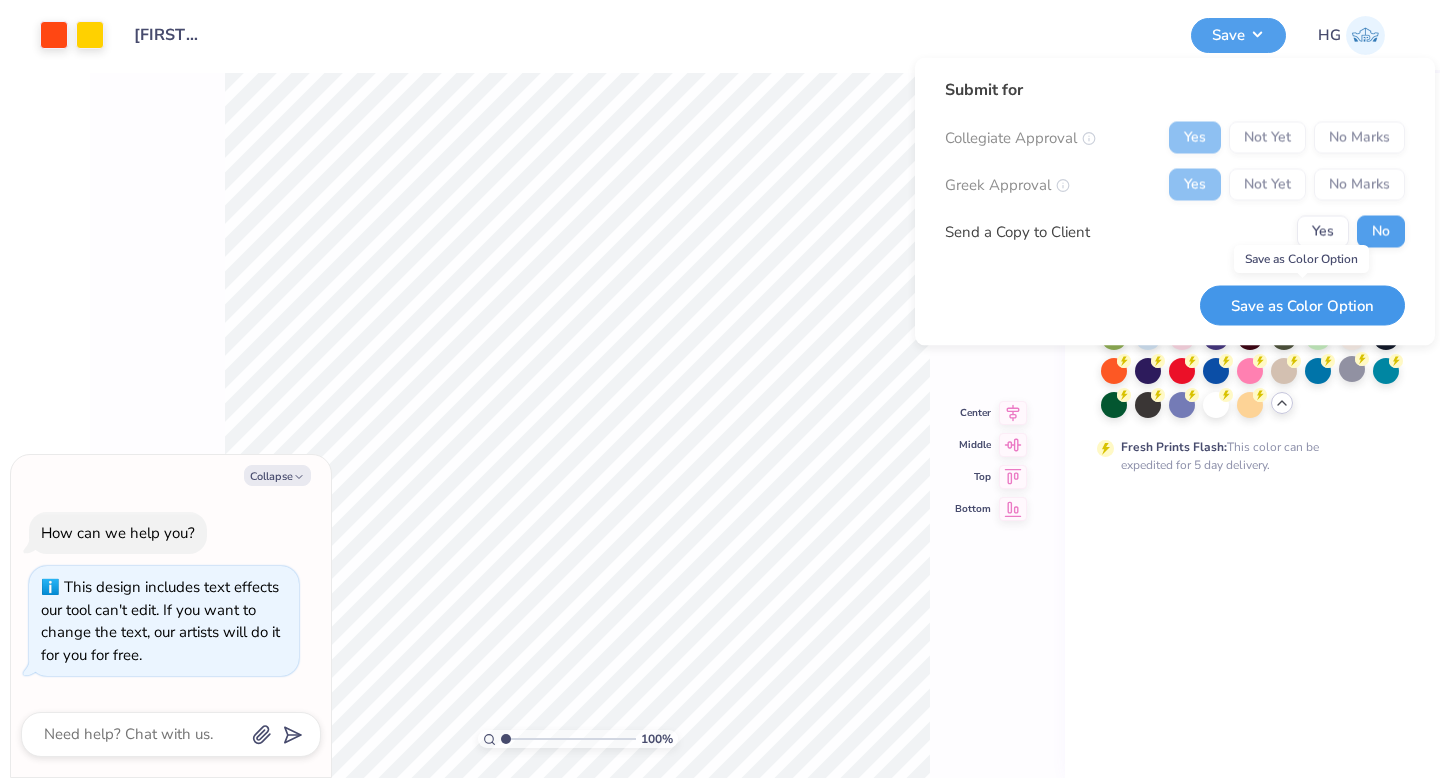 click on "Save as Color Option" at bounding box center (1302, 305) 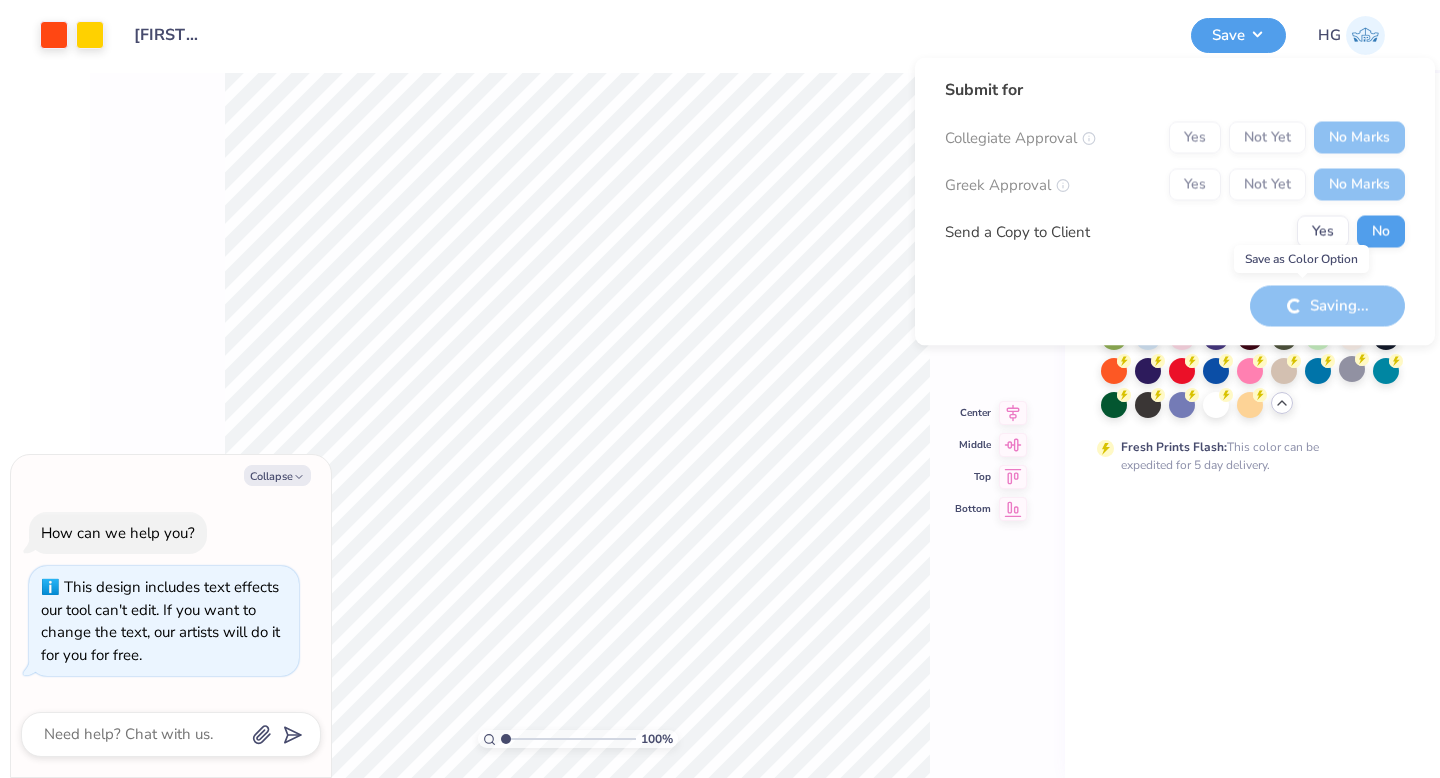 type on "x" 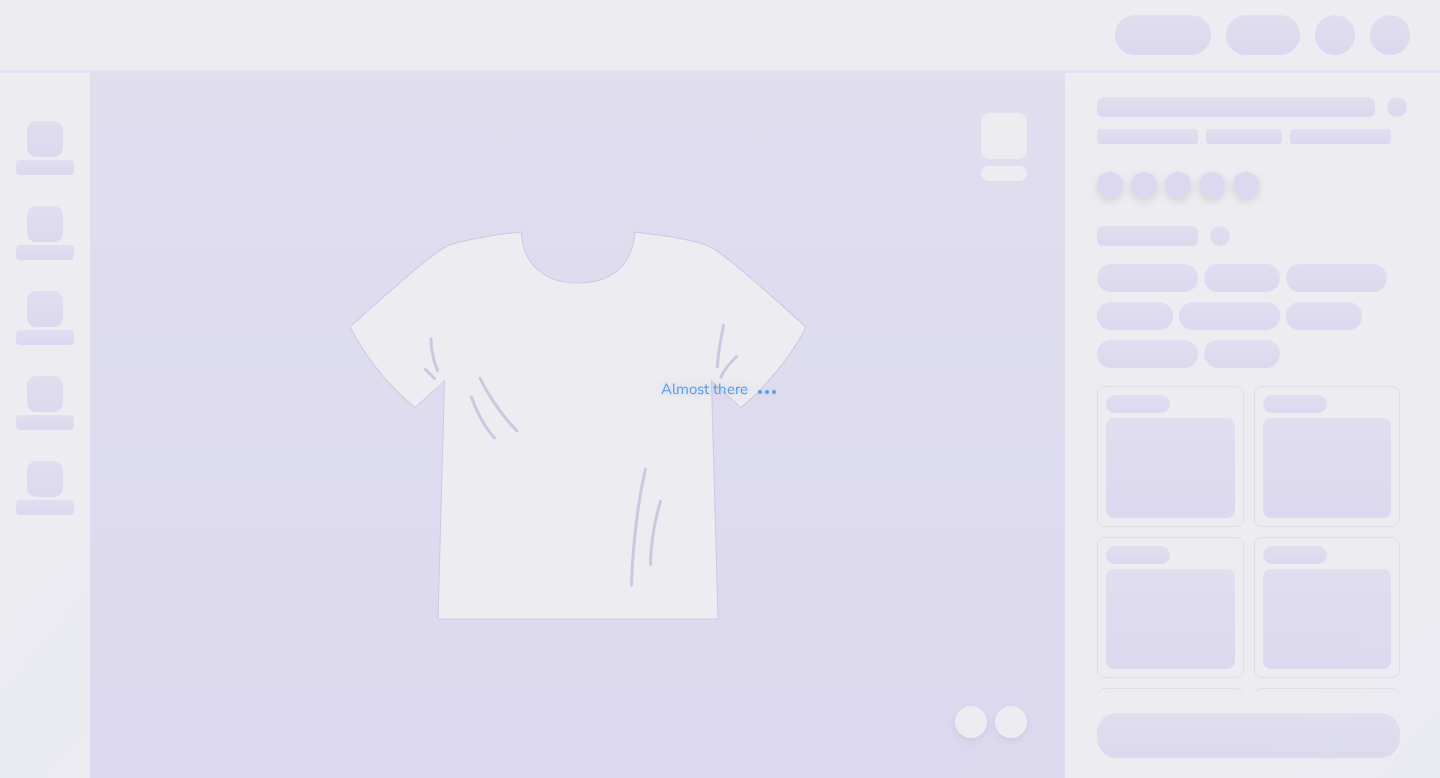 scroll, scrollTop: 0, scrollLeft: 0, axis: both 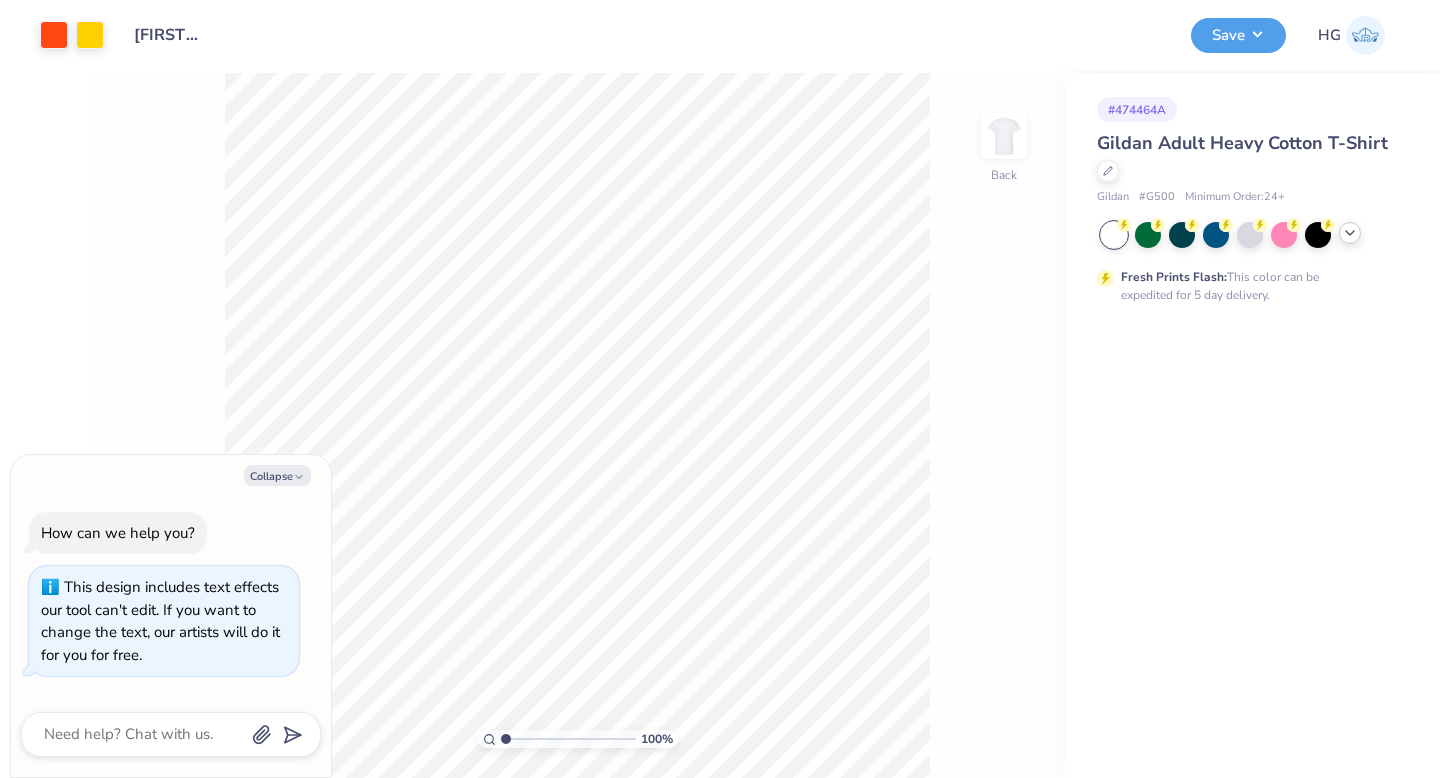 click 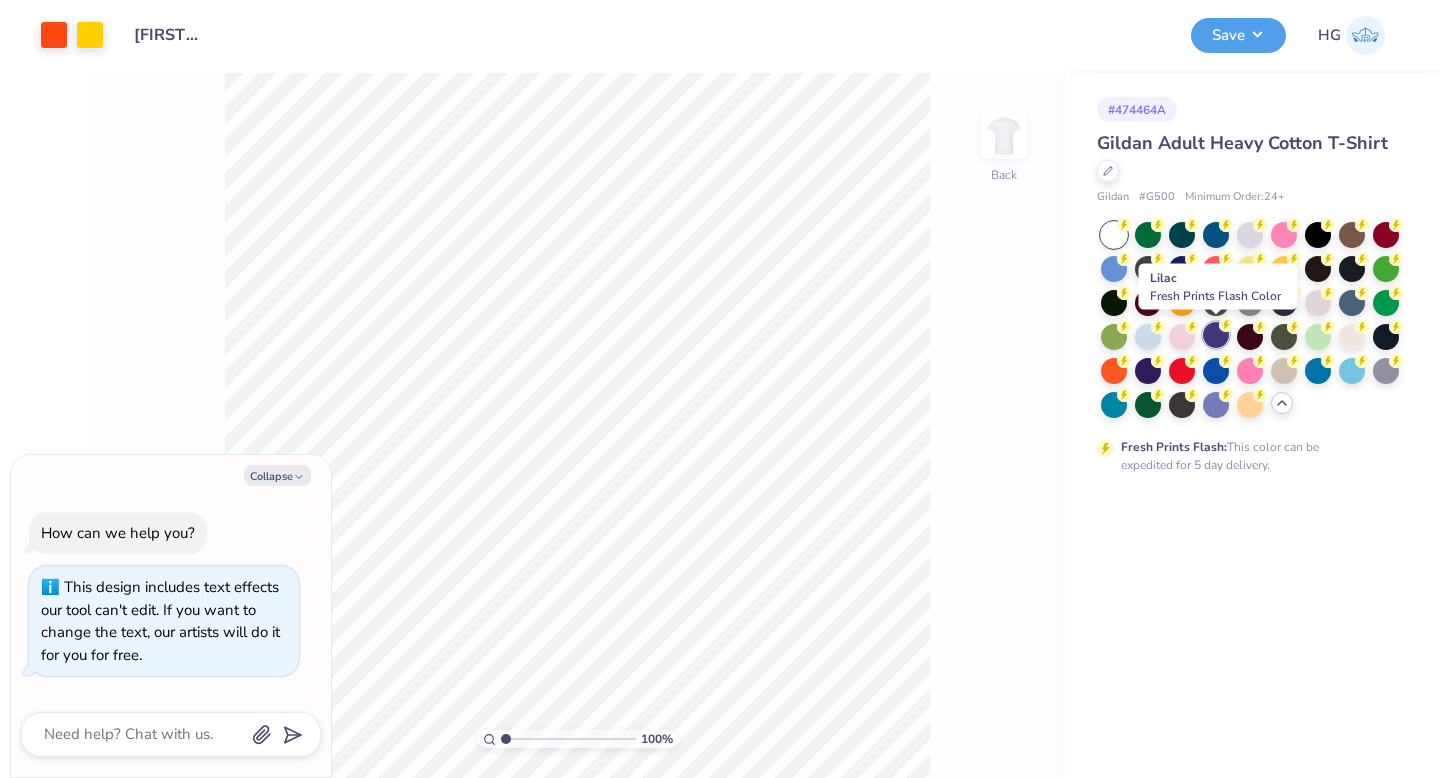 click at bounding box center (1216, 335) 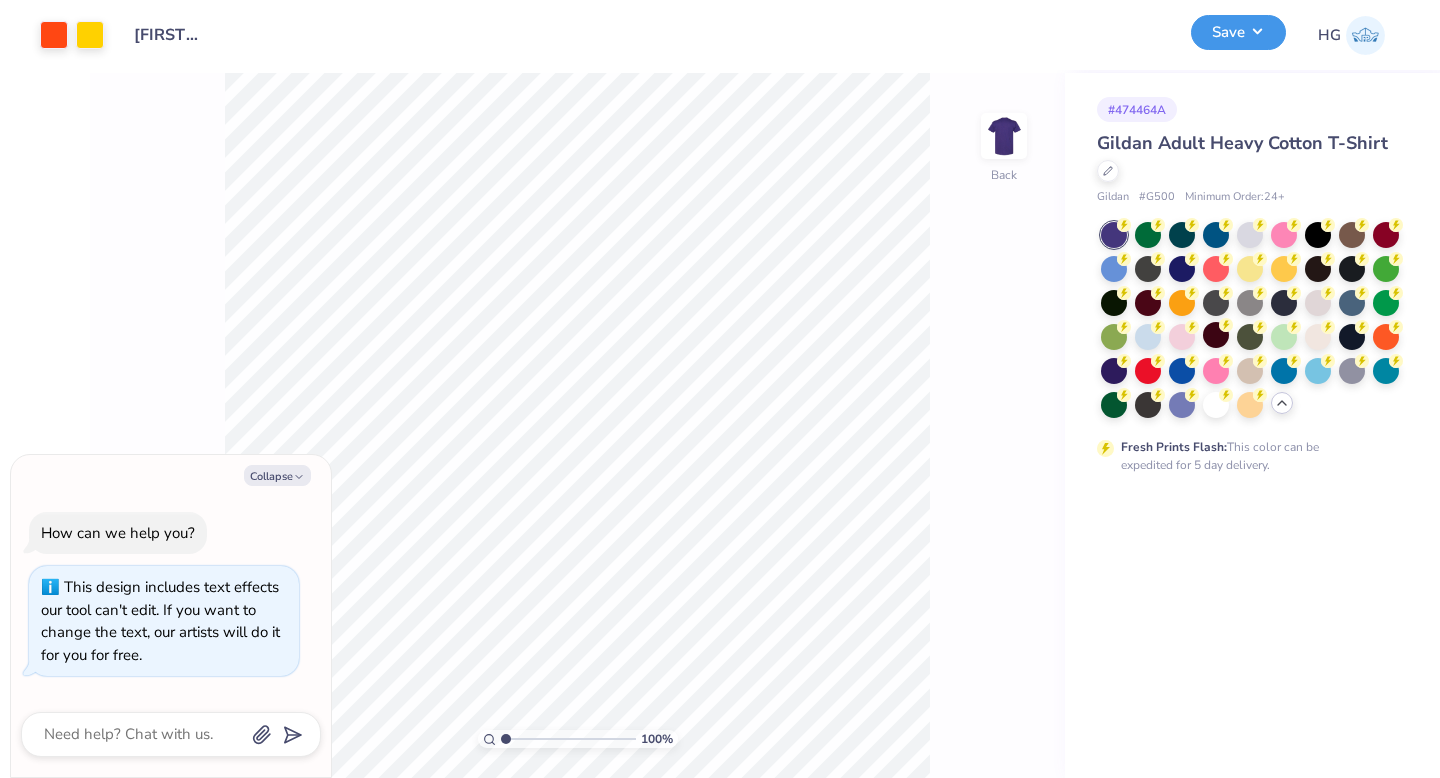 click on "Save" at bounding box center [1238, 32] 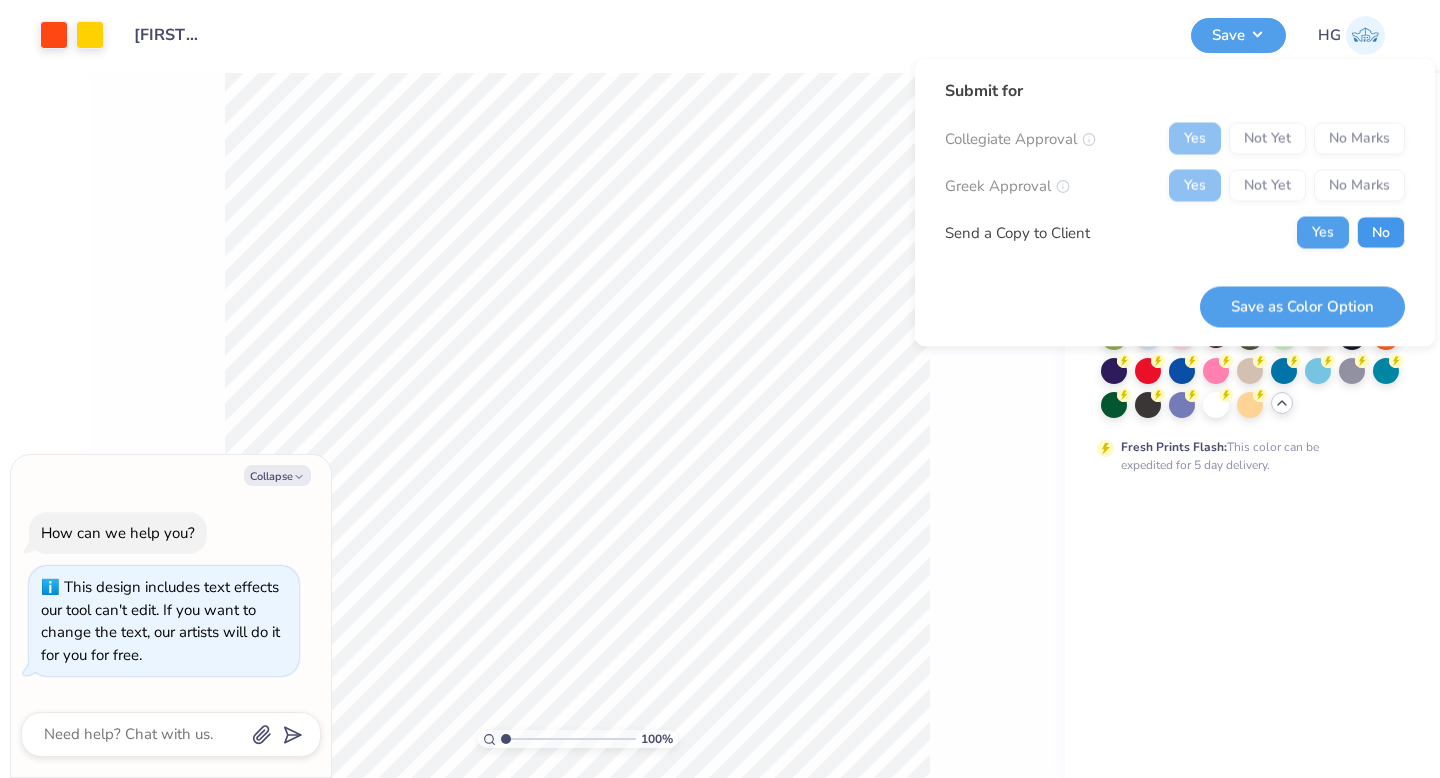 click on "No" at bounding box center [1381, 233] 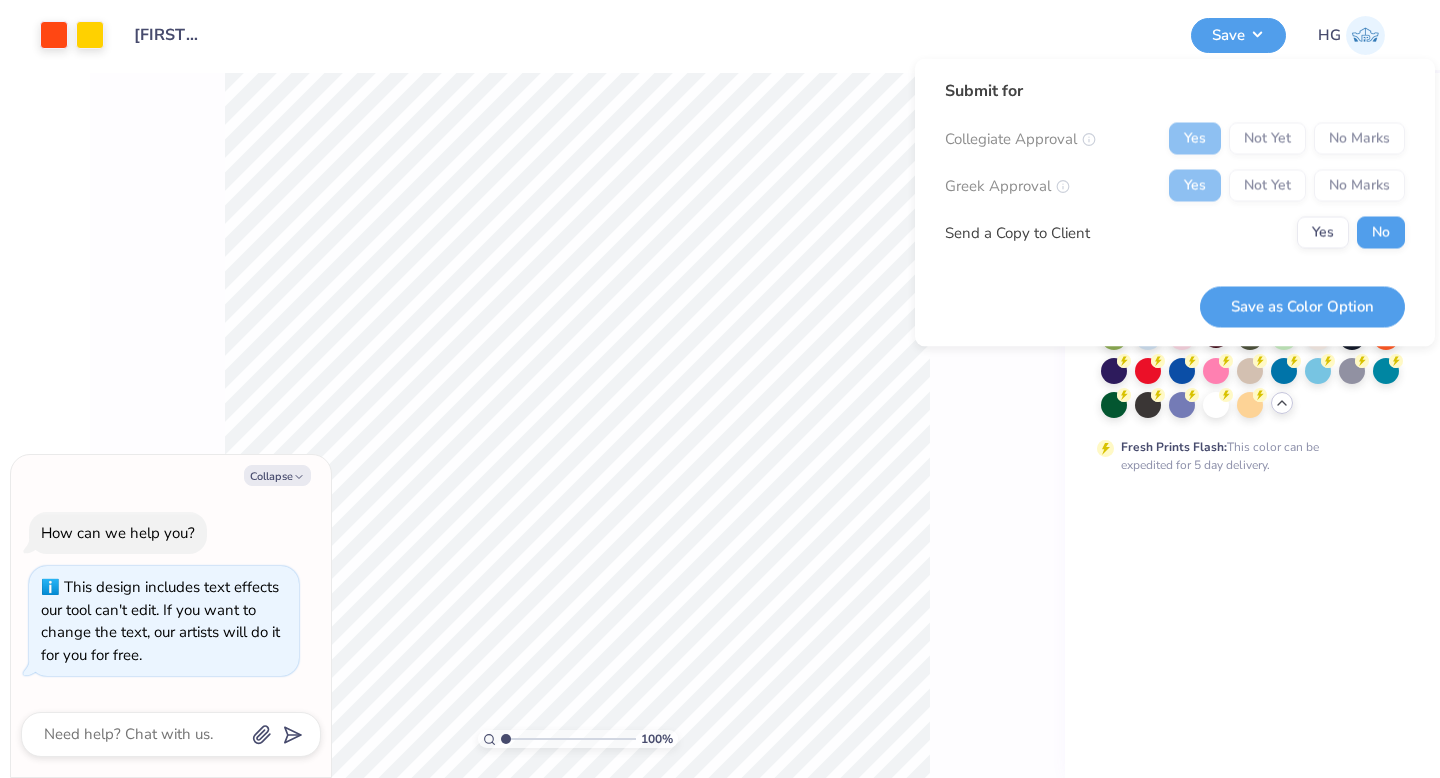 click on "Save as Color Option" at bounding box center [1302, 306] 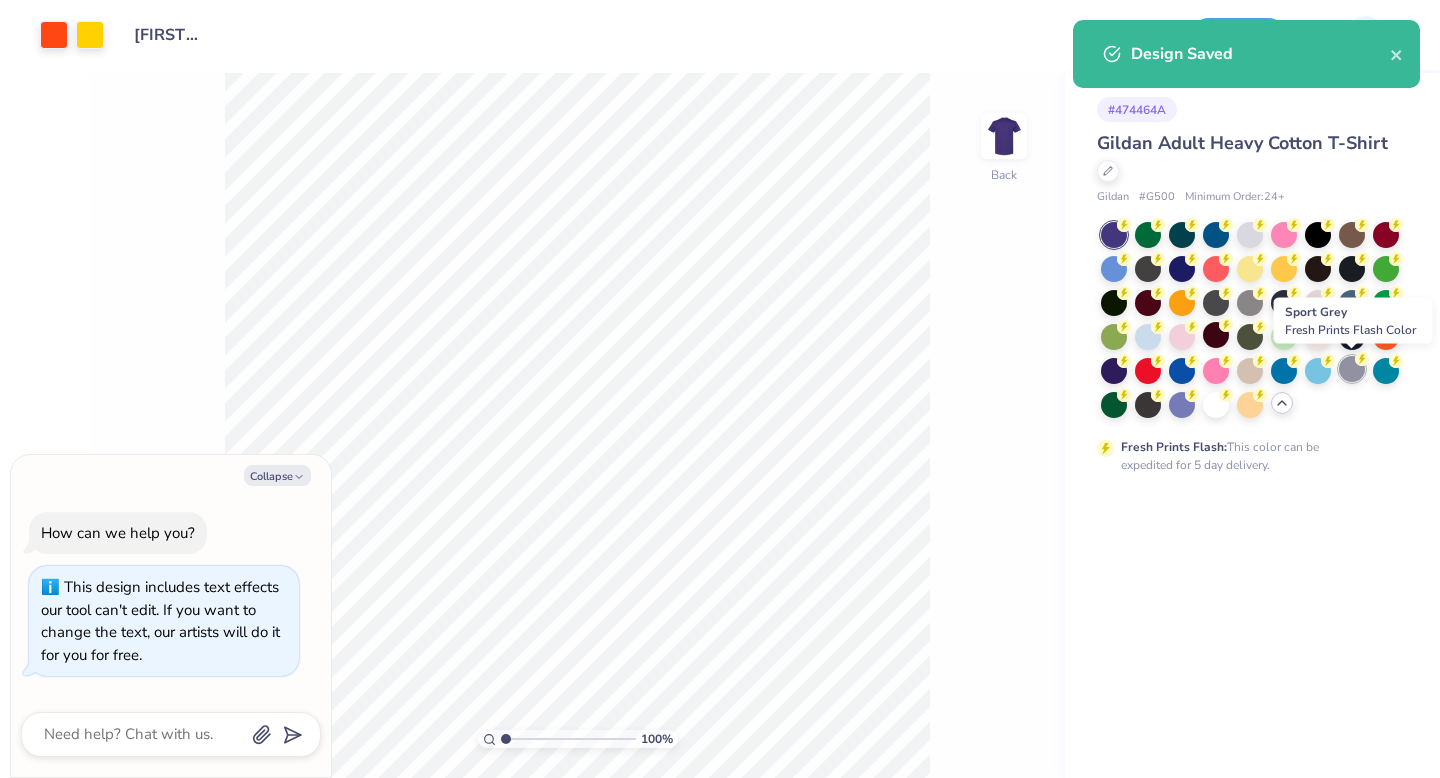 type on "x" 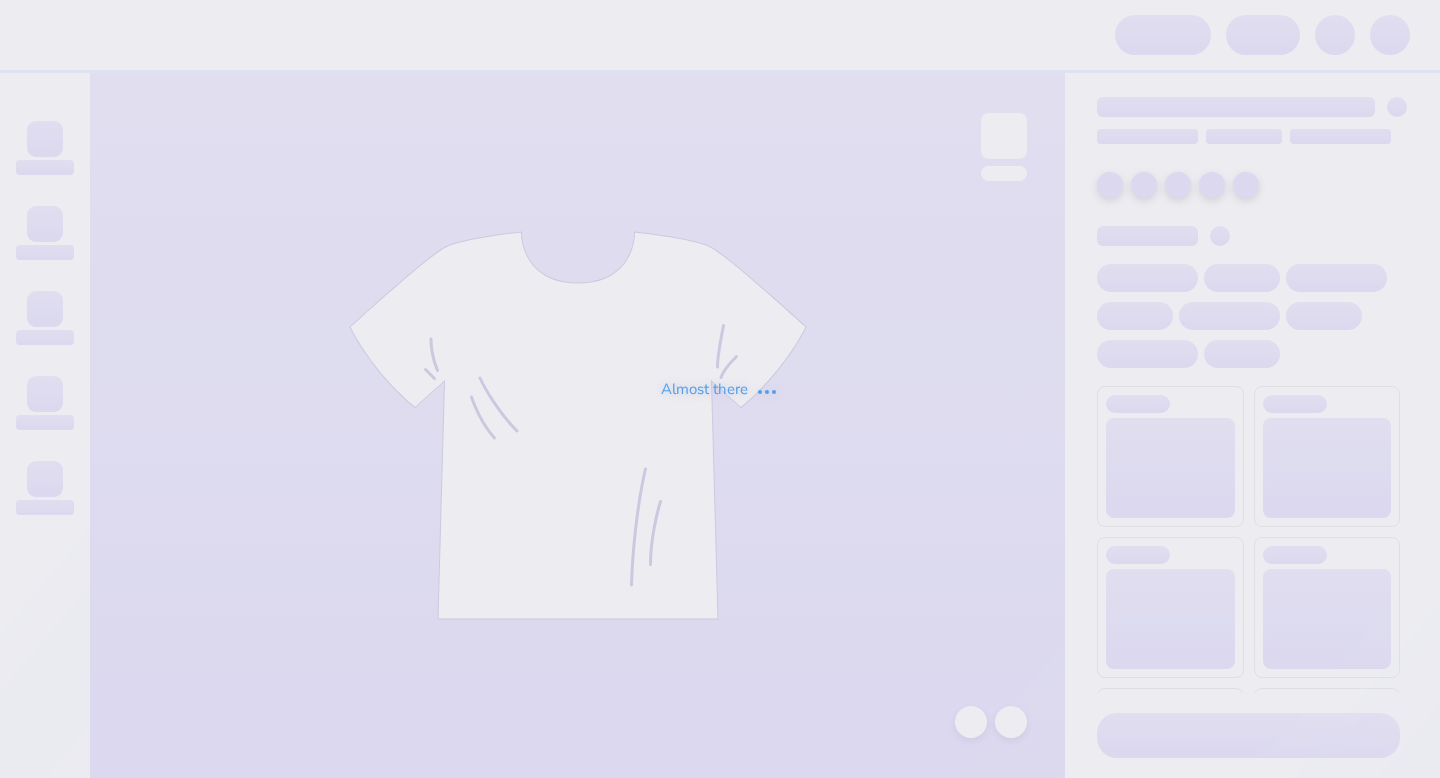 scroll, scrollTop: 0, scrollLeft: 0, axis: both 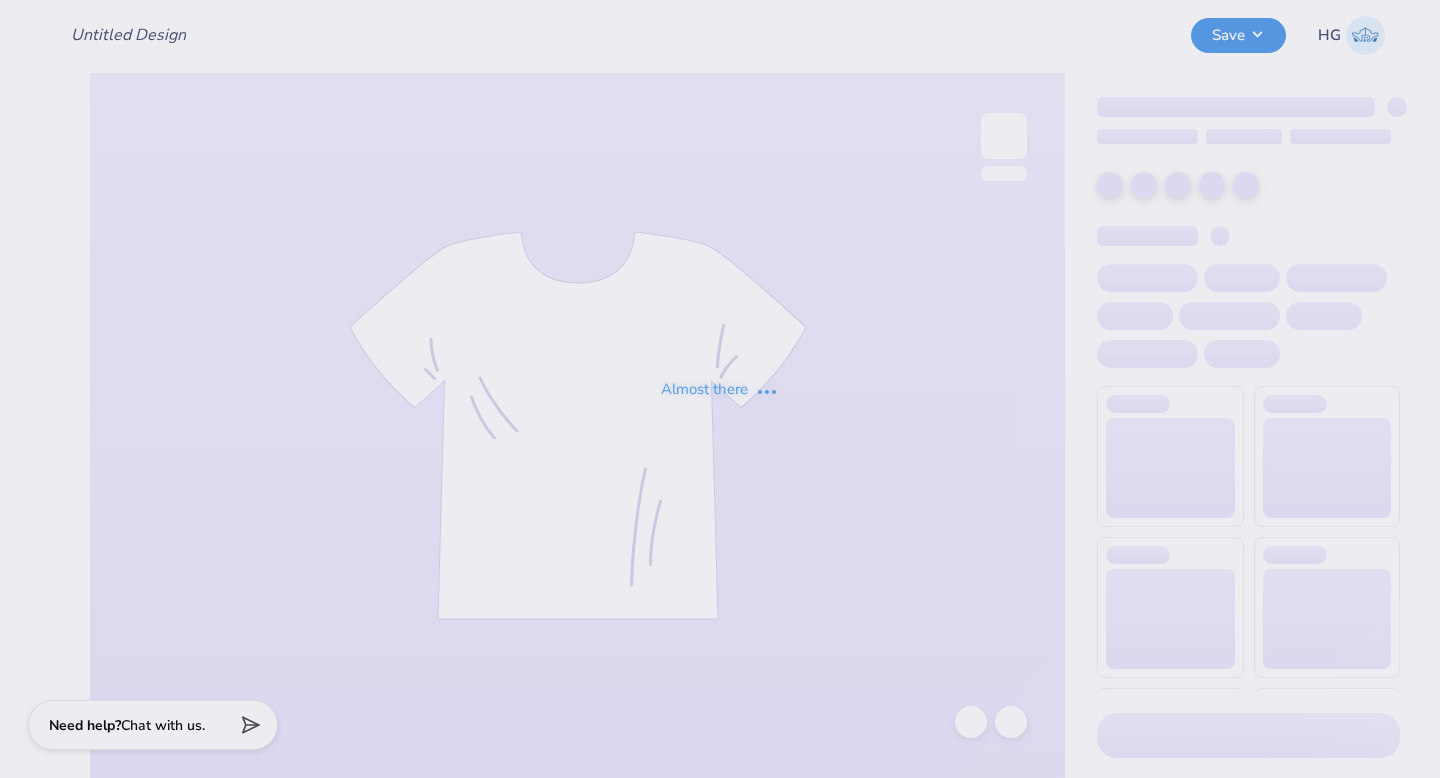 type on "Sun Tee" 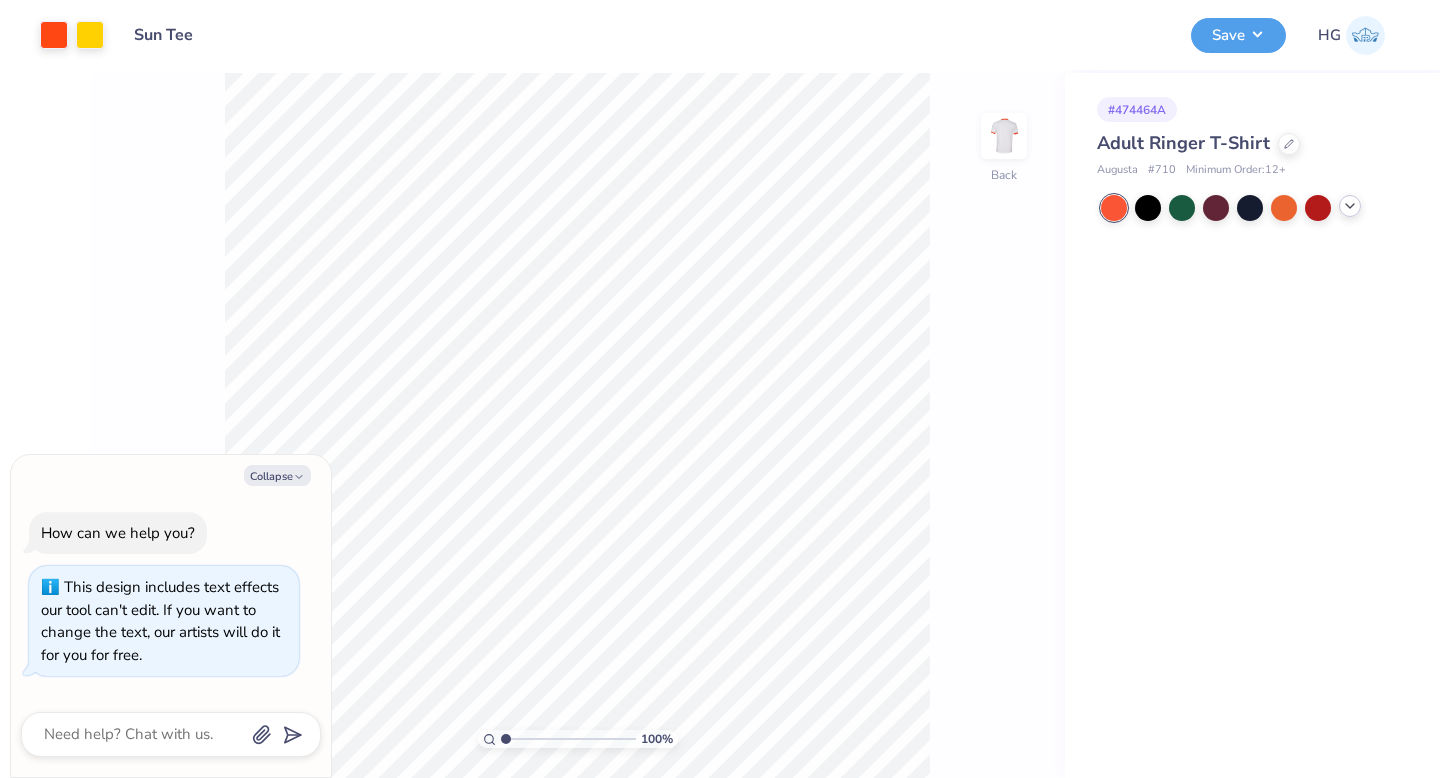 click 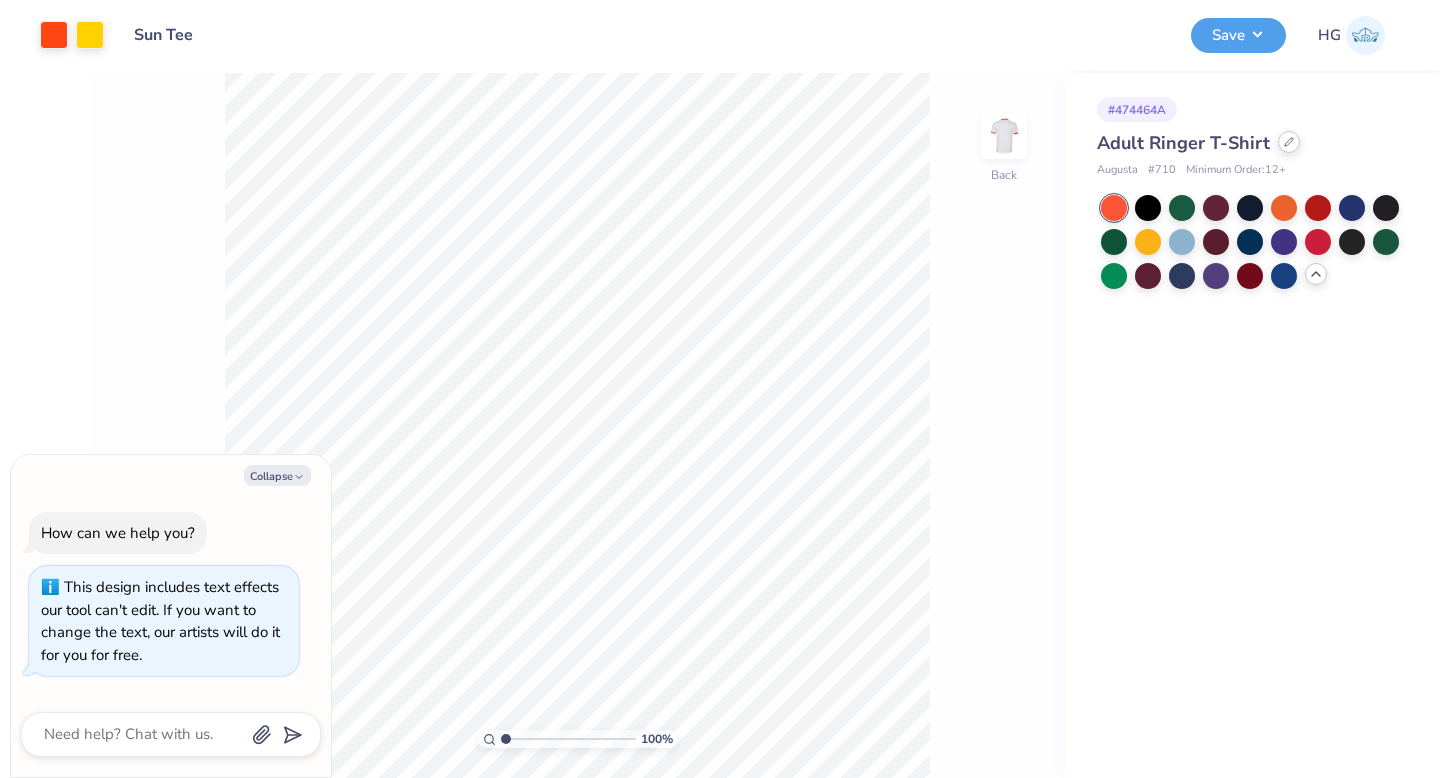click 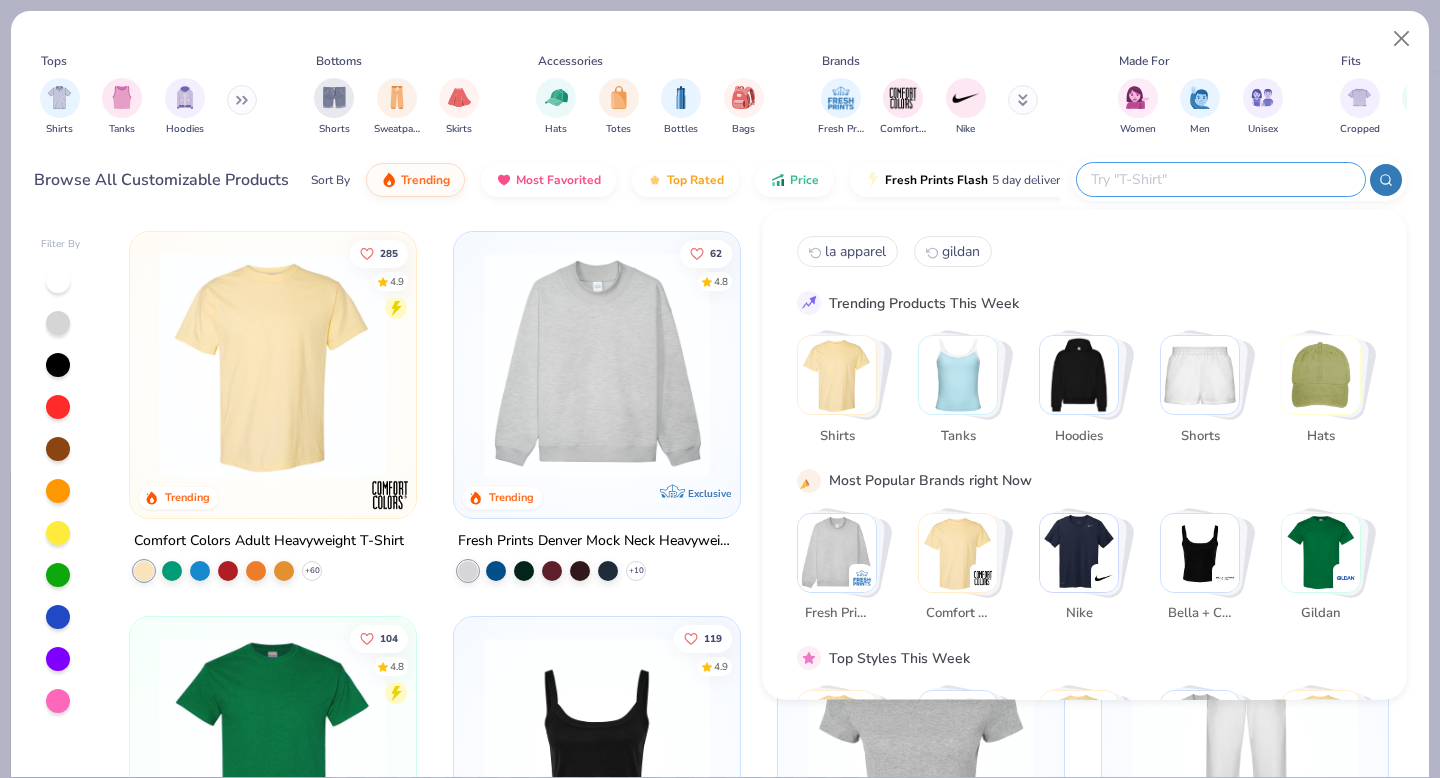 click at bounding box center (1220, 179) 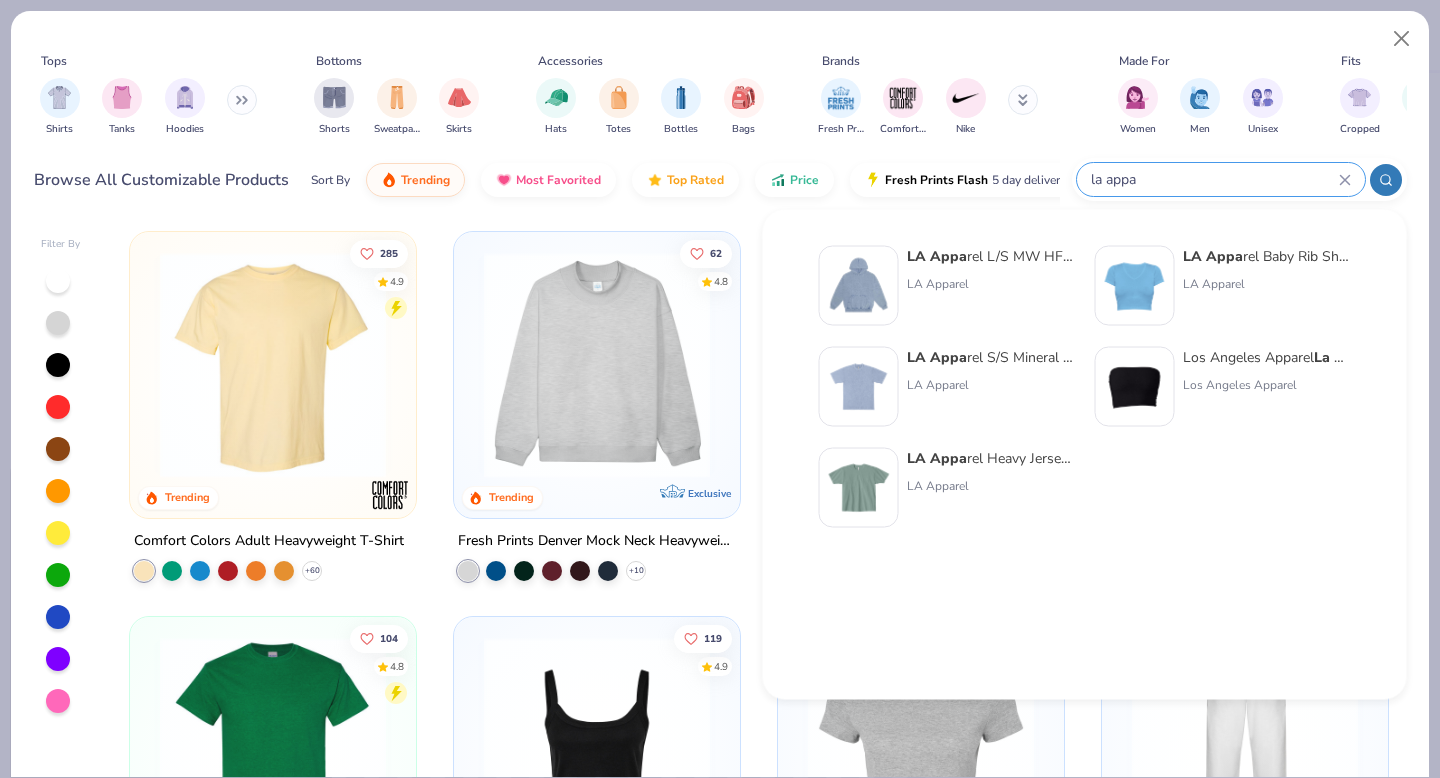 type on "la appa" 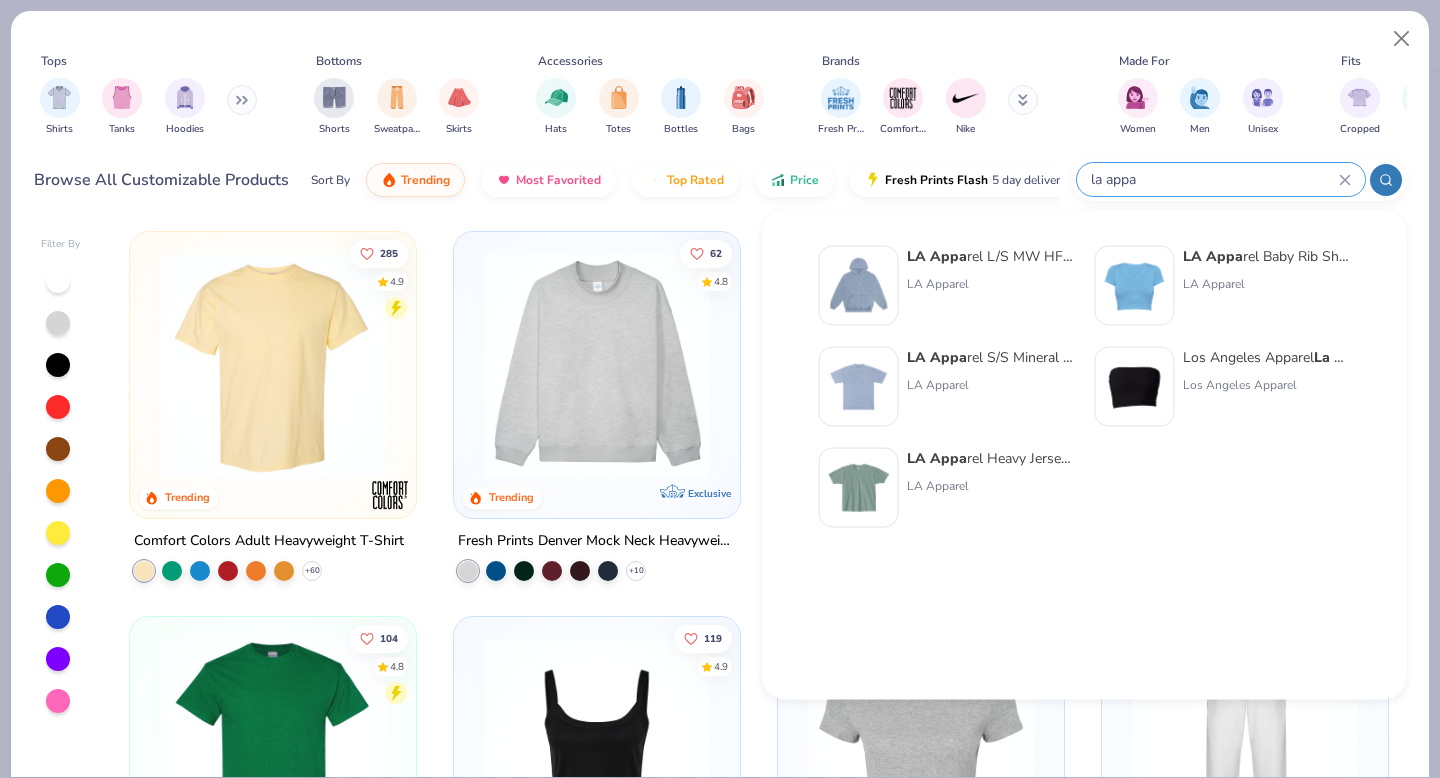 click on "LA Appa" at bounding box center (937, 357) 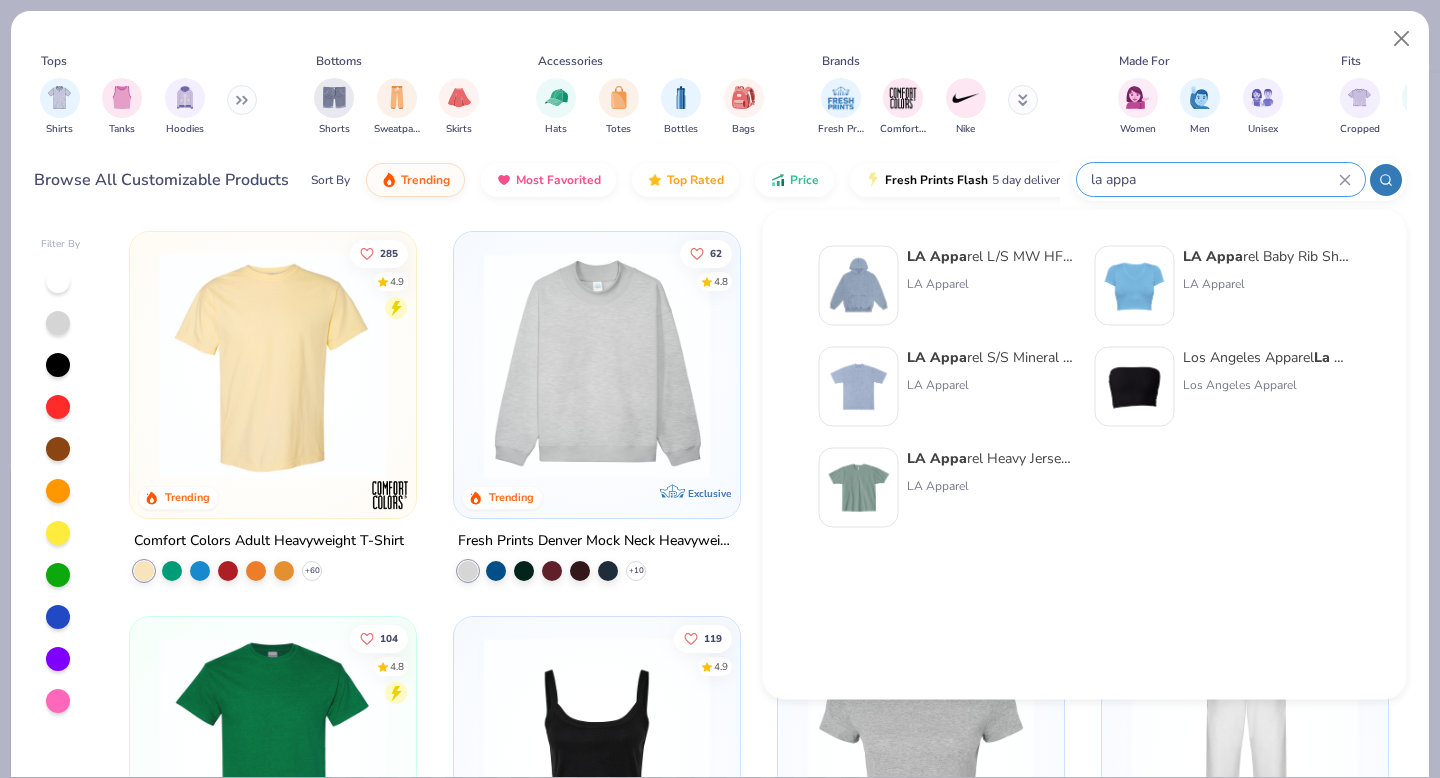 type 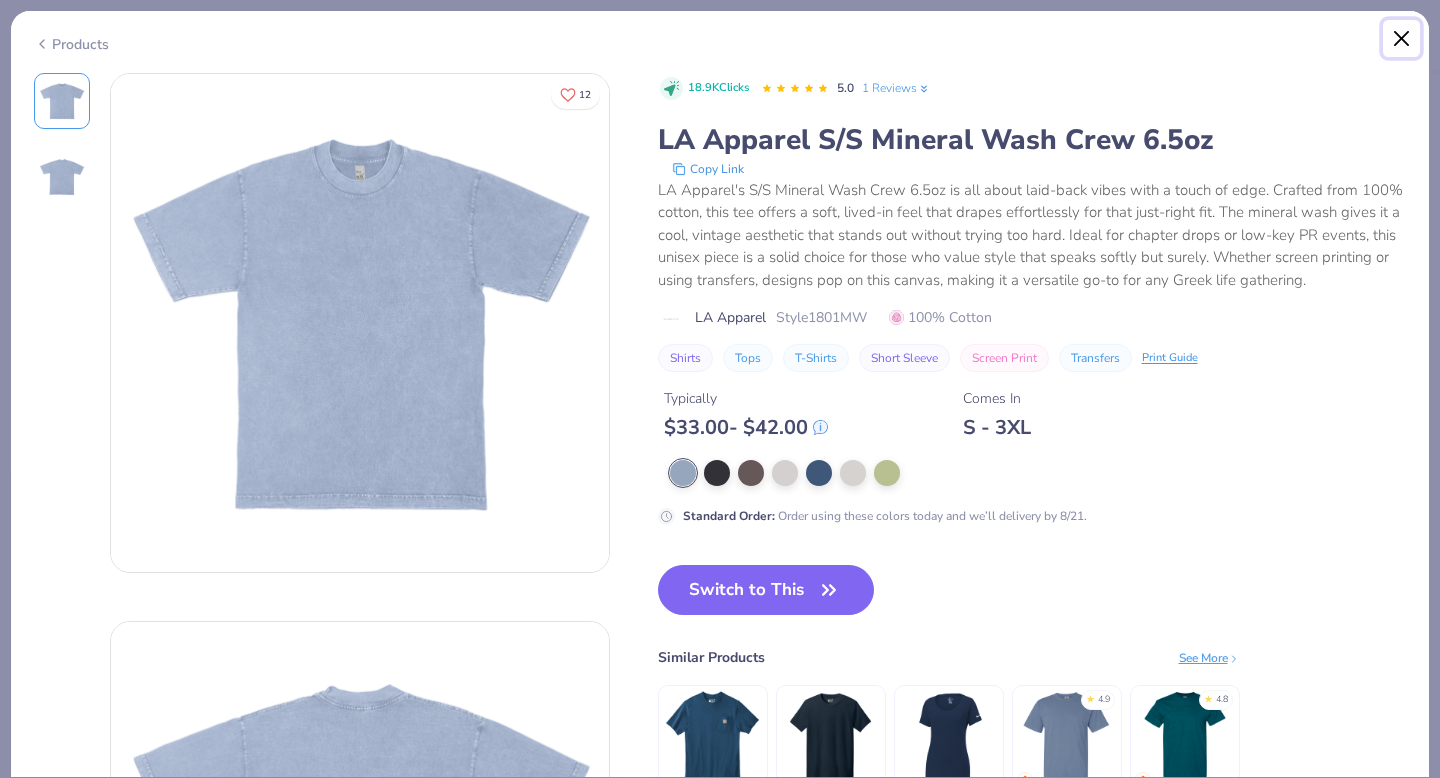 click at bounding box center [1402, 39] 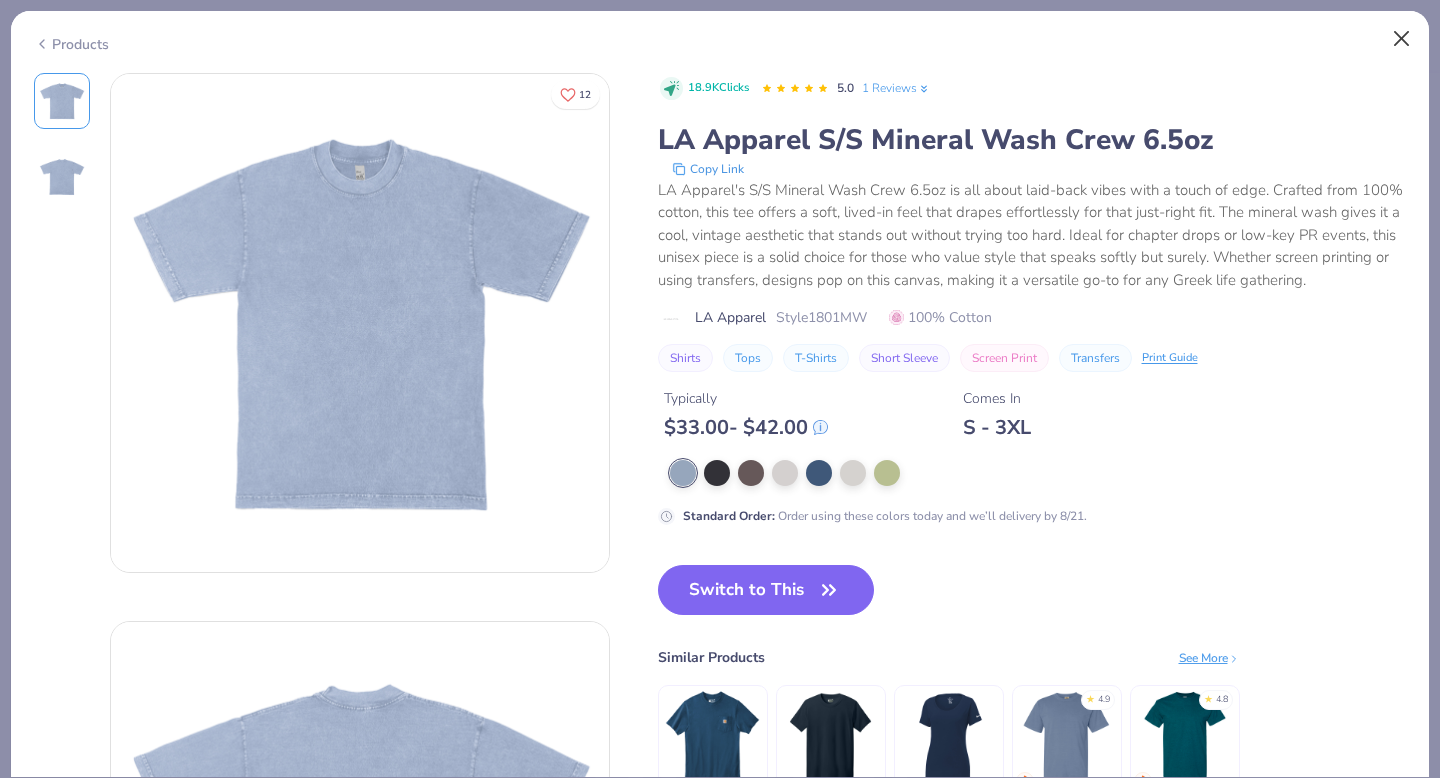 type on "x" 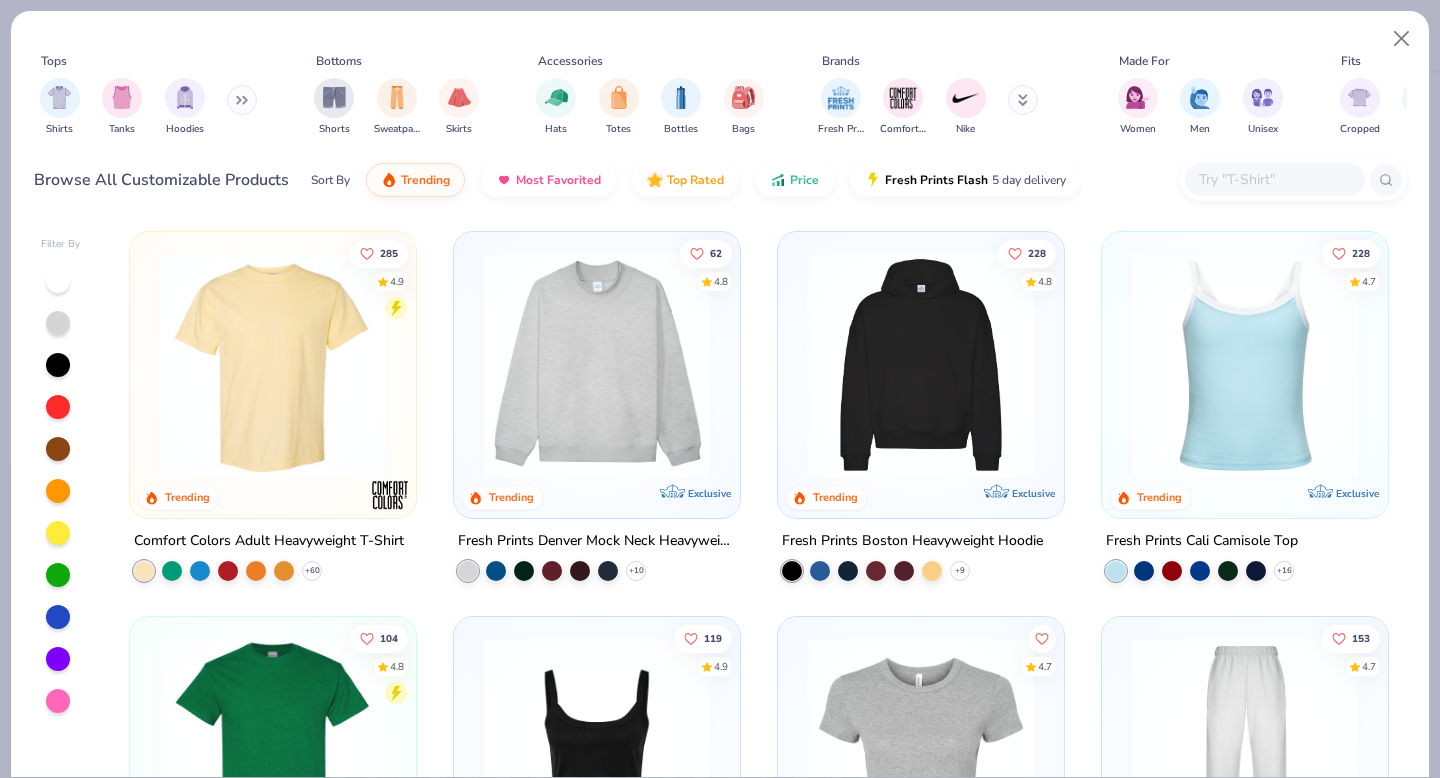 click at bounding box center (1274, 179) 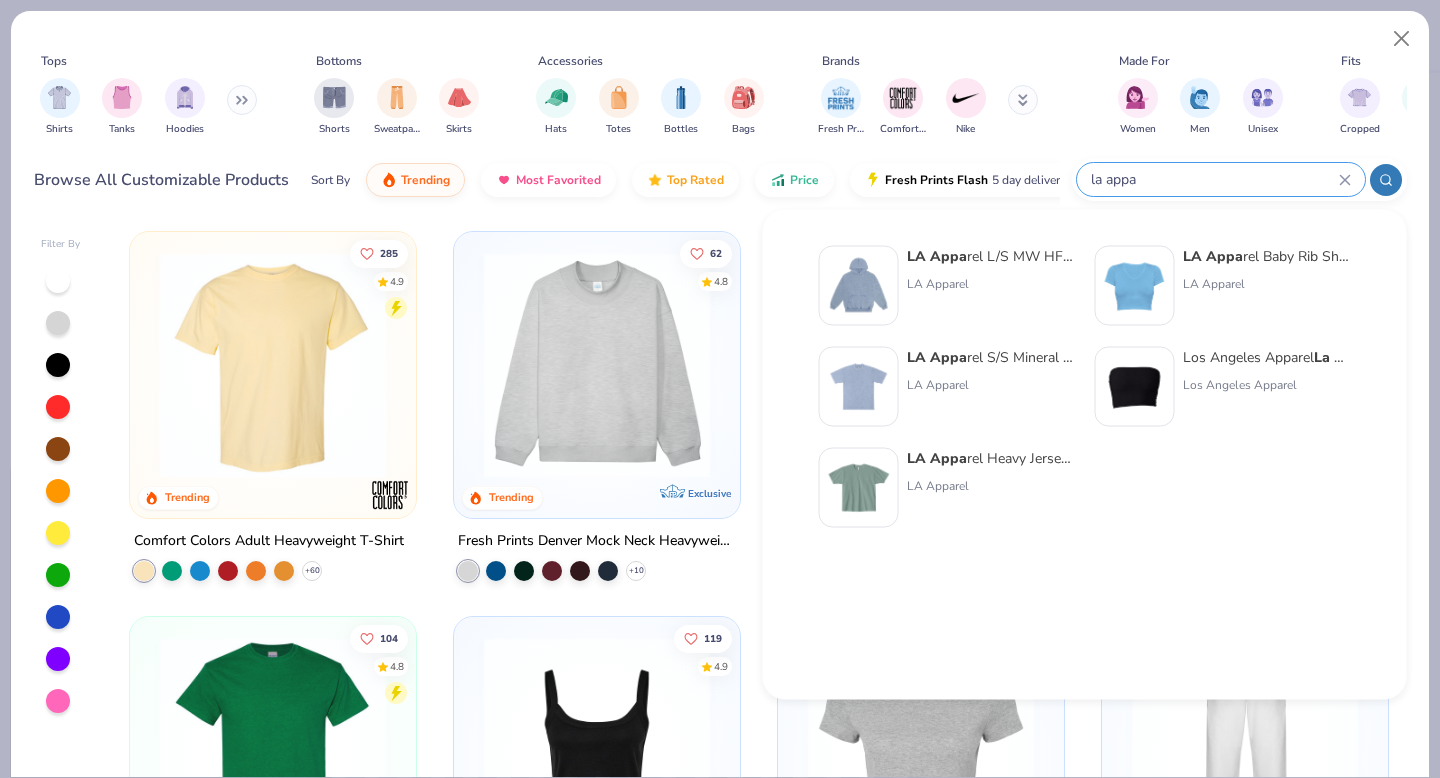 type on "la appa" 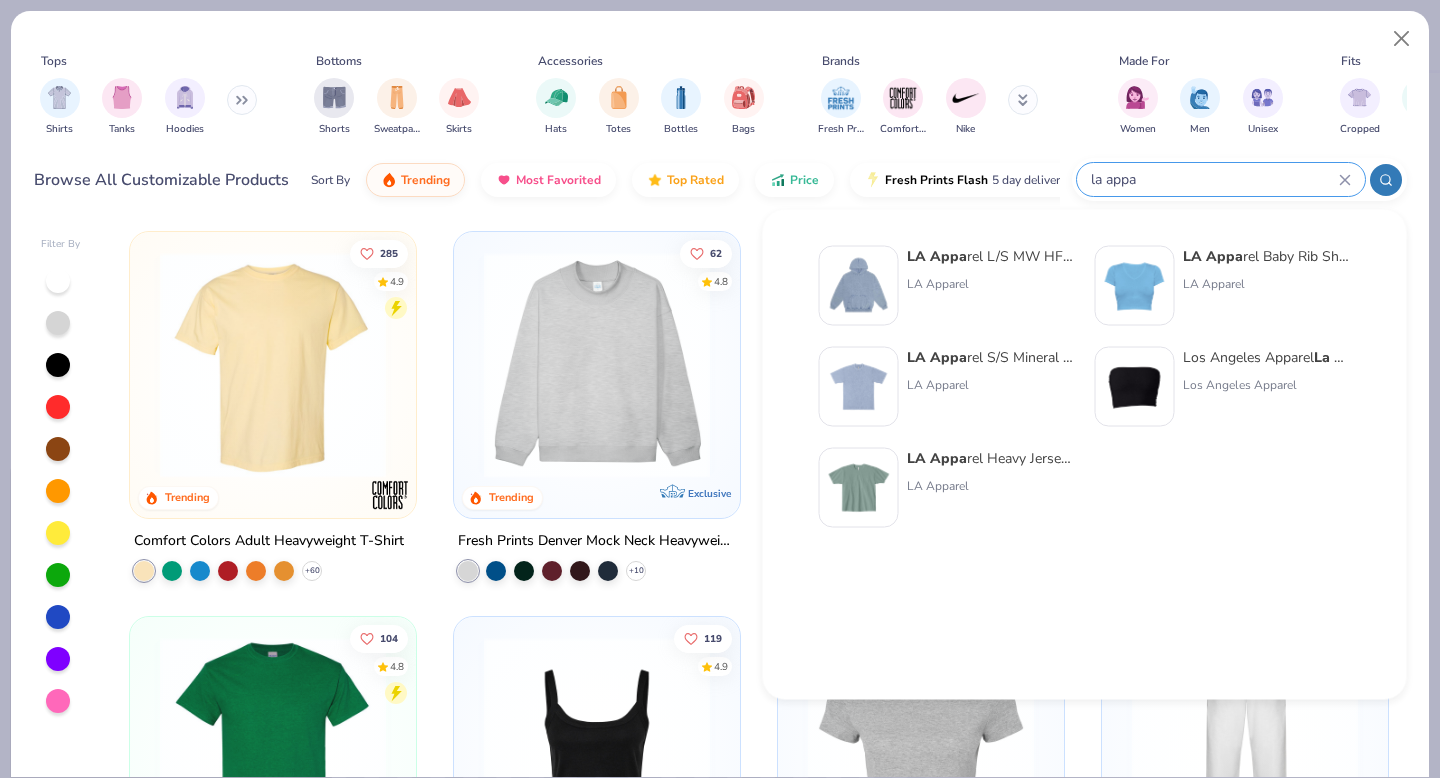 click on "LA Appa rel Heavy Jersey Tee W/ Binding LA Apparel" at bounding box center (947, 488) 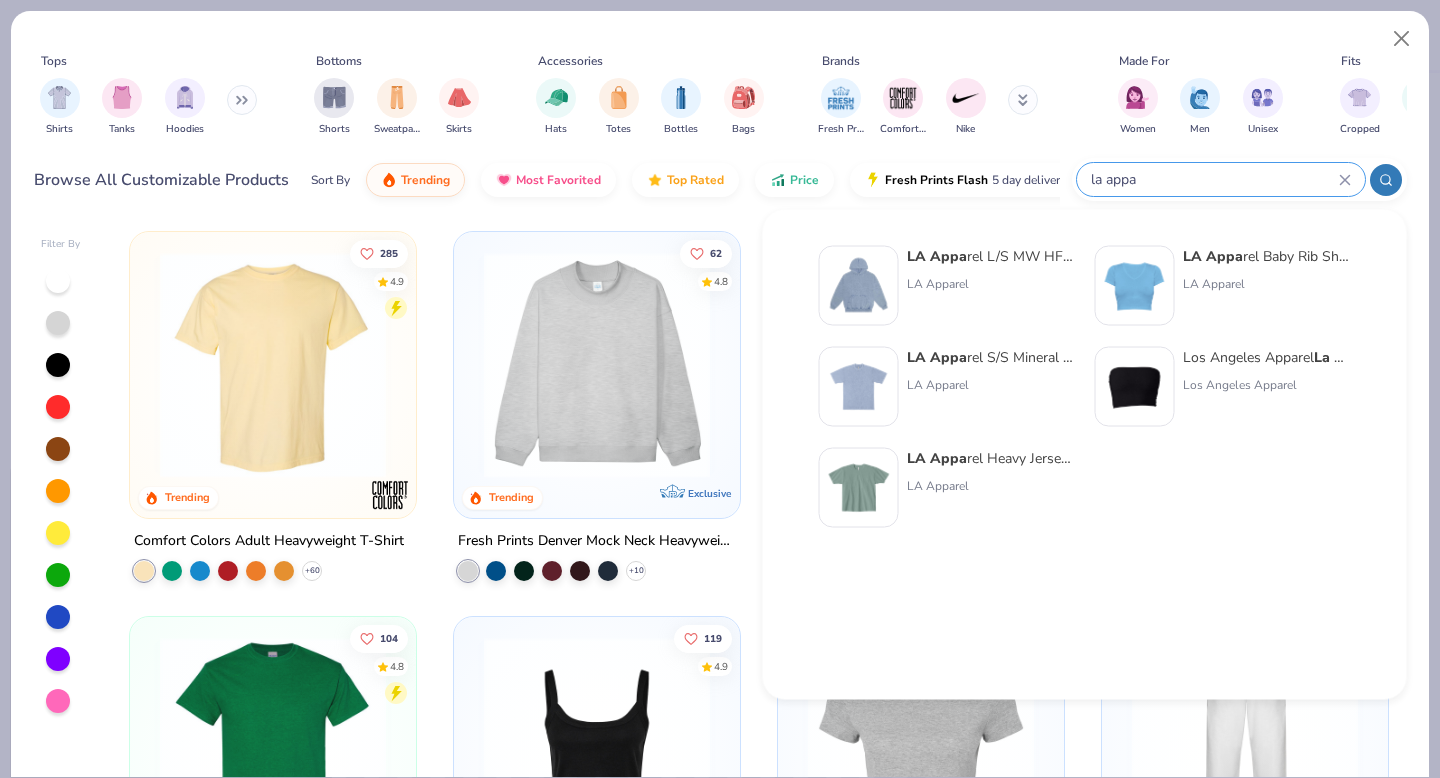 type 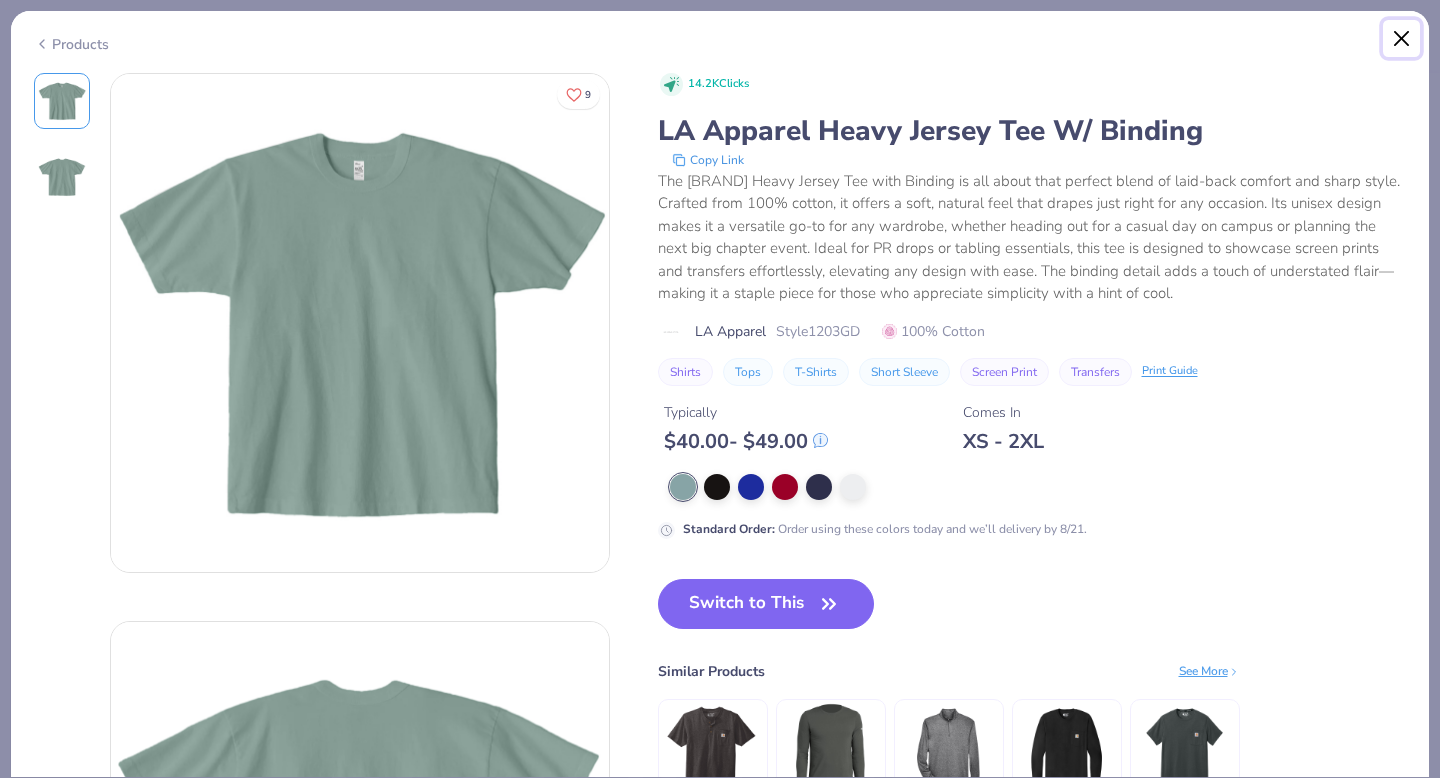 click at bounding box center [1402, 39] 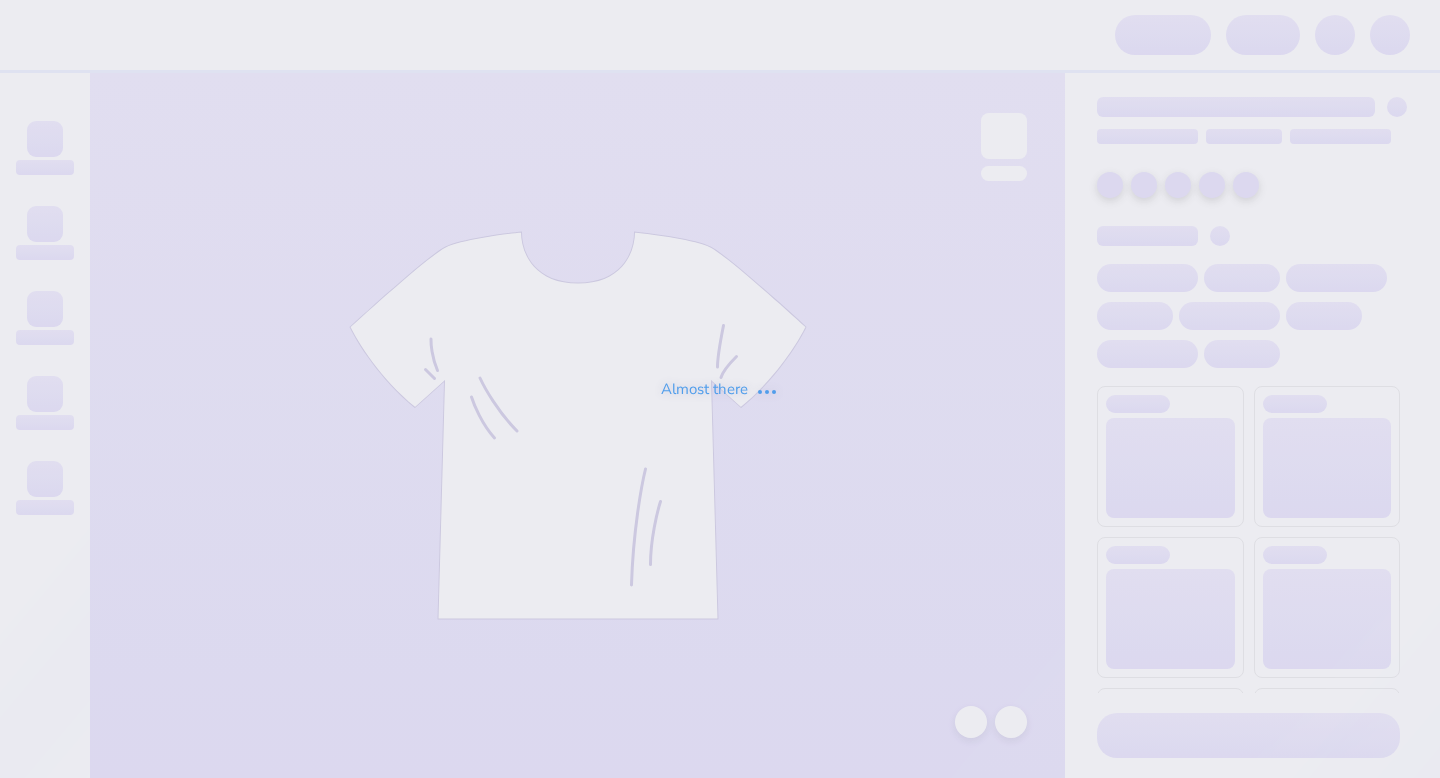 scroll, scrollTop: 0, scrollLeft: 0, axis: both 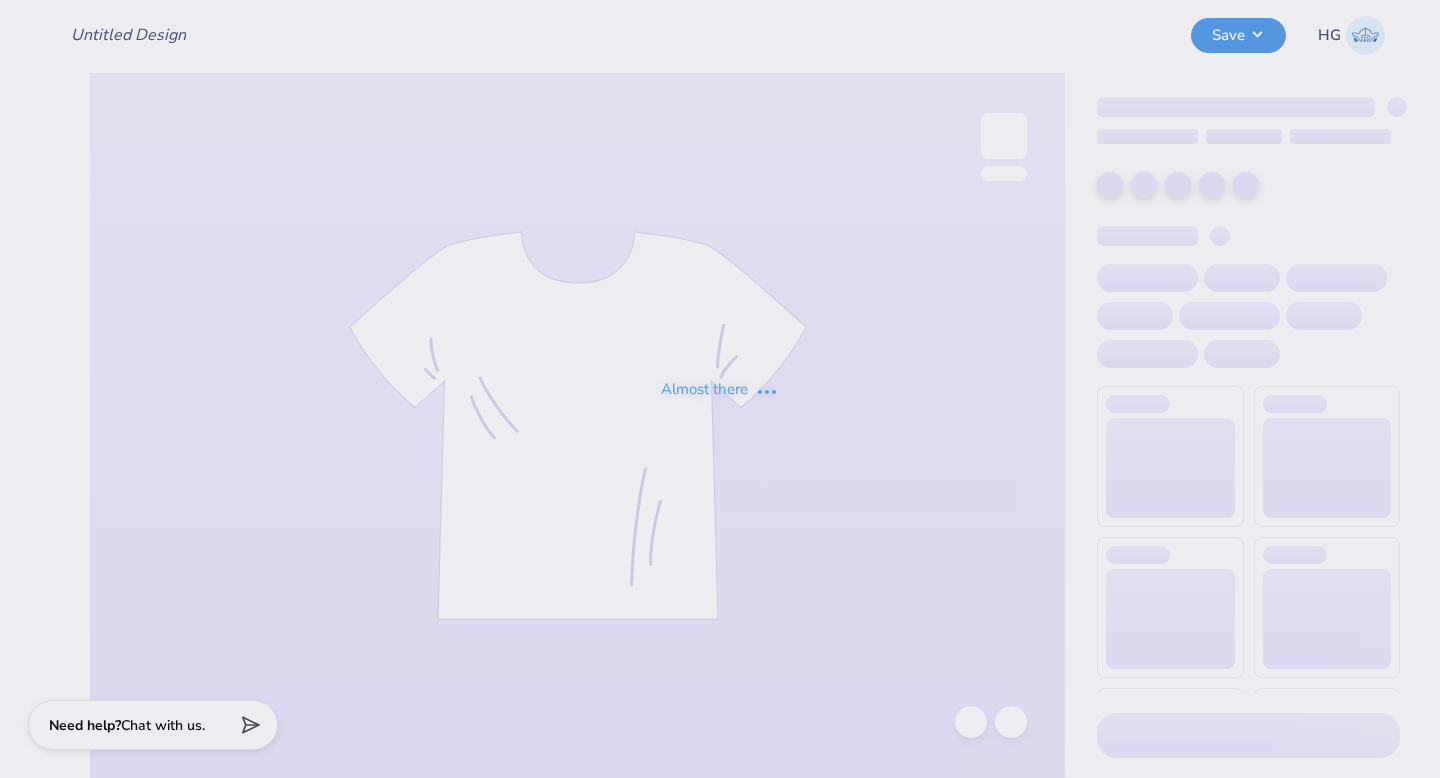 type on "Sun Tee" 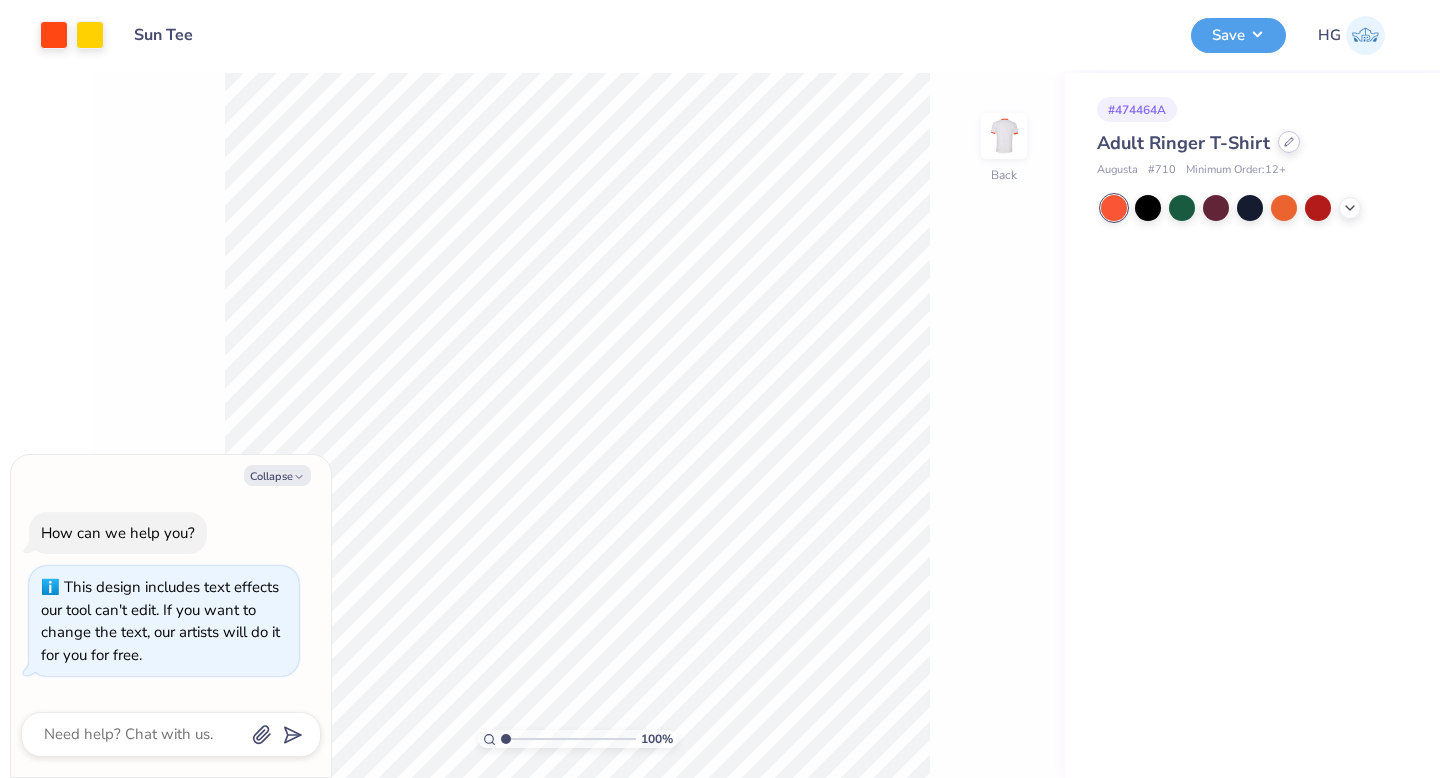 click at bounding box center [1289, 142] 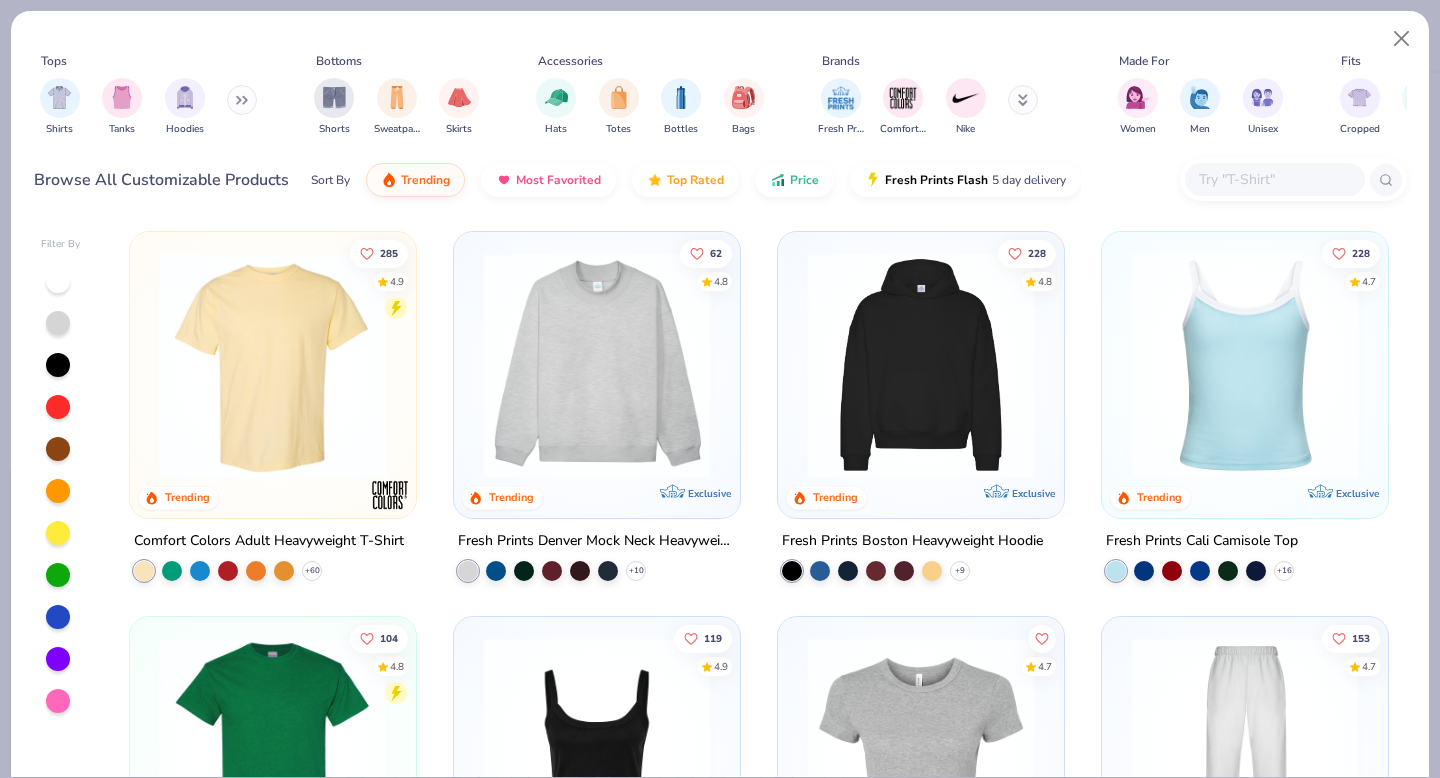 type on "x" 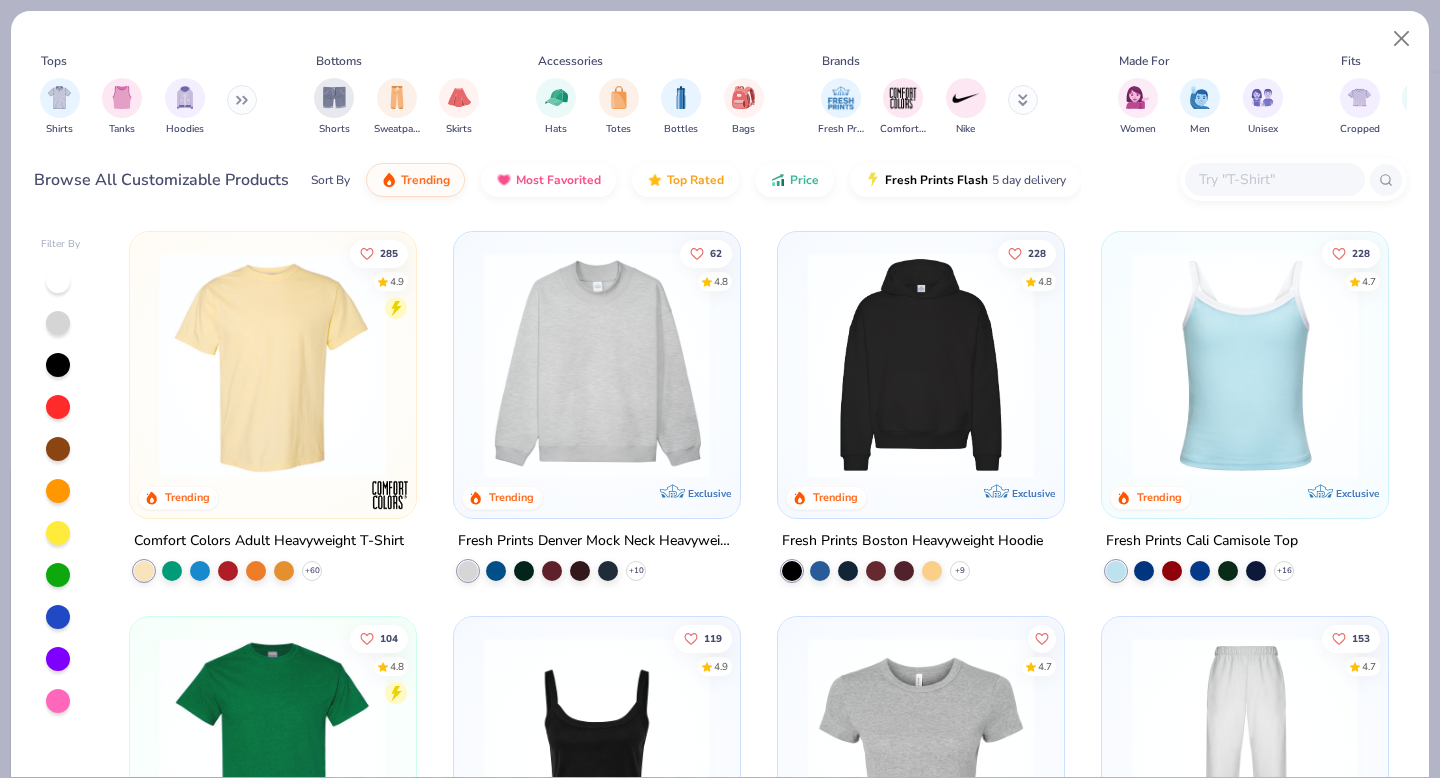 click at bounding box center (1274, 179) 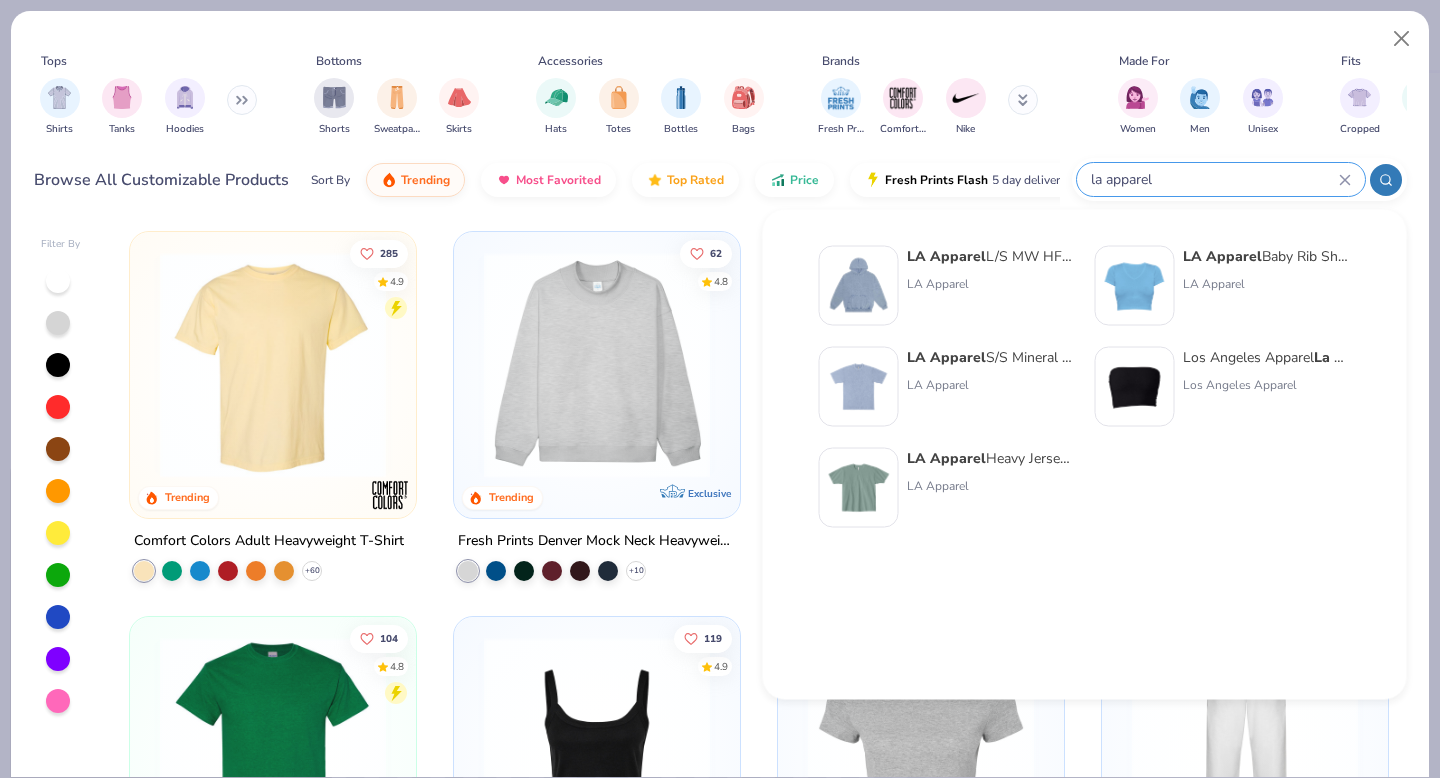 type on "la apparel" 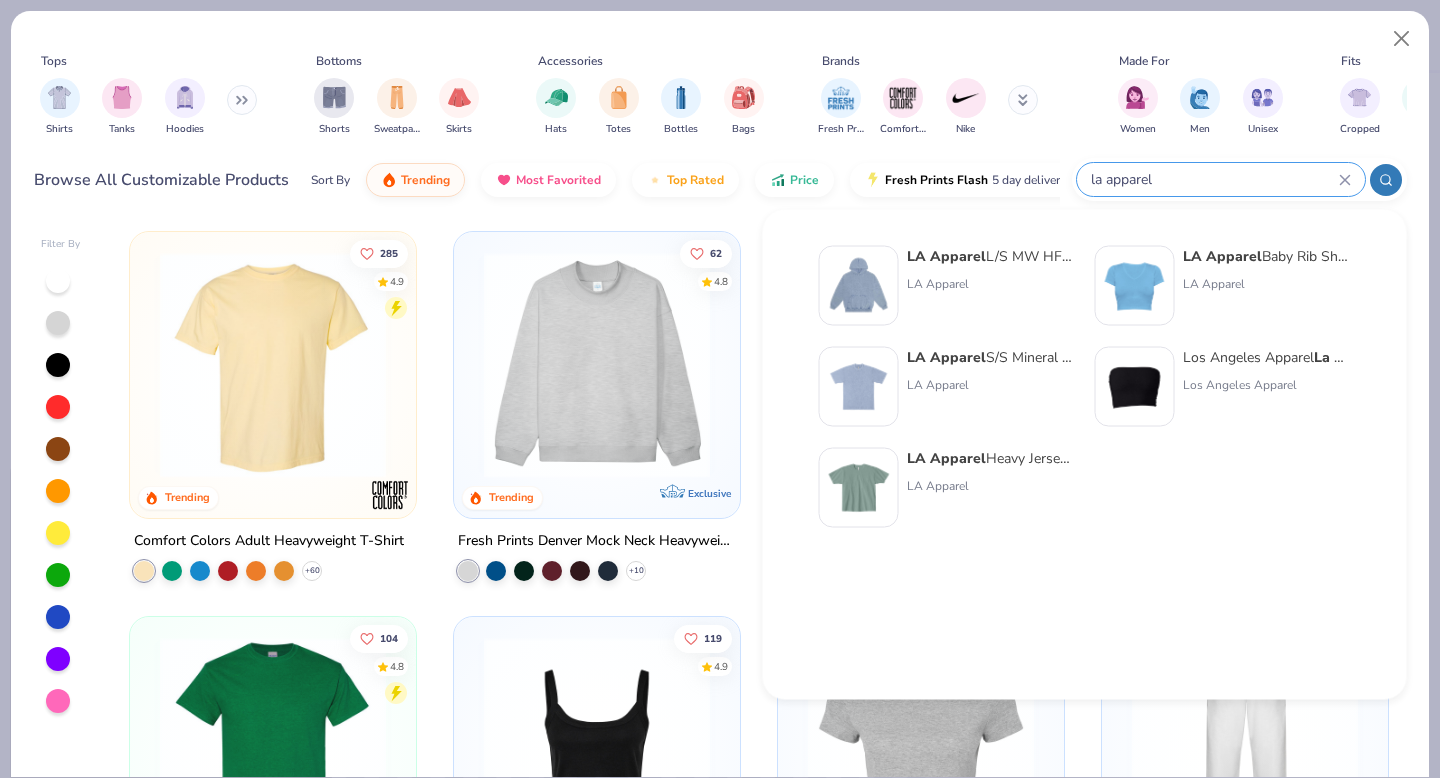 click on "LA Apparel" at bounding box center (946, 458) 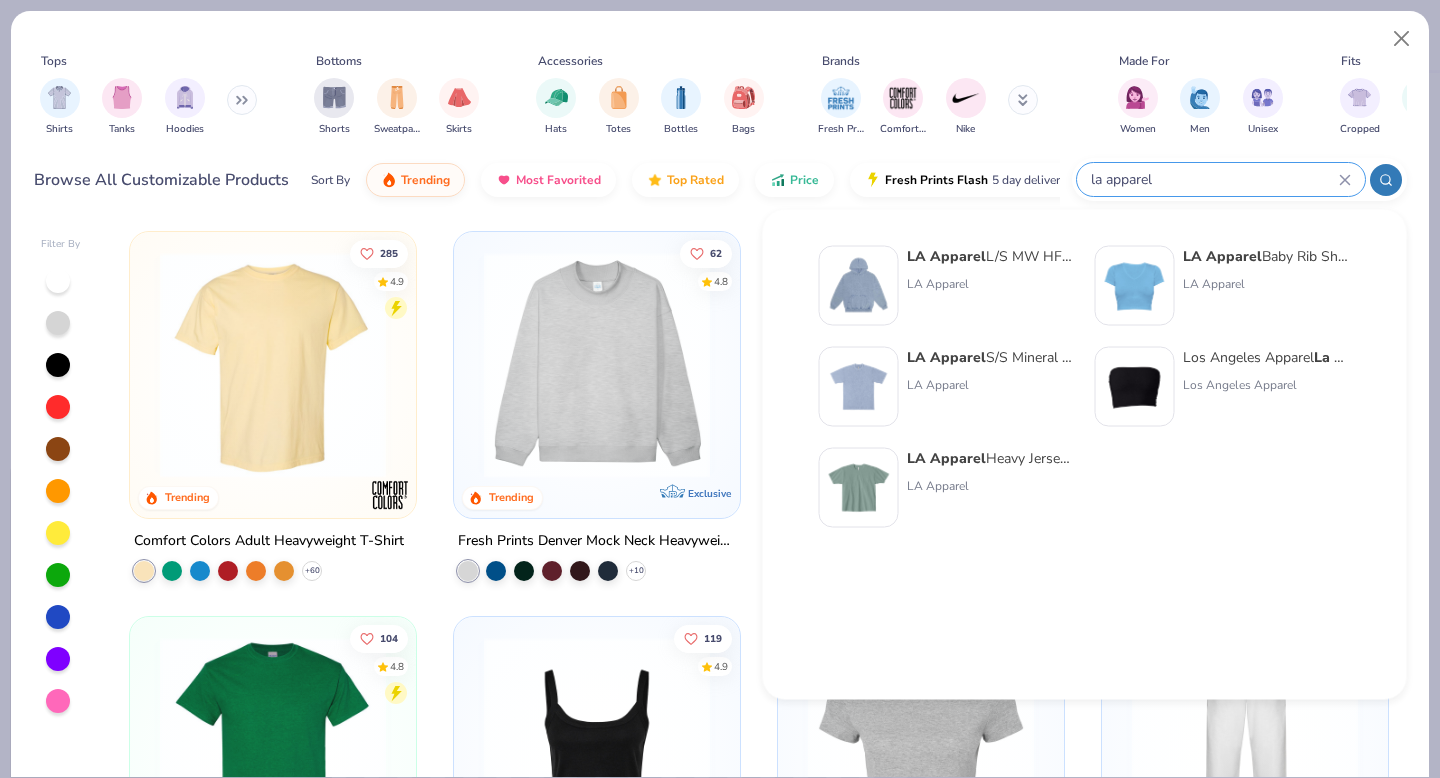 type 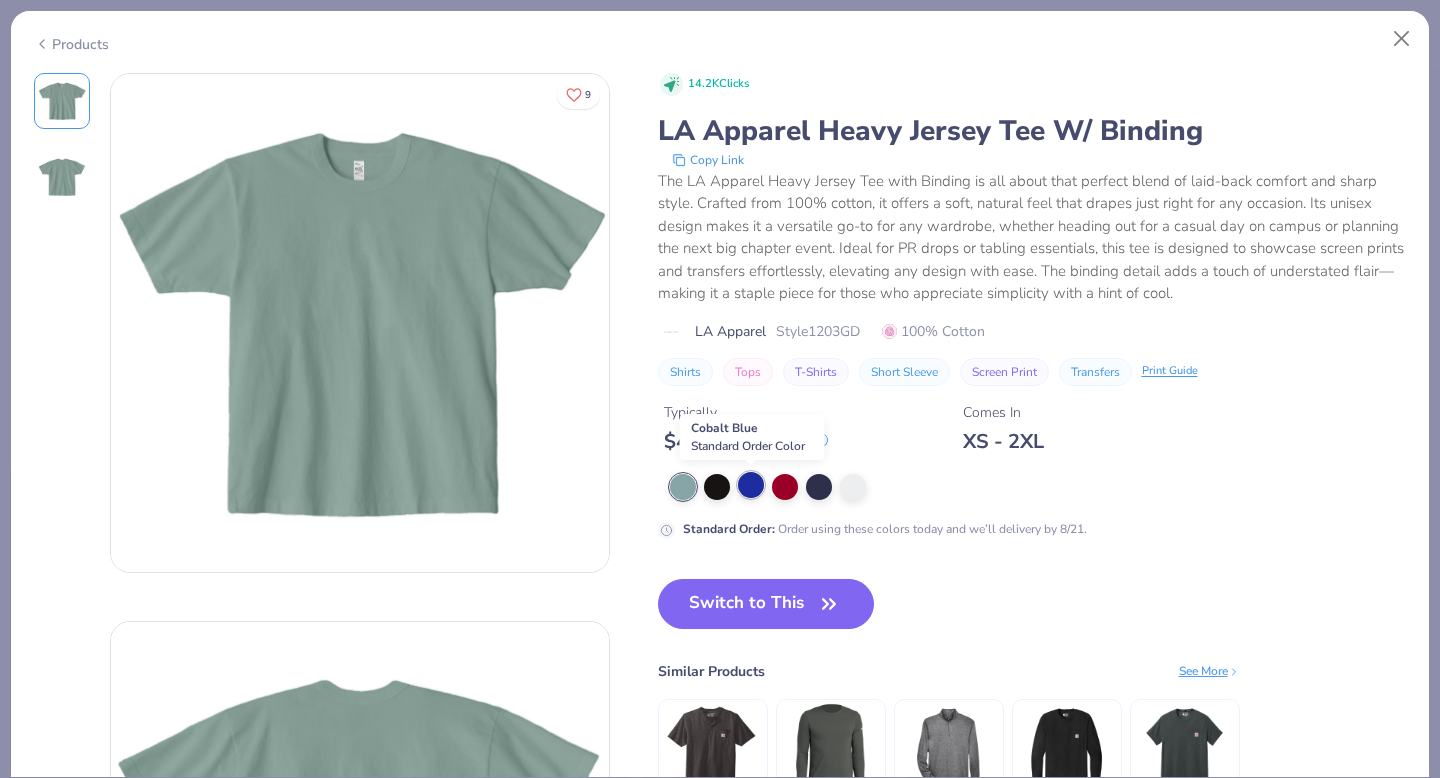 click at bounding box center (751, 485) 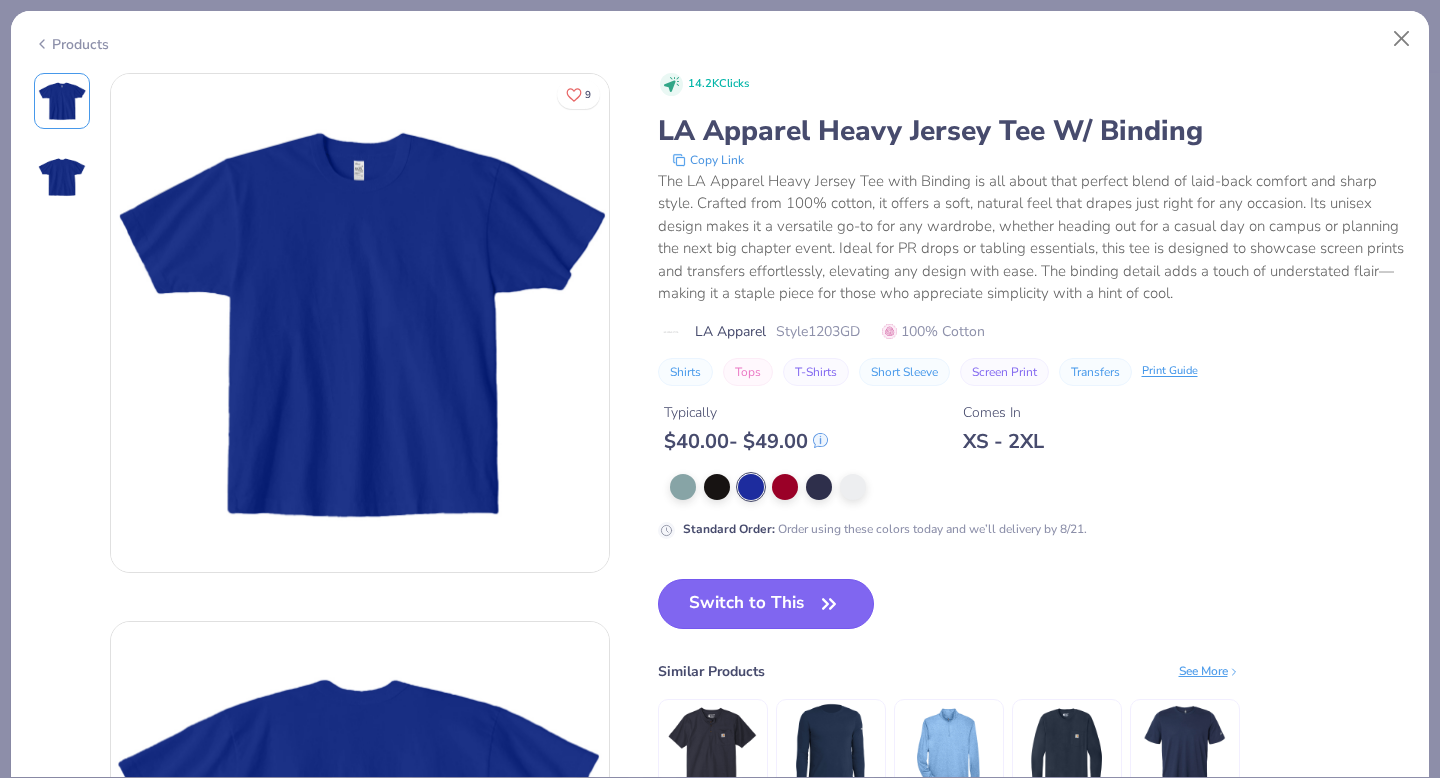 click on "Switch to This" at bounding box center (766, 604) 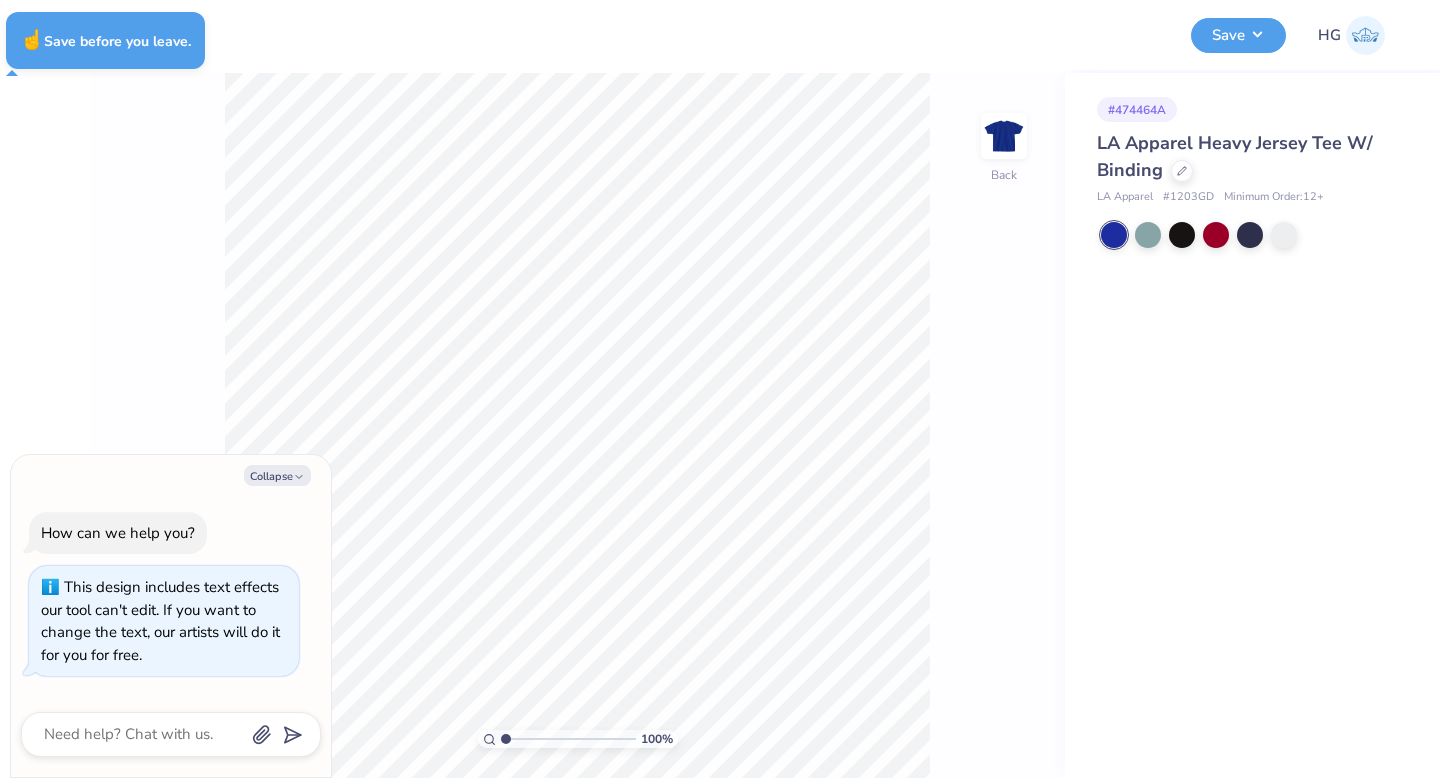 type on "x" 